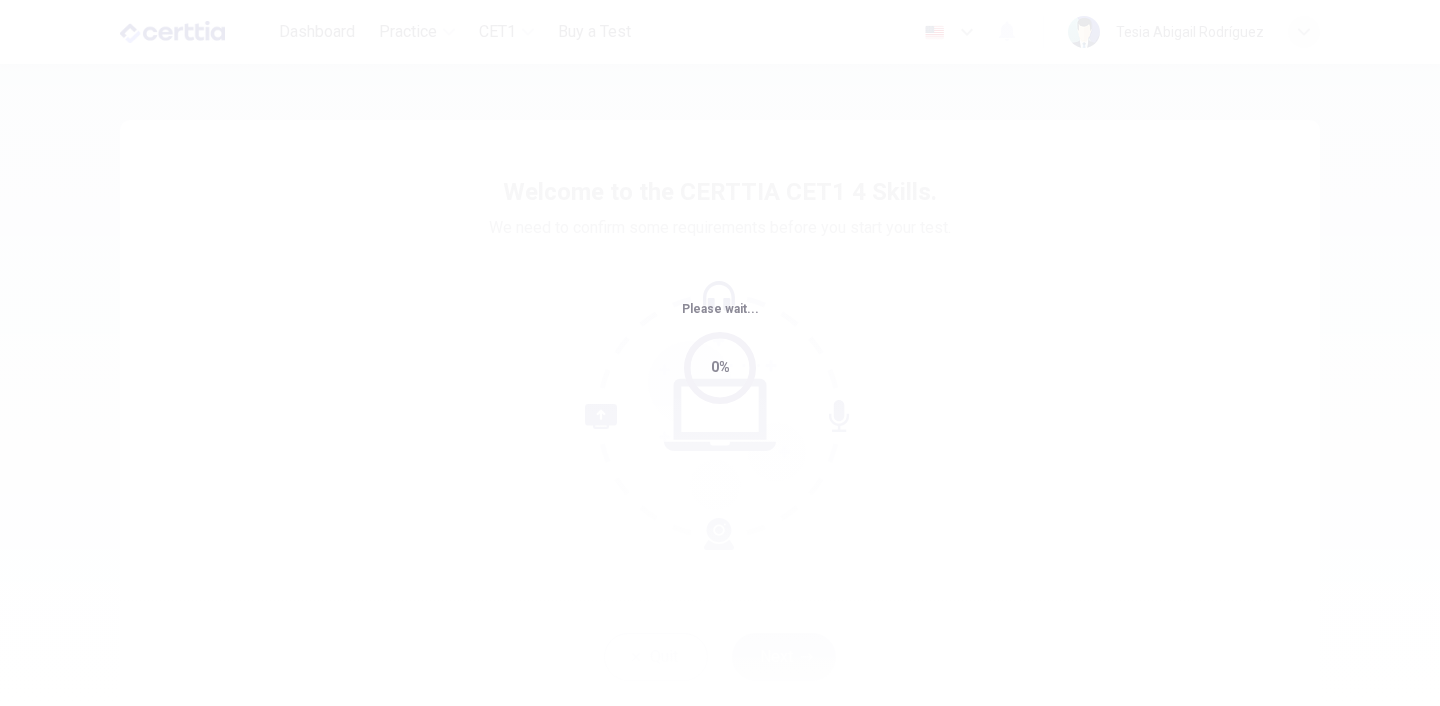 scroll, scrollTop: 0, scrollLeft: 0, axis: both 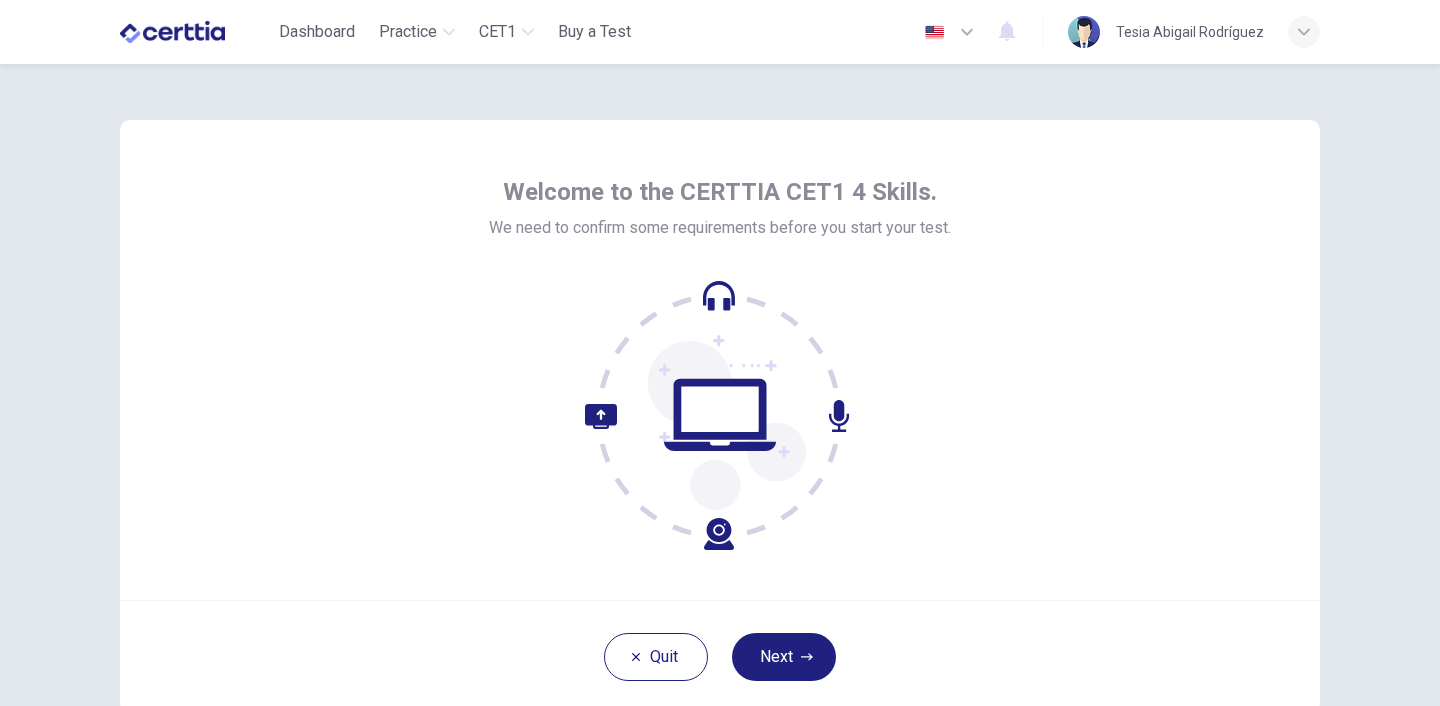 click on "Welcome to the CERTTIA CET1 4 Skills. We need to confirm some requirements before you start your test. Quit Next" at bounding box center (720, 416) 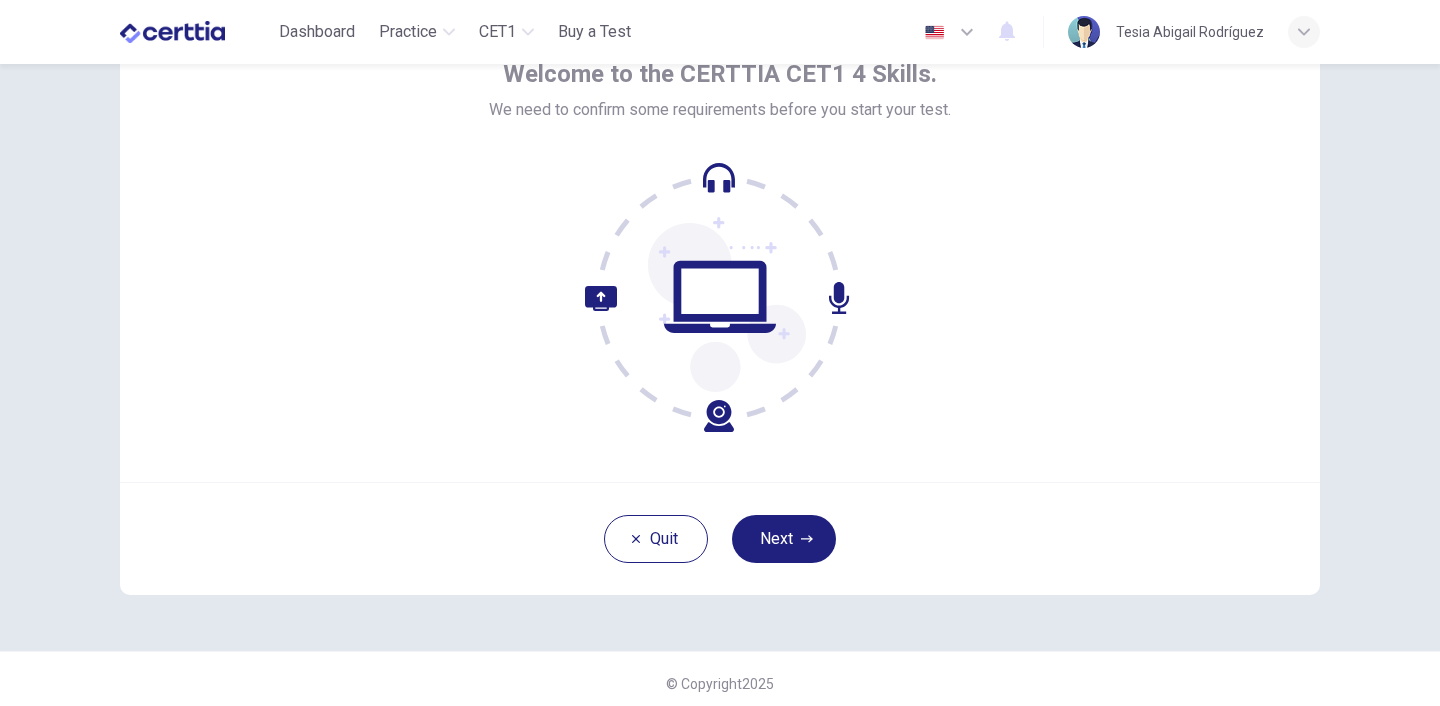 scroll, scrollTop: 120, scrollLeft: 0, axis: vertical 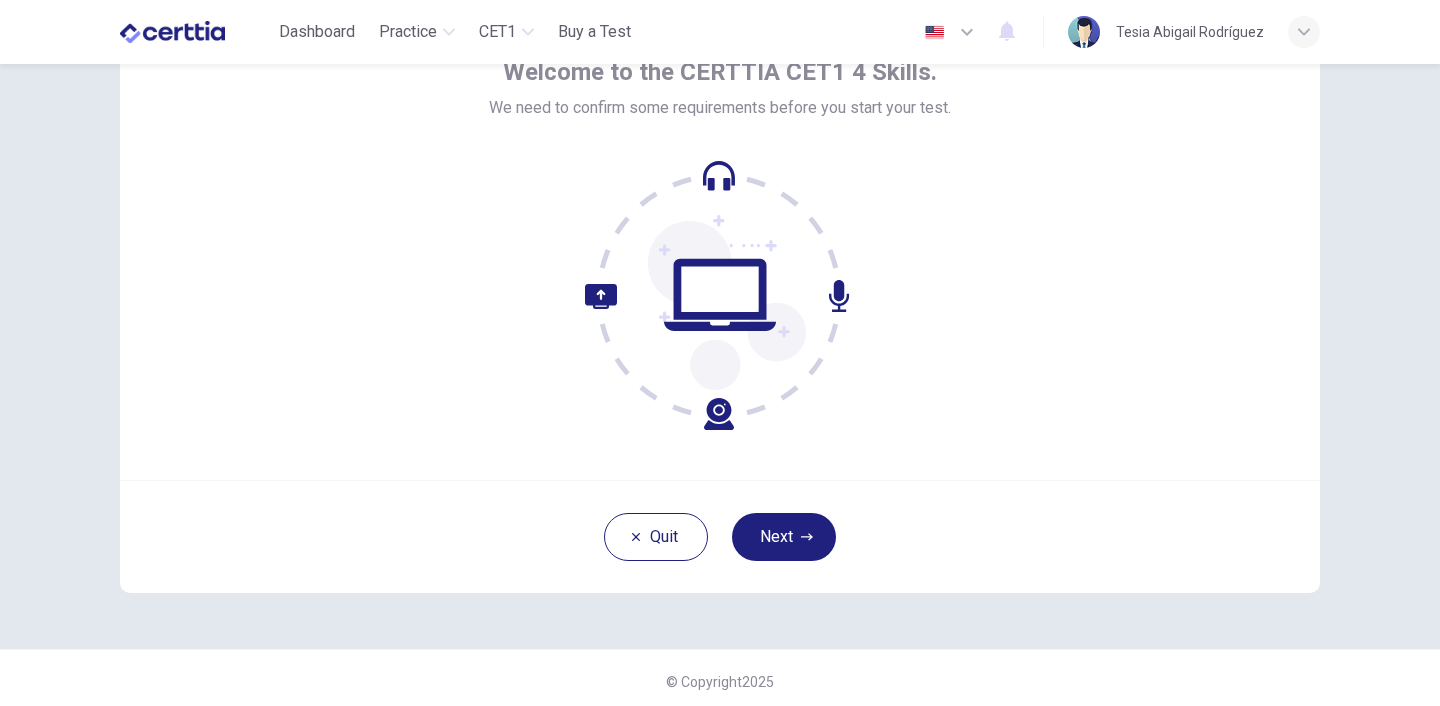 click at bounding box center [720, 295] 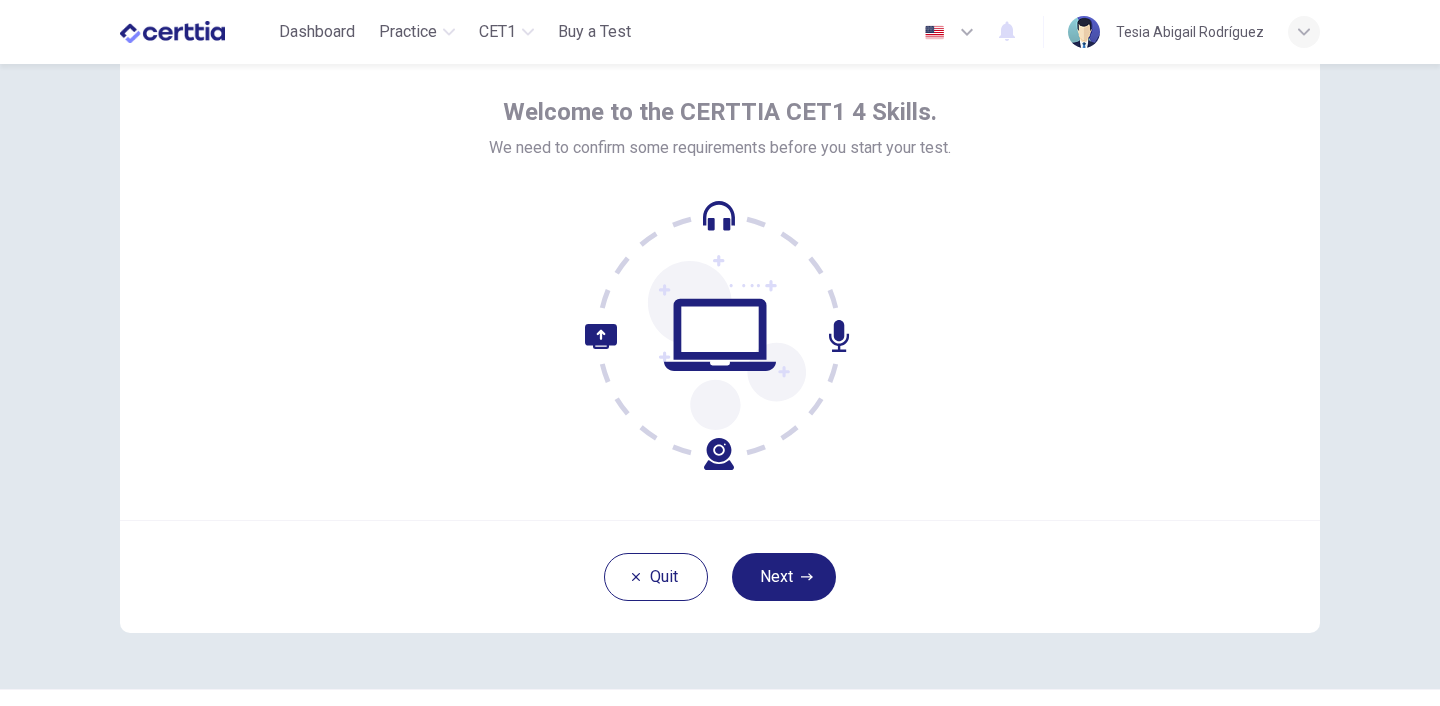 click on "Welcome to the CERTTIA CET1 4 Skills. We need to confirm some requirements before you start your test." at bounding box center (720, 280) 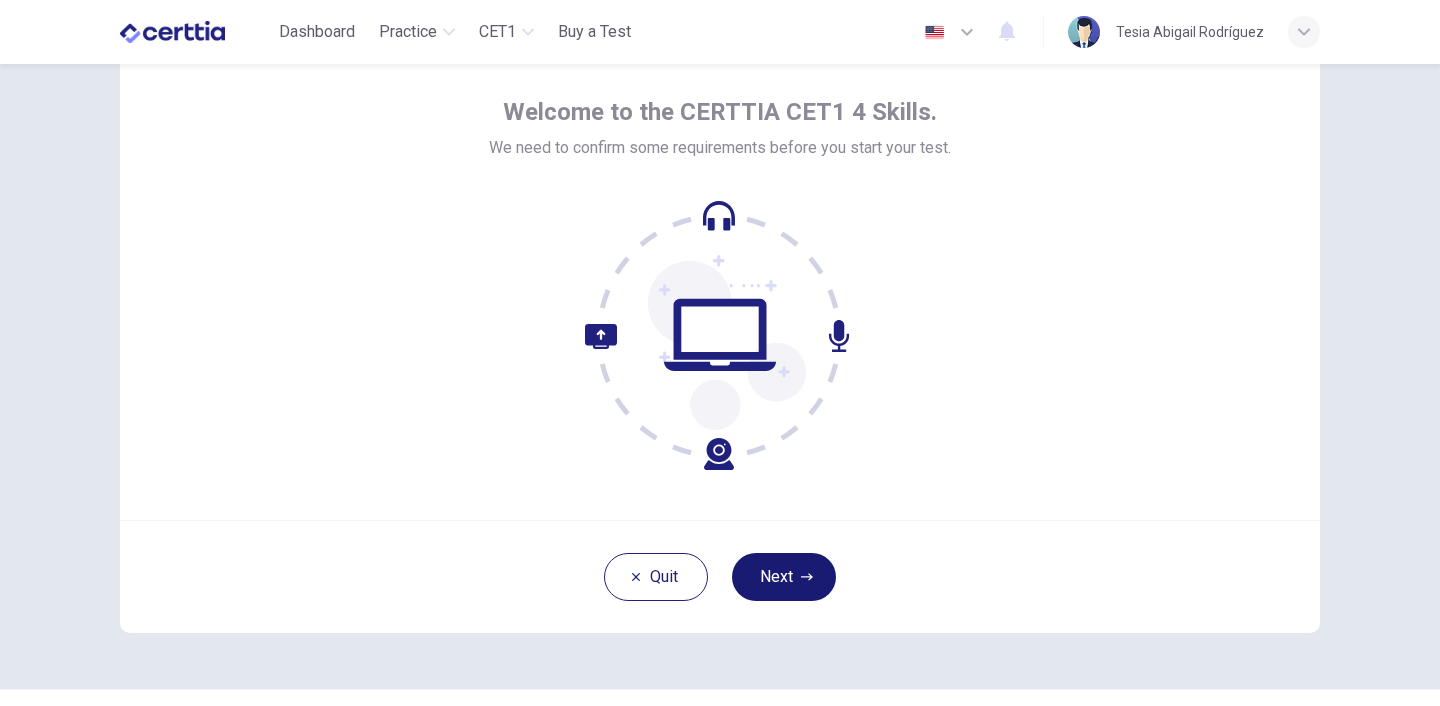 click on "Next" at bounding box center [784, 577] 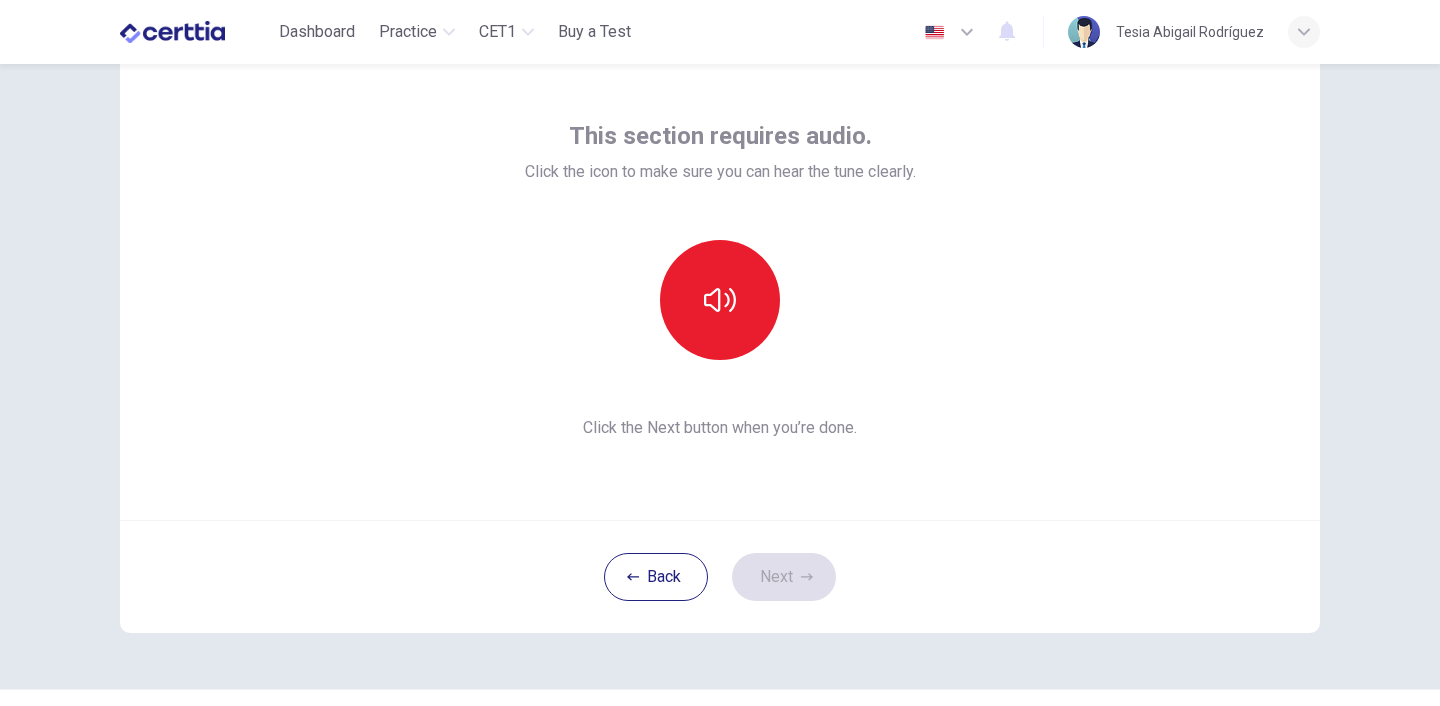 click at bounding box center (720, 300) 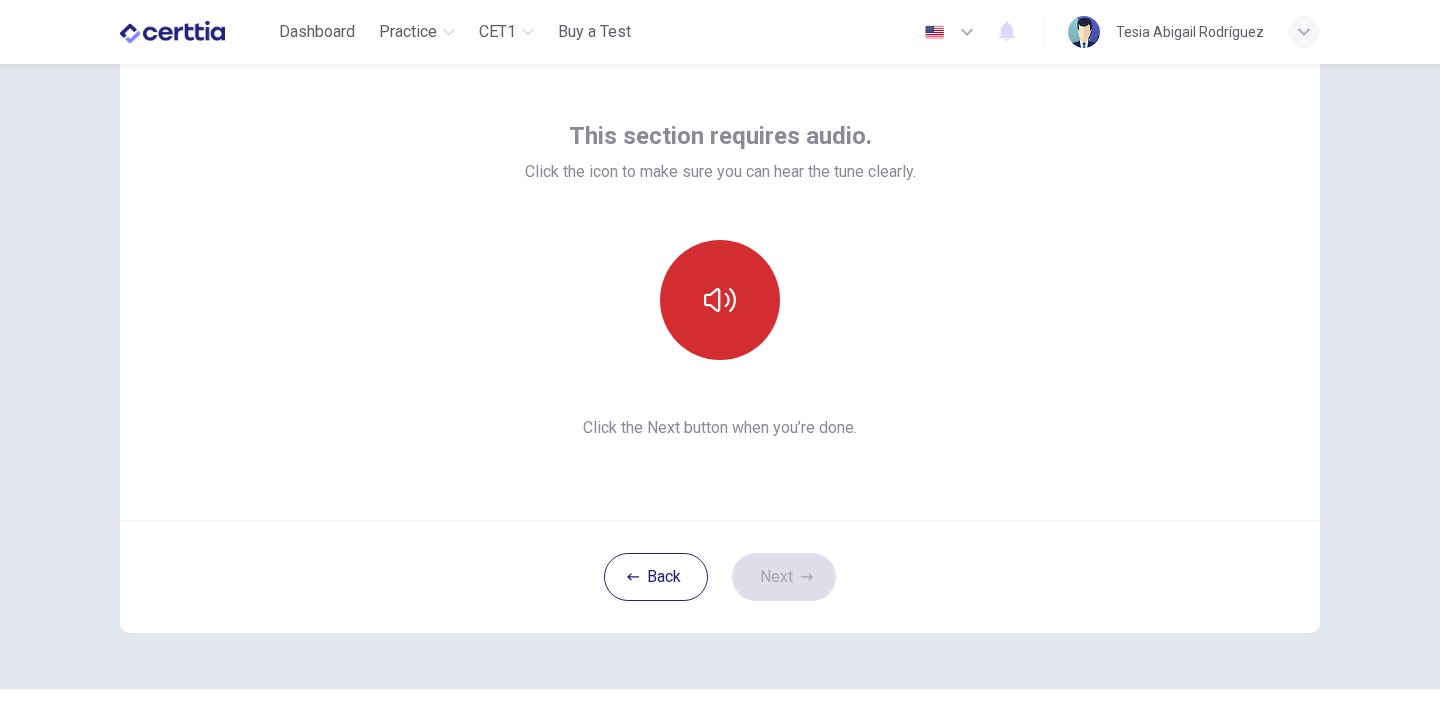 click at bounding box center (720, 300) 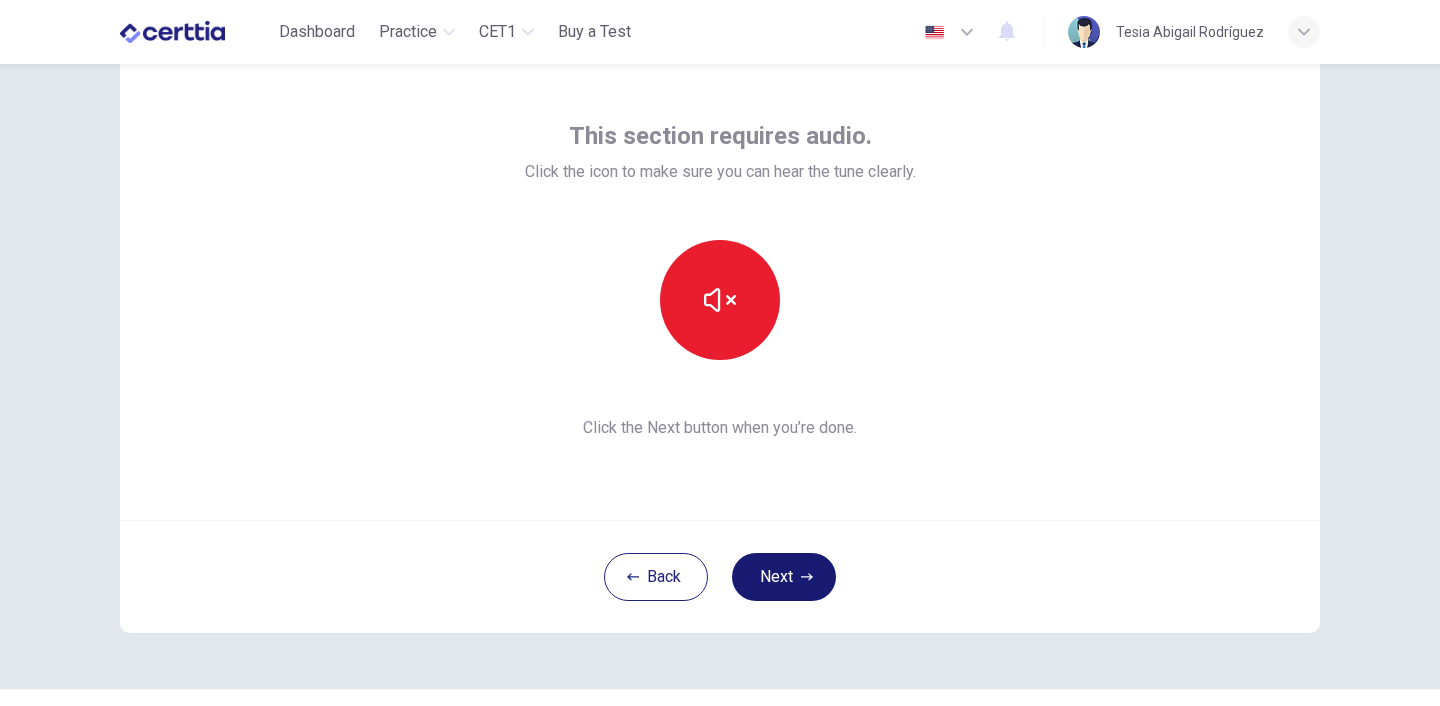 click on "Next" at bounding box center [784, 577] 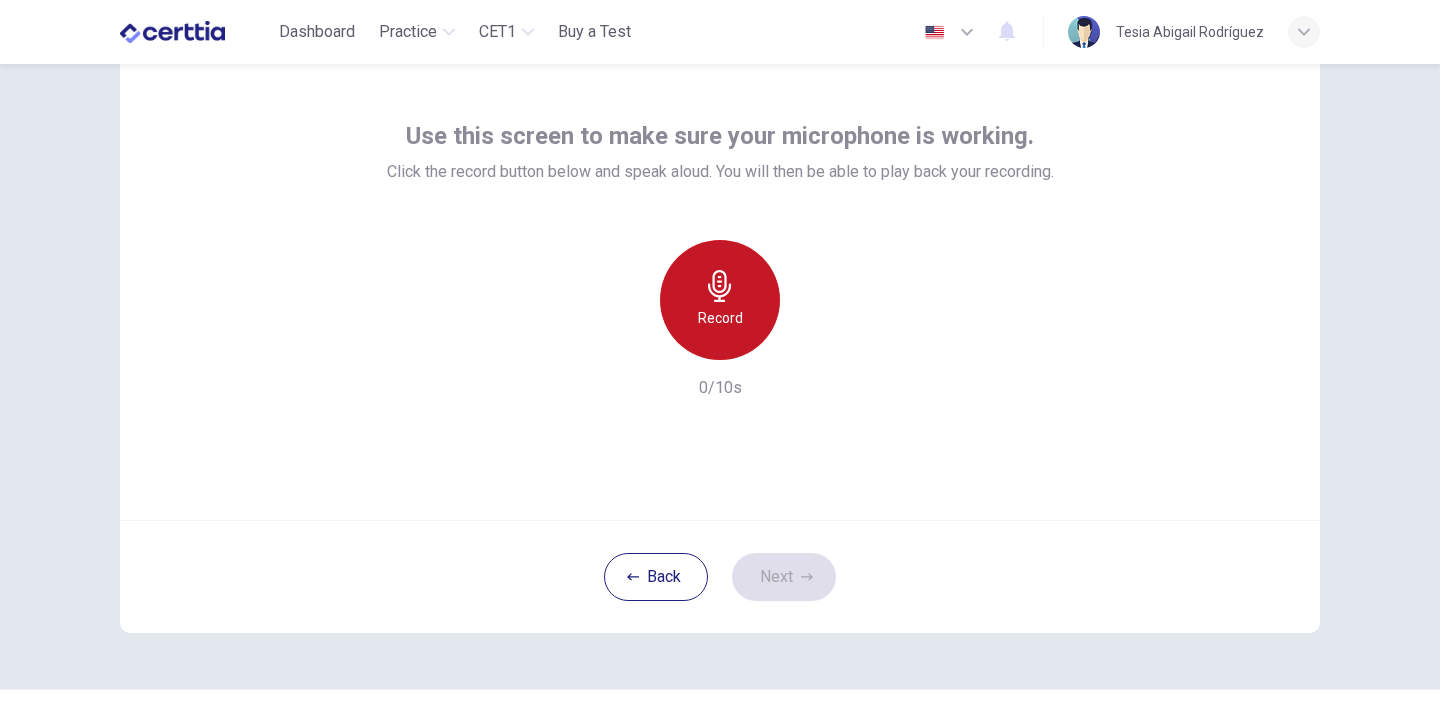 click at bounding box center [720, 286] 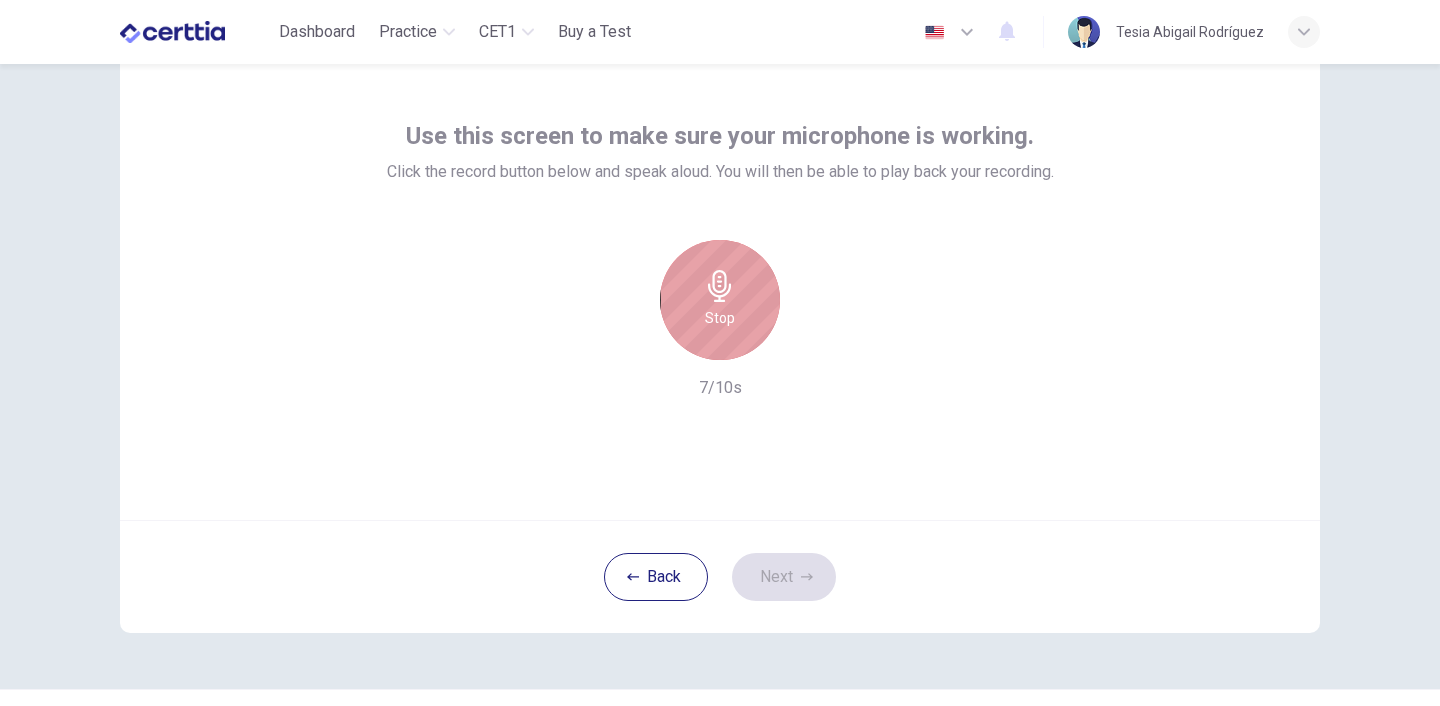 click at bounding box center (720, 286) 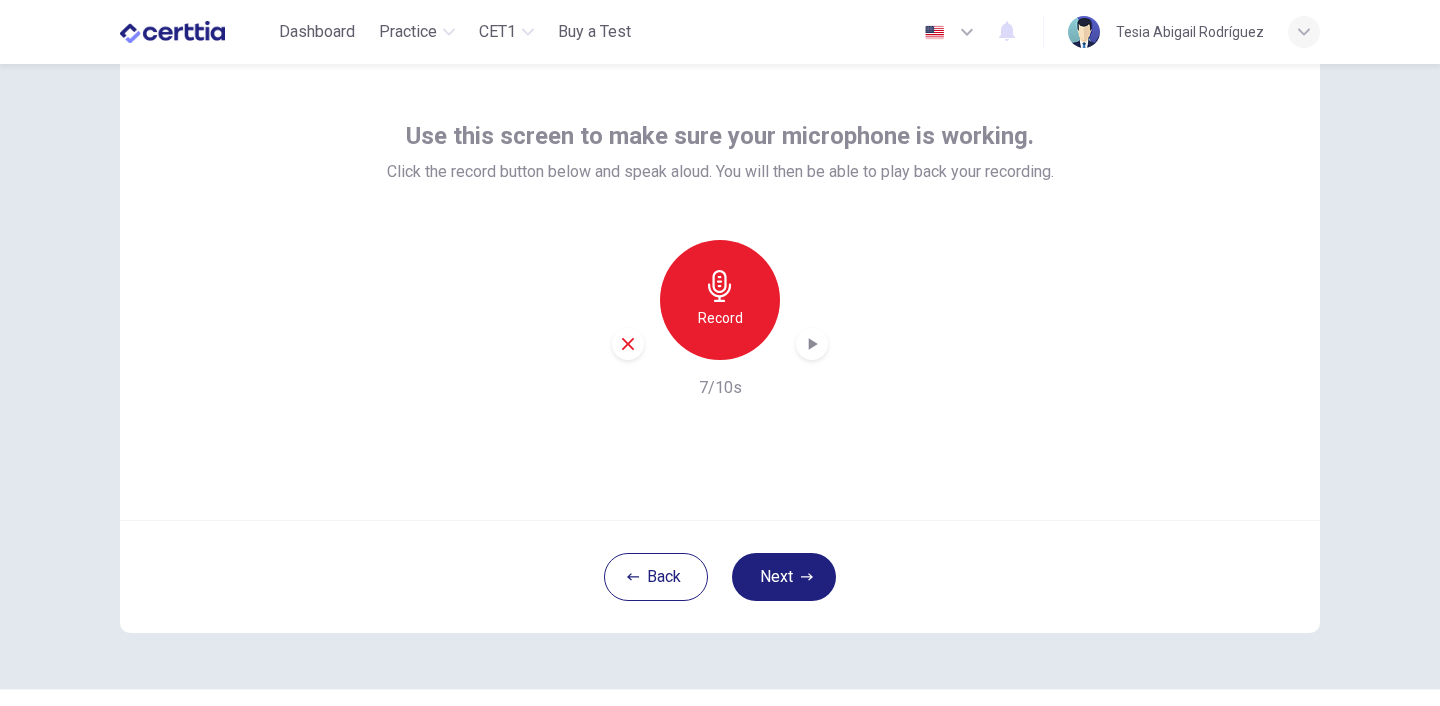click at bounding box center (813, 344) 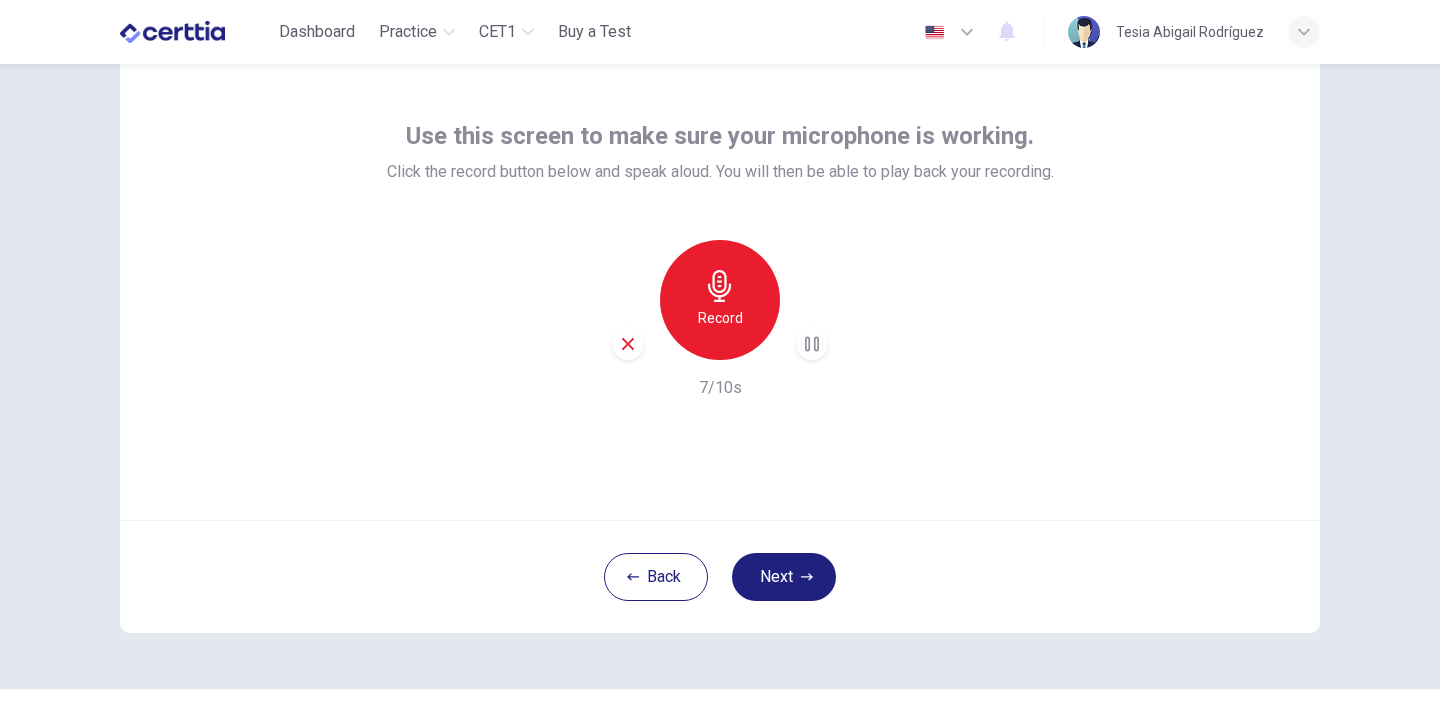 click on "Record 7/10s" at bounding box center [720, 320] 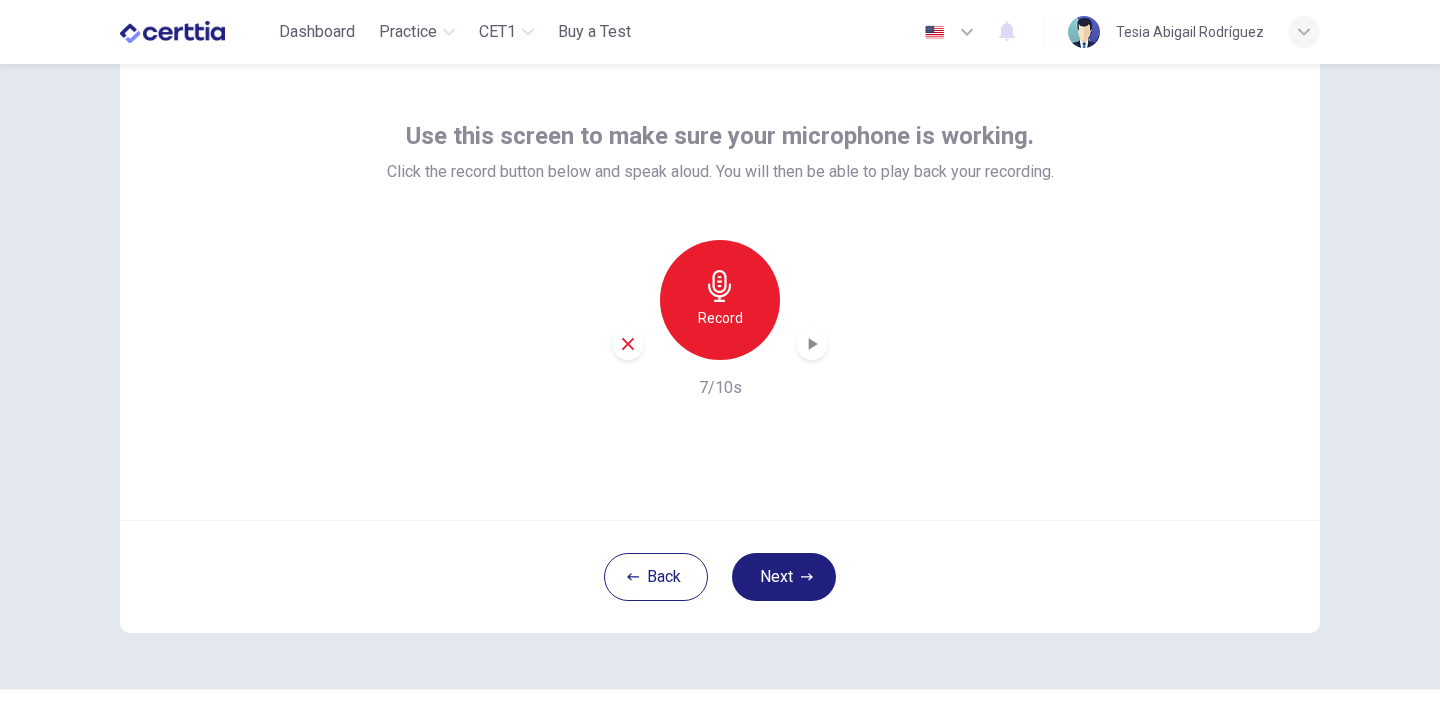 click on "Back Next" at bounding box center (720, 576) 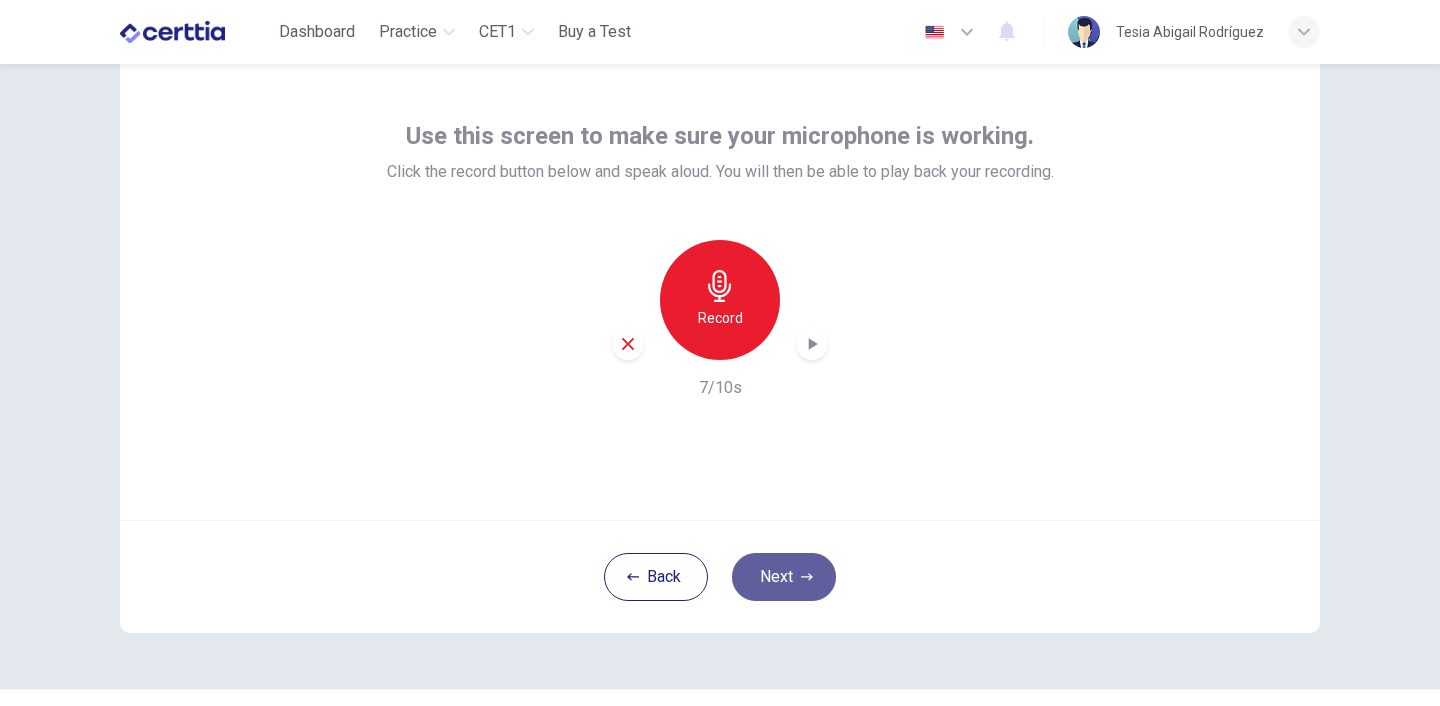 click on "Next" at bounding box center [784, 577] 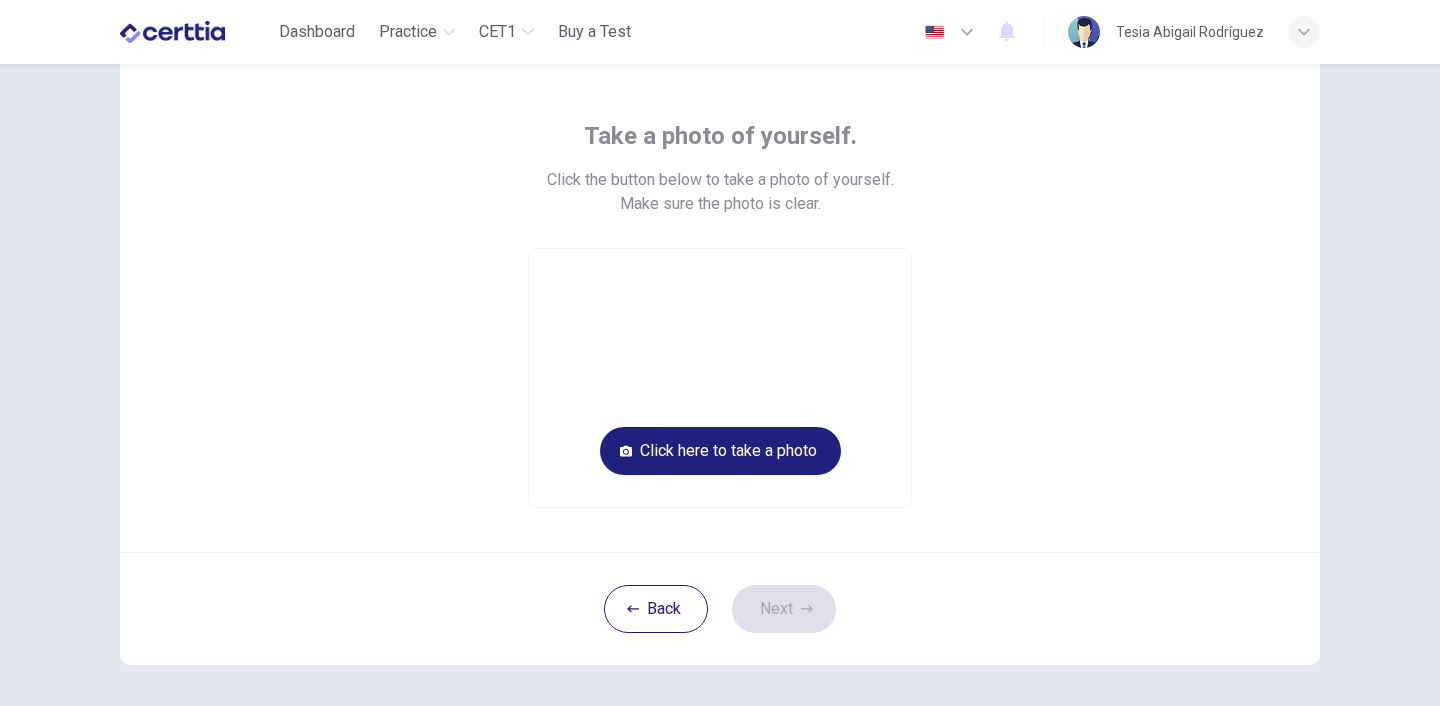 click on "Take a photo of yourself. Click the button below to take a photo of yourself. Make sure the photo is clear. Click here to take a photo" at bounding box center [720, 314] 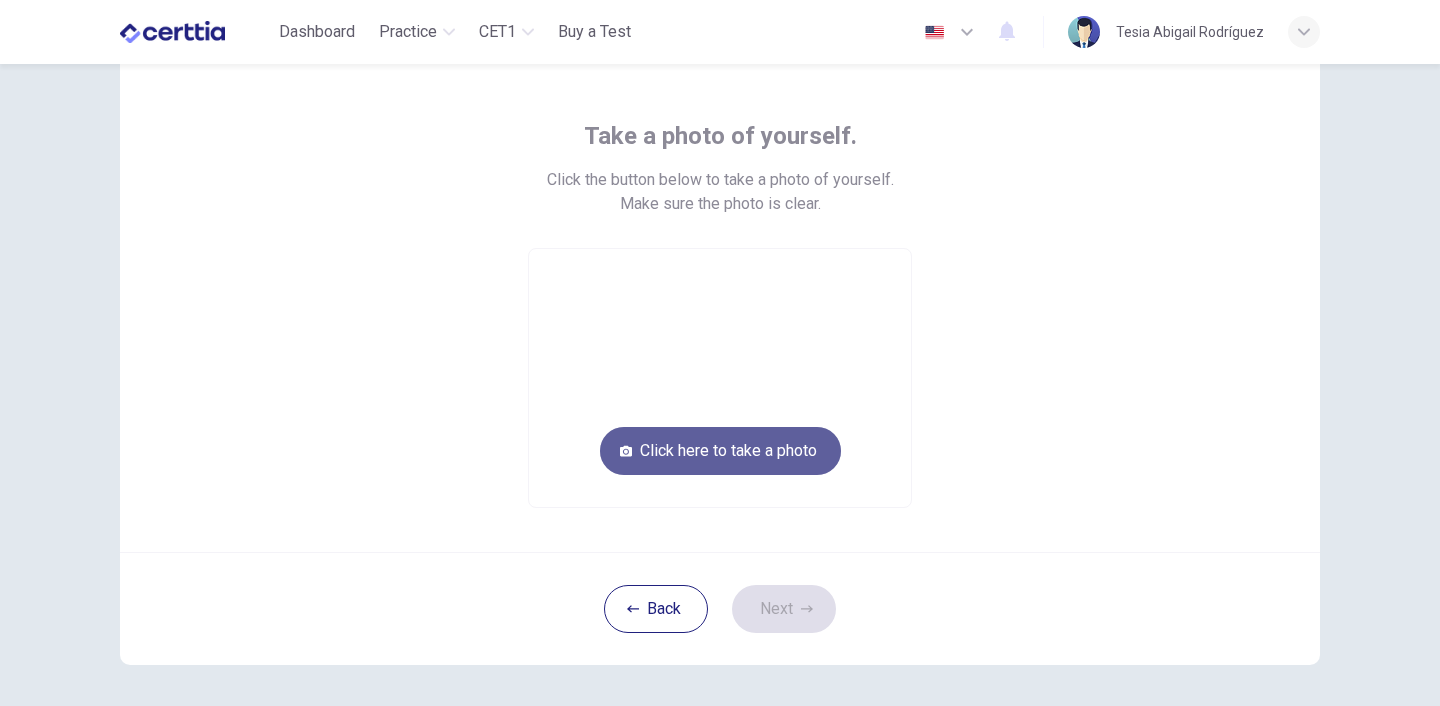 click on "Click here to take a photo" at bounding box center [720, 451] 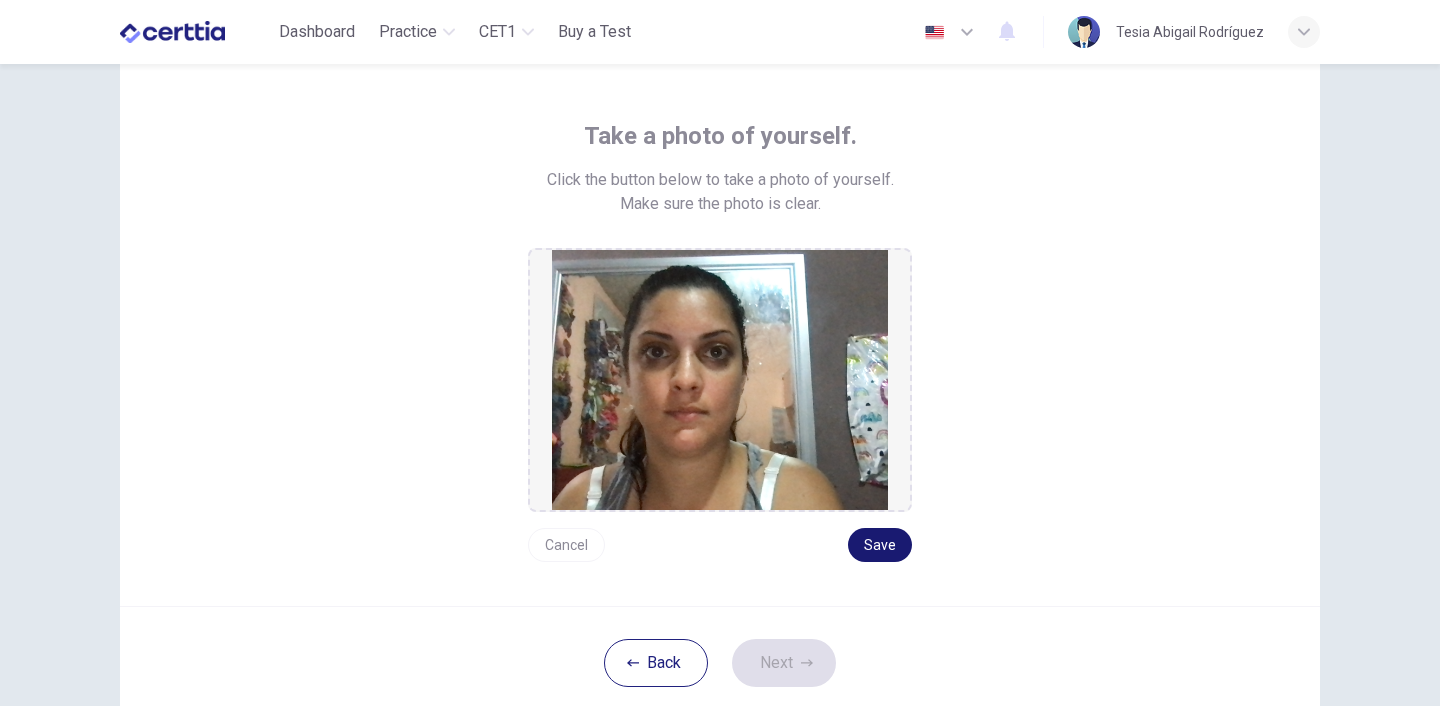 click on "Save" at bounding box center [880, 545] 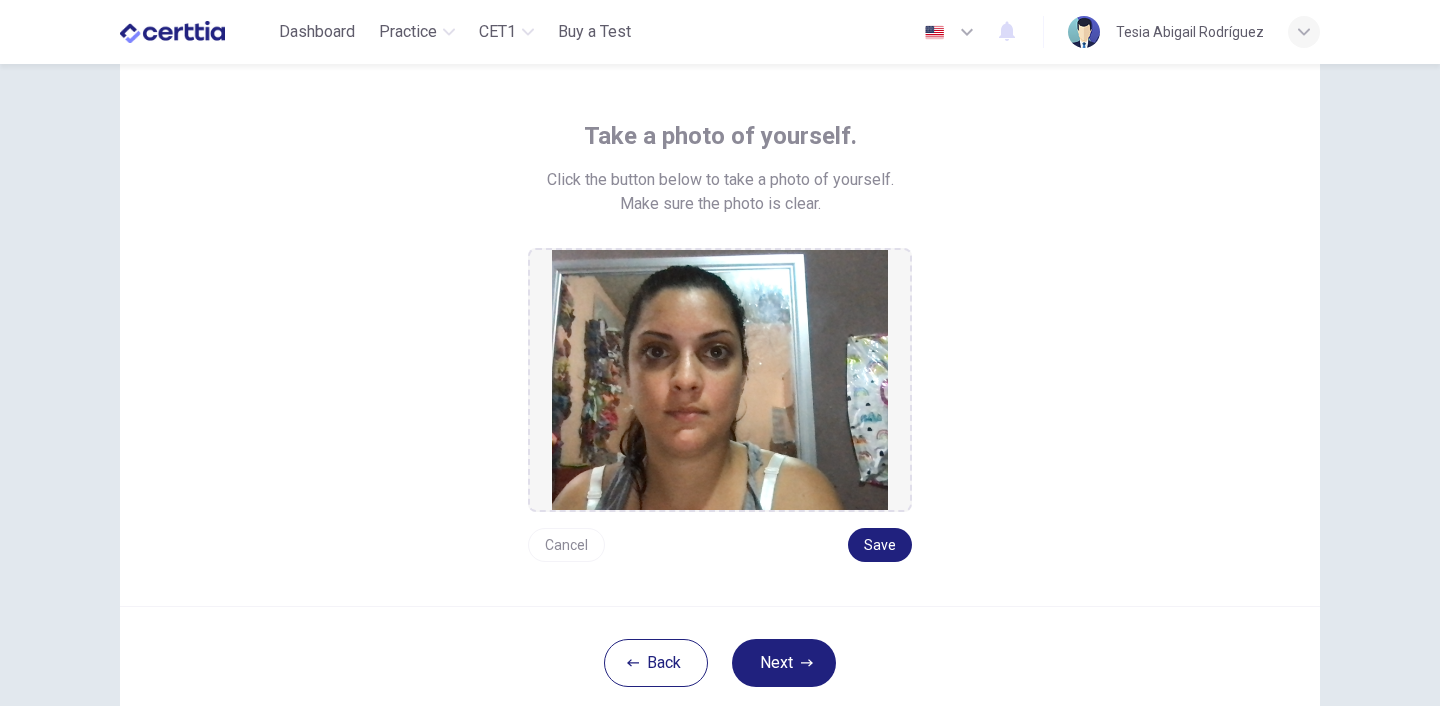 click on "Take a photo of yourself. Click the button below to take a photo of yourself. Make sure the photo is clear. Cancel Save" at bounding box center (720, 341) 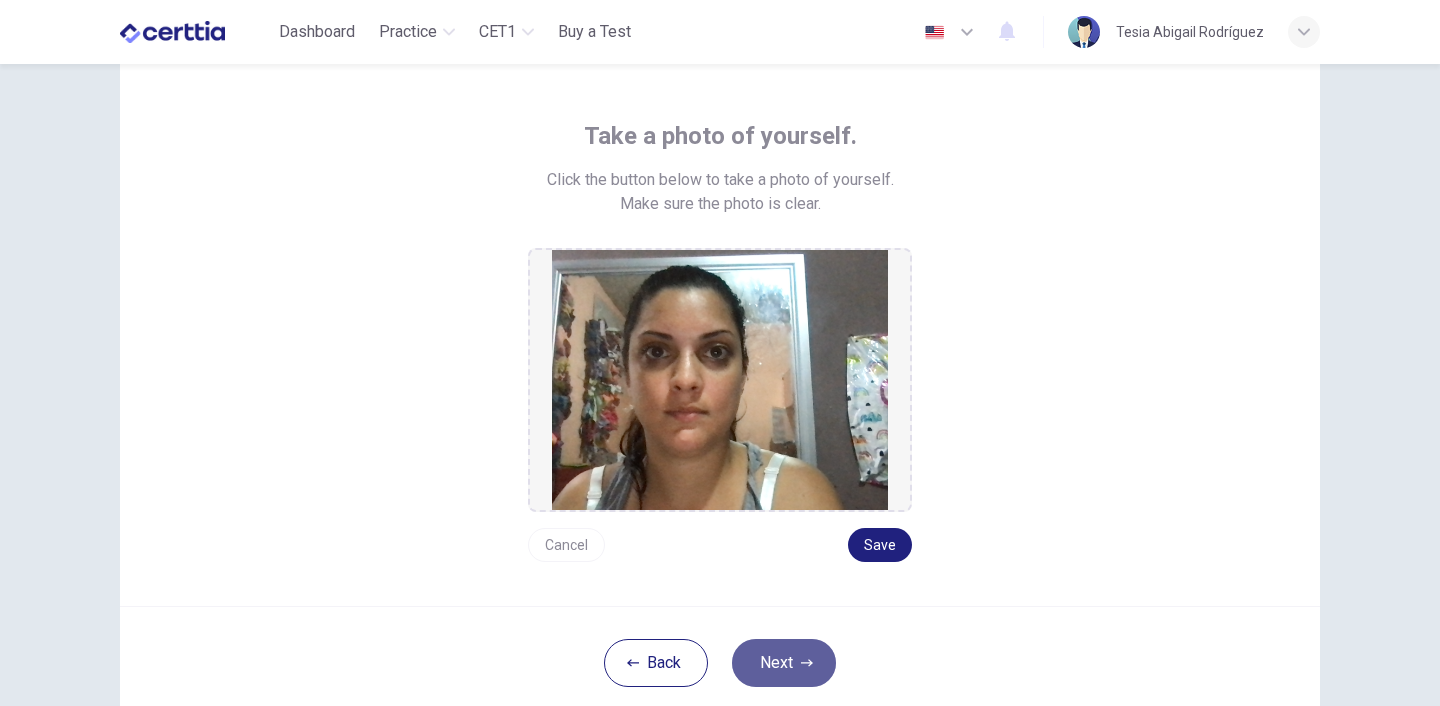 click at bounding box center [807, 663] 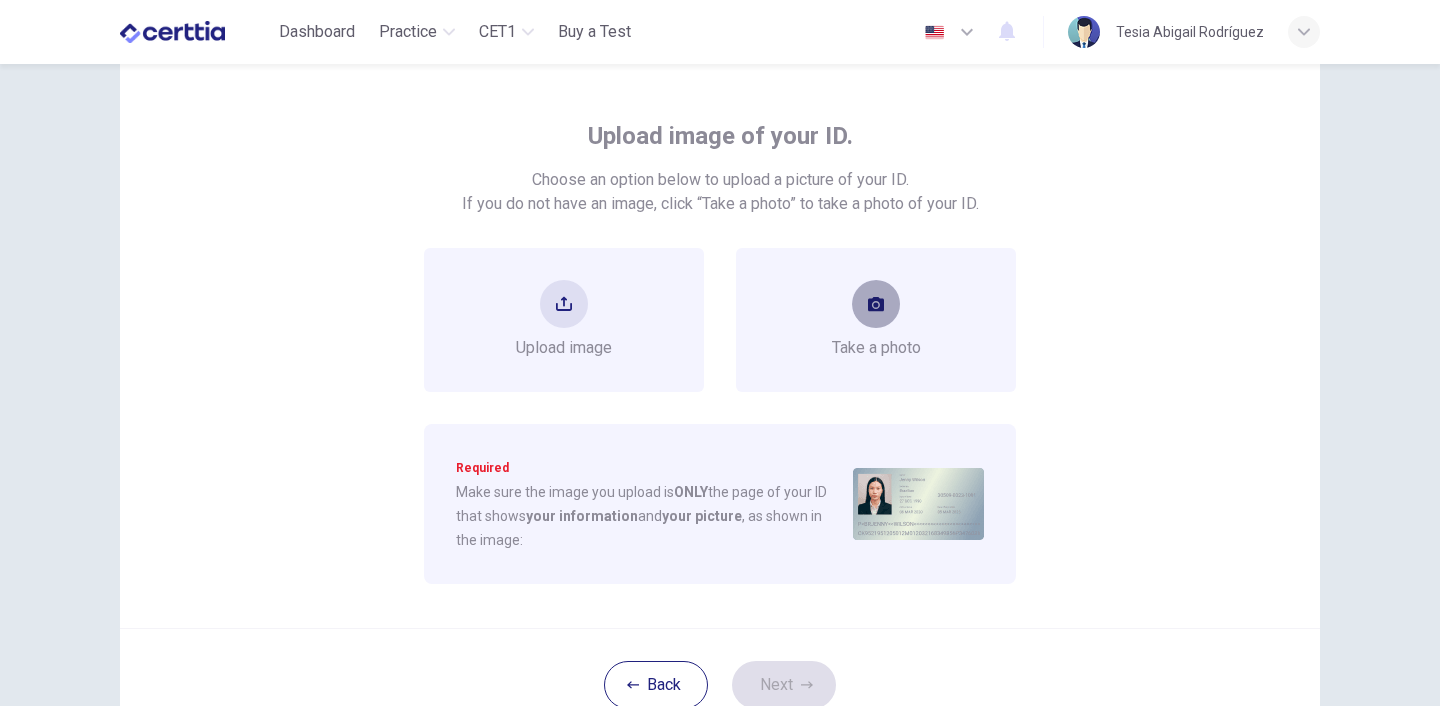 click at bounding box center (876, 304) 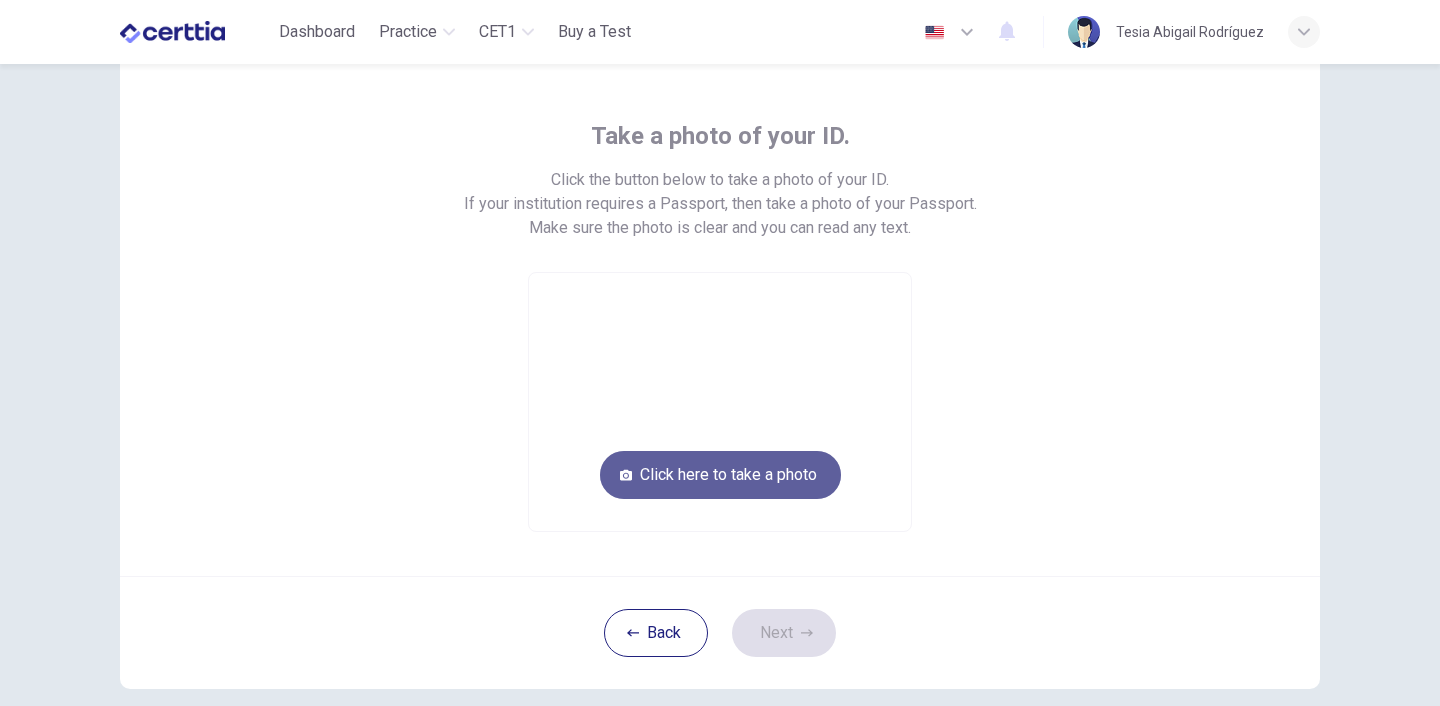 click on "Click here to take a photo" at bounding box center (720, 475) 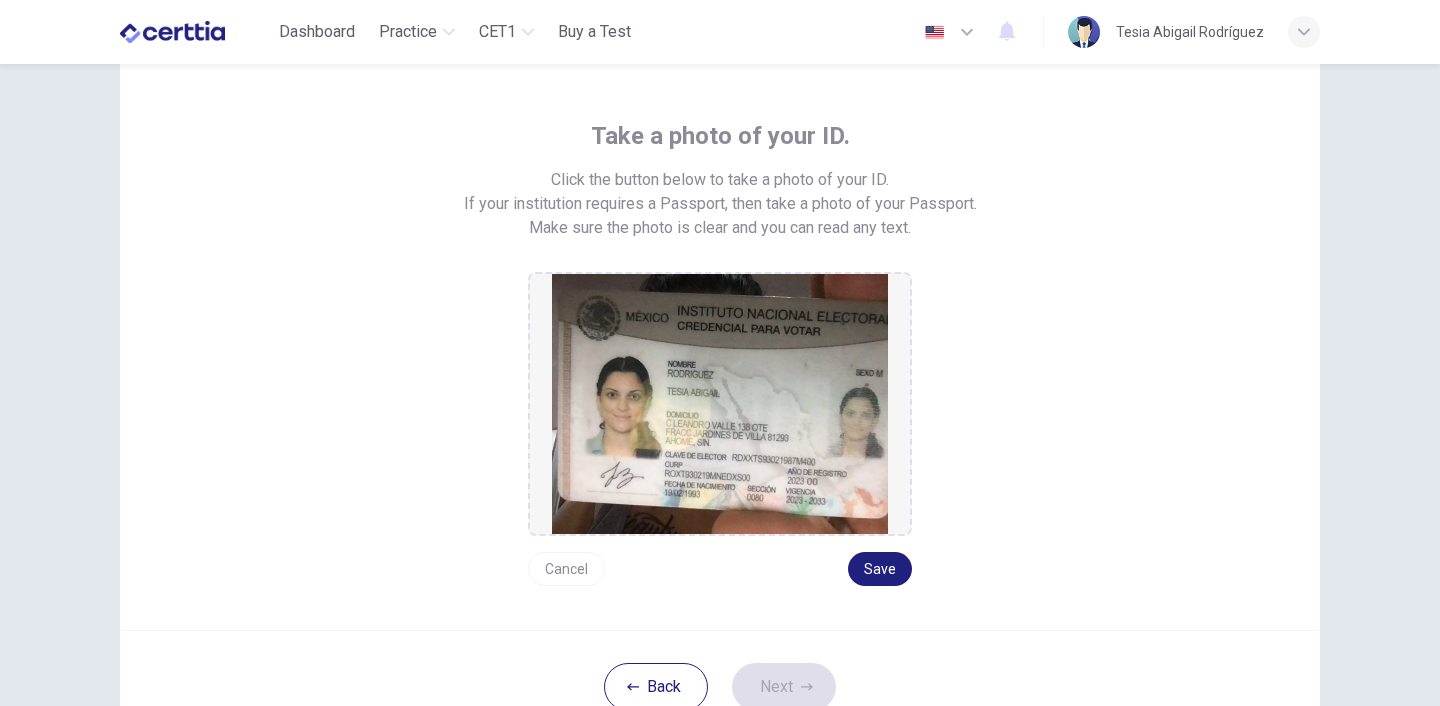 click at bounding box center [720, 404] 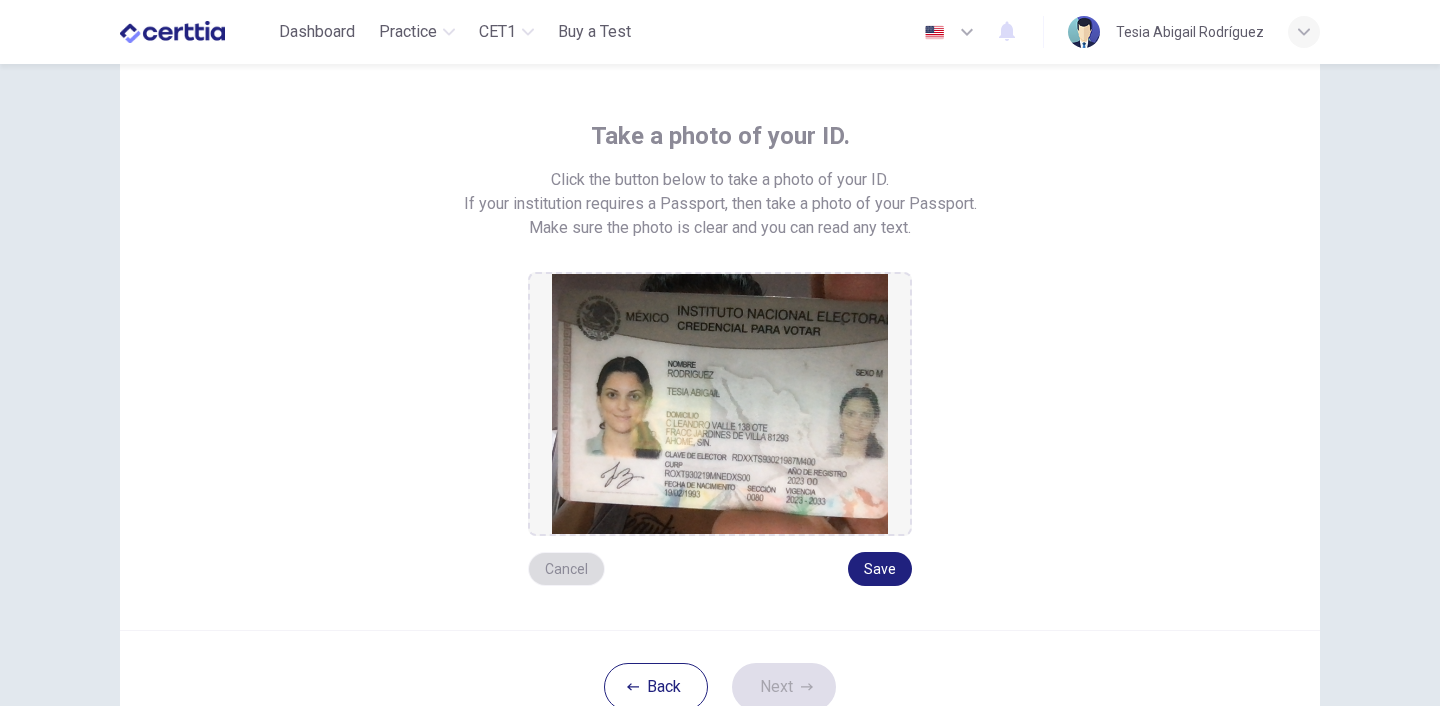 click on "Cancel" at bounding box center [566, 569] 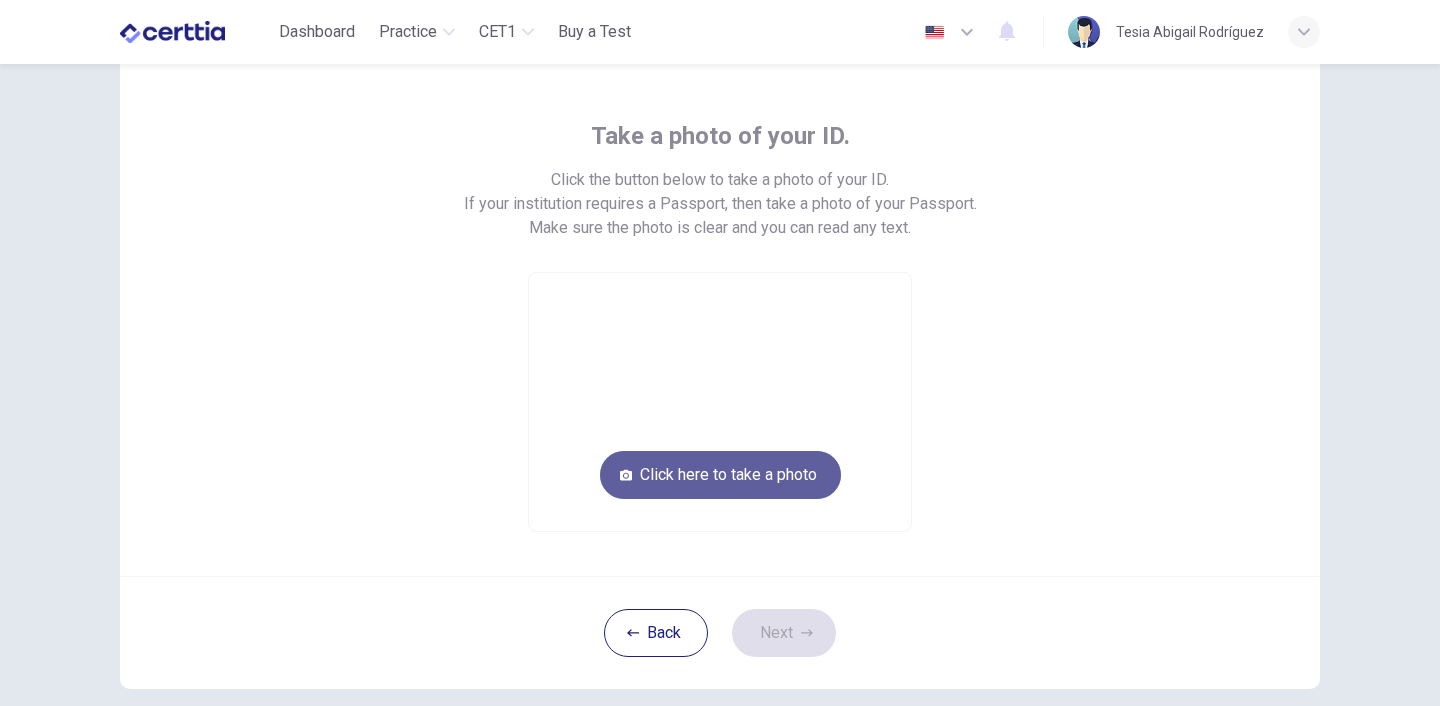 click on "Click here to take a photo" at bounding box center [720, 475] 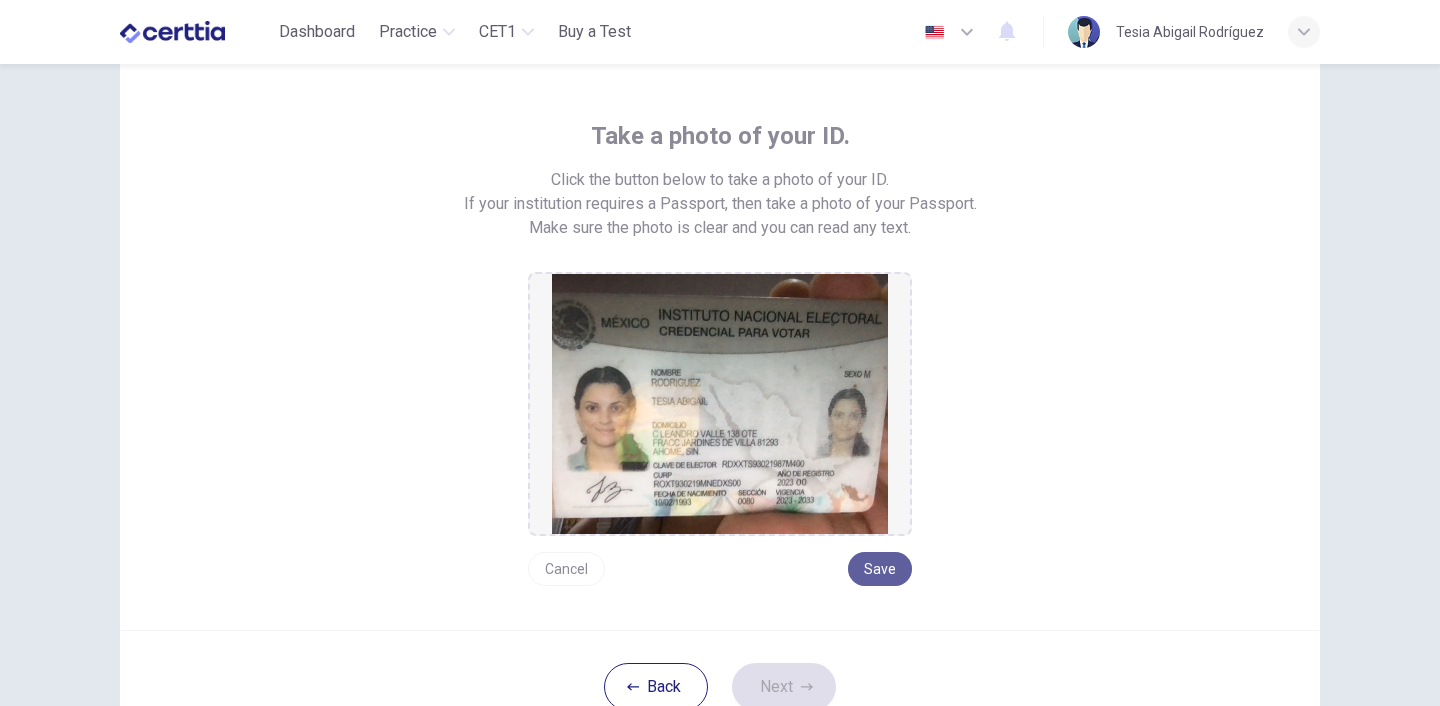 click on "Save" at bounding box center (880, 569) 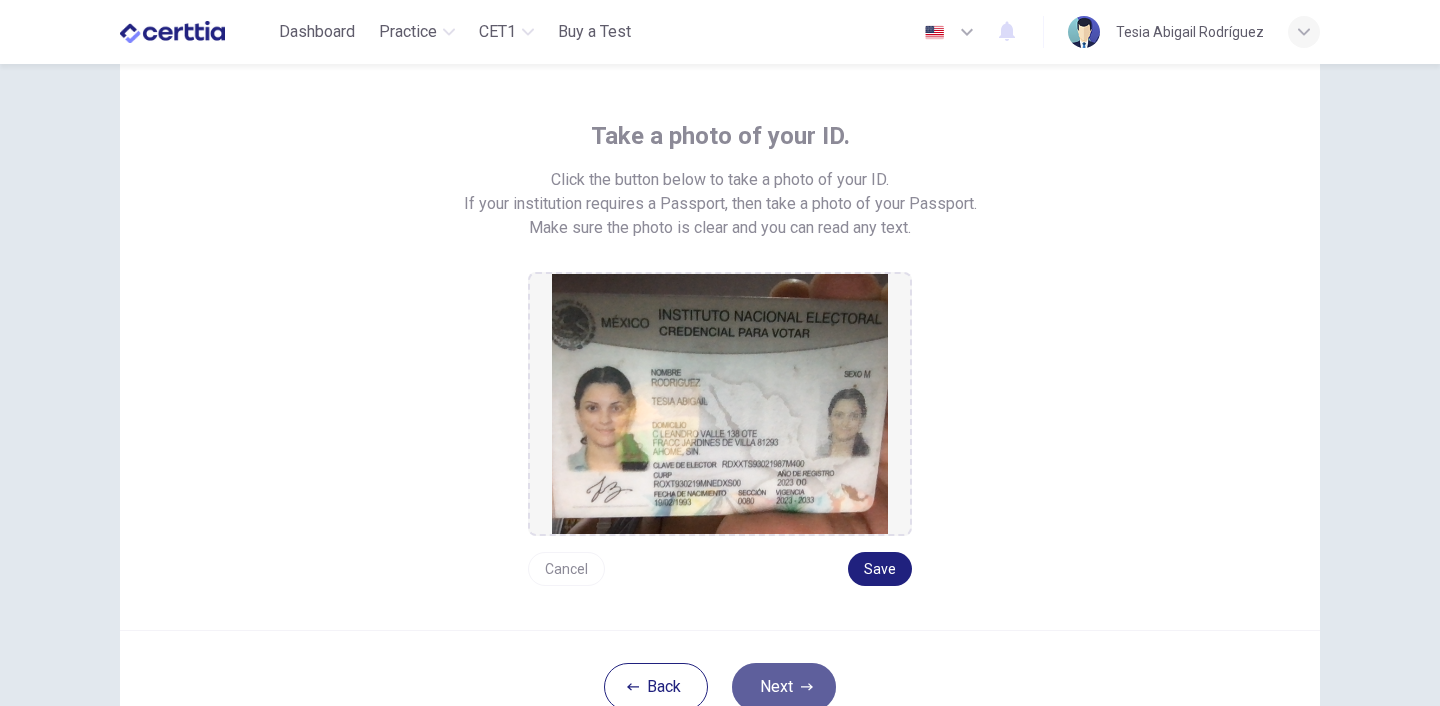 click on "Next" at bounding box center (784, 687) 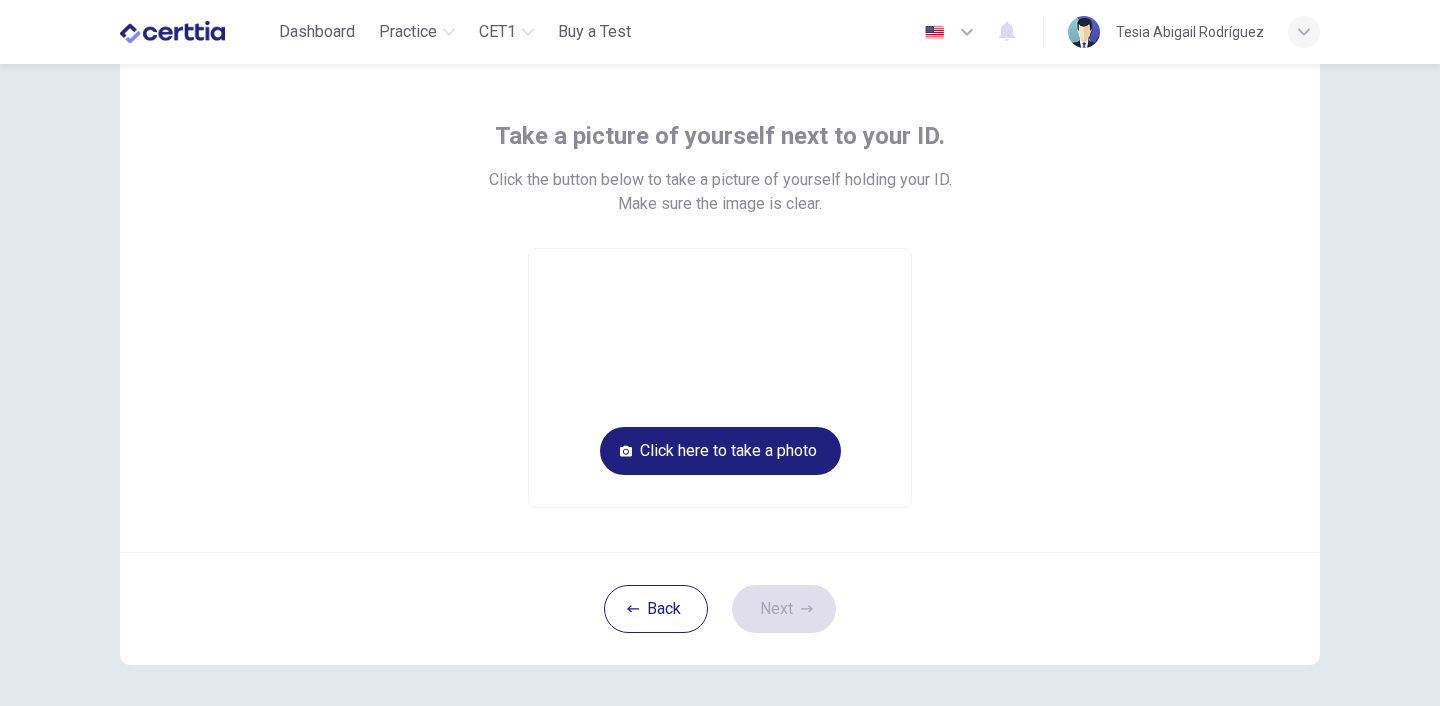 click on "Take a picture of yourself next to your ID. Click the button below to take a picture of yourself holding your ID. Make sure the image is clear. Click here to take a photo" at bounding box center (720, 296) 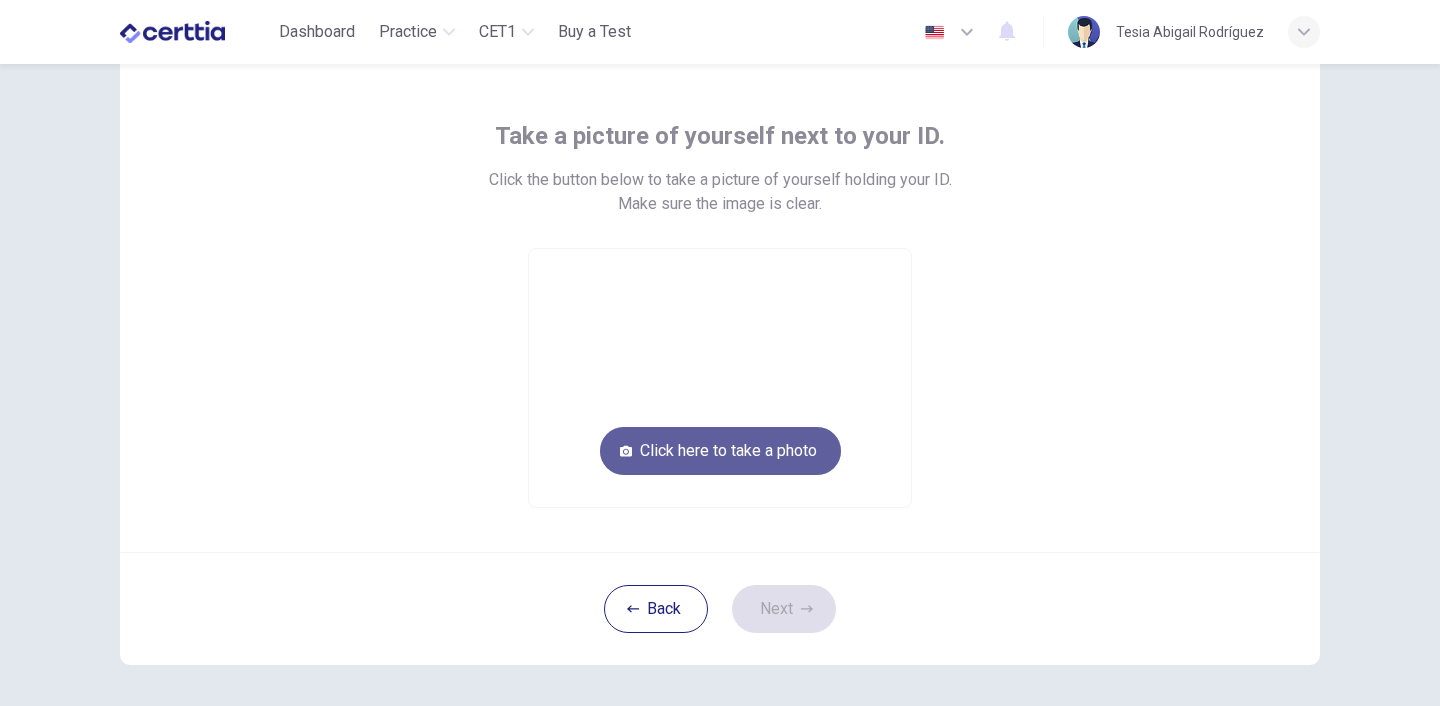 click on "Click here to take a photo" at bounding box center (720, 451) 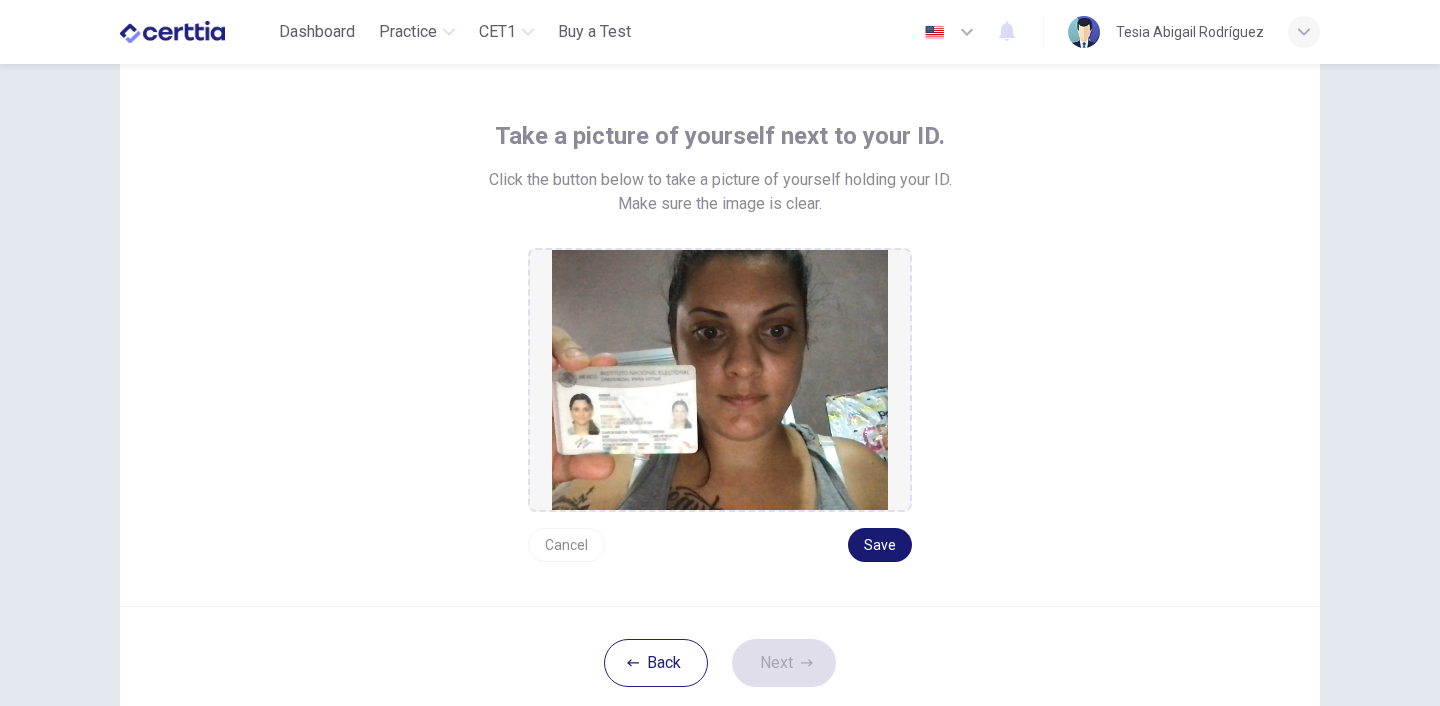 click on "Save" at bounding box center (880, 545) 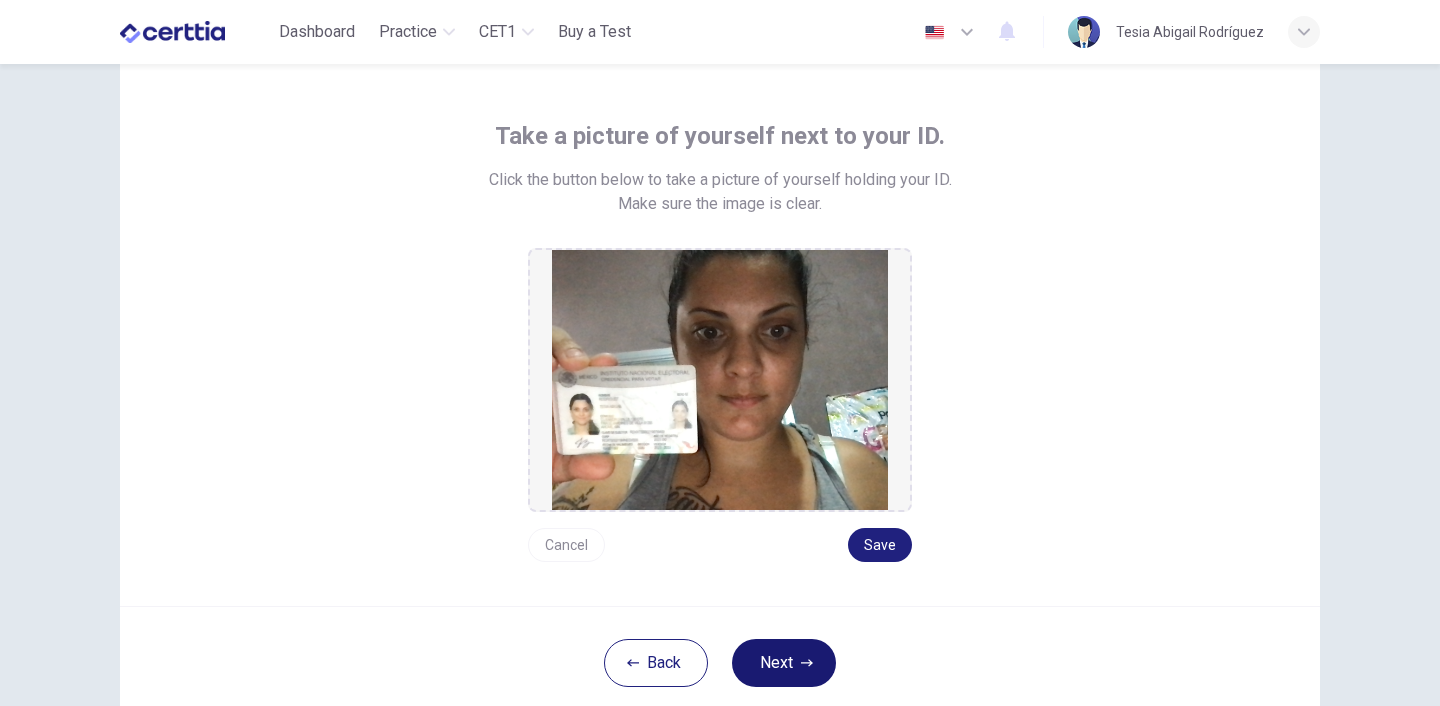 click at bounding box center [807, 663] 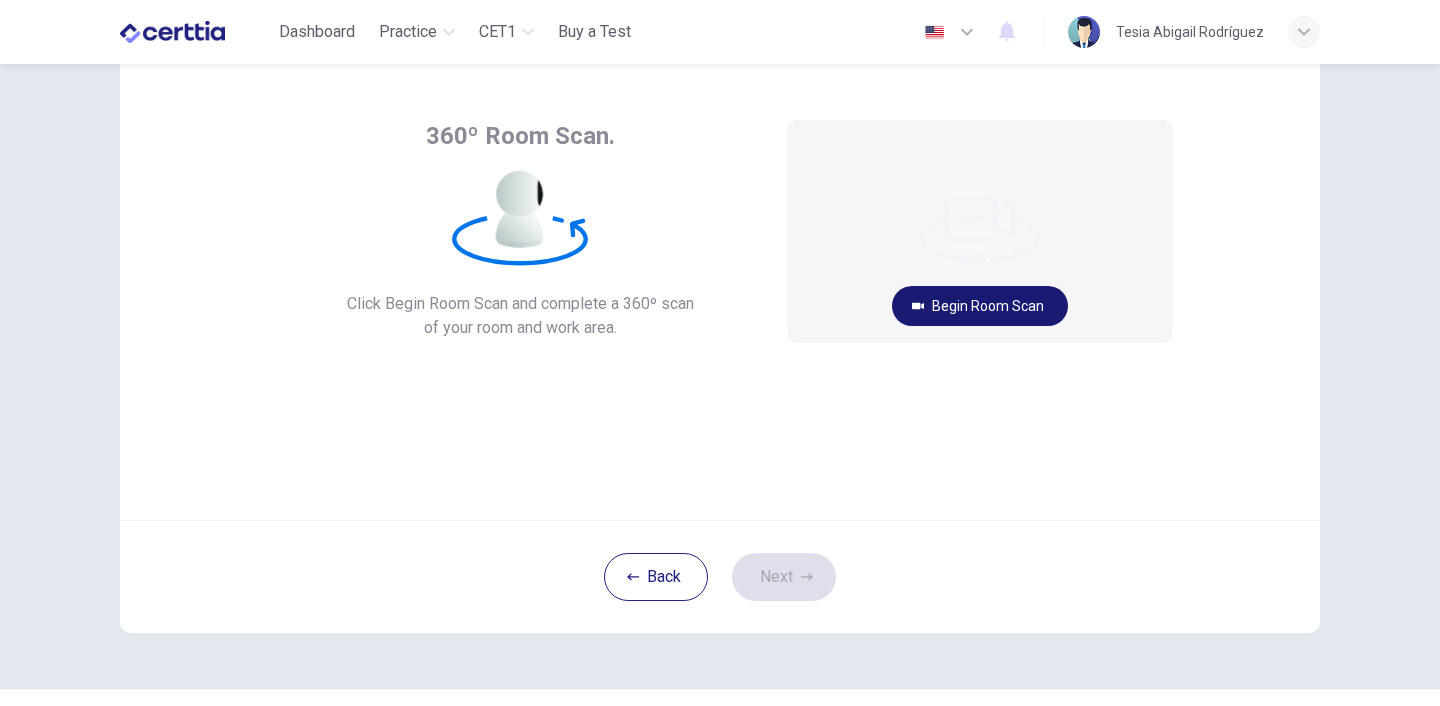 click on "Begin Room Scan" at bounding box center [980, 306] 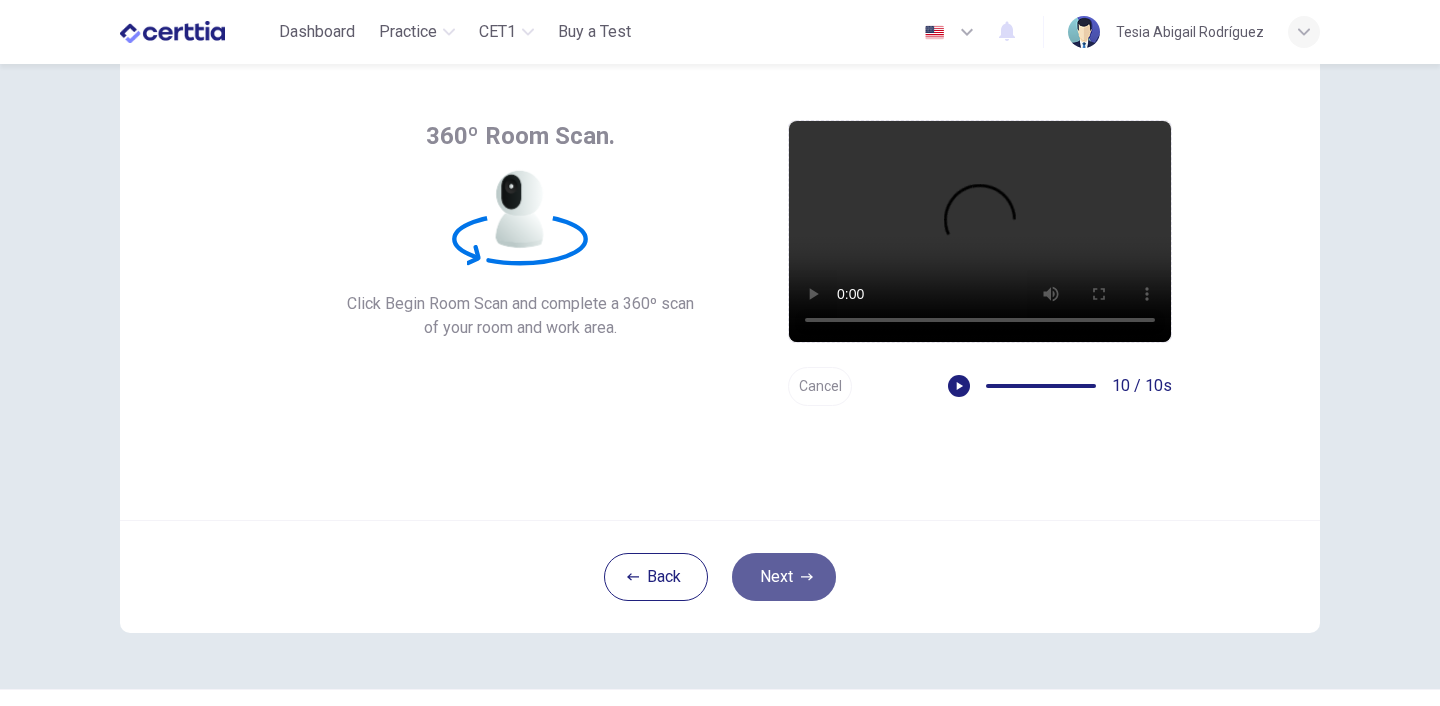 click on "Next" at bounding box center (784, 577) 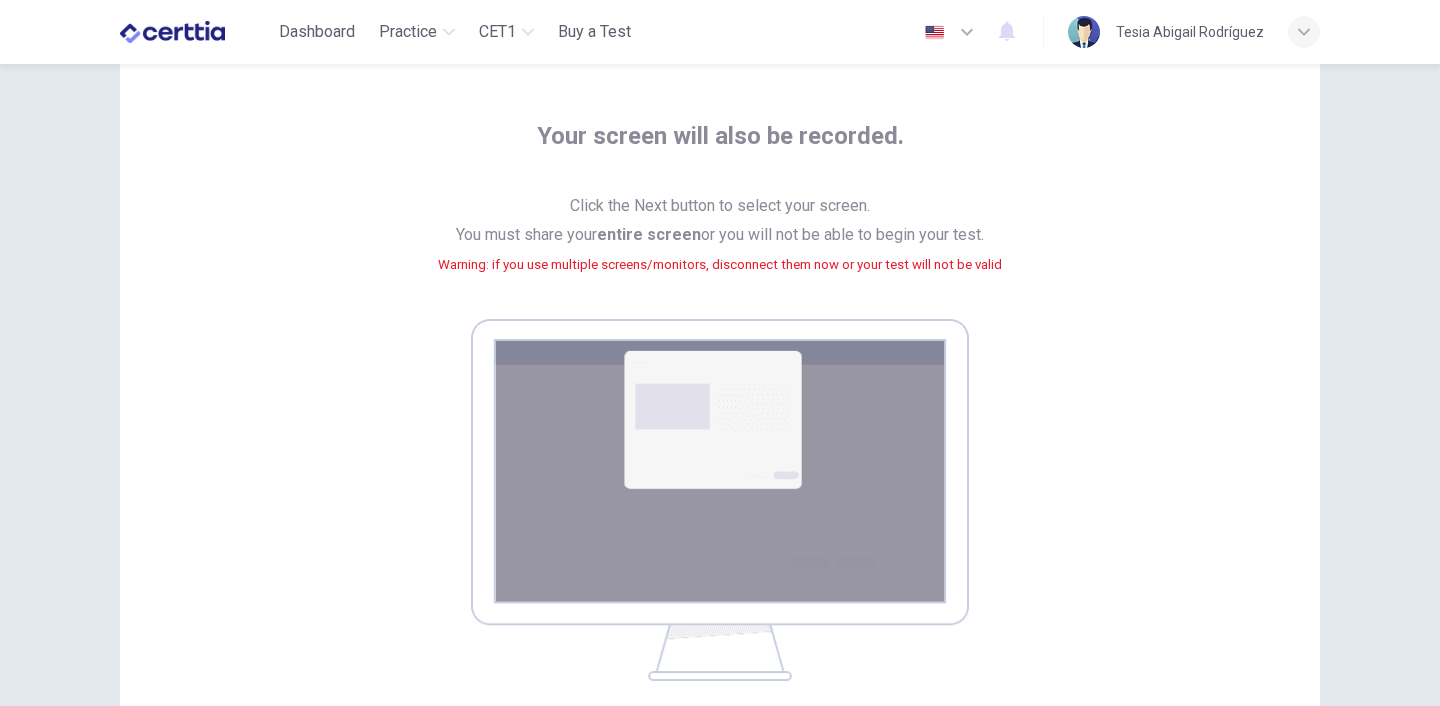click on "Your screen will also be recorded. Click the Next button to select your screen. You must share your entire screen or you will not be able to begin your test. Warning: if you use multiple screens/monitors, disconnect them now or your test will not be valid" at bounding box center (720, 400) 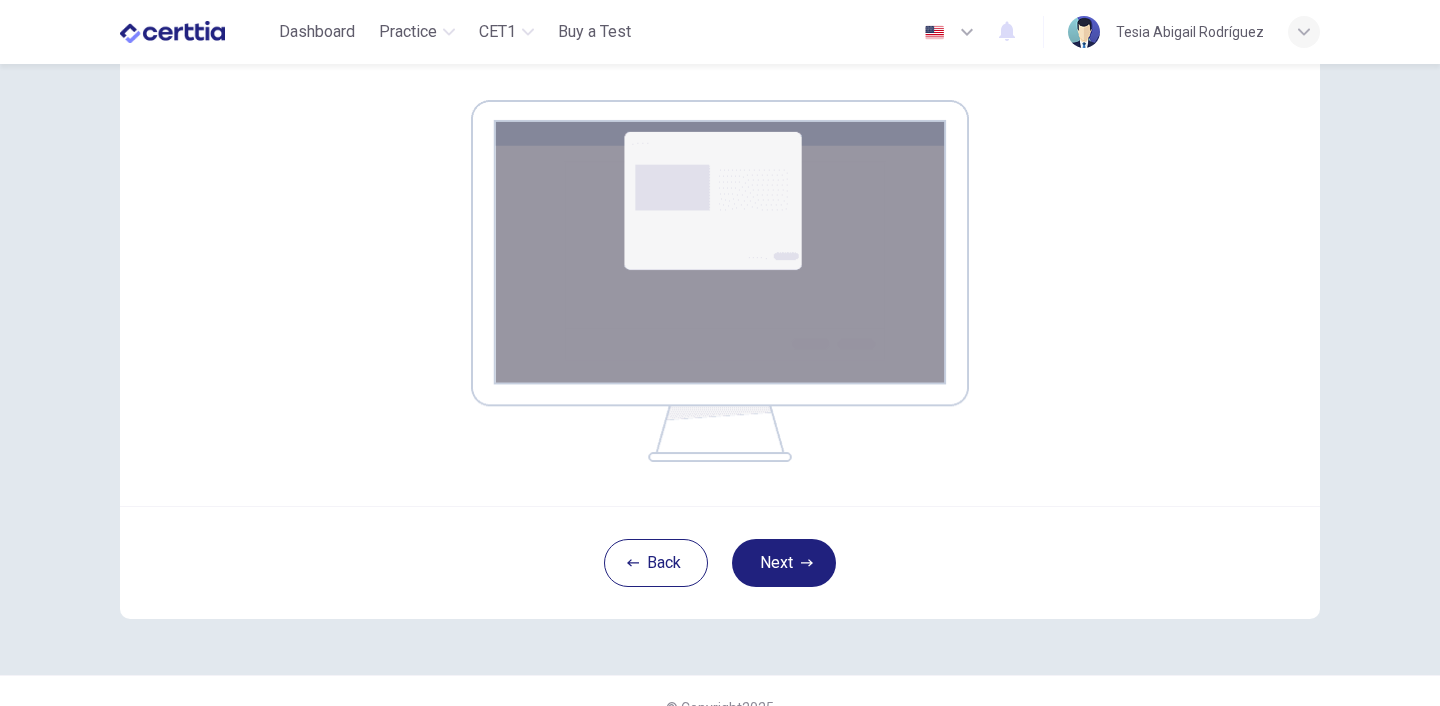 scroll, scrollTop: 320, scrollLeft: 0, axis: vertical 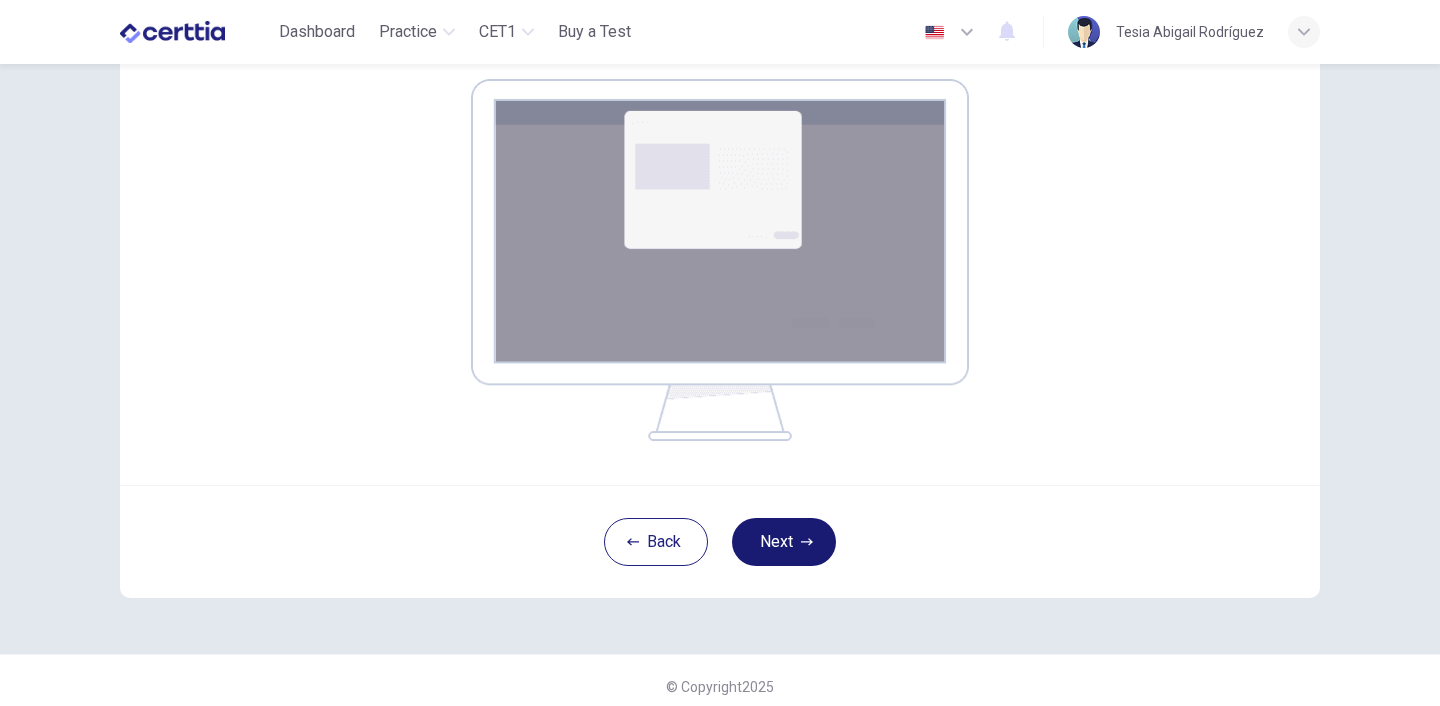 click at bounding box center (807, 542) 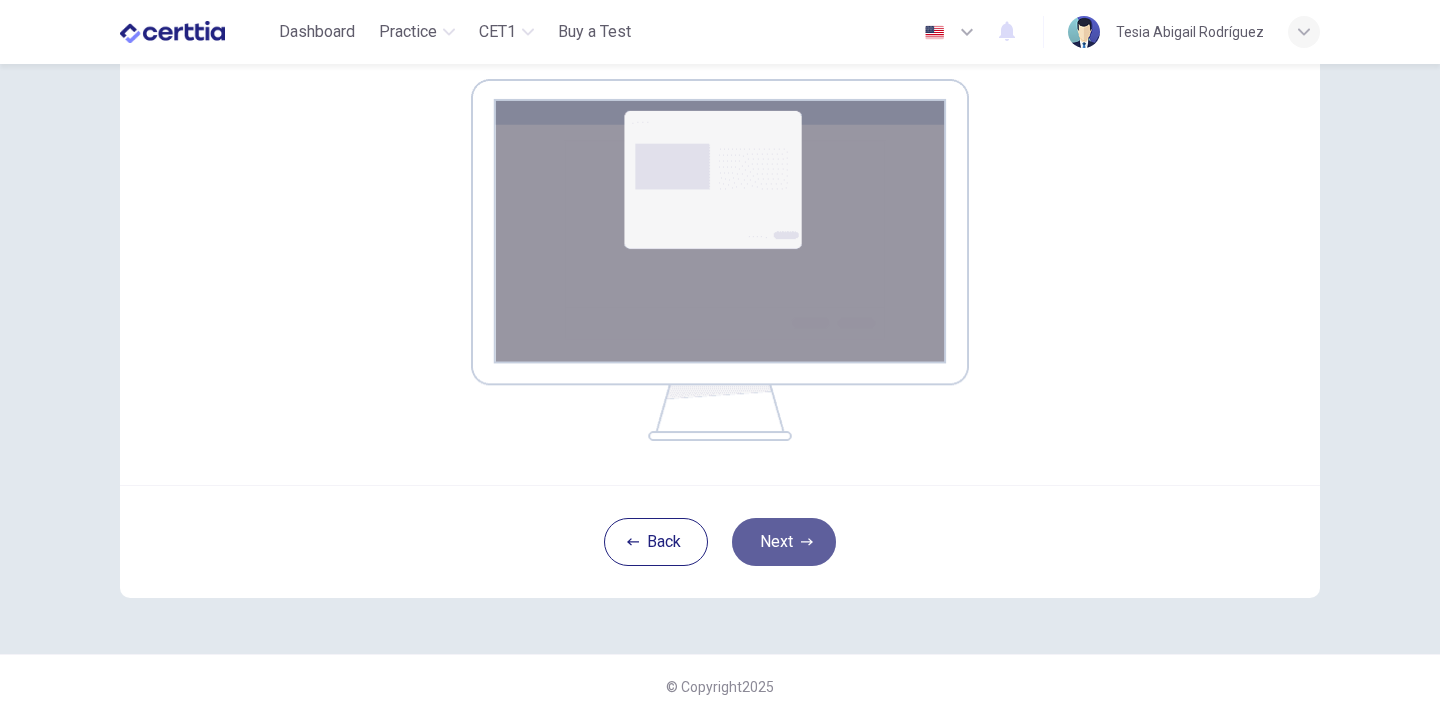 click on "Next" at bounding box center [784, 542] 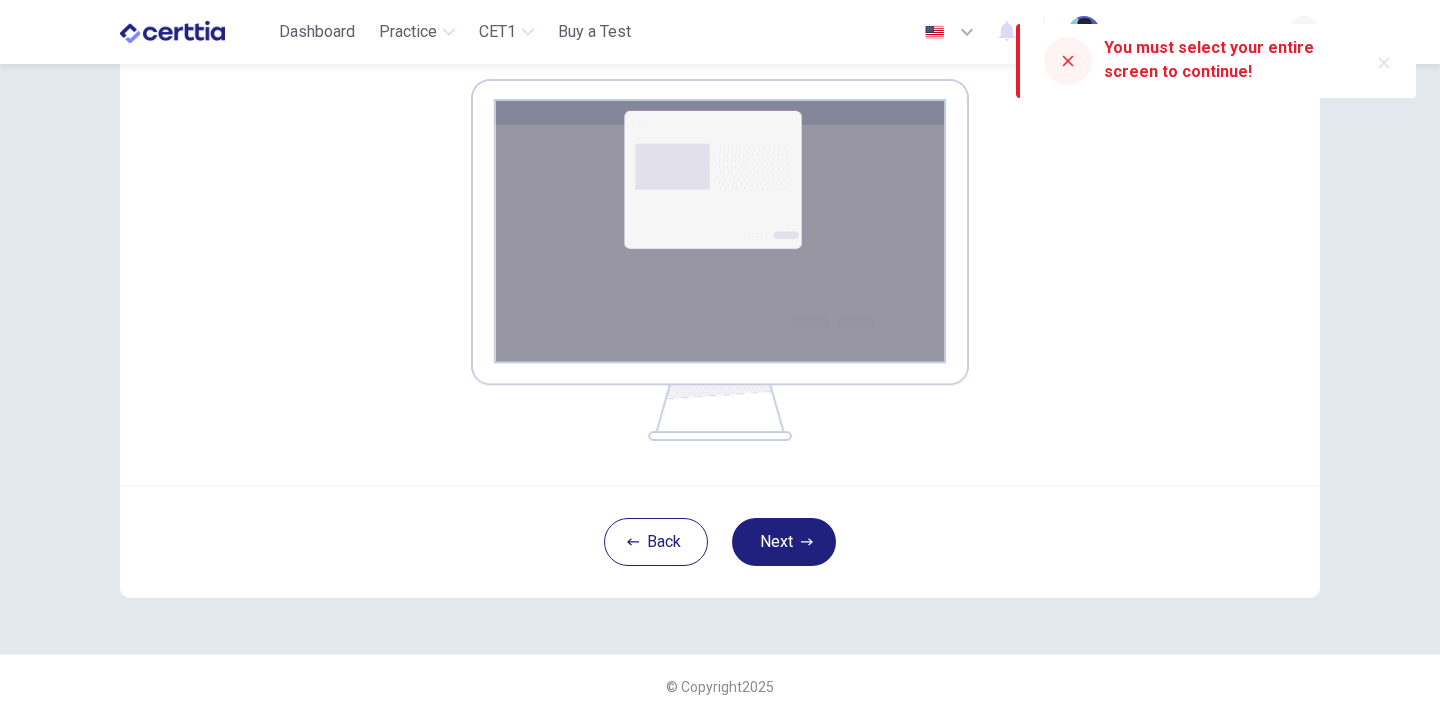 click at bounding box center (1068, 61) 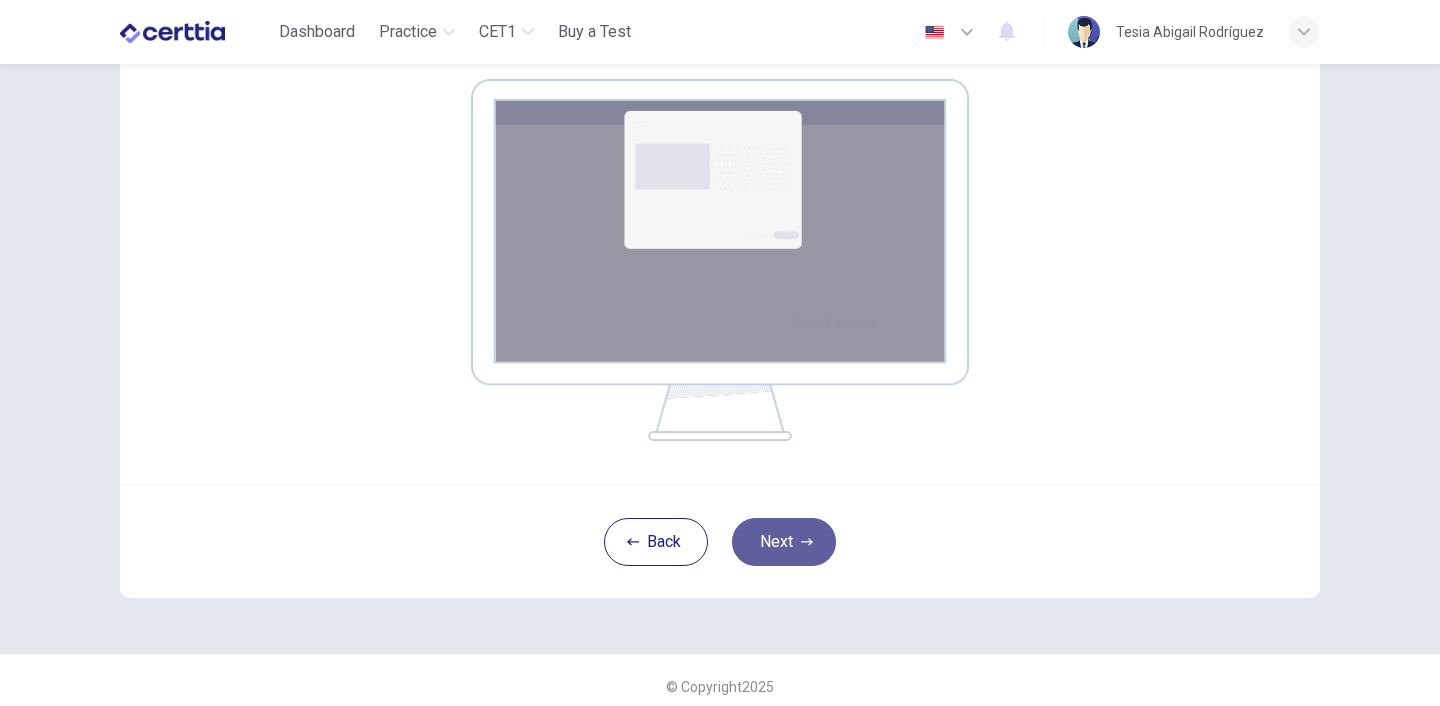click on "Next" at bounding box center [784, 542] 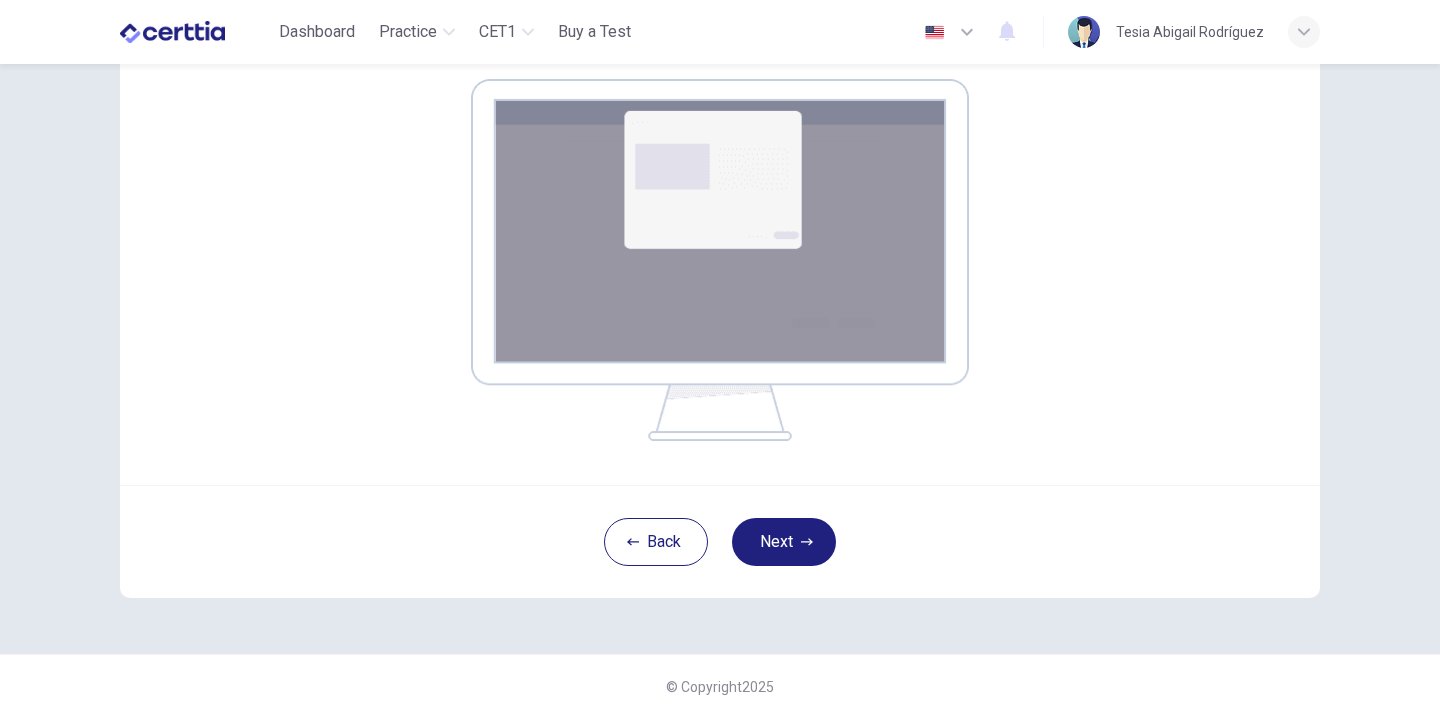 click on "Your screen will also be recorded. Click the Next button to select your screen.  You must share your  entire screen  or you will not be able to begin your test.    Warning: if you use multiple screens/monitors, disconnect them now or your test will not be valid" at bounding box center (720, 142) 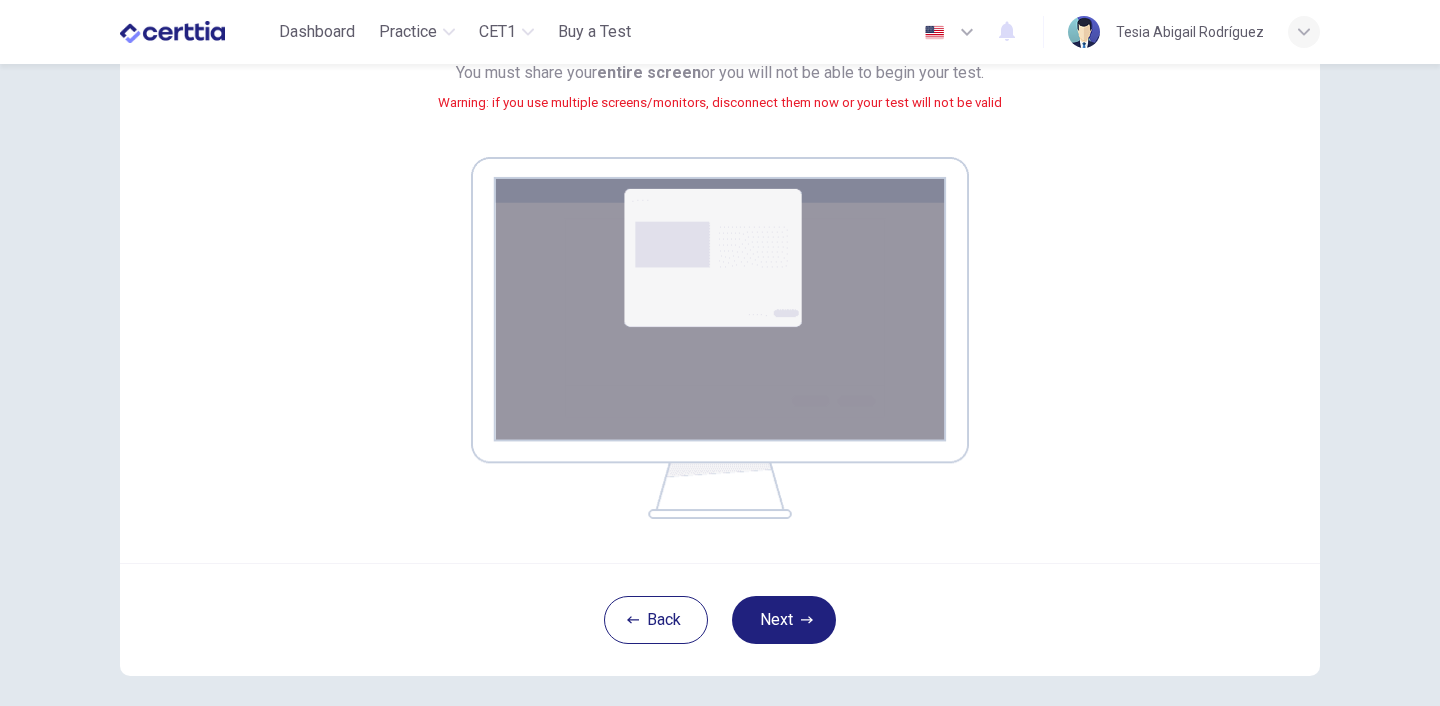 scroll, scrollTop: 240, scrollLeft: 0, axis: vertical 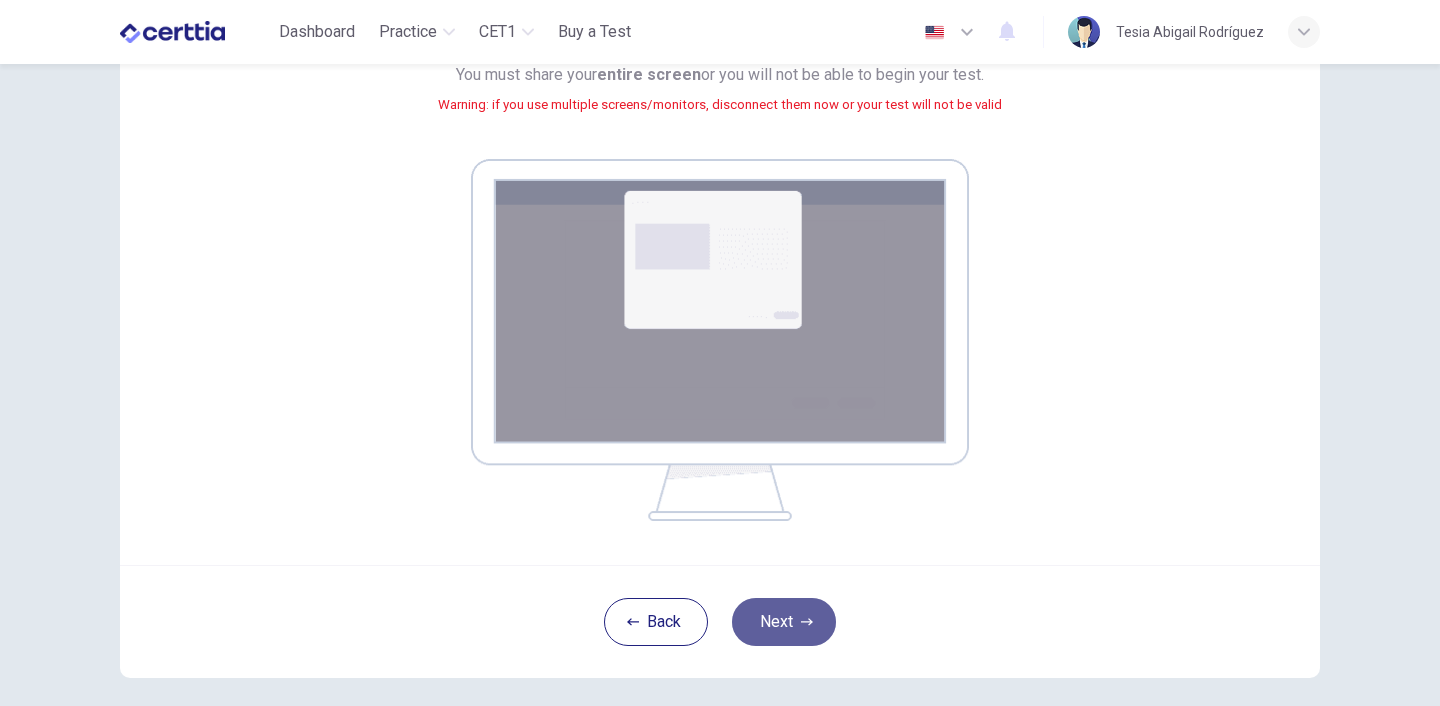 click on "Next" at bounding box center [784, 622] 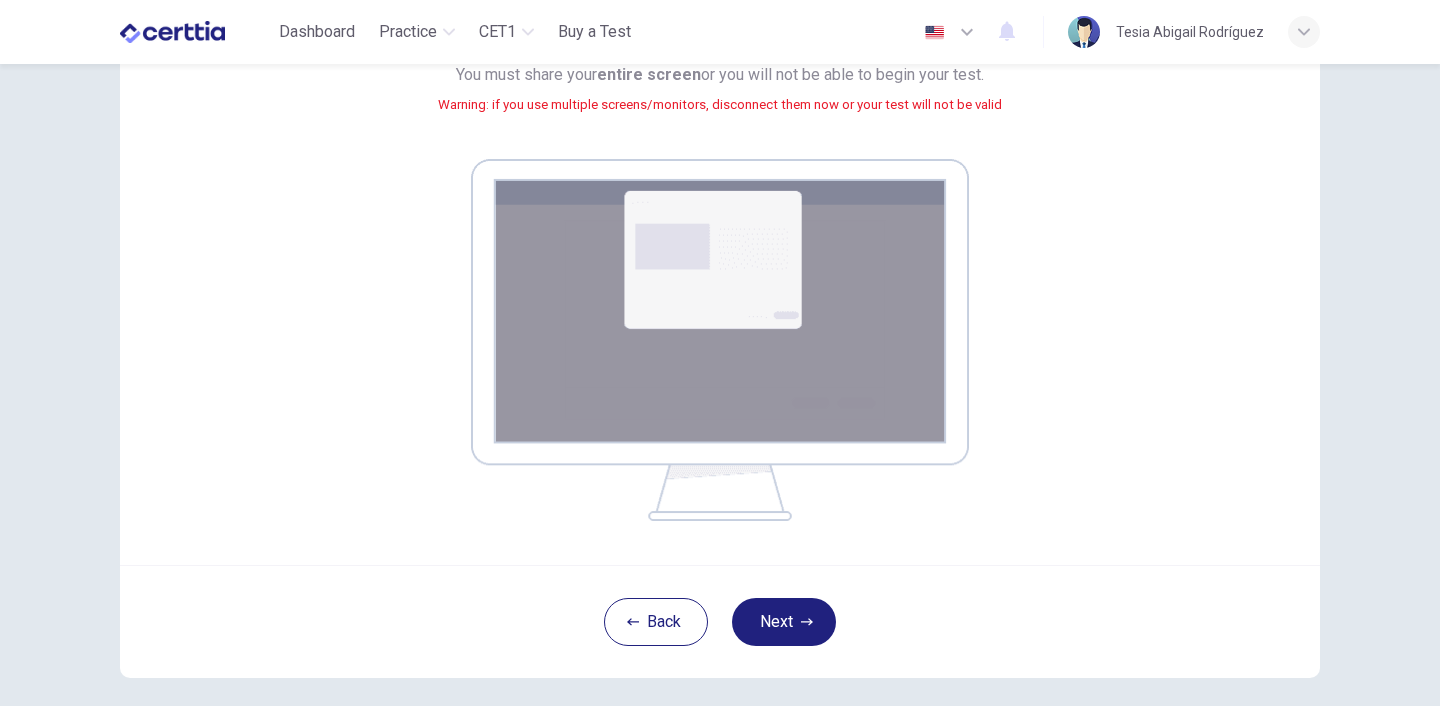 click on "Your screen will also be recorded. Click the Next button to select your screen.  You must share your  entire screen  or you will not be able to begin your test.    Warning: if you use multiple screens/monitors, disconnect them now or your test will not be valid" at bounding box center [720, 240] 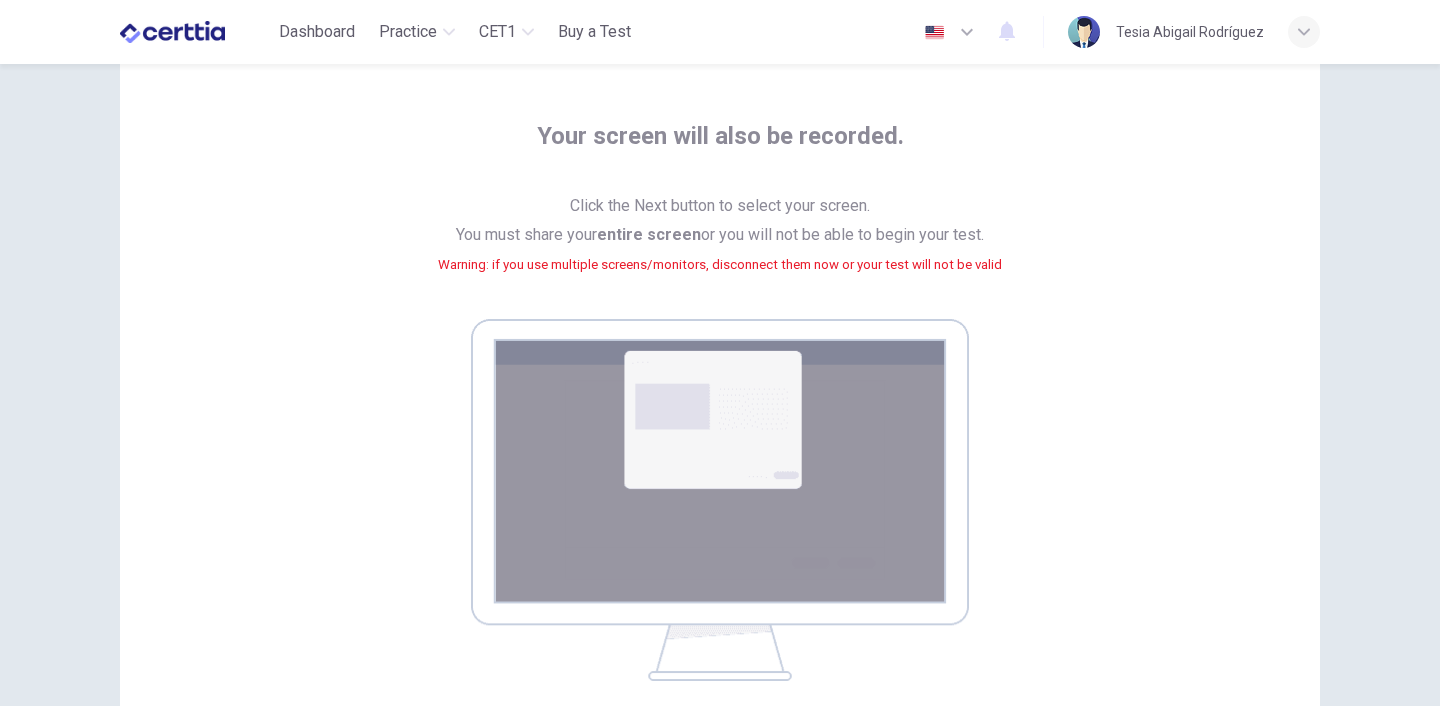 scroll, scrollTop: 120, scrollLeft: 0, axis: vertical 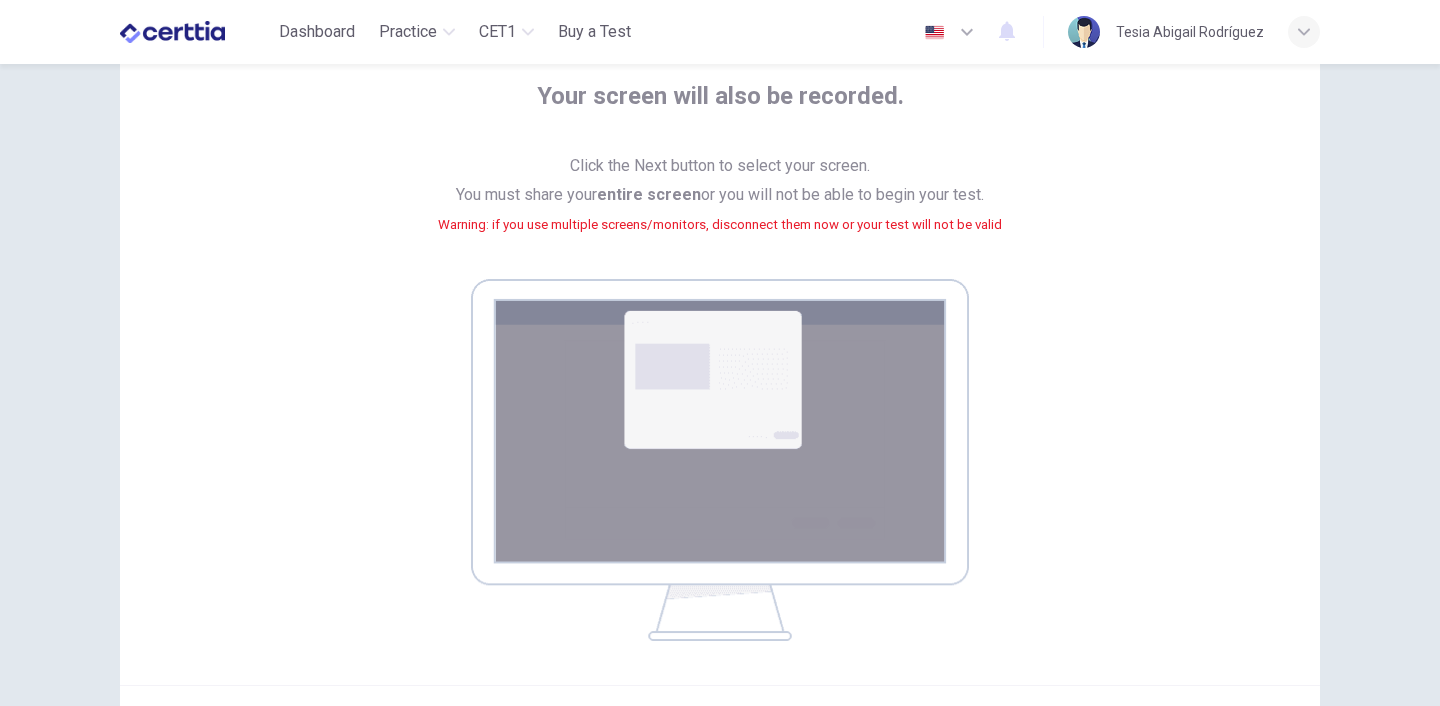 click at bounding box center [720, 460] 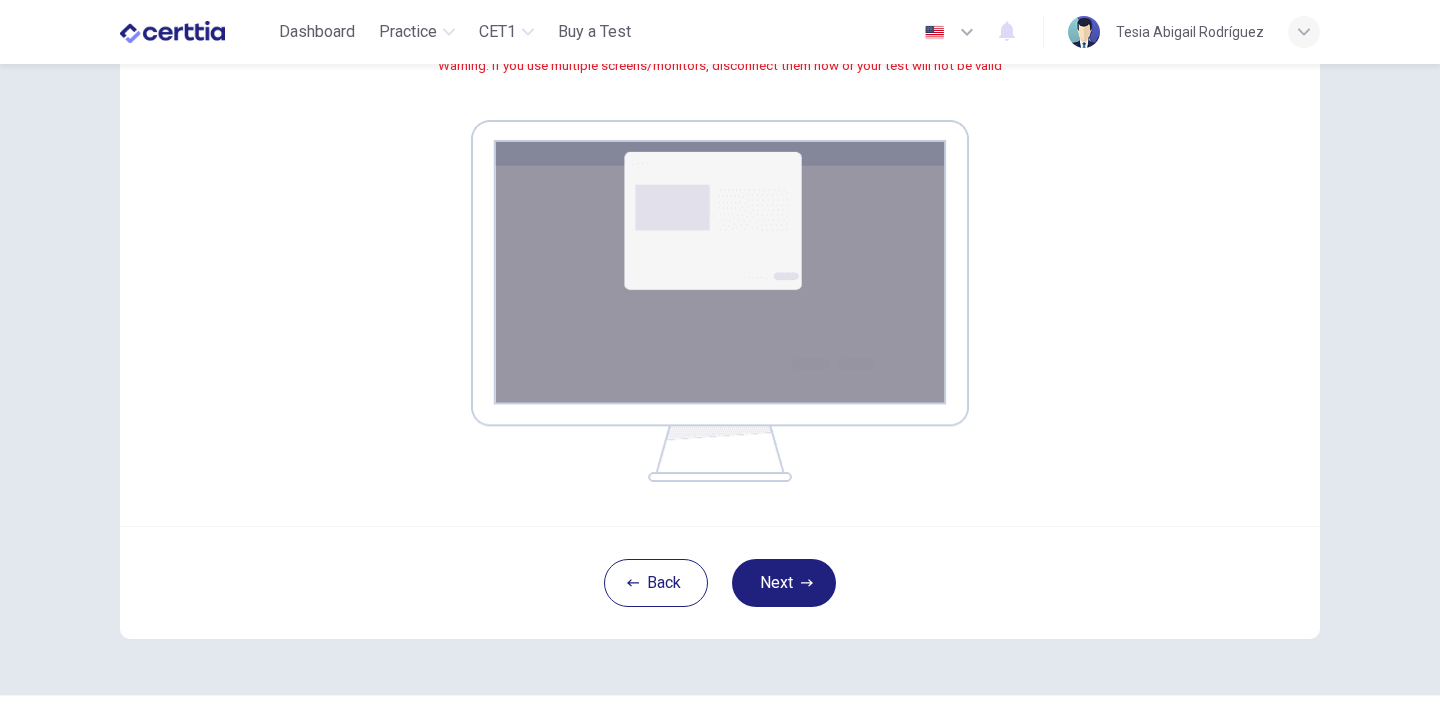 scroll, scrollTop: 280, scrollLeft: 0, axis: vertical 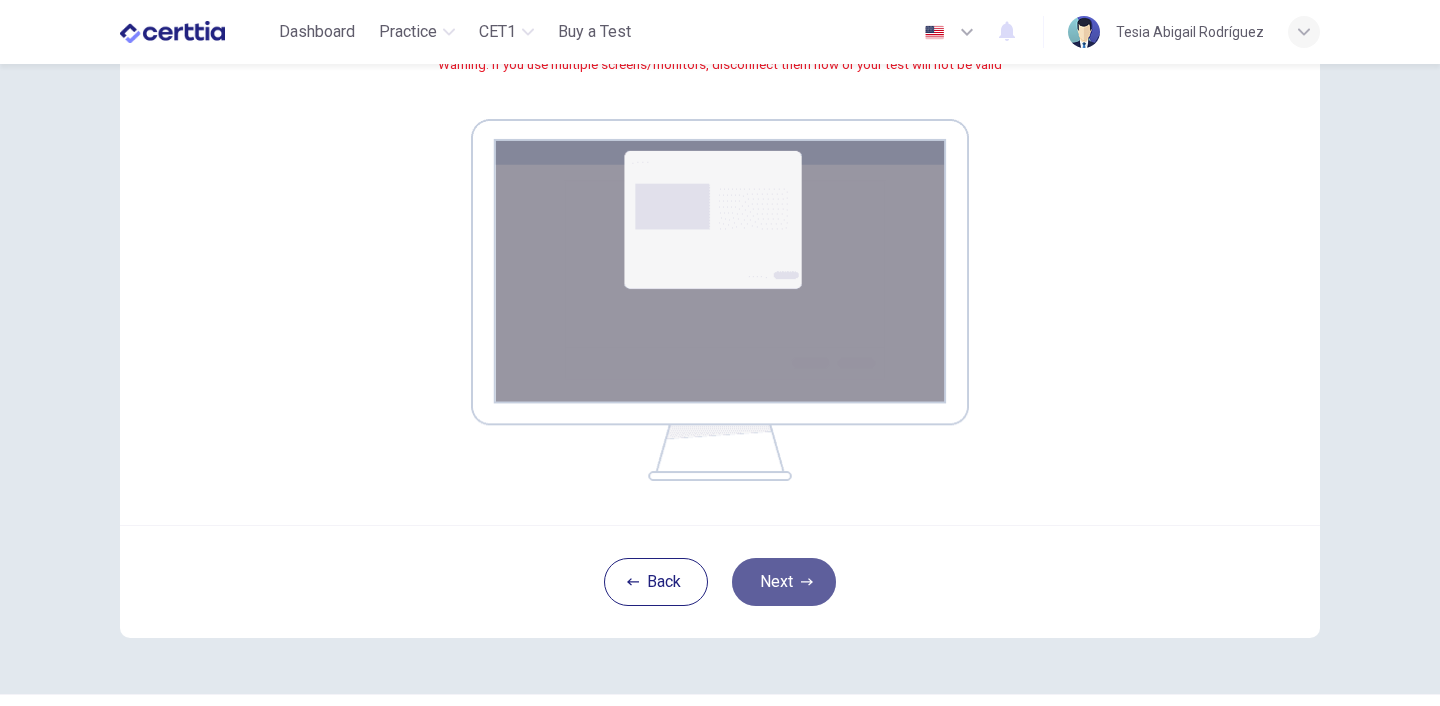 click on "Next" at bounding box center [784, 582] 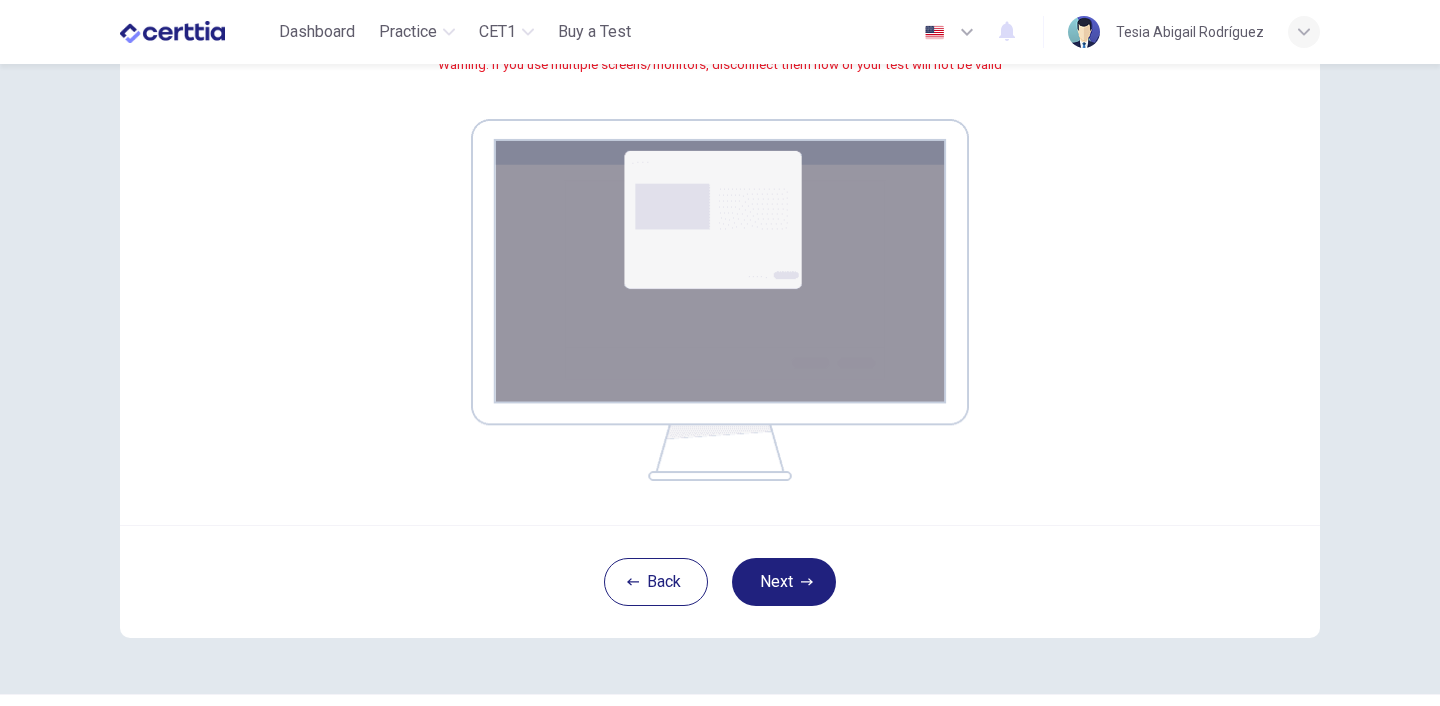 click on "Back Next" at bounding box center (720, 581) 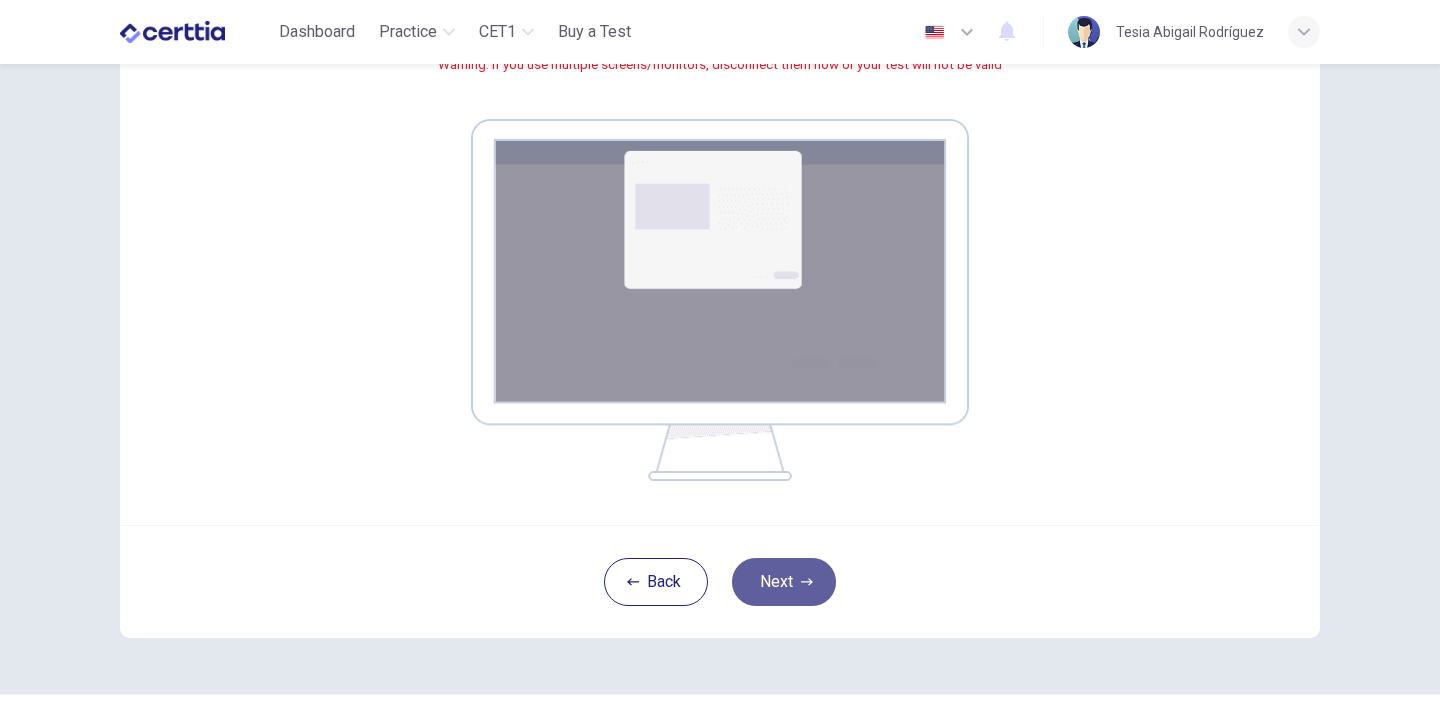 click on "Next" at bounding box center (784, 582) 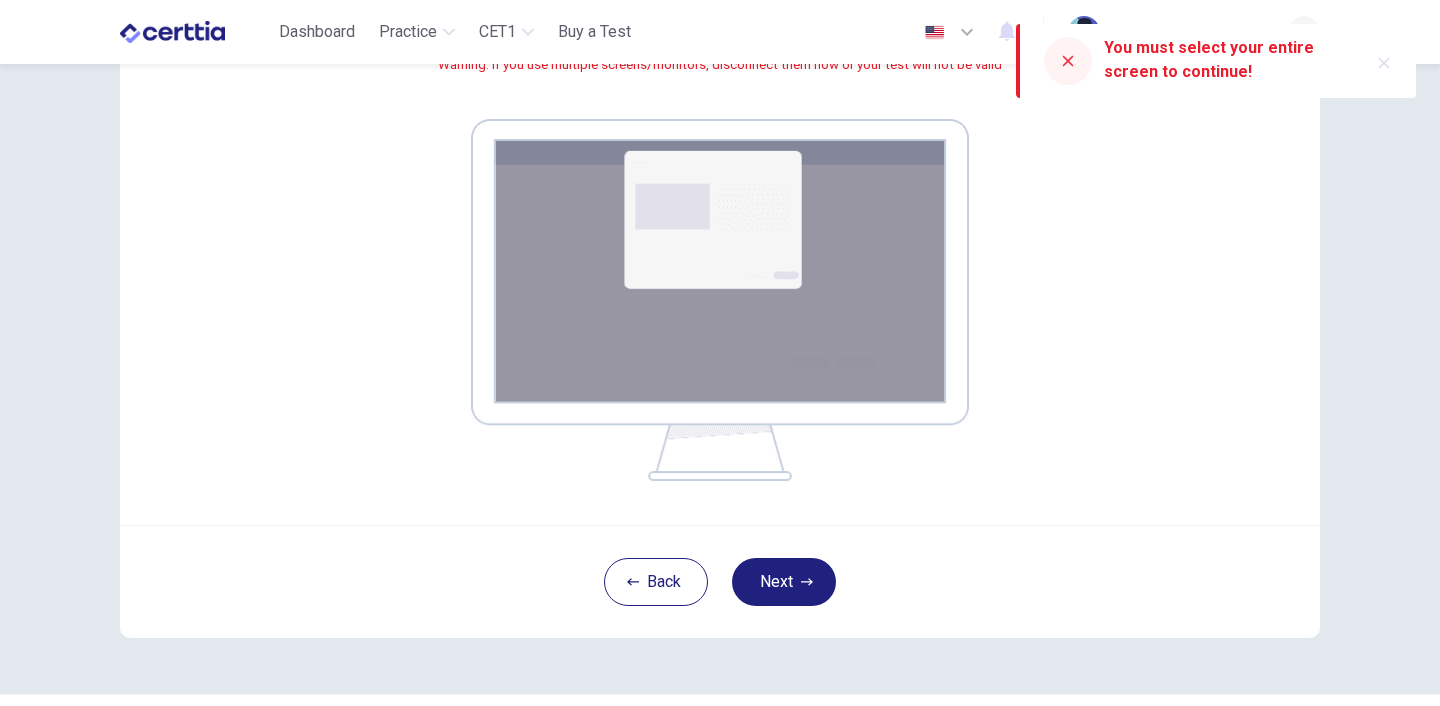 click at bounding box center (720, 300) 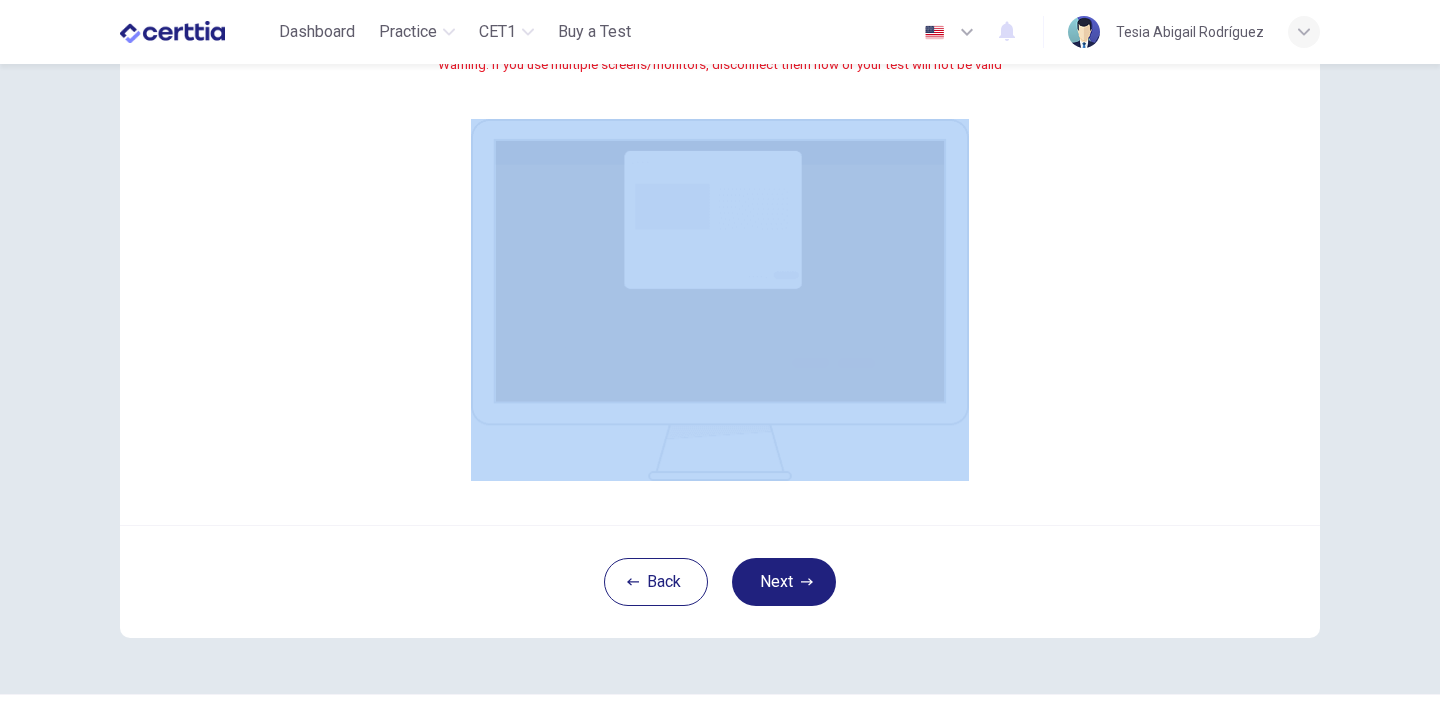 click on "Your screen will also be recorded. Click the Next button to select your screen.  You must share your  entire screen  or you will not be able to begin your test.    Warning: if you use multiple screens/monitors, disconnect them now or your test will not be valid" at bounding box center [720, 200] 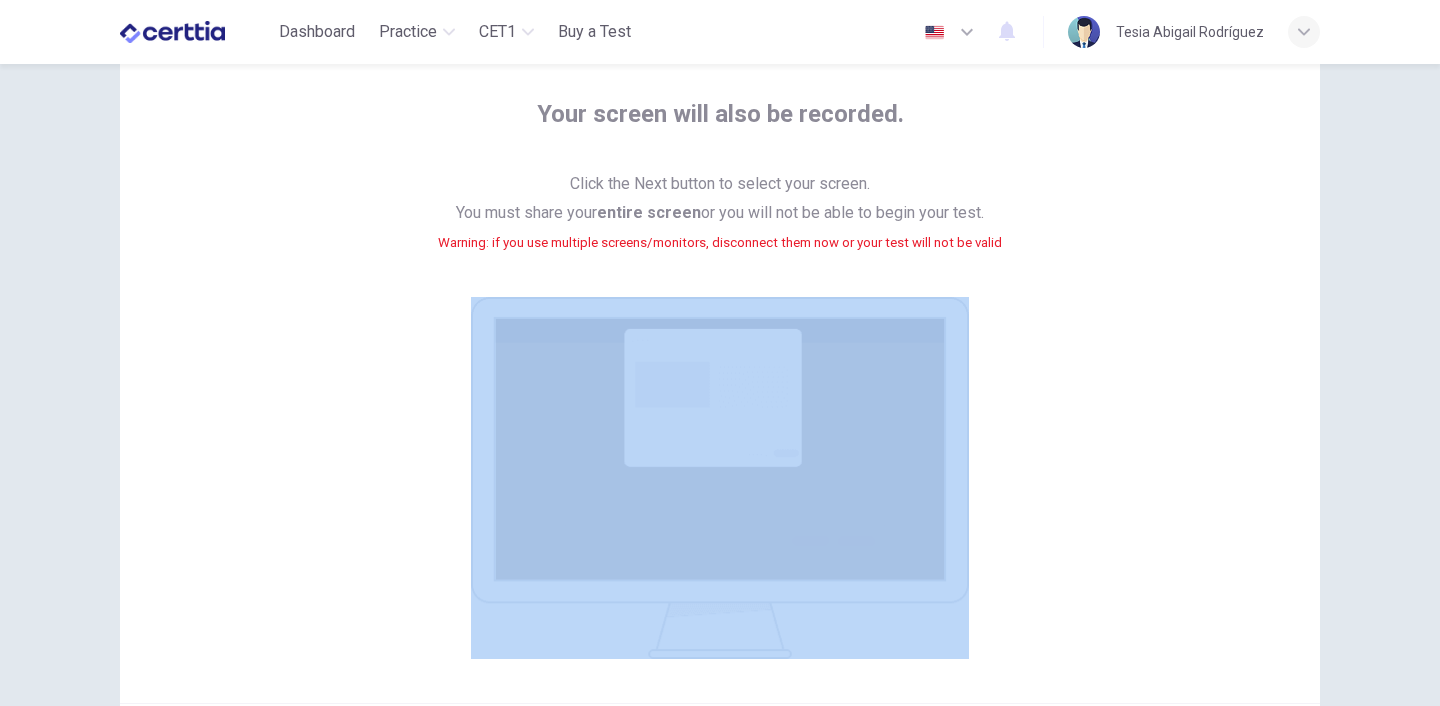 scroll, scrollTop: 80, scrollLeft: 0, axis: vertical 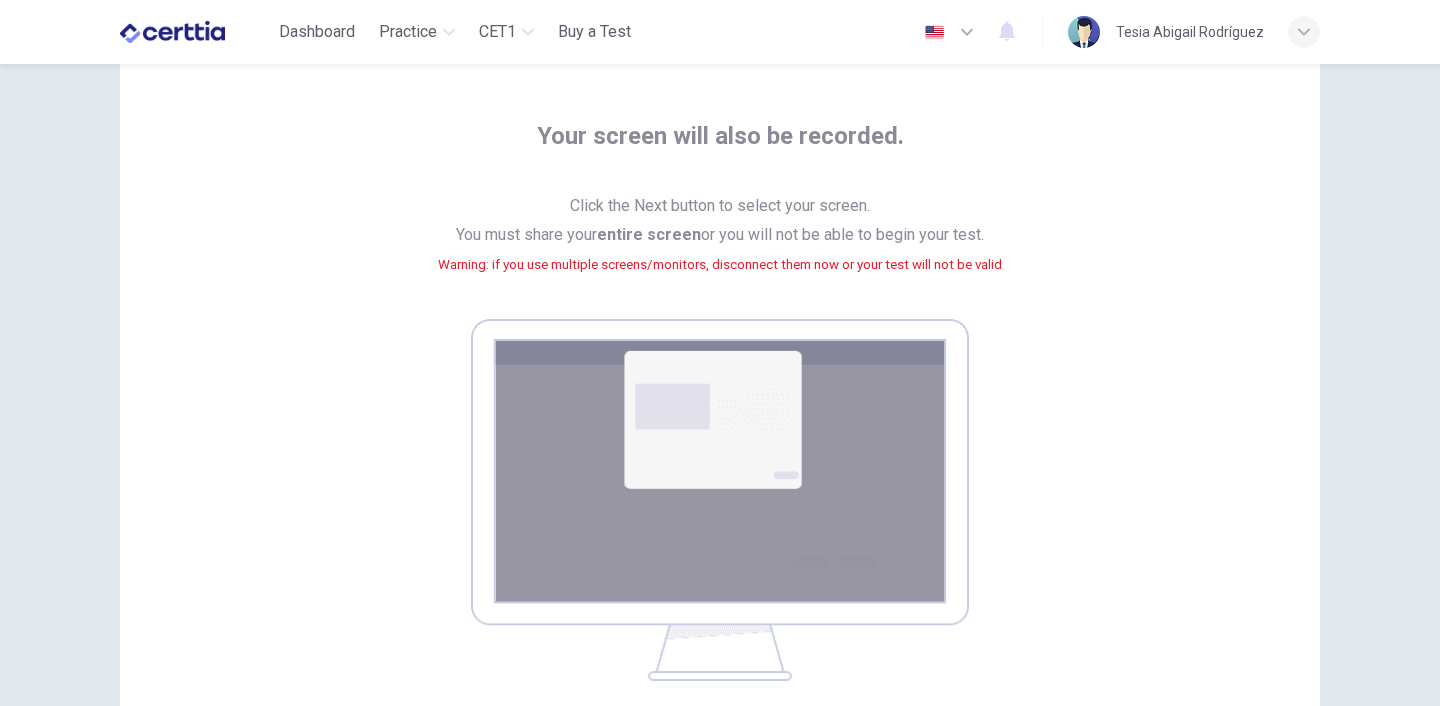 click on "Click the Next button to select your screen.  You must share your  entire screen  or you will not be able to begin your test.    Warning: if you use multiple screens/monitors, disconnect them now or your test will not be valid" at bounding box center (720, 247) 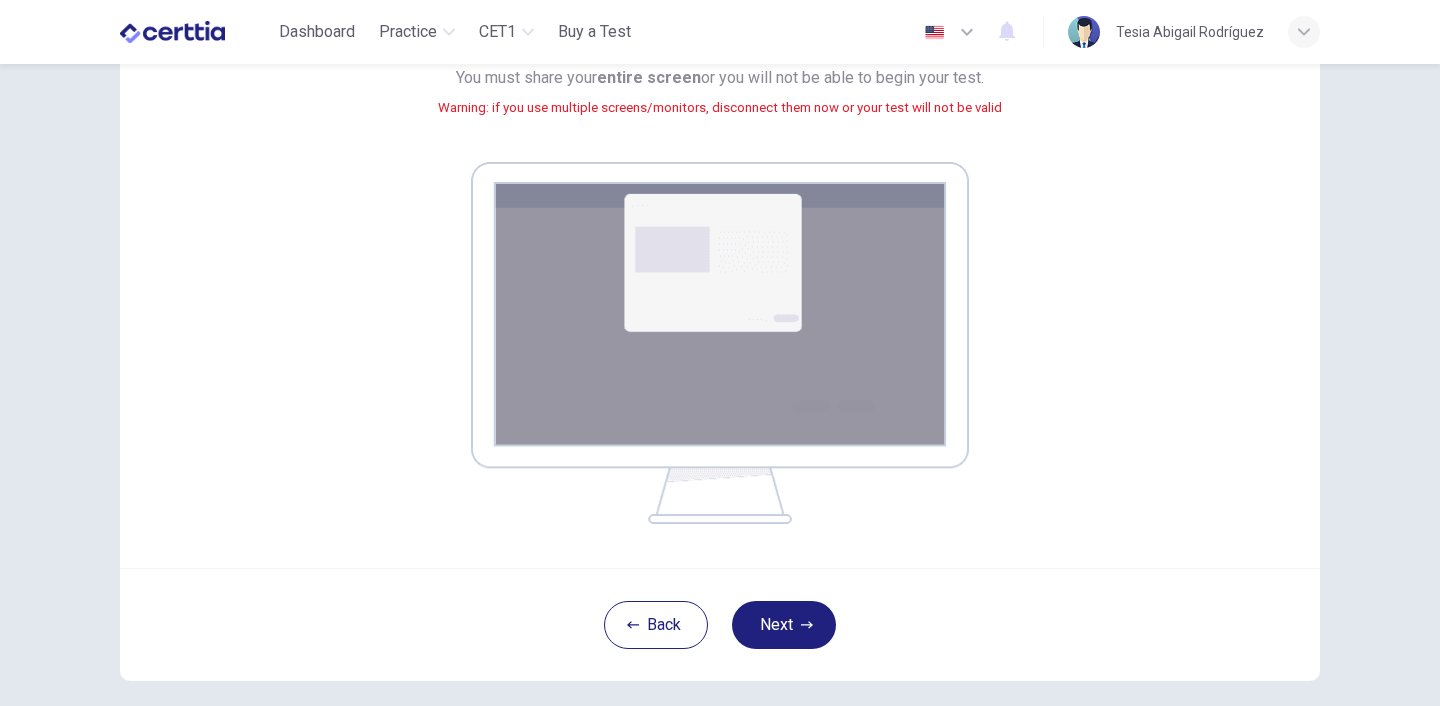 scroll, scrollTop: 240, scrollLeft: 0, axis: vertical 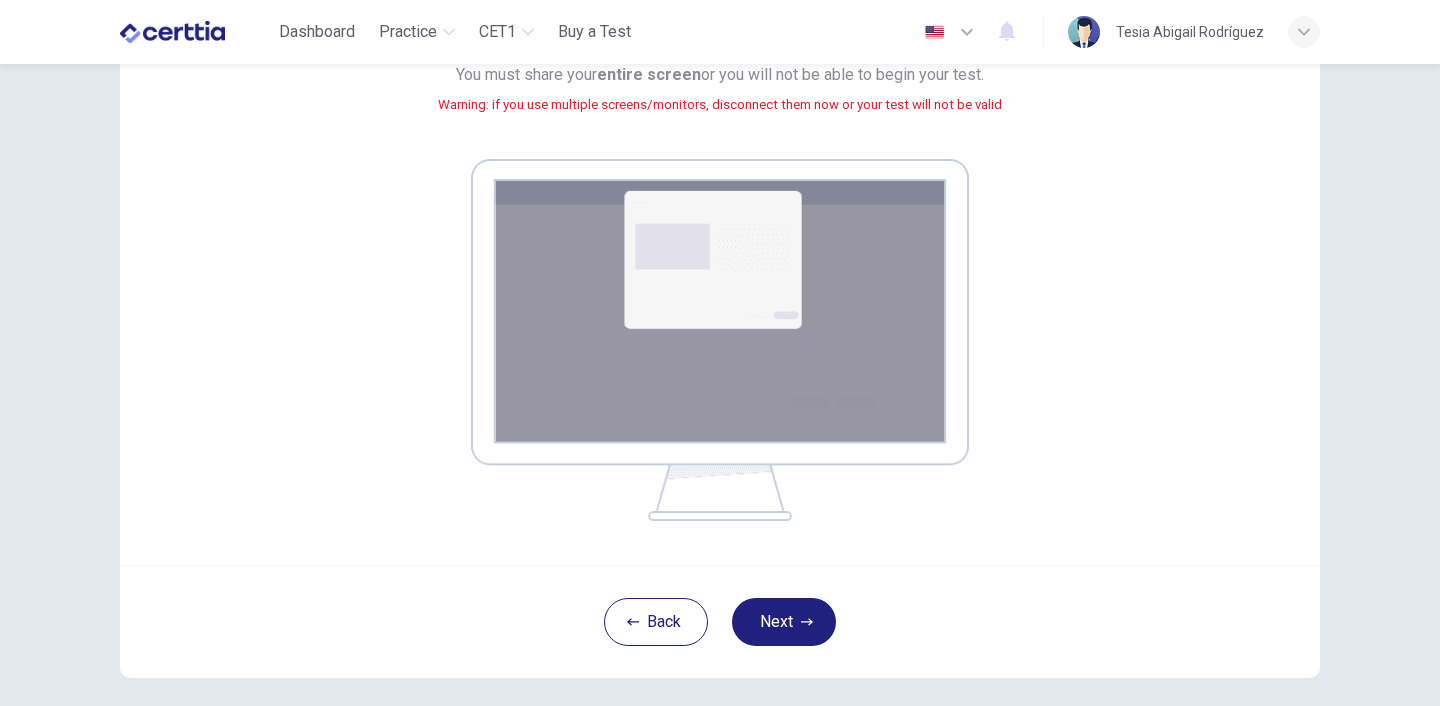 click at bounding box center [720, 340] 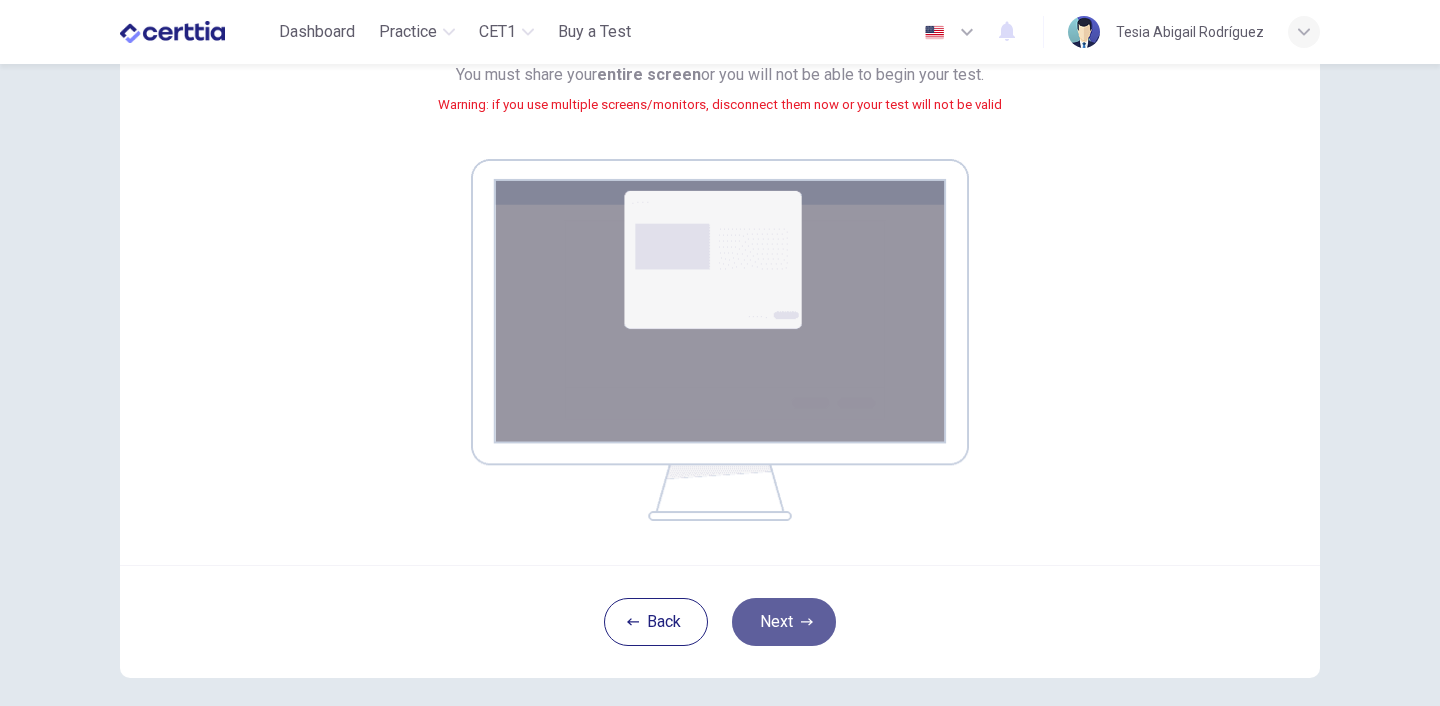 click on "Next" at bounding box center (784, 622) 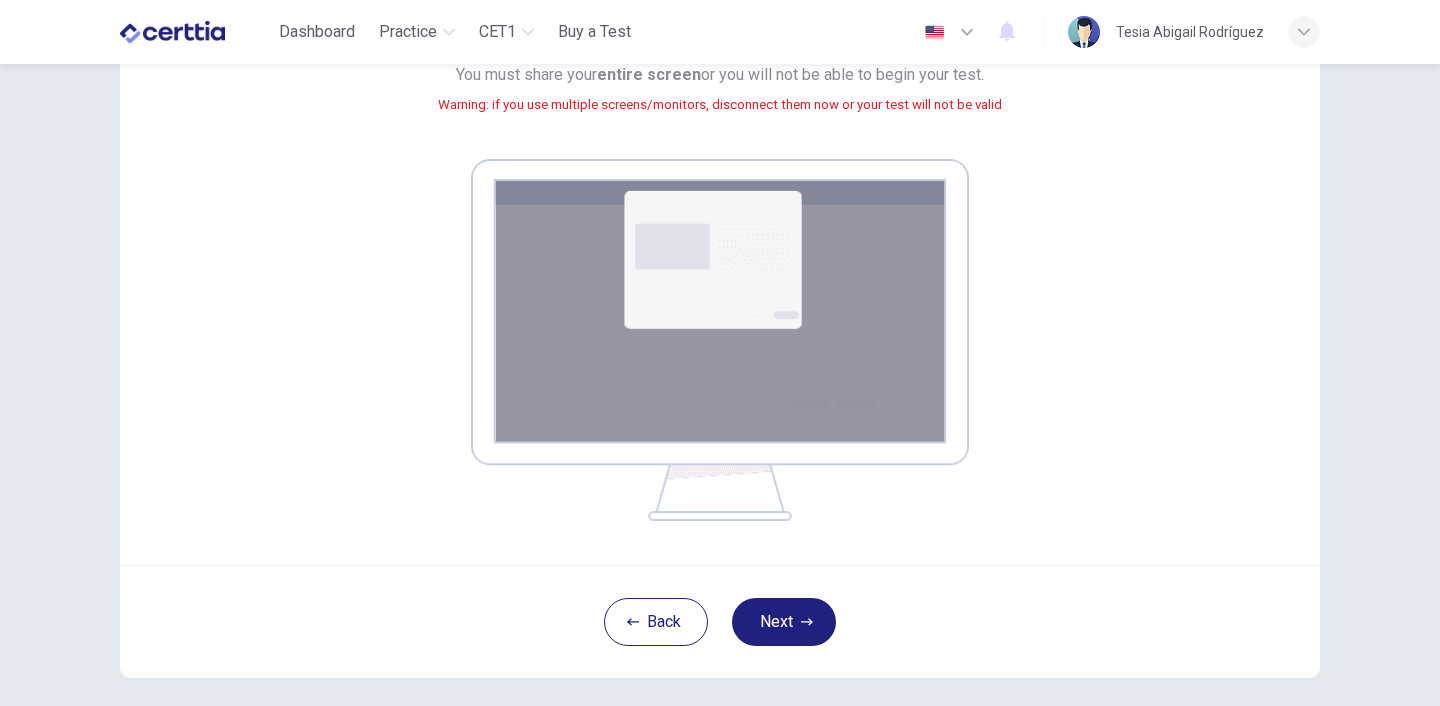 click on "Back Next" at bounding box center [720, 621] 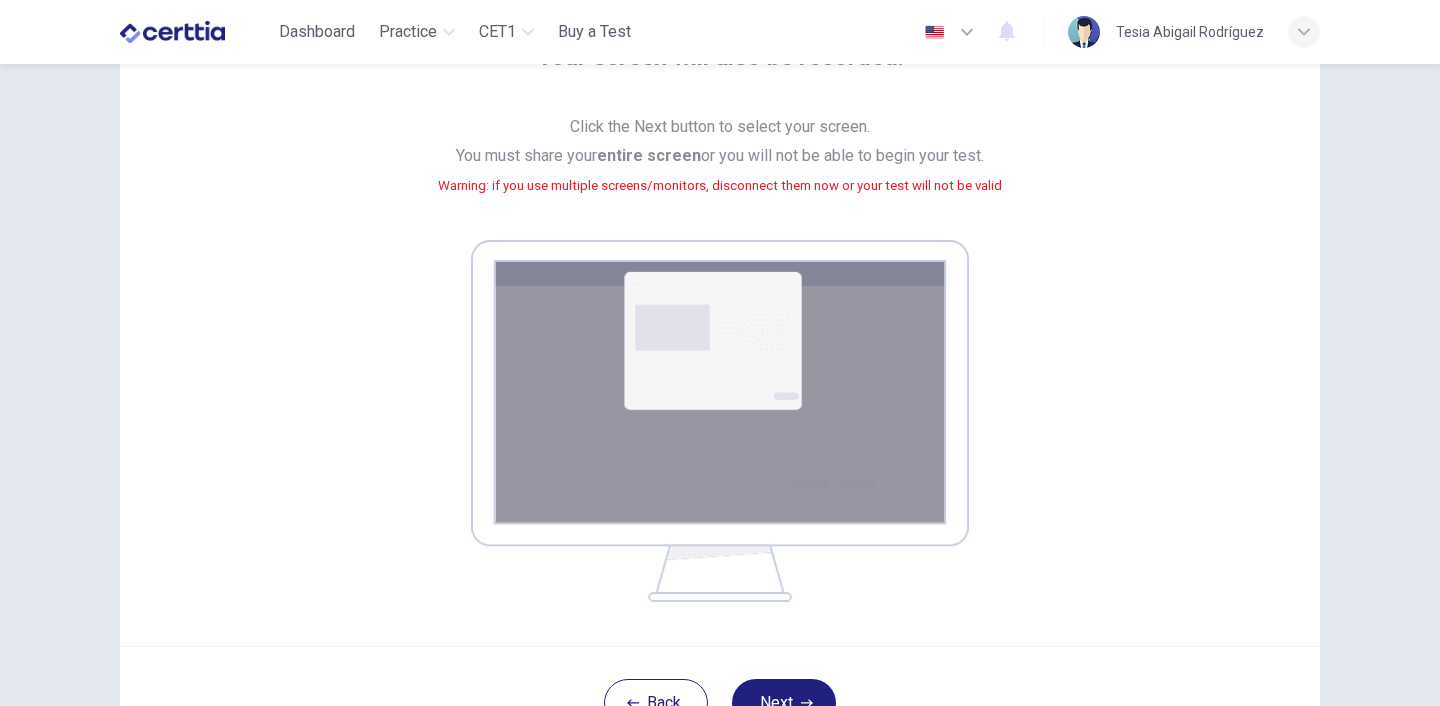scroll, scrollTop: 160, scrollLeft: 0, axis: vertical 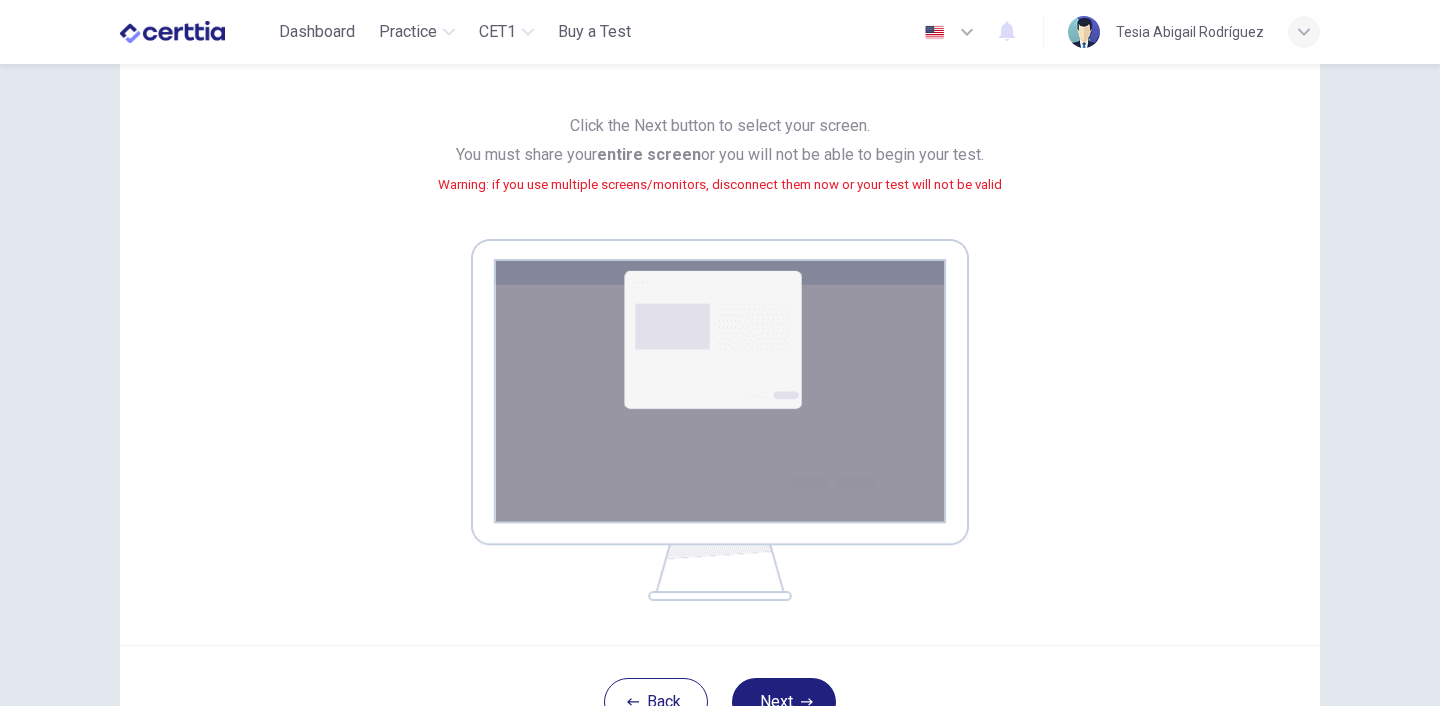 click on "Back Next" at bounding box center (720, 701) 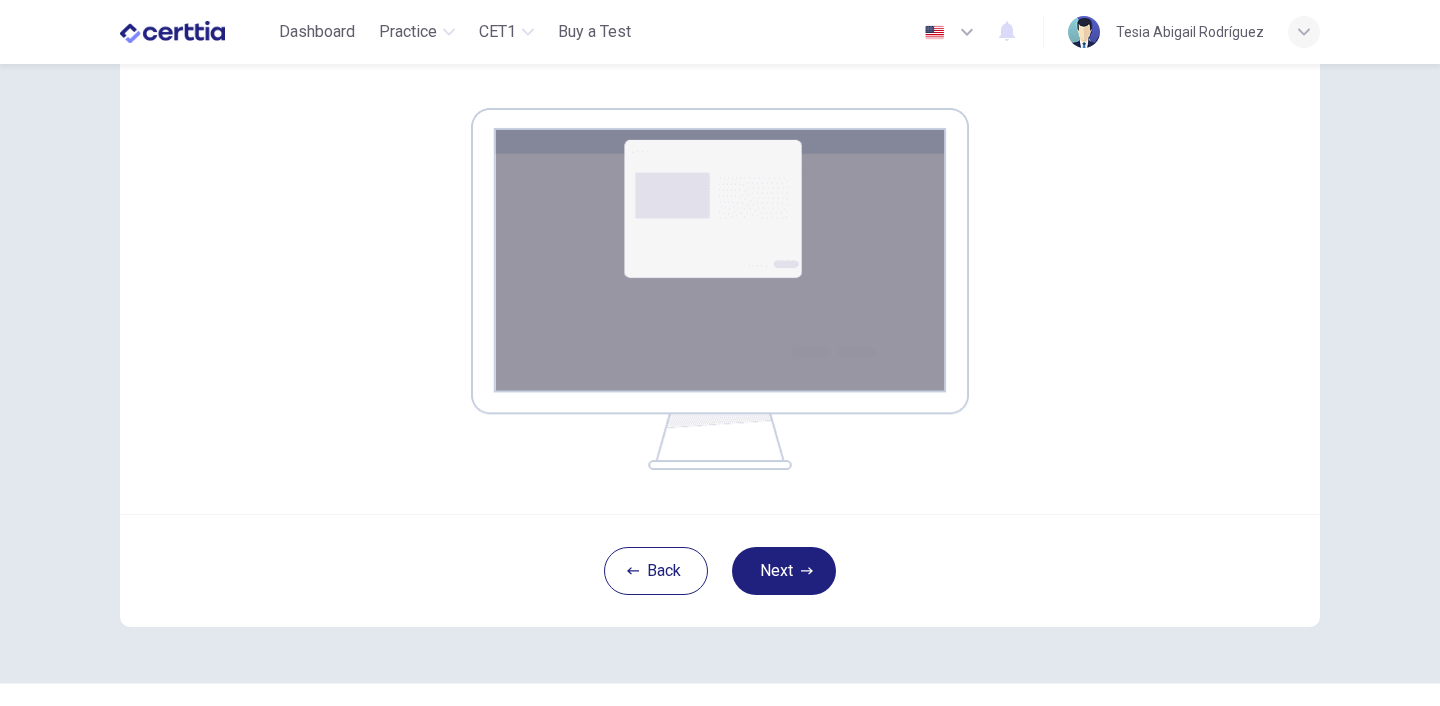 scroll, scrollTop: 320, scrollLeft: 0, axis: vertical 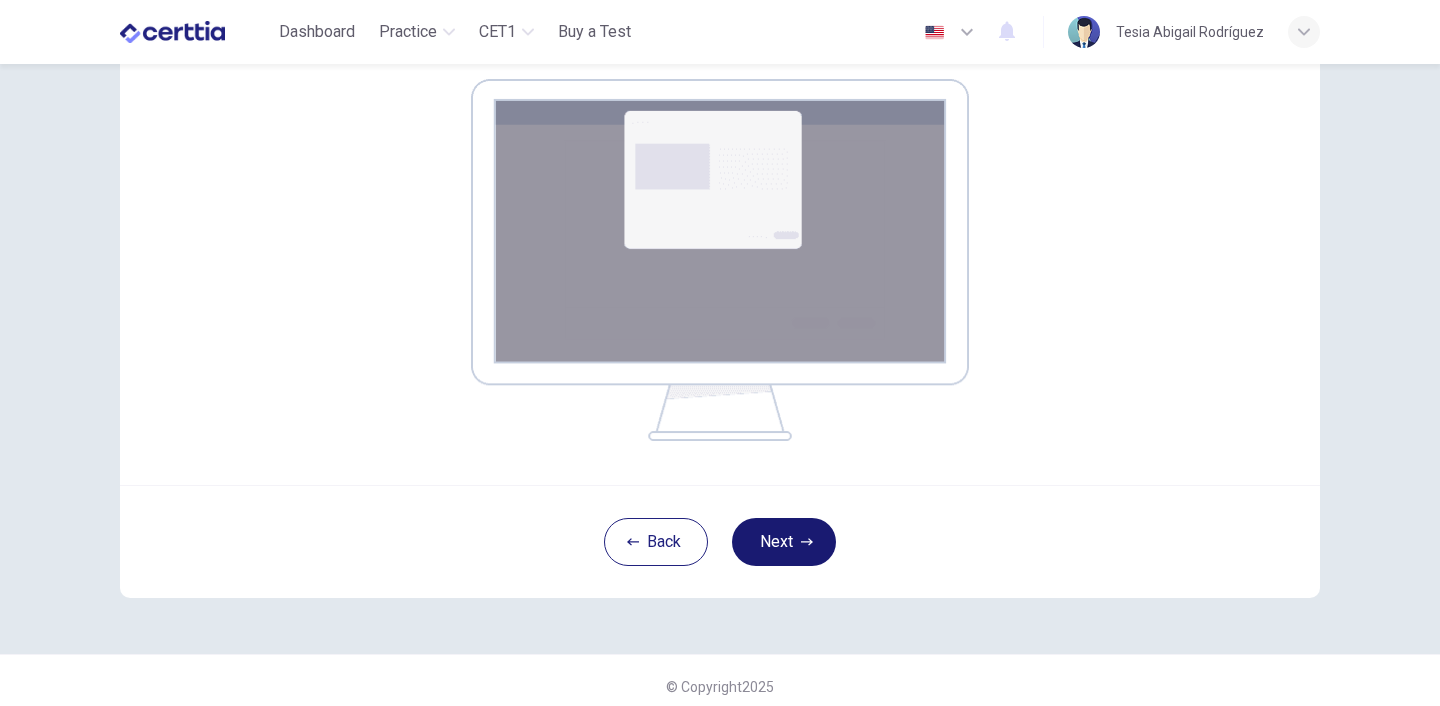 click on "Next" at bounding box center [784, 542] 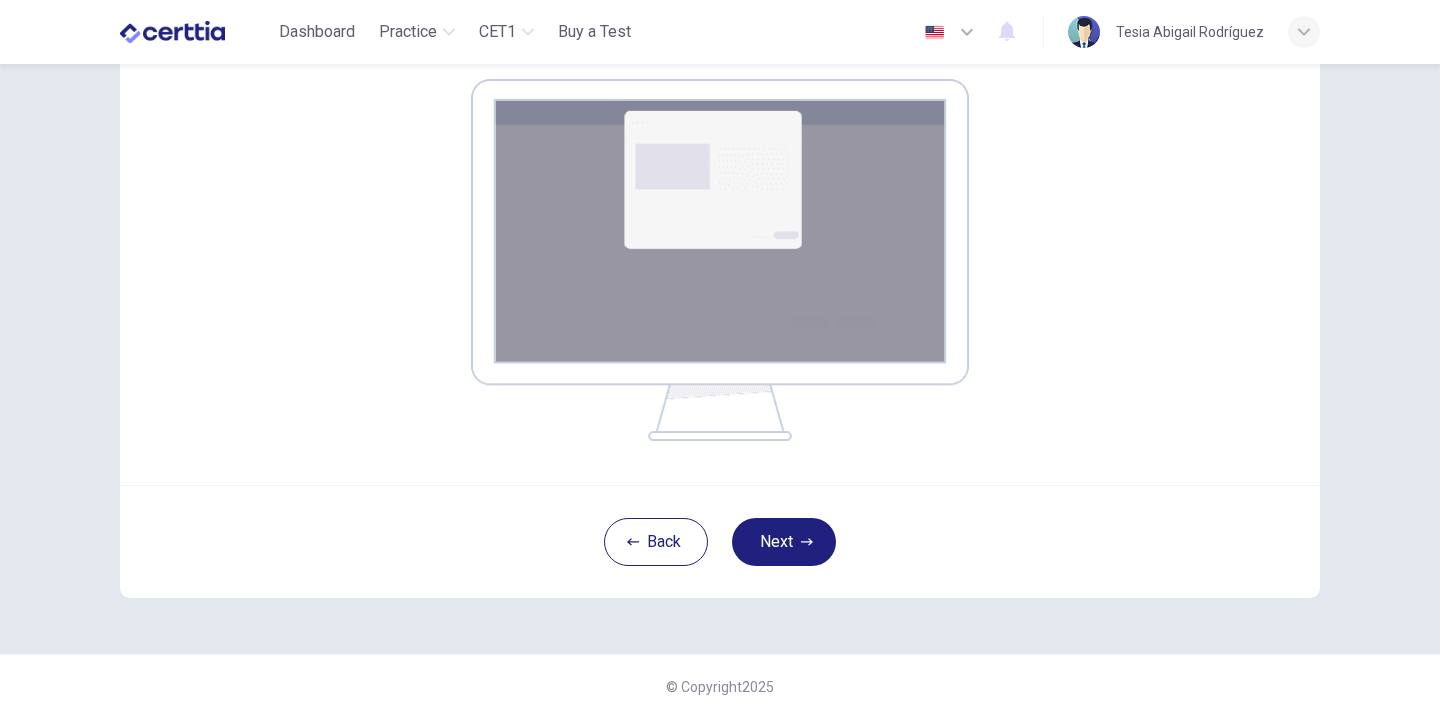 click on "Your screen will also be recorded. Click the Next button to select your screen.  You must share your  entire screen  or you will not be able to begin your test.    Warning: if you use multiple screens/monitors, disconnect them now or your test will not be valid" at bounding box center [720, 142] 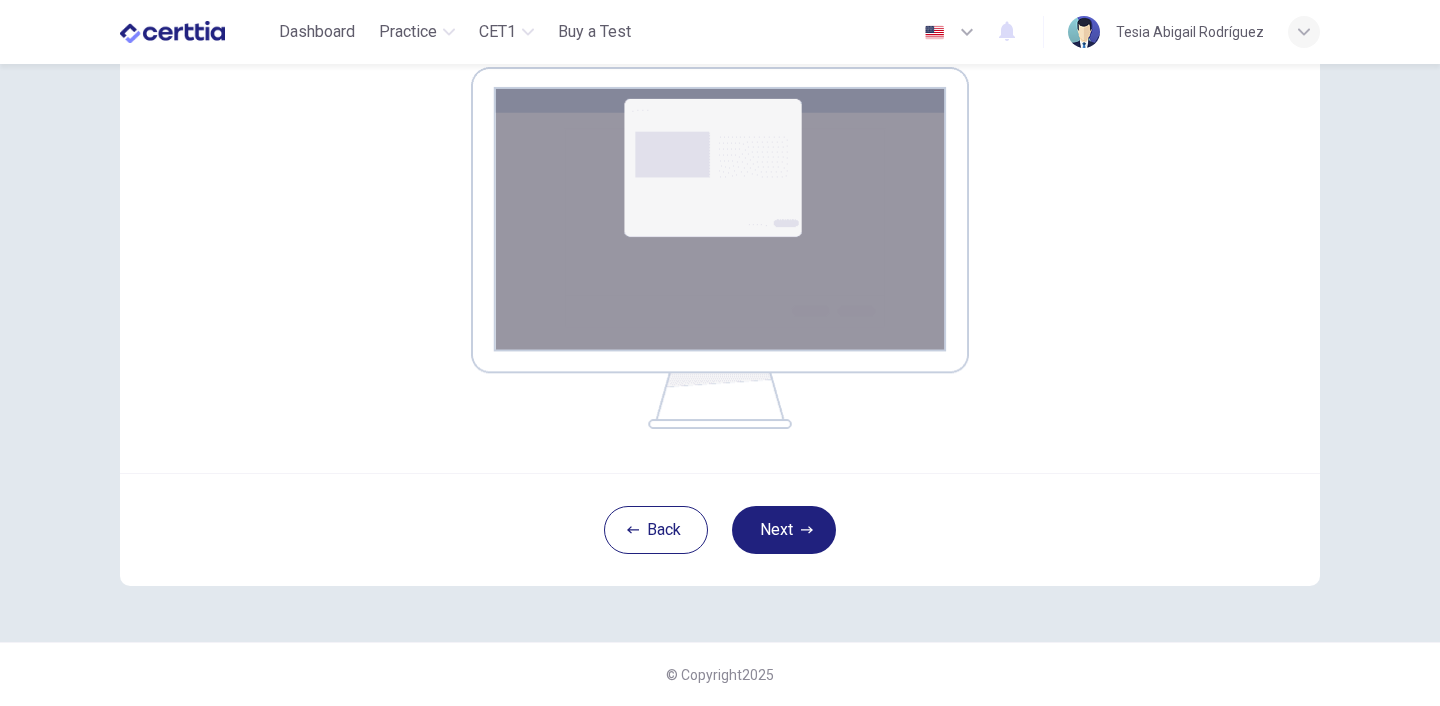 click on "Back Next" at bounding box center [720, 529] 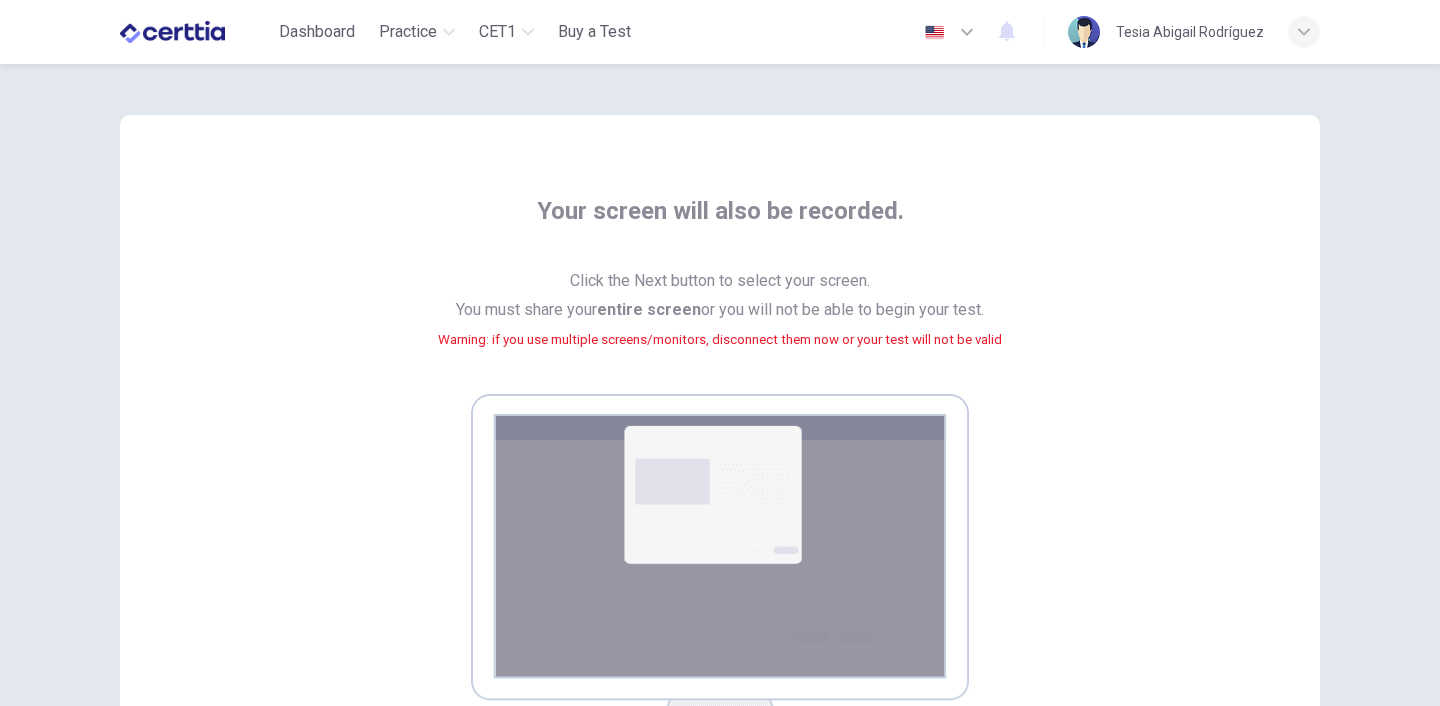 scroll, scrollTop: 0, scrollLeft: 0, axis: both 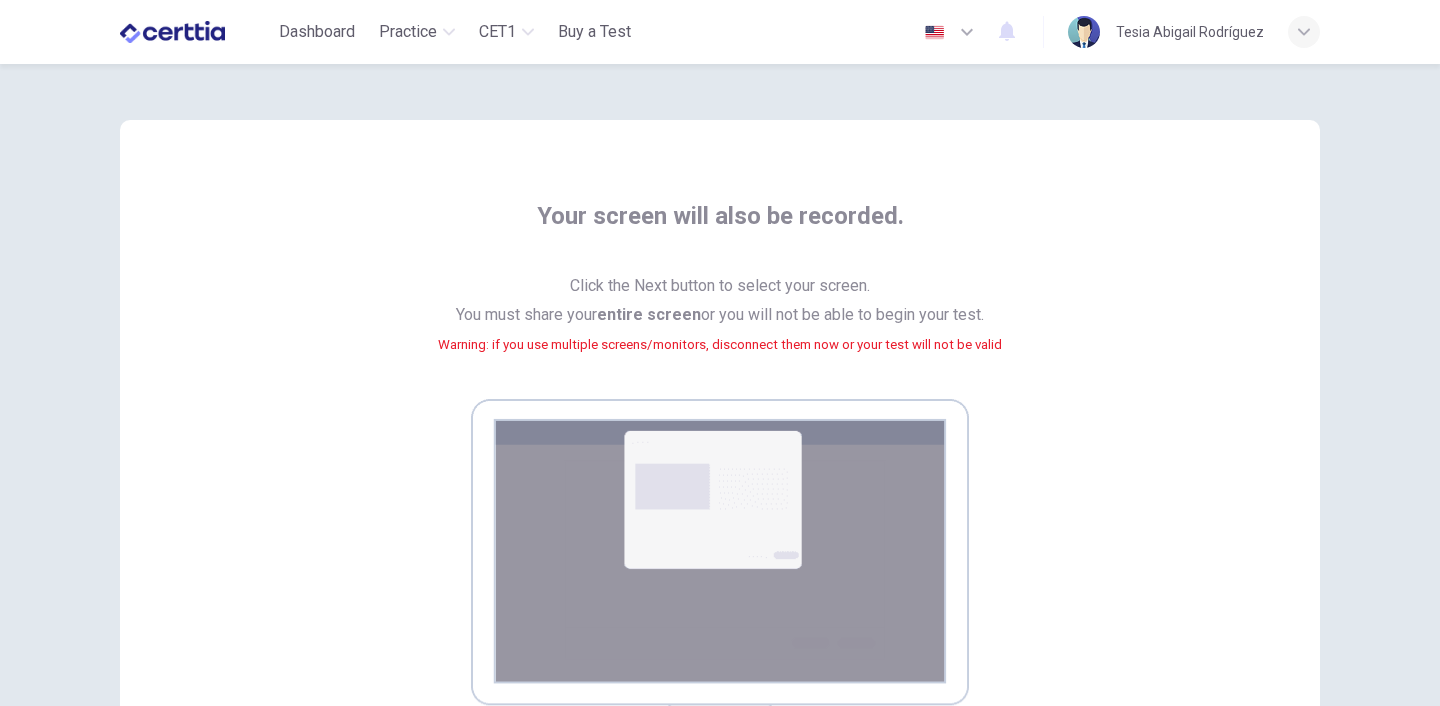 click on "Click the Next button to select your screen.  You must share your  entire screen  or you will not be able to begin your test.    Warning: if you use multiple screens/monitors, disconnect them now or your test will not be valid" at bounding box center (720, 327) 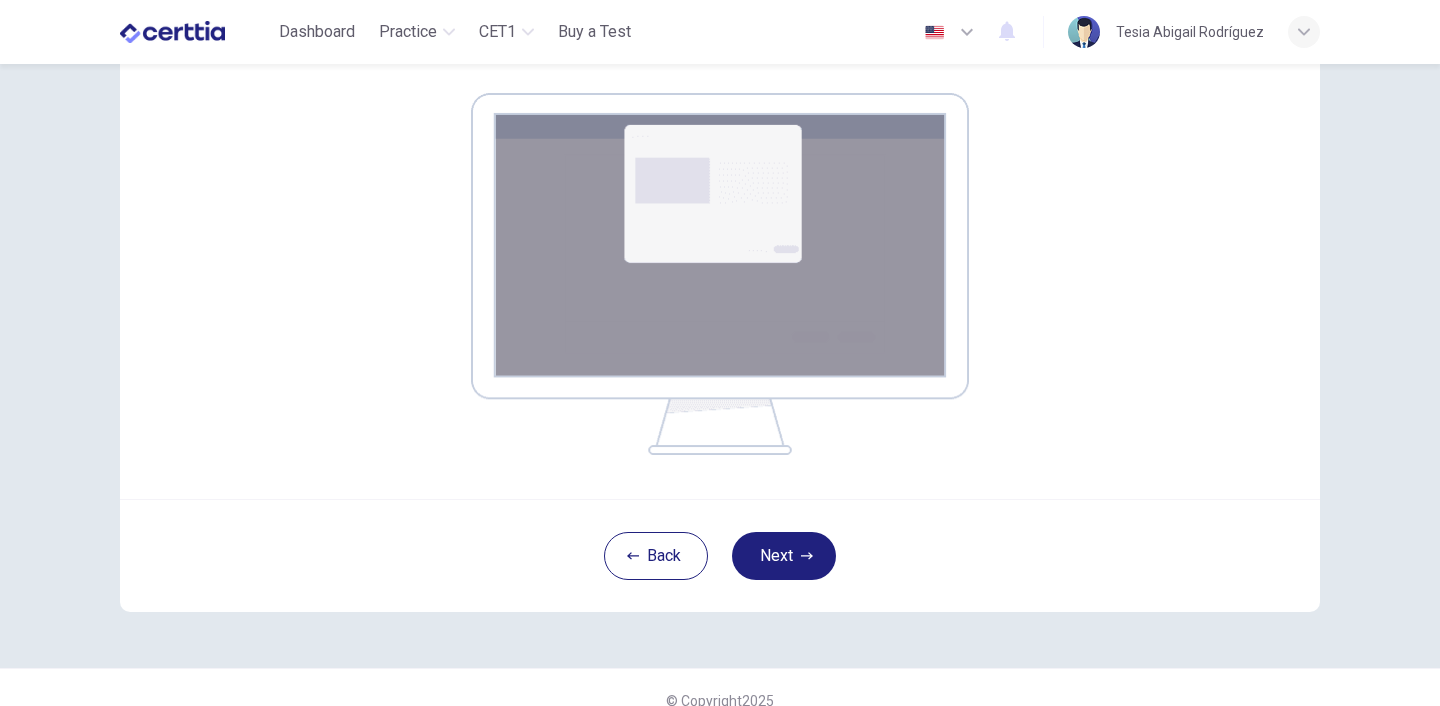 scroll, scrollTop: 320, scrollLeft: 0, axis: vertical 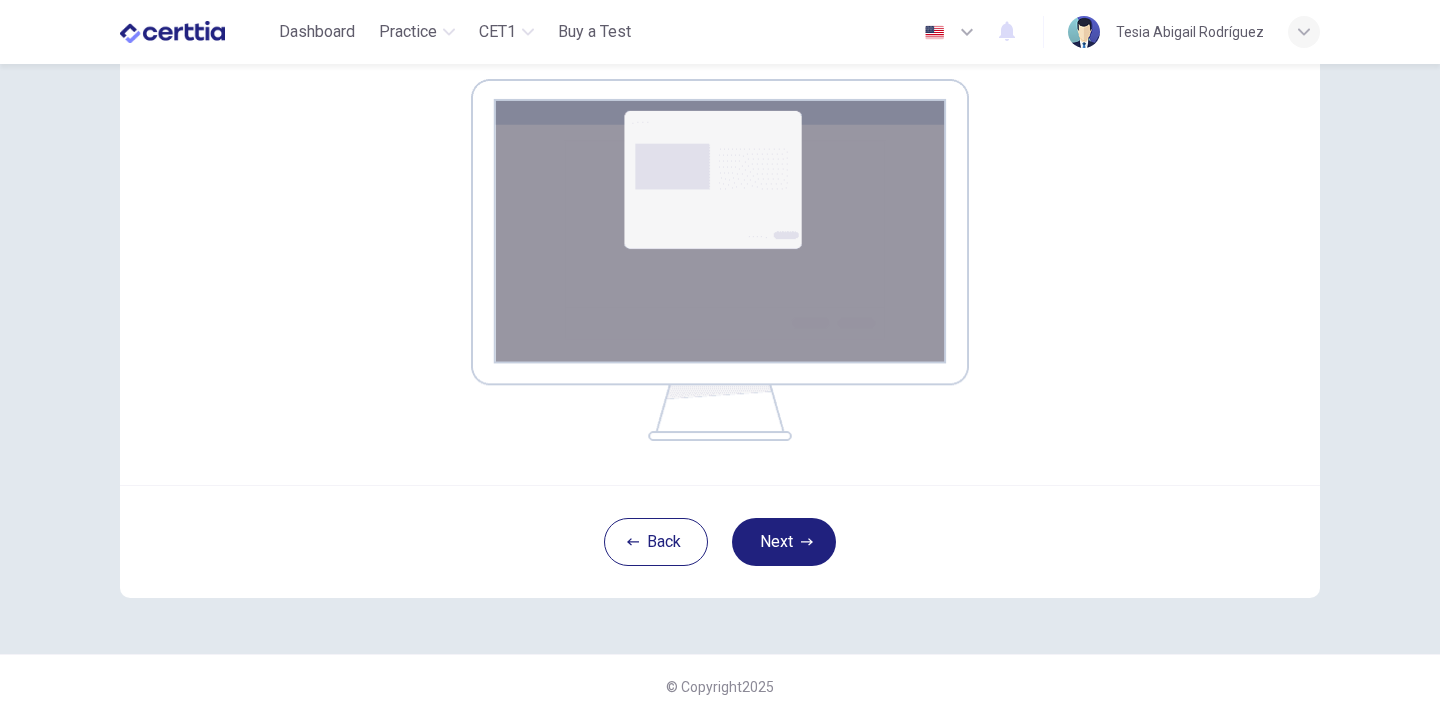 click at bounding box center [720, 260] 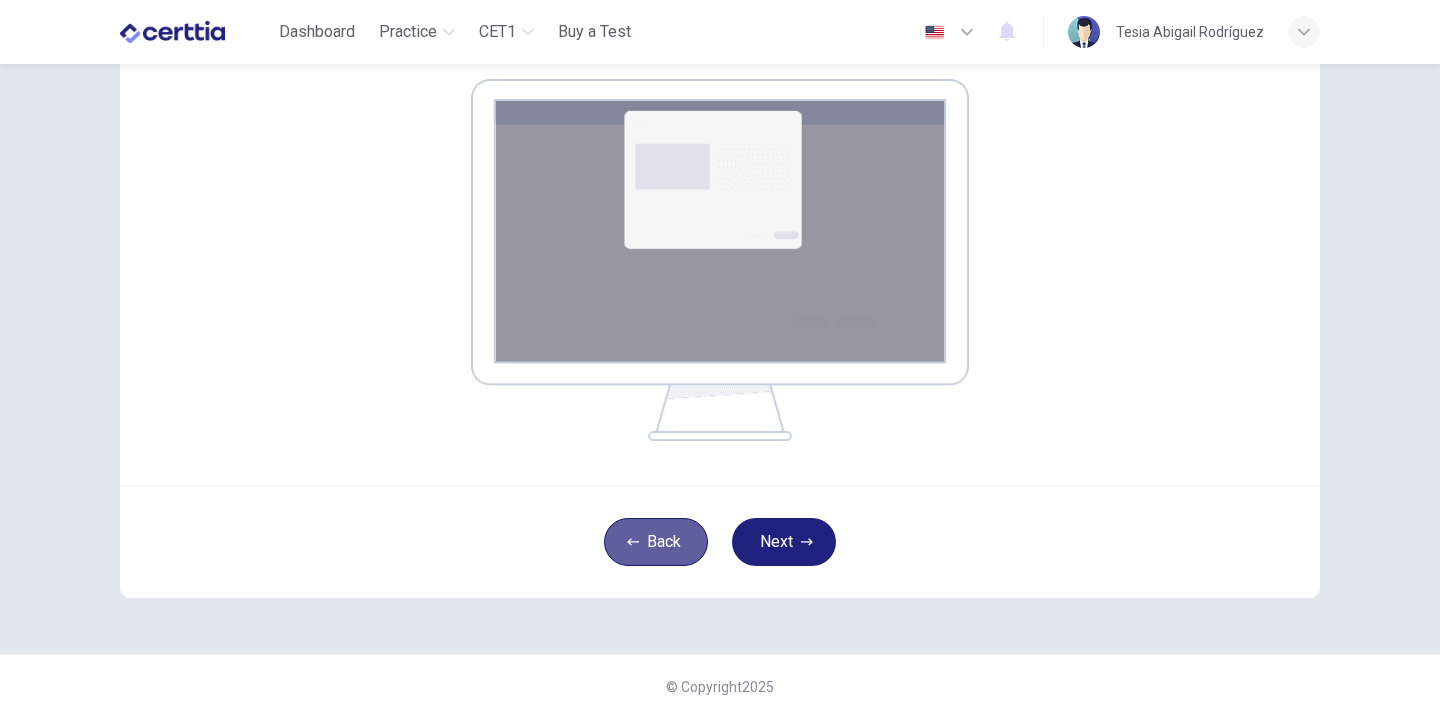 click on "Back" at bounding box center (656, 542) 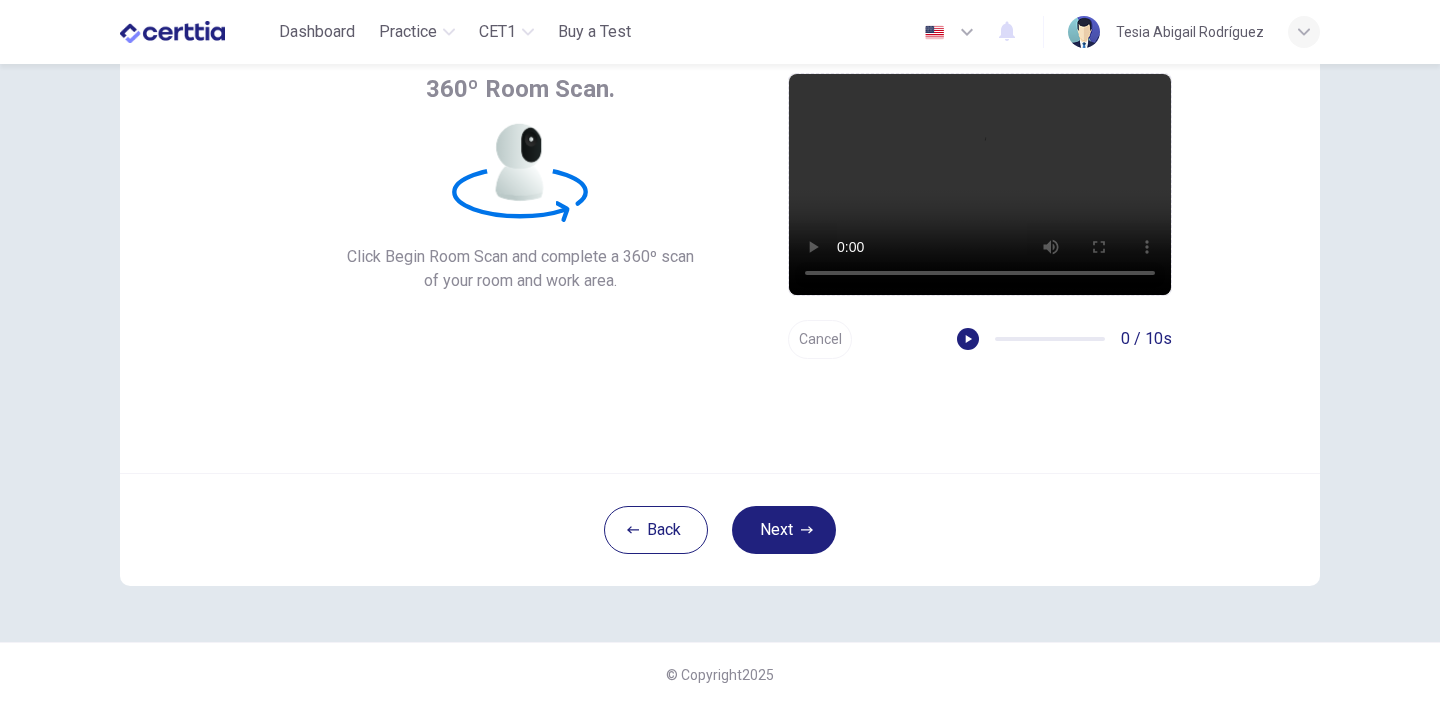 click on "Back Next" at bounding box center (720, 529) 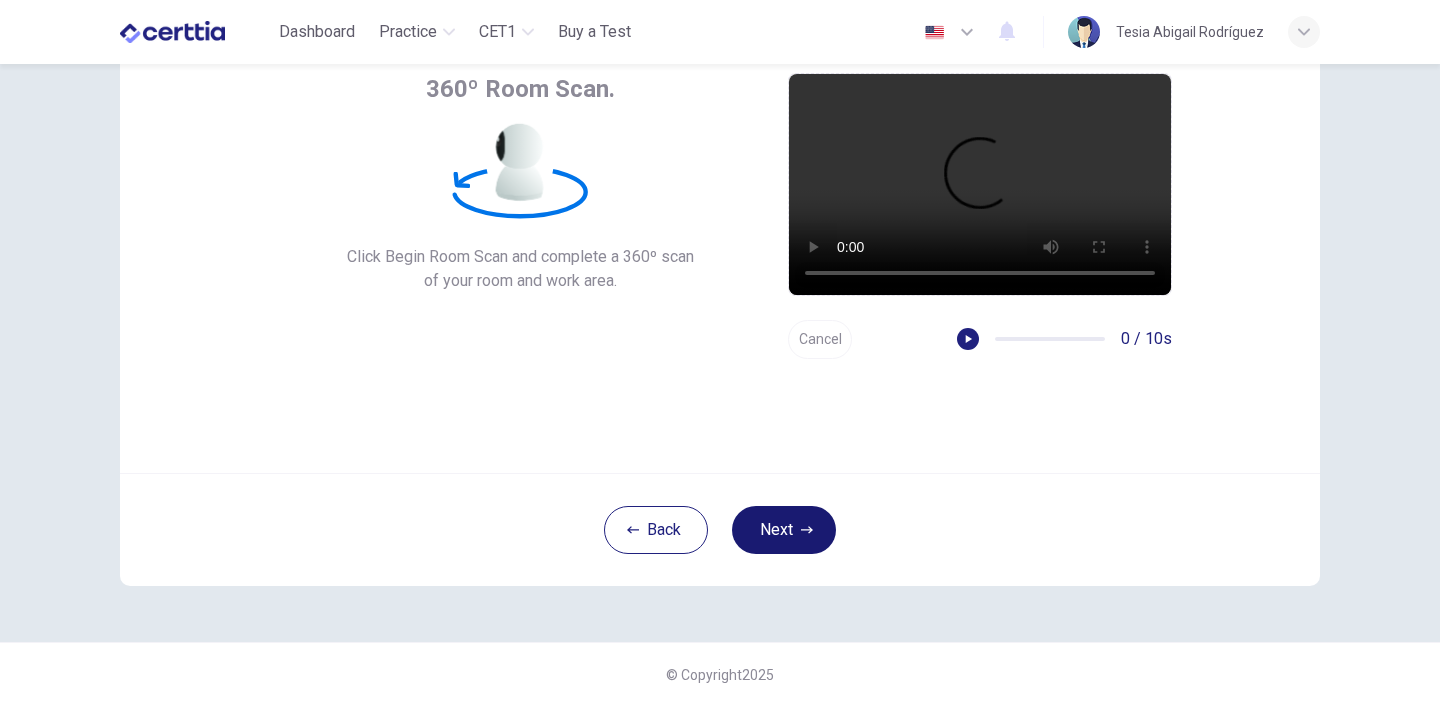 click on "Next" at bounding box center (784, 530) 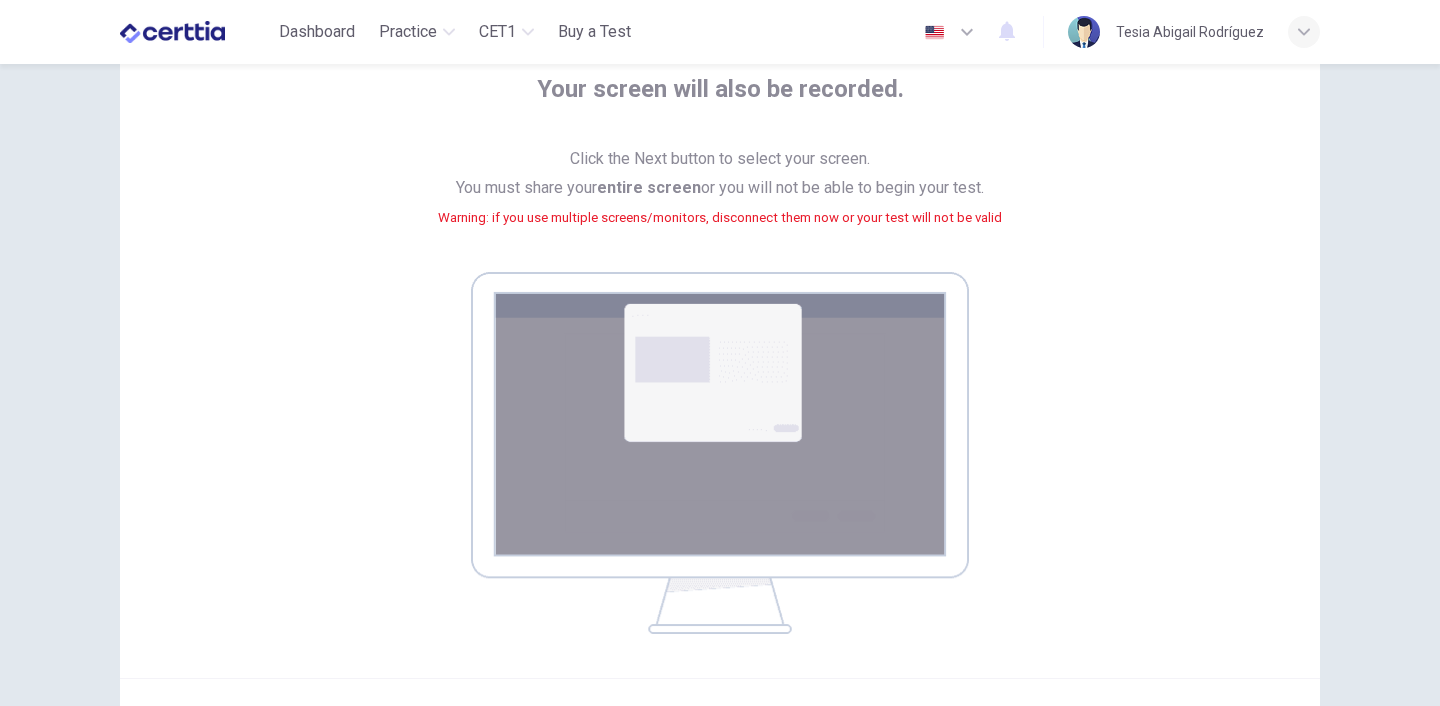 click at bounding box center [720, 453] 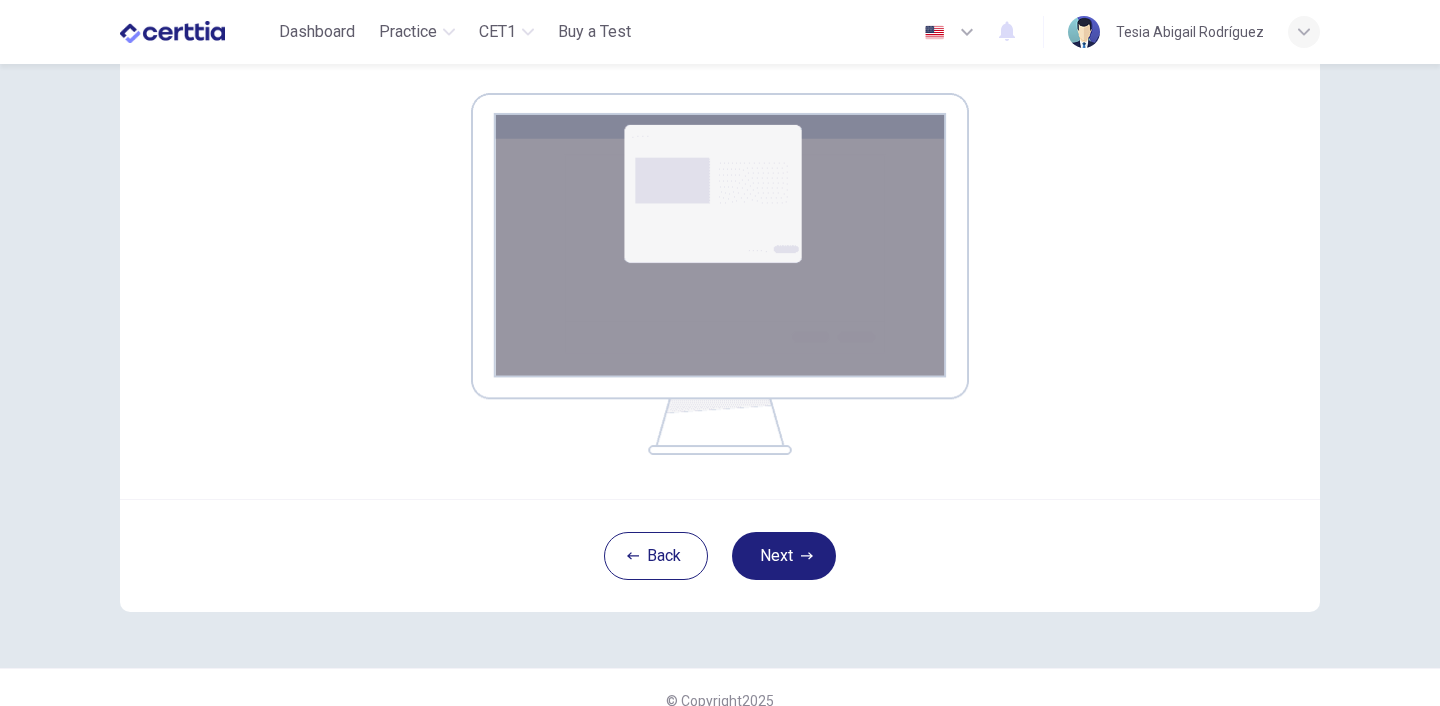 scroll, scrollTop: 327, scrollLeft: 0, axis: vertical 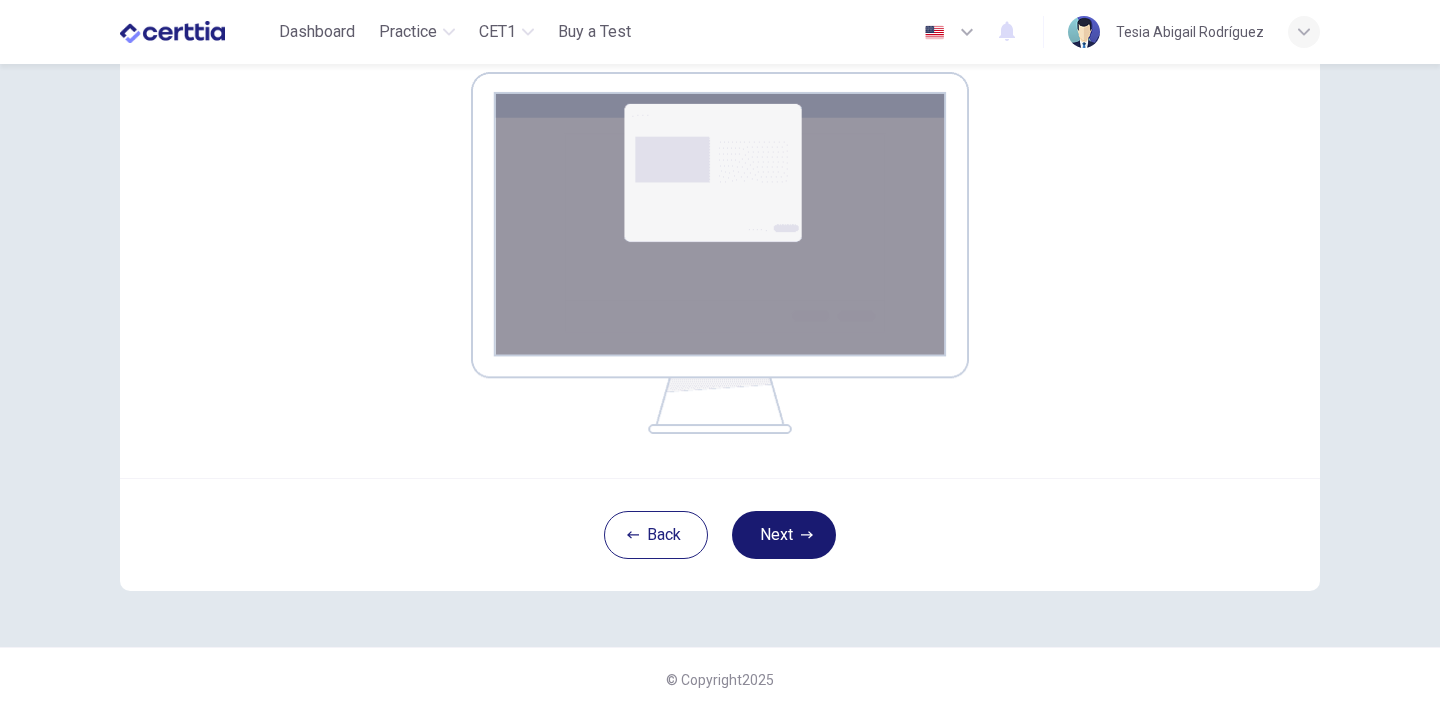 click at bounding box center [807, 535] 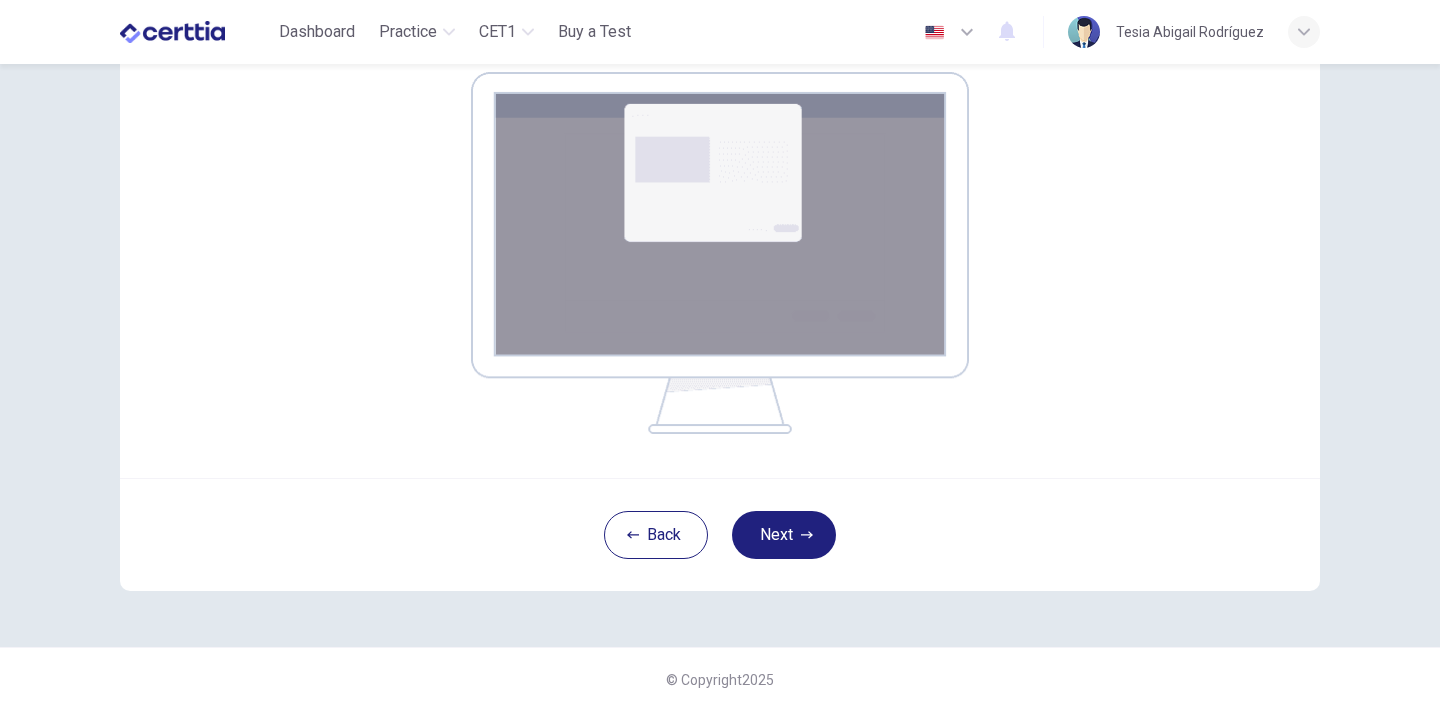 click on "Back Next" at bounding box center (720, 534) 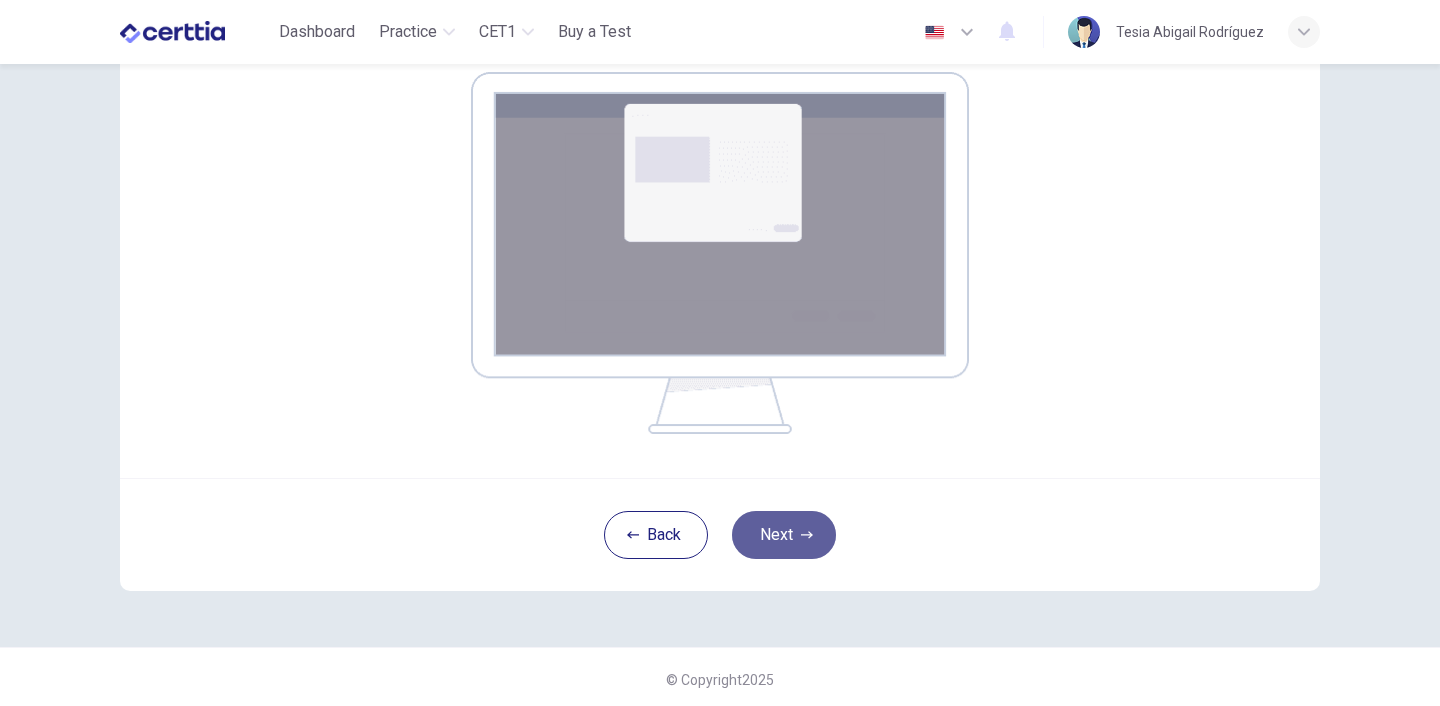 click on "Next" at bounding box center [784, 535] 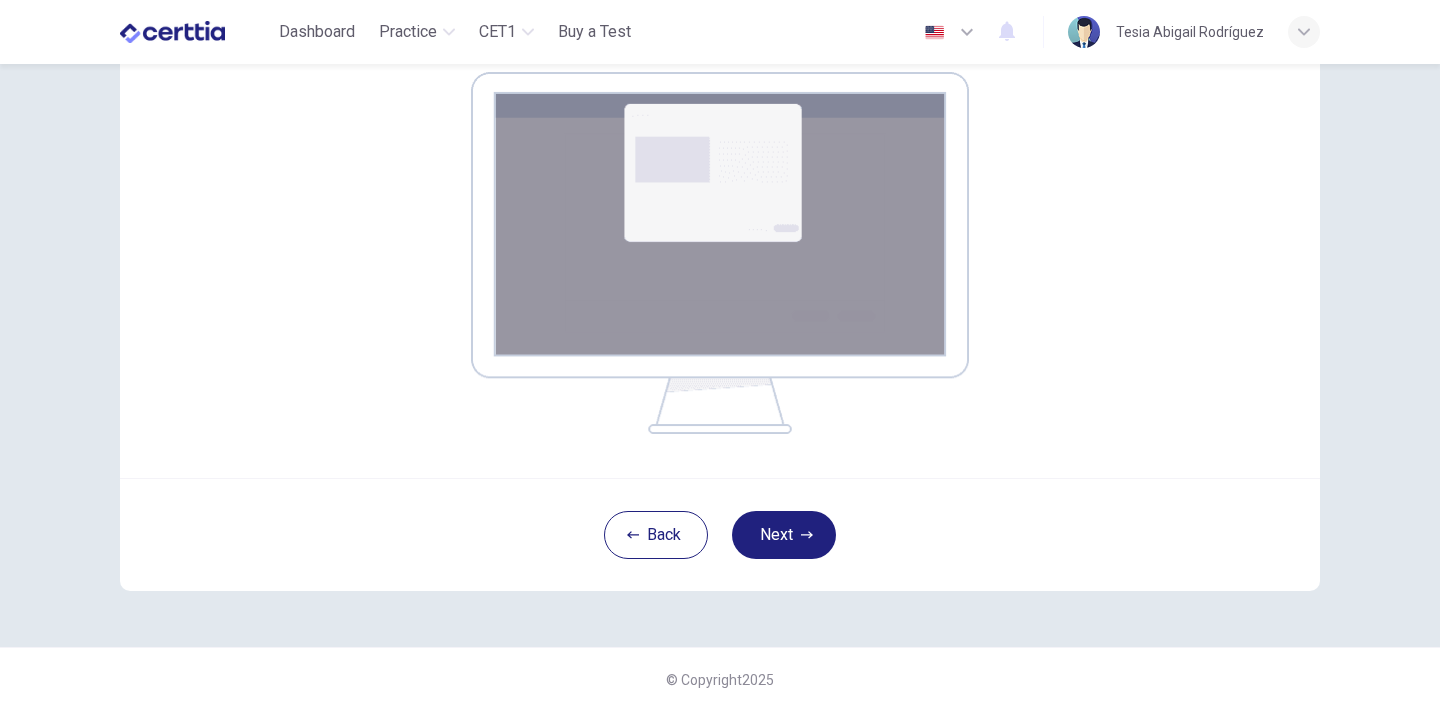 click on "Your screen will also be recorded. Click the Next button to select your screen.  You must share your  entire screen  or you will not be able to begin your test.    Warning: if you use multiple screens/monitors, disconnect them now or your test will not be valid" at bounding box center (720, 135) 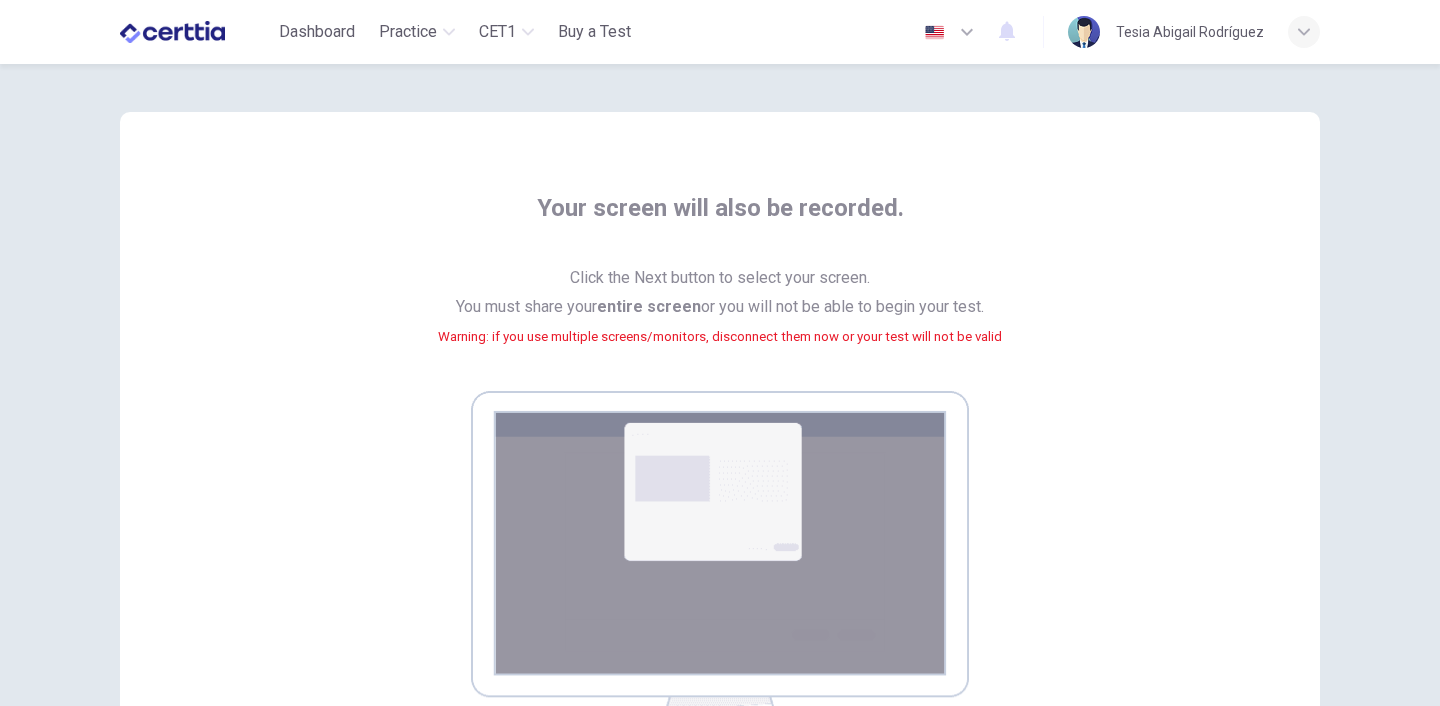 scroll, scrollTop: 7, scrollLeft: 0, axis: vertical 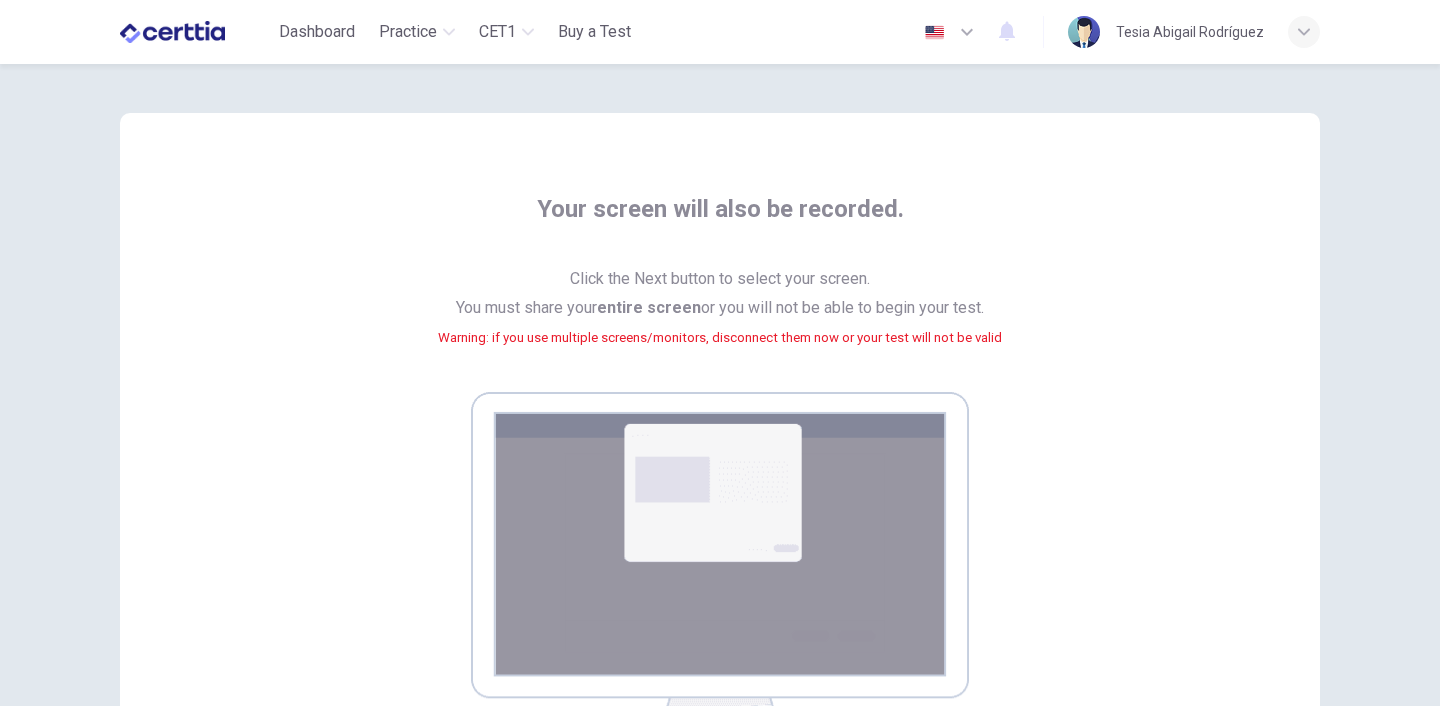click on "Warning: if you use multiple screens/monitors, disconnect them now or your test will not be valid" at bounding box center (720, 337) 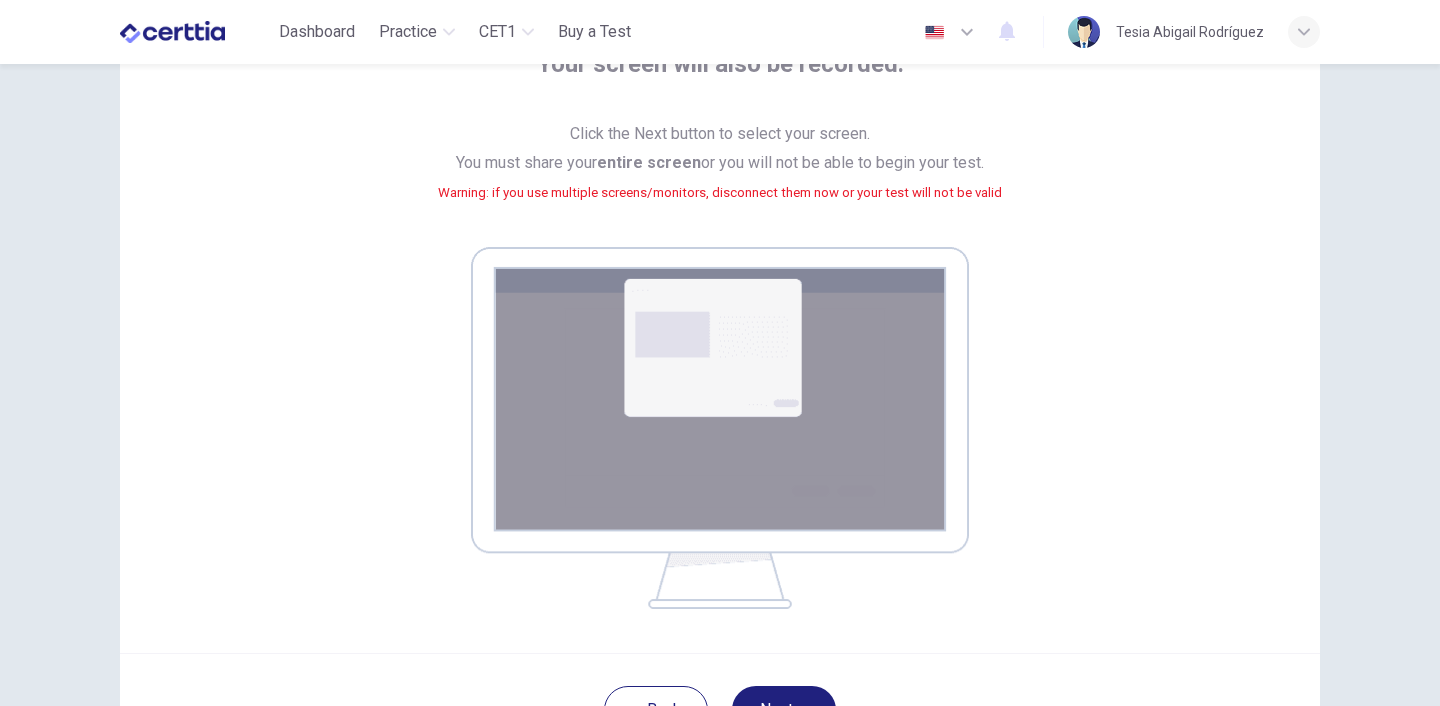 scroll, scrollTop: 167, scrollLeft: 0, axis: vertical 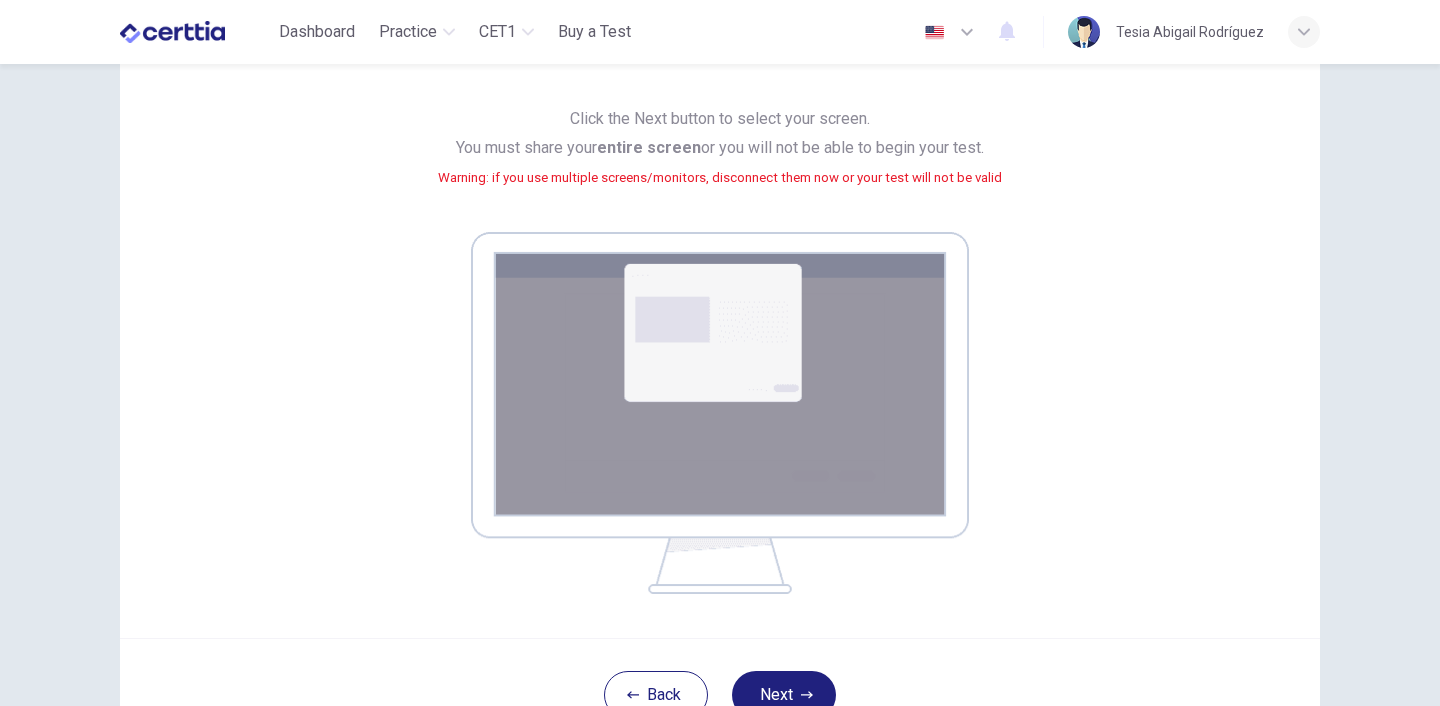 click on "Your screen will also be recorded. Click the Next button to select your screen.  You must share your  entire screen  or you will not be able to begin your test.    Warning: if you use multiple screens/monitors, disconnect them now or your test will not be valid" at bounding box center (720, 313) 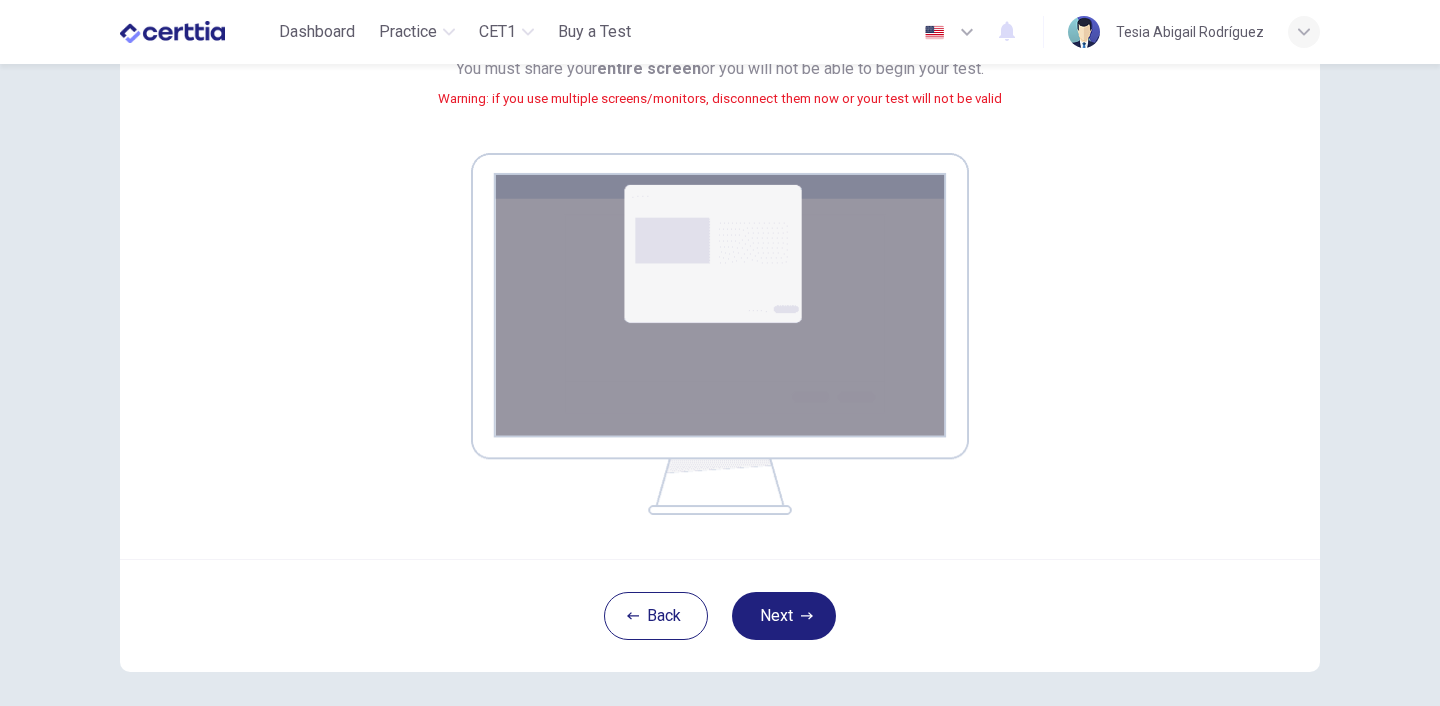 scroll, scrollTop: 247, scrollLeft: 0, axis: vertical 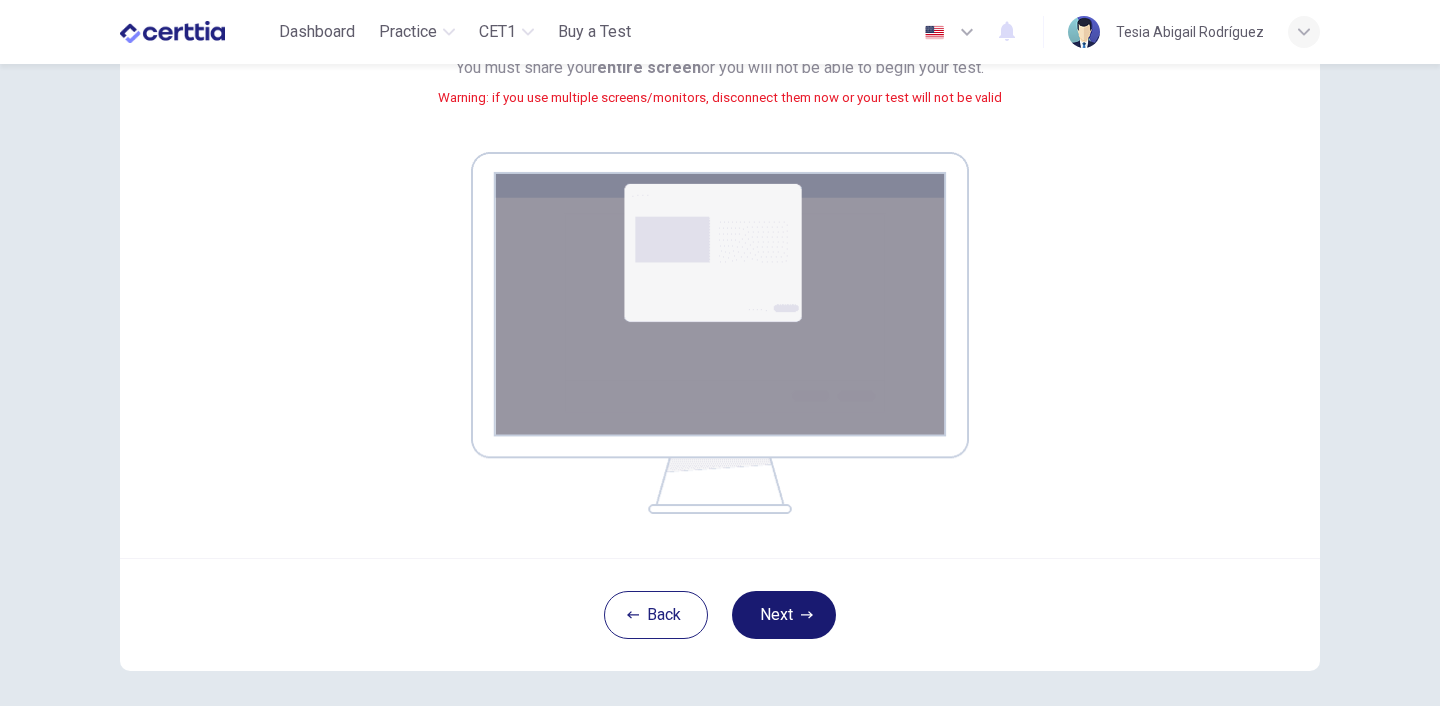 click on "Next" at bounding box center (784, 615) 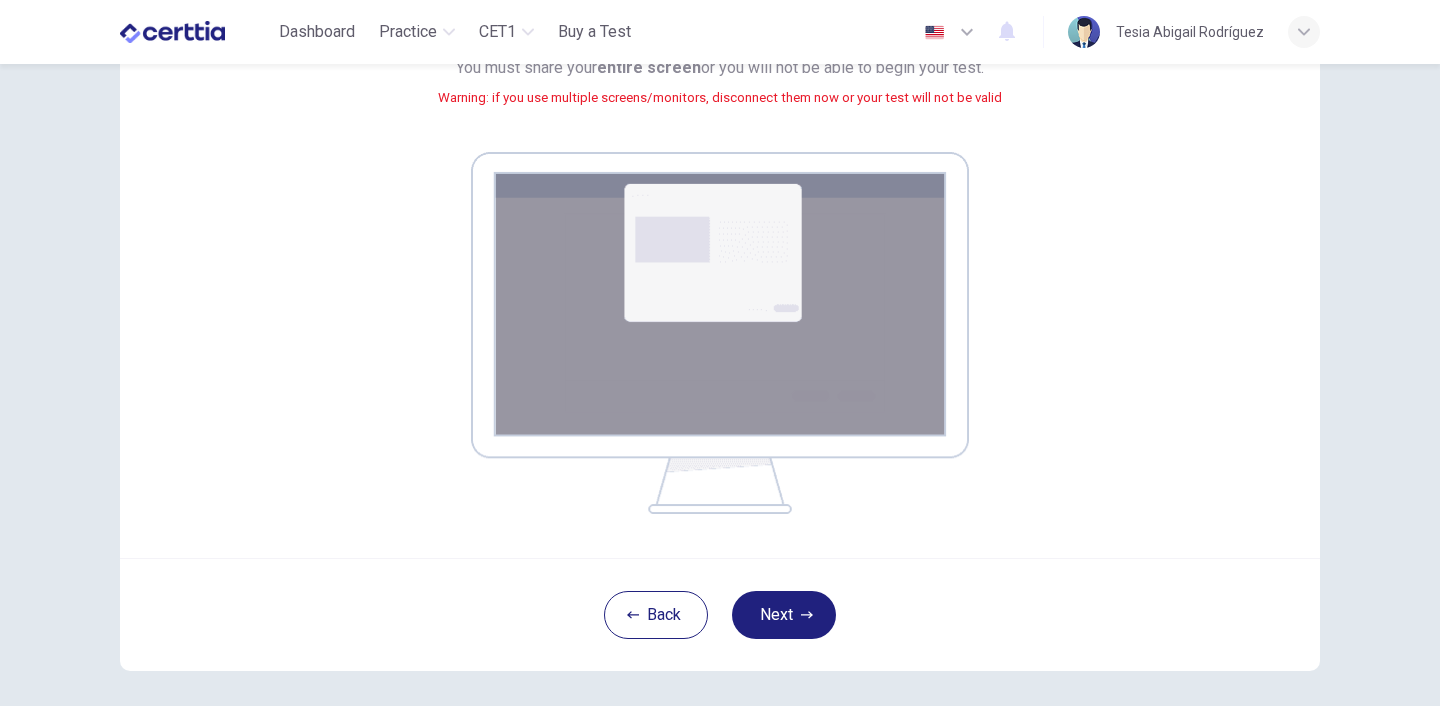 click on "Your screen will also be recorded. Click the Next button to select your screen.  You must share your  entire screen  or you will not be able to begin your test.    Warning: if you use multiple screens/monitors, disconnect them now or your test will not be valid" at bounding box center [720, 233] 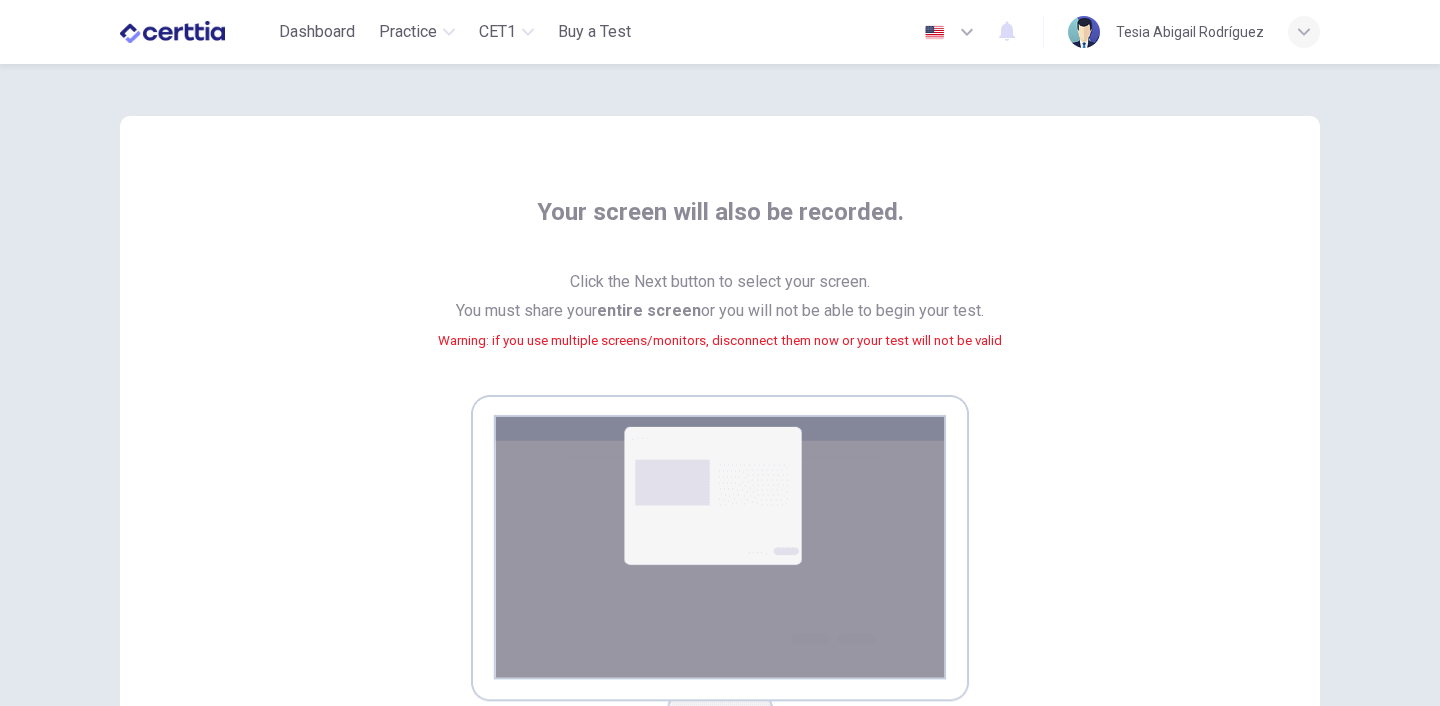 scroll, scrollTop: 0, scrollLeft: 0, axis: both 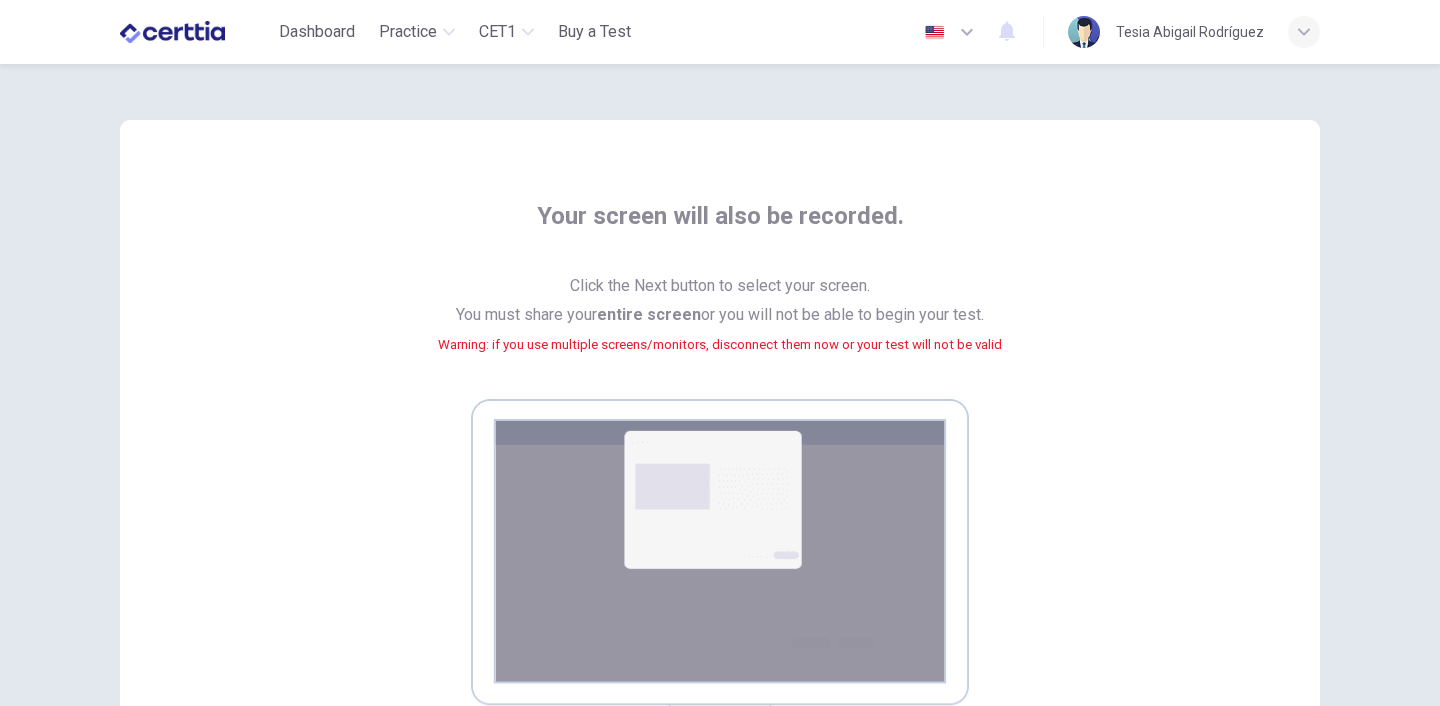 click on "Your screen will also be recorded." at bounding box center (720, 228) 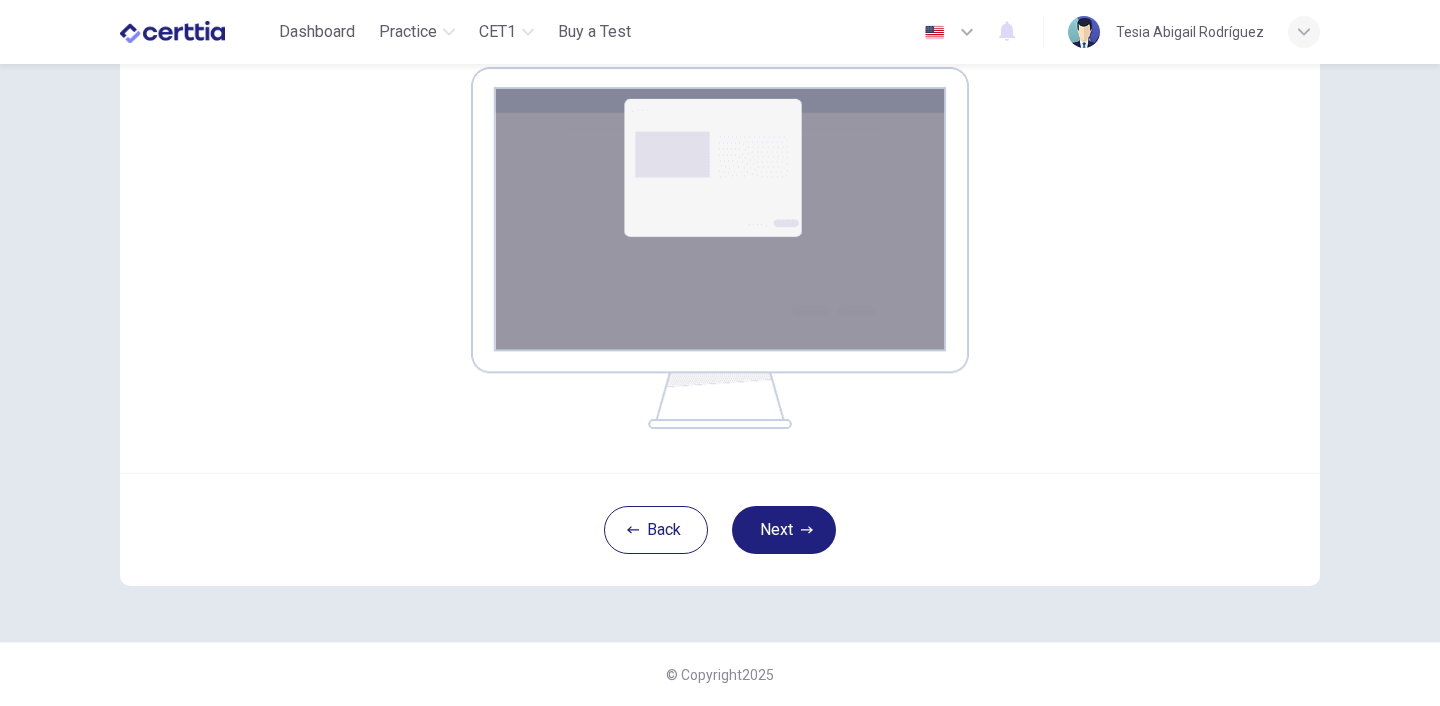 scroll, scrollTop: 332, scrollLeft: 0, axis: vertical 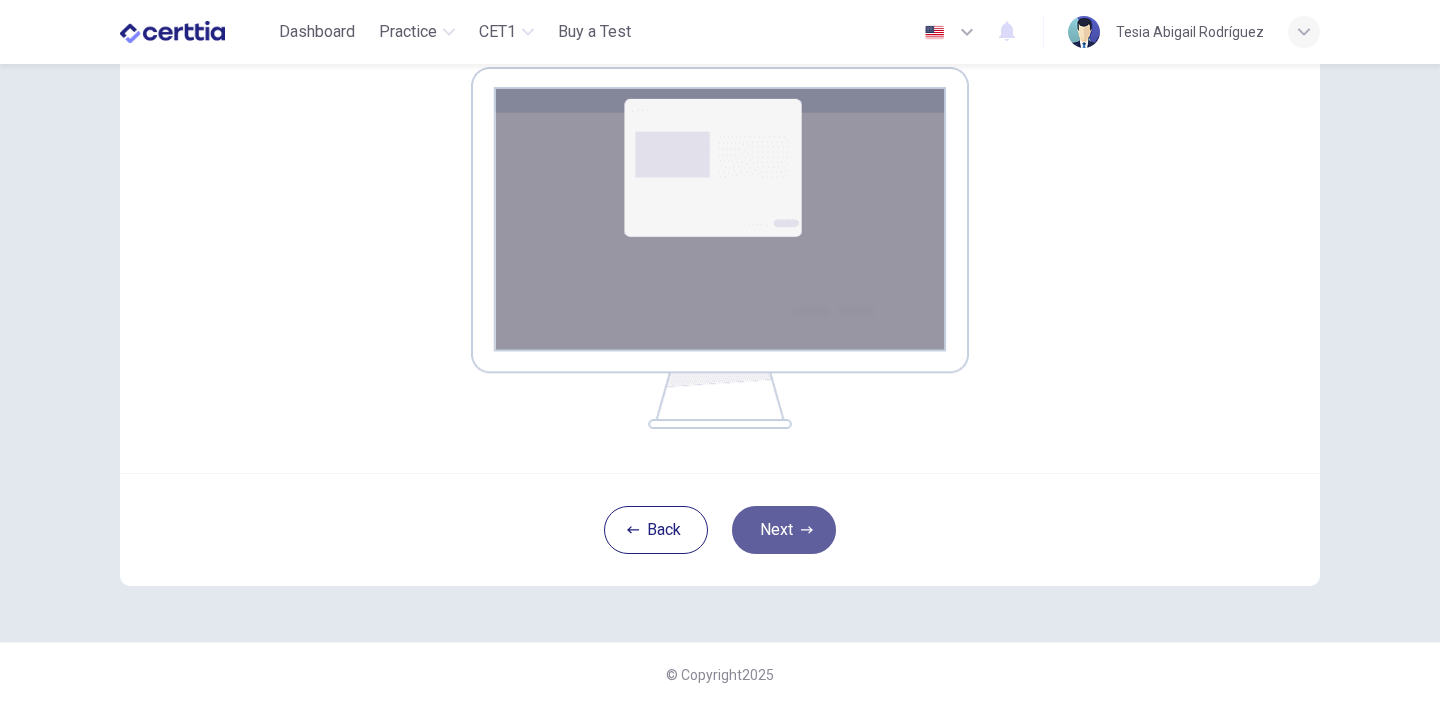 click on "Next" at bounding box center (784, 530) 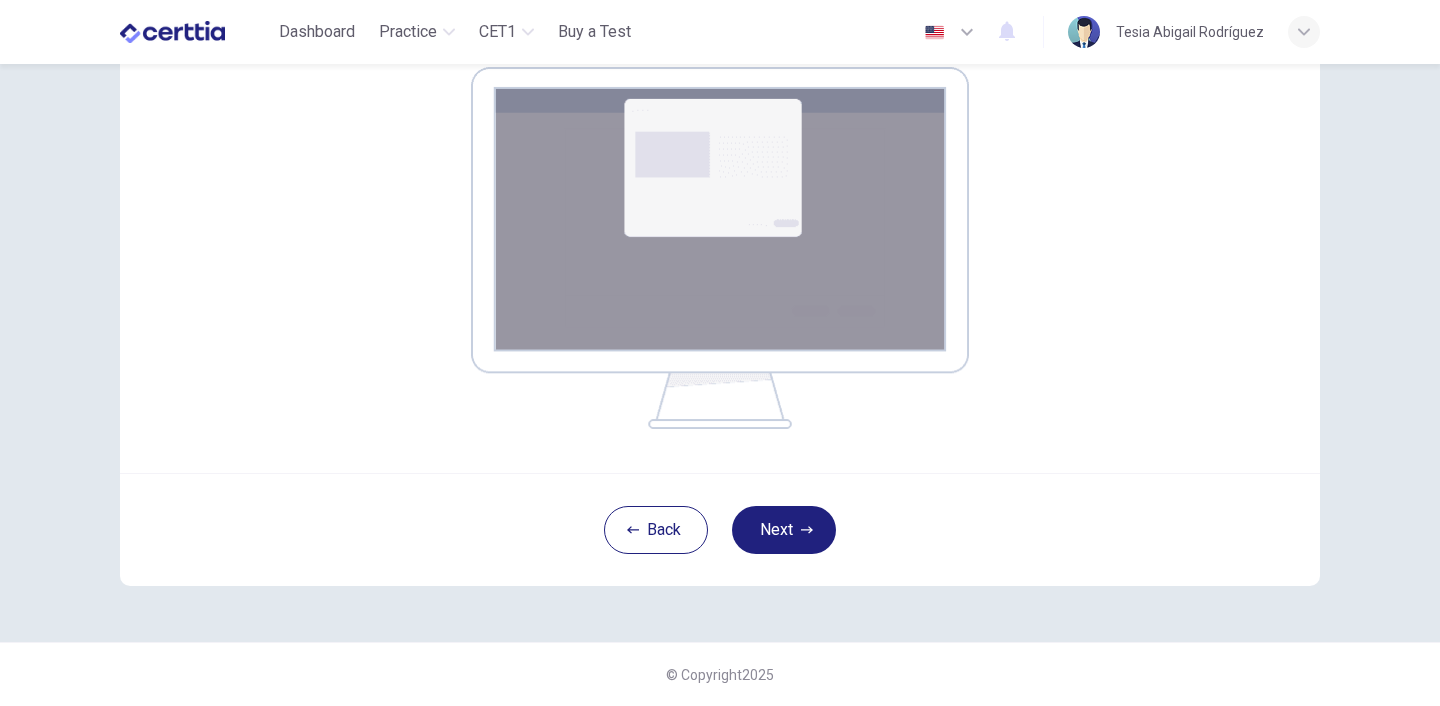 click on "Back Next" at bounding box center (720, 529) 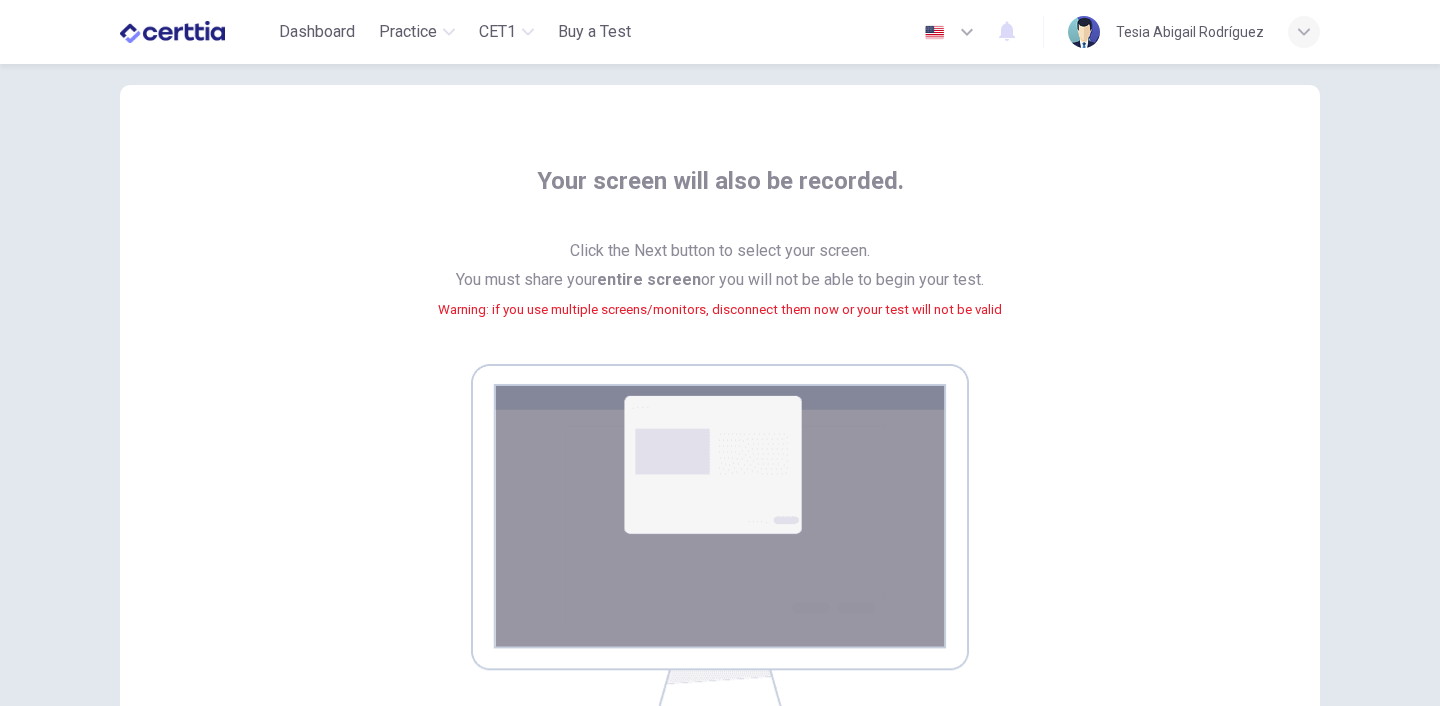 scroll, scrollTop: 40, scrollLeft: 0, axis: vertical 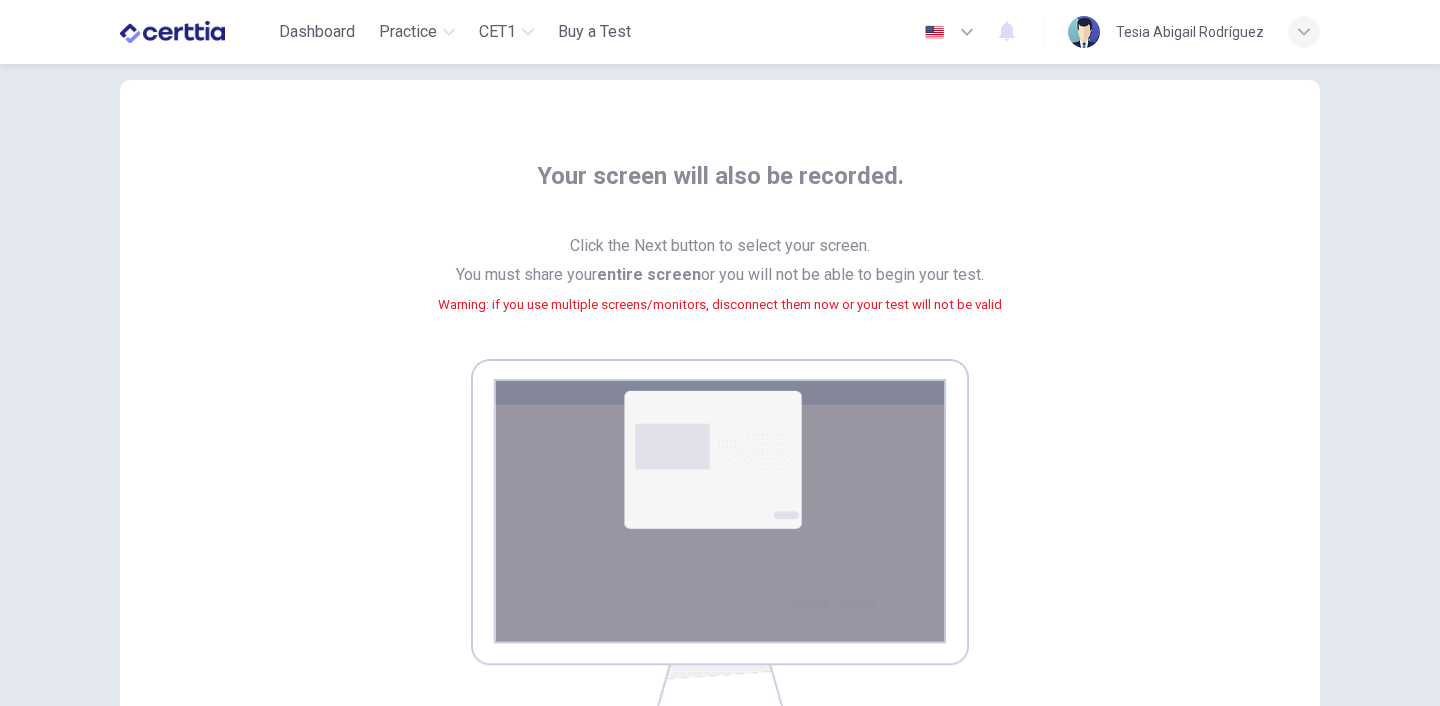 click on "Your screen will also be recorded." at bounding box center [720, 188] 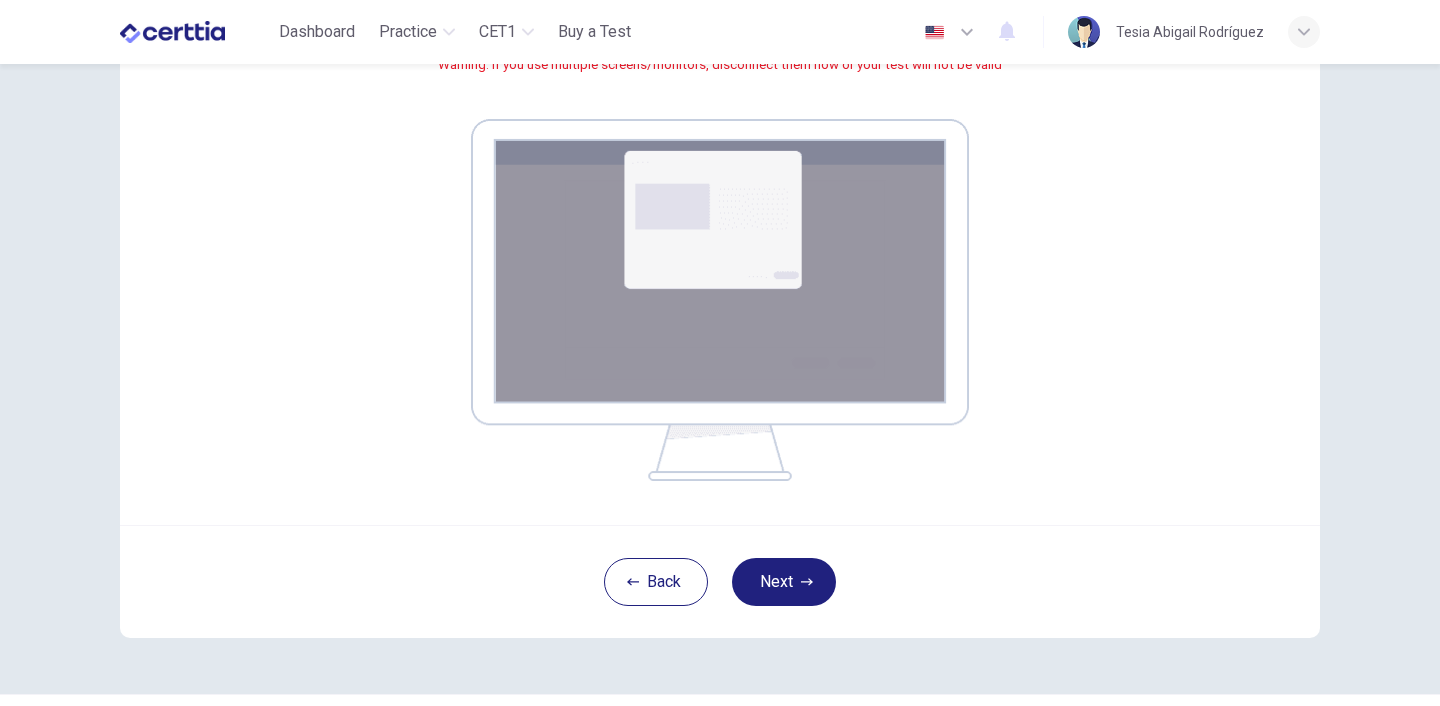 scroll, scrollTop: 320, scrollLeft: 0, axis: vertical 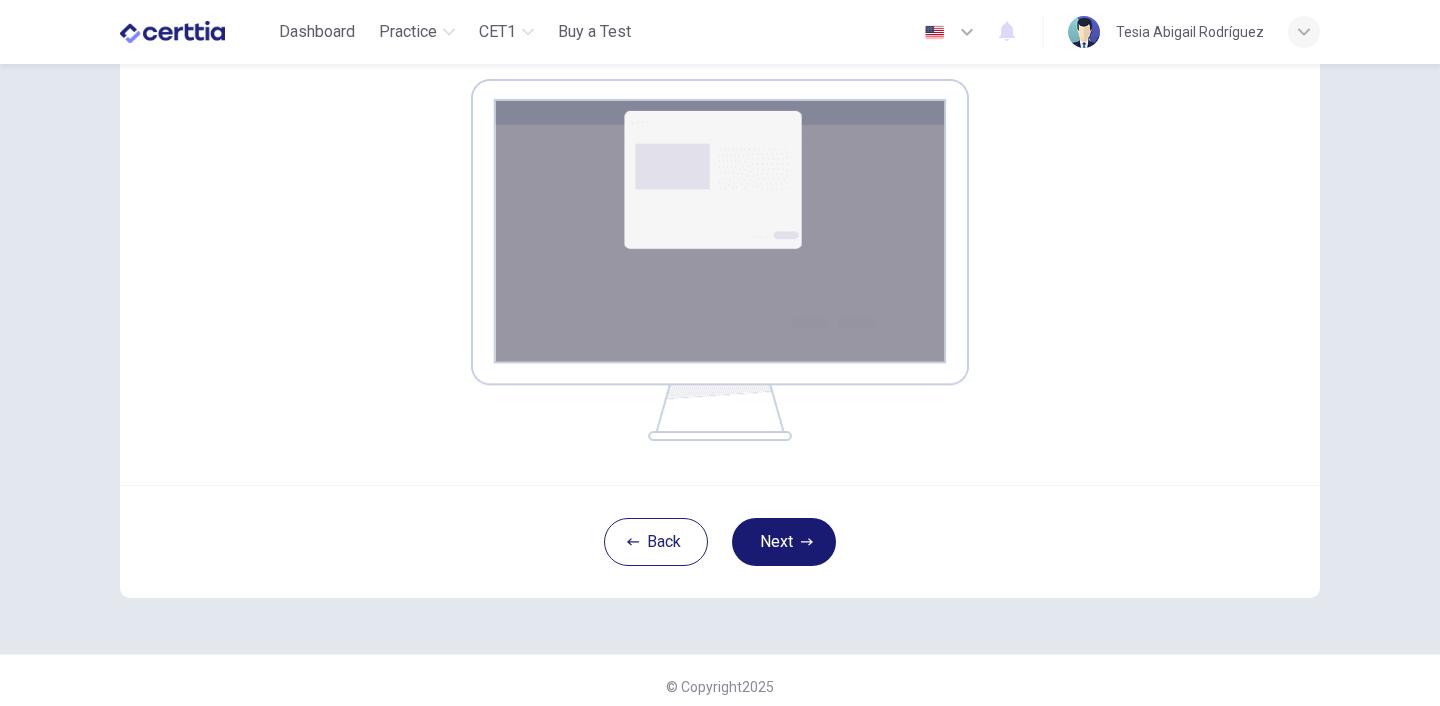 click on "Next" at bounding box center (784, 542) 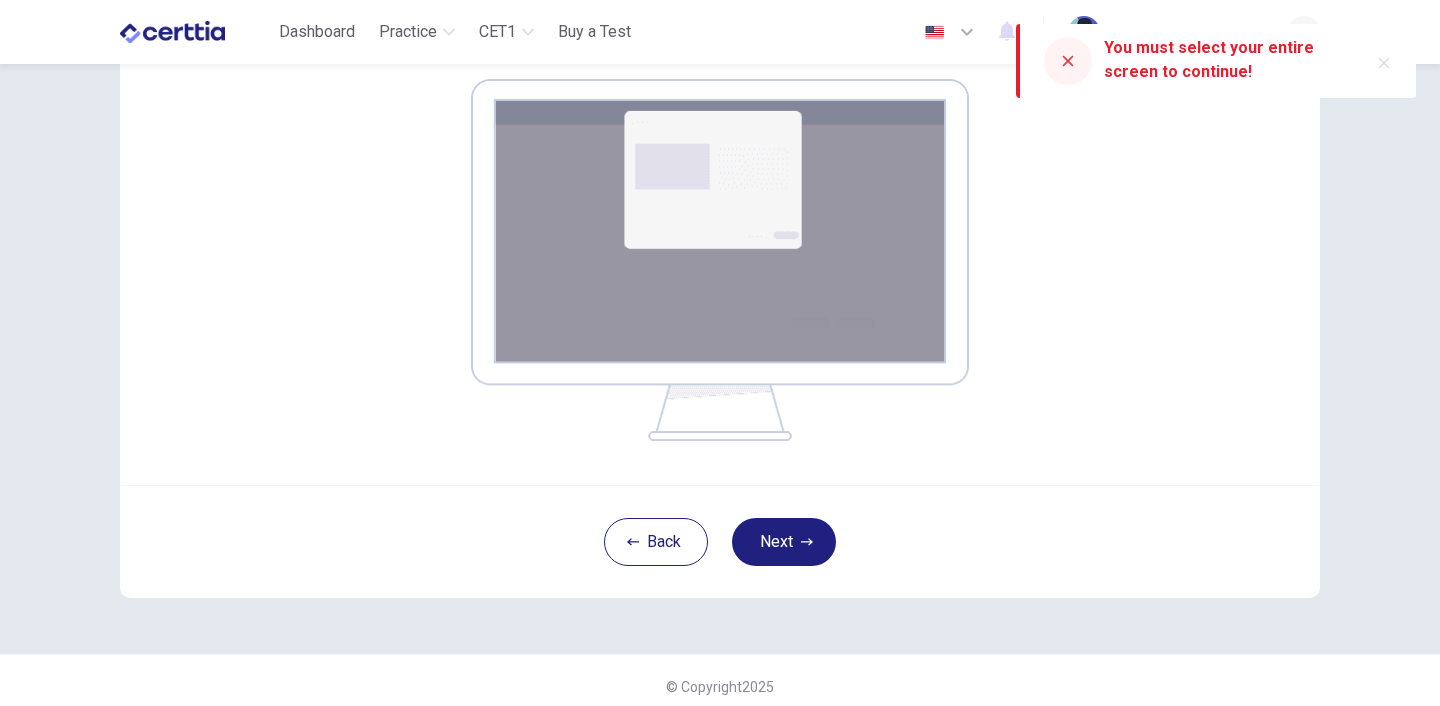 click at bounding box center (1384, 63) 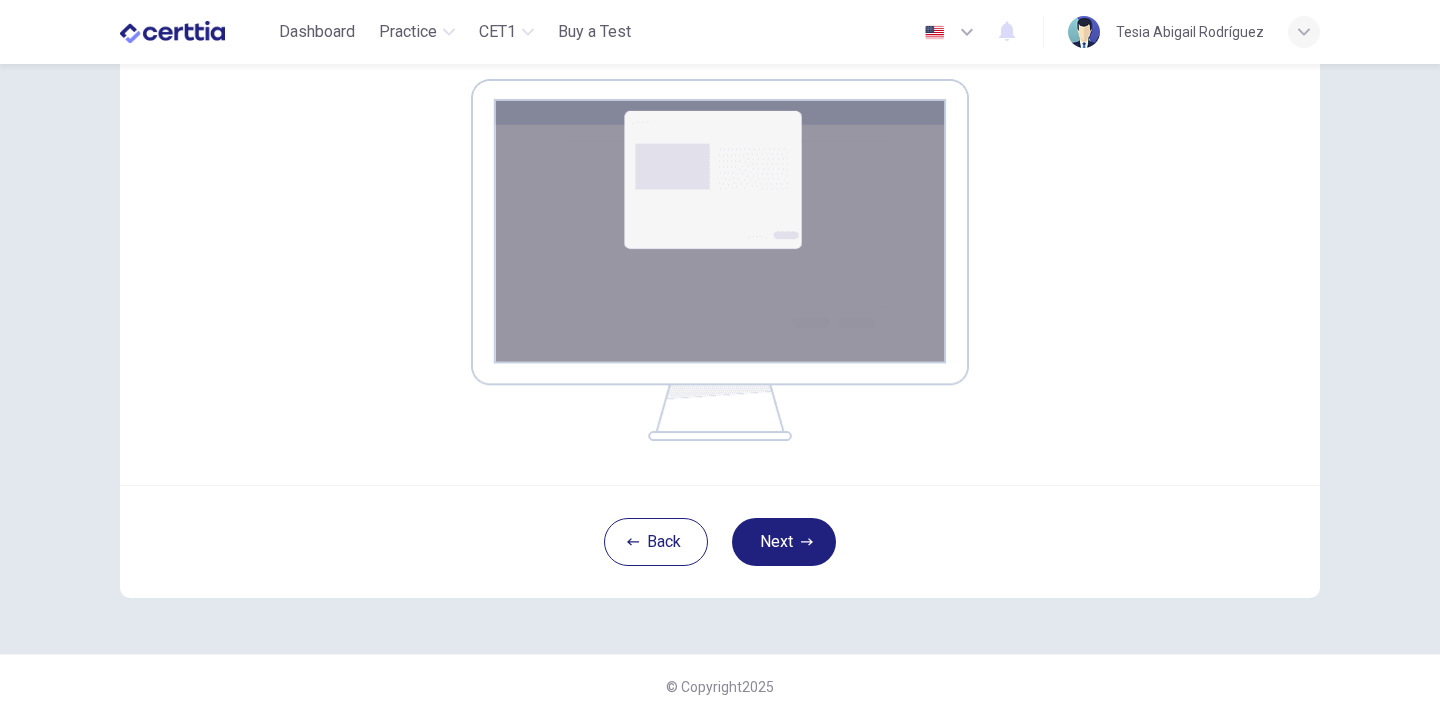 click at bounding box center [720, 260] 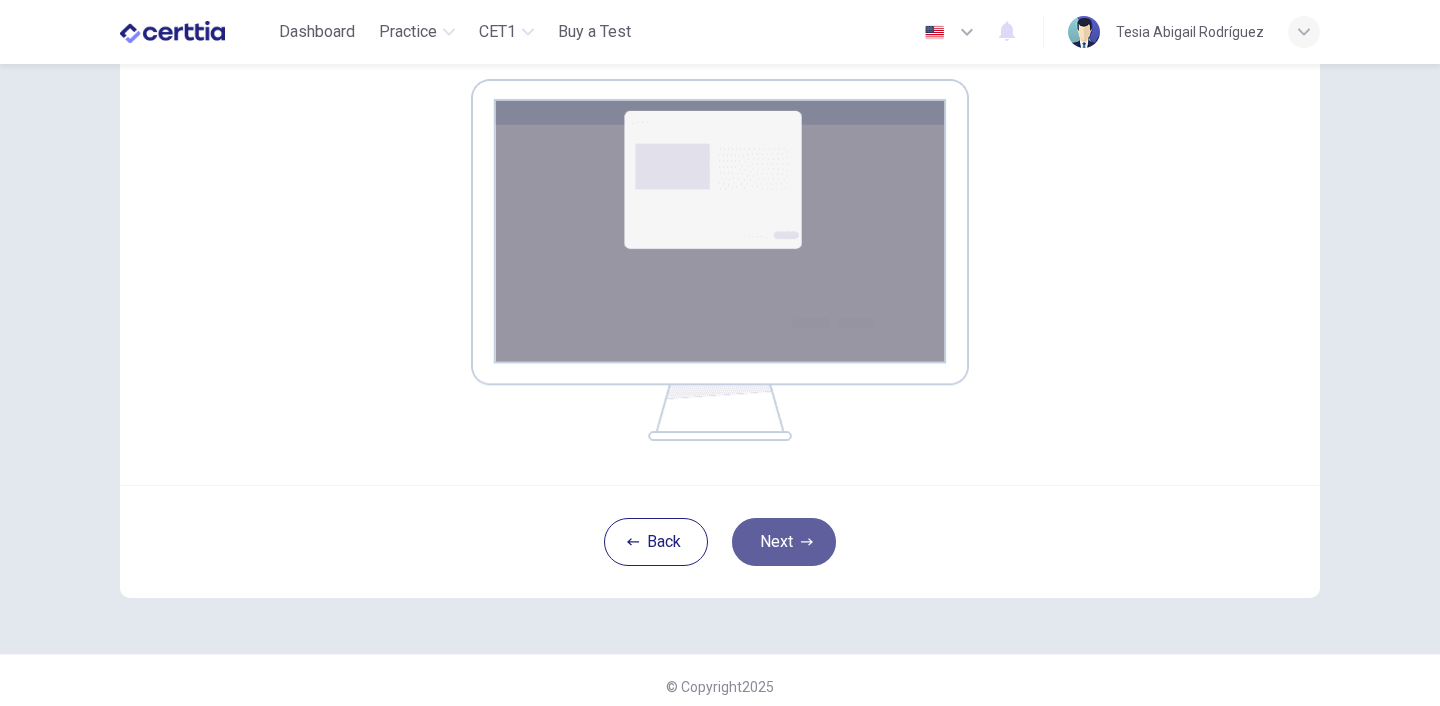 click on "Next" at bounding box center [784, 542] 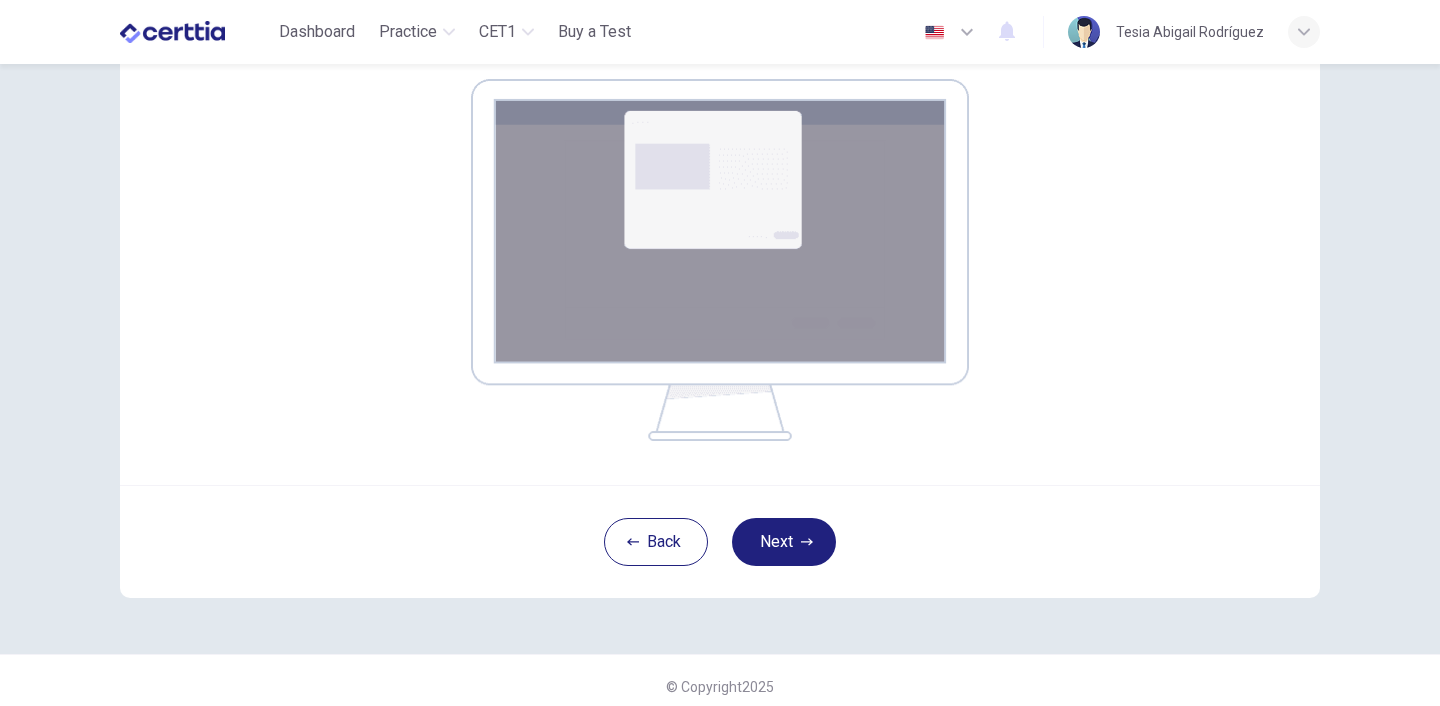 click on "Your screen will also be recorded. Click the Next button to select your screen.  You must share your  entire screen  or you will not be able to begin your test.    Warning: if you use multiple screens/monitors, disconnect them now or your test will not be valid" at bounding box center [720, 142] 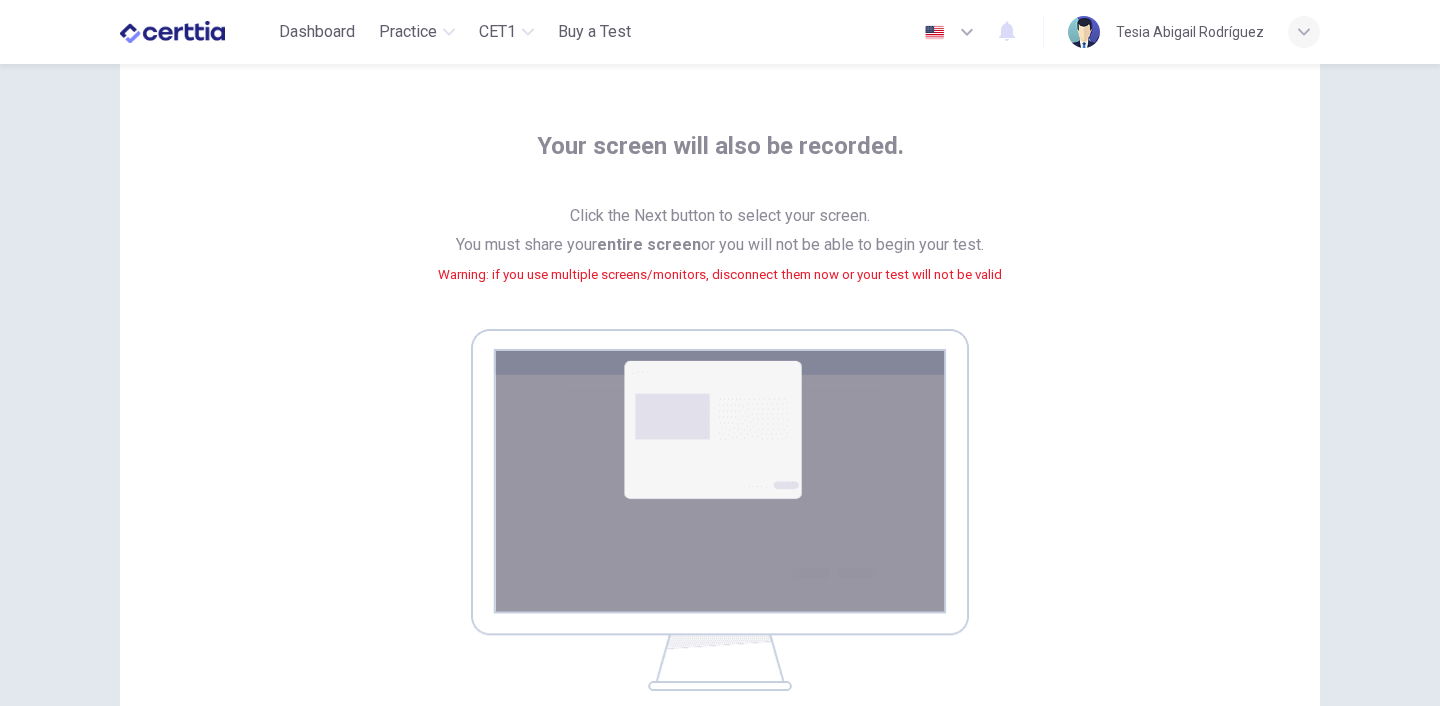 scroll, scrollTop: 0, scrollLeft: 0, axis: both 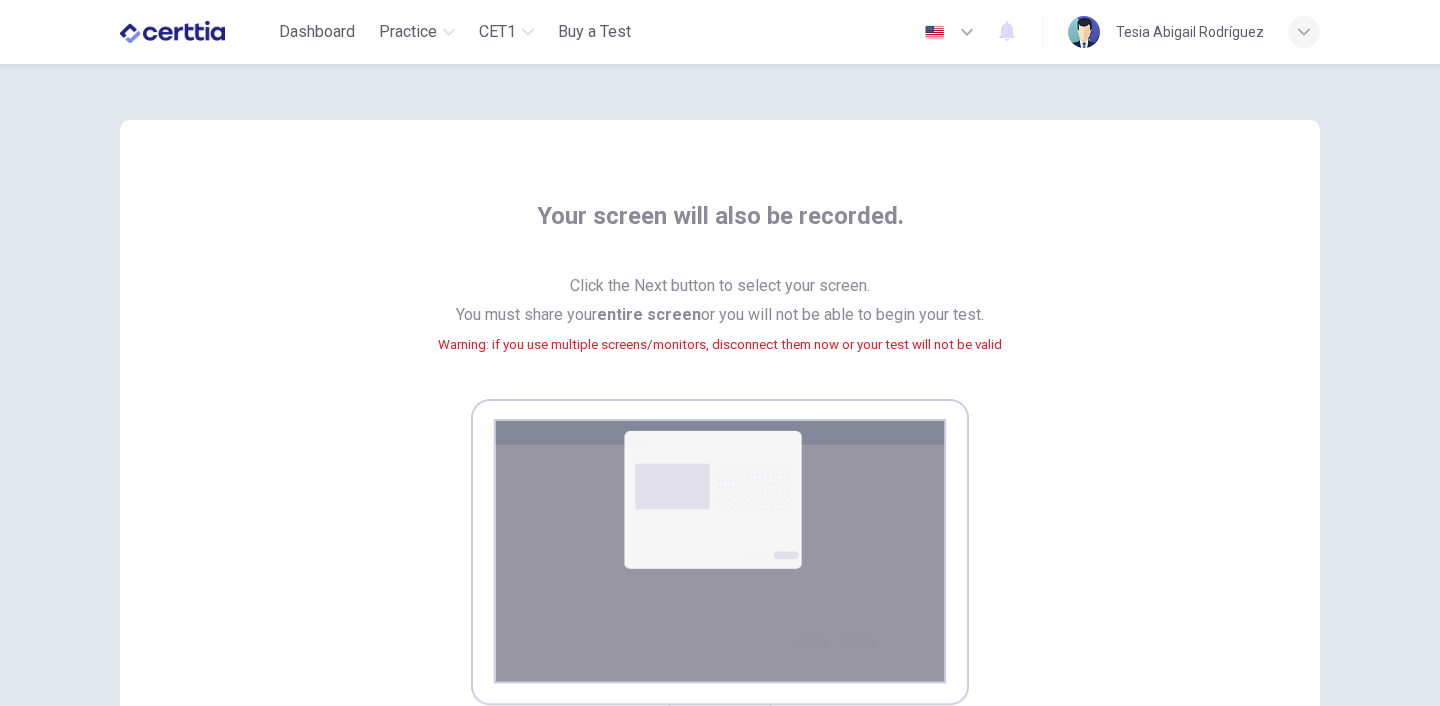 click on "Warning: if you use multiple screens/monitors, disconnect them now or your test will not be valid" at bounding box center (720, 344) 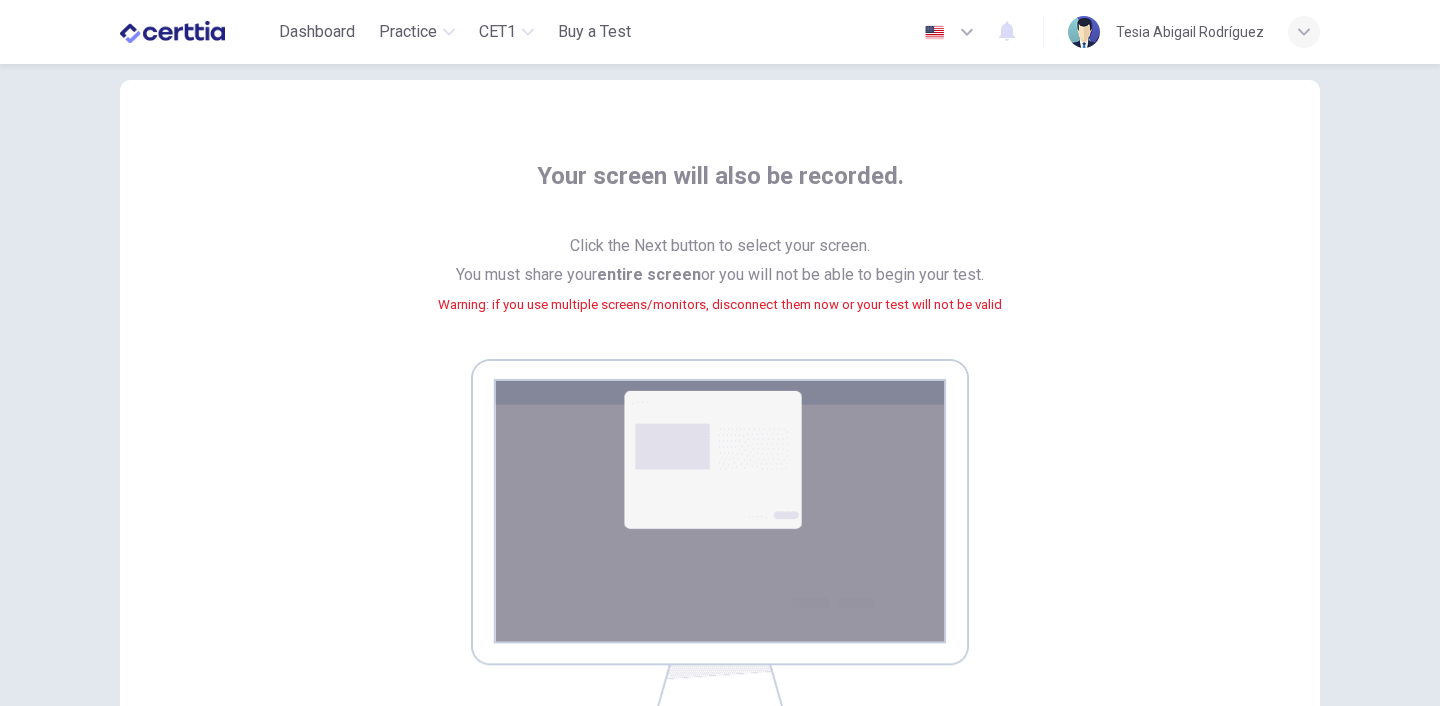 click on "Warning: if you use multiple screens/monitors, disconnect them now or your test will not be valid" at bounding box center [720, 304] 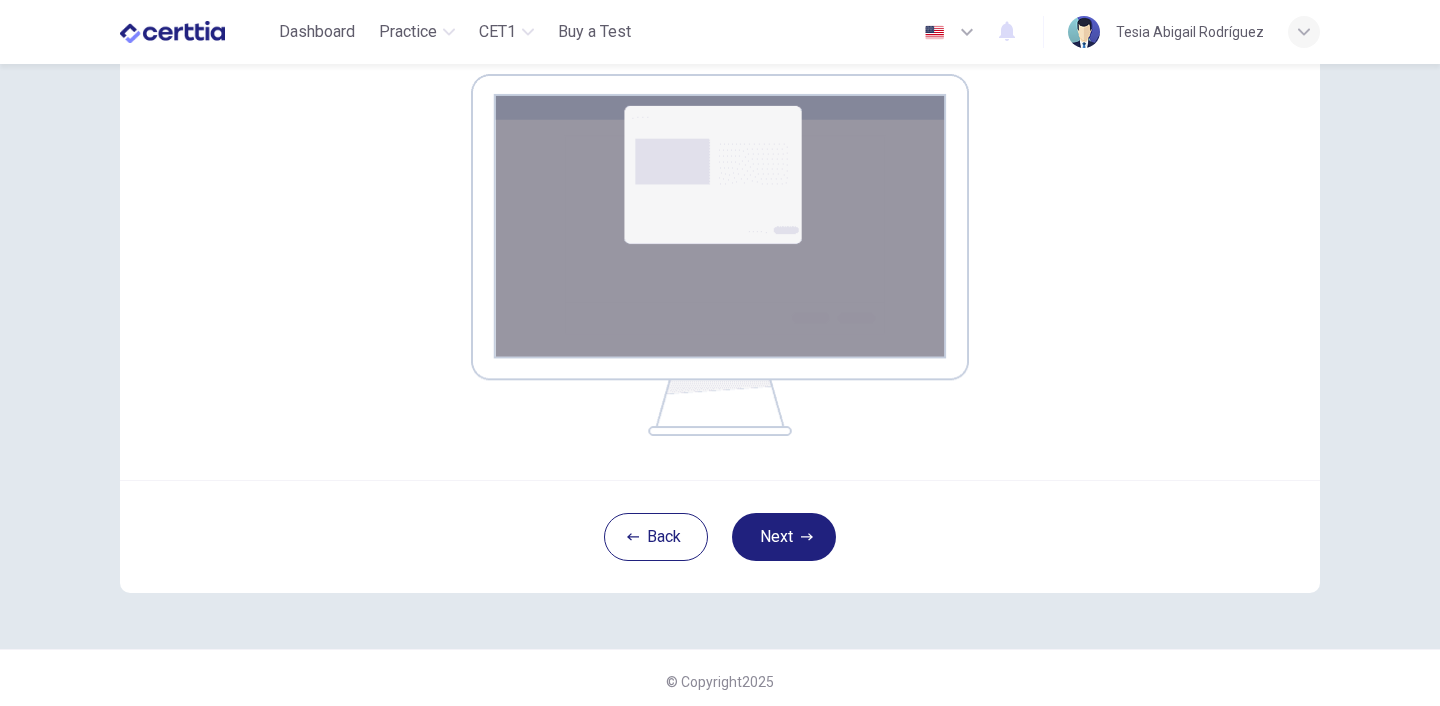 scroll, scrollTop: 332, scrollLeft: 0, axis: vertical 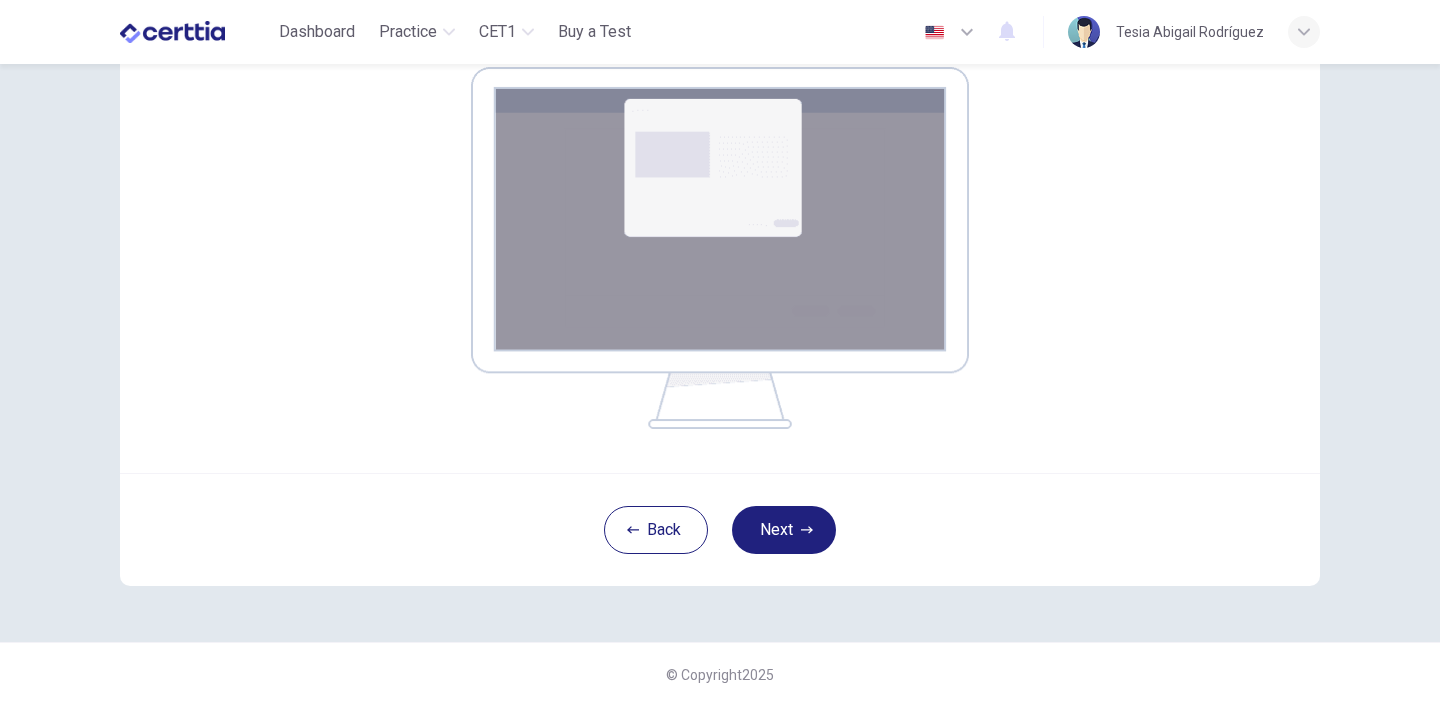 click on "Your screen will also be recorded. Click the Next button to select your screen.  You must share your  entire screen  or you will not be able to begin your test.    Warning: if you use multiple screens/monitors, disconnect them now or your test will not be valid" at bounding box center (720, 148) 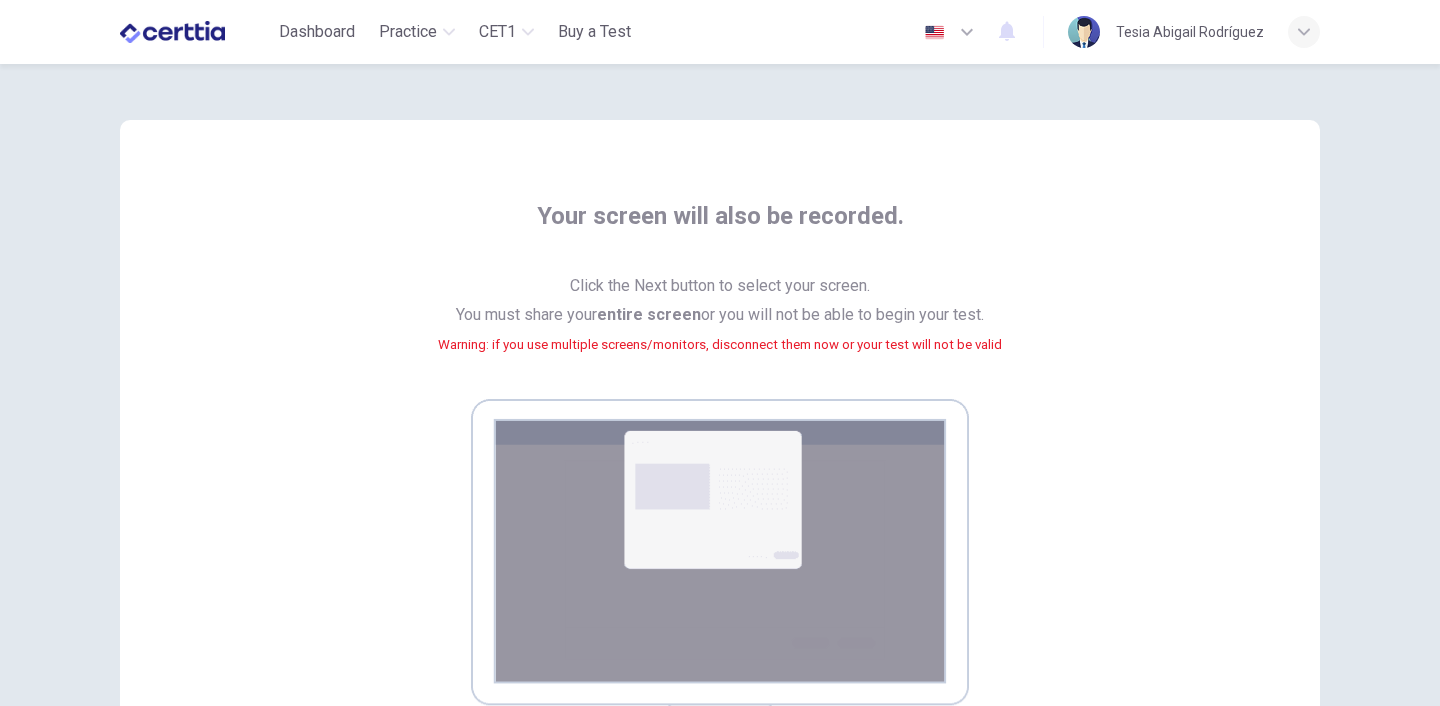 scroll, scrollTop: 0, scrollLeft: 0, axis: both 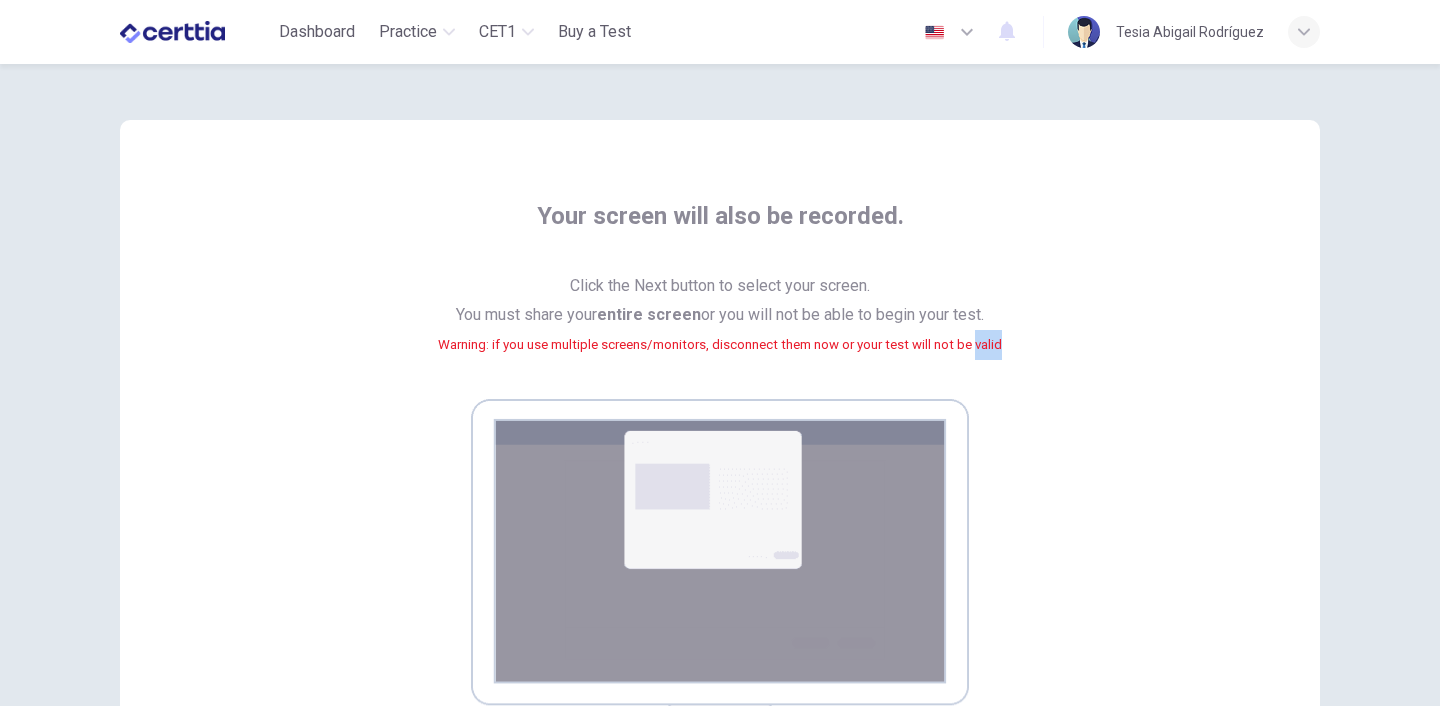 click on "Click the Next button to select your screen.  You must share your  entire screen  or you will not be able to begin your test.    Warning: if you use multiple screens/monitors, disconnect them now or your test will not be valid" at bounding box center (720, 327) 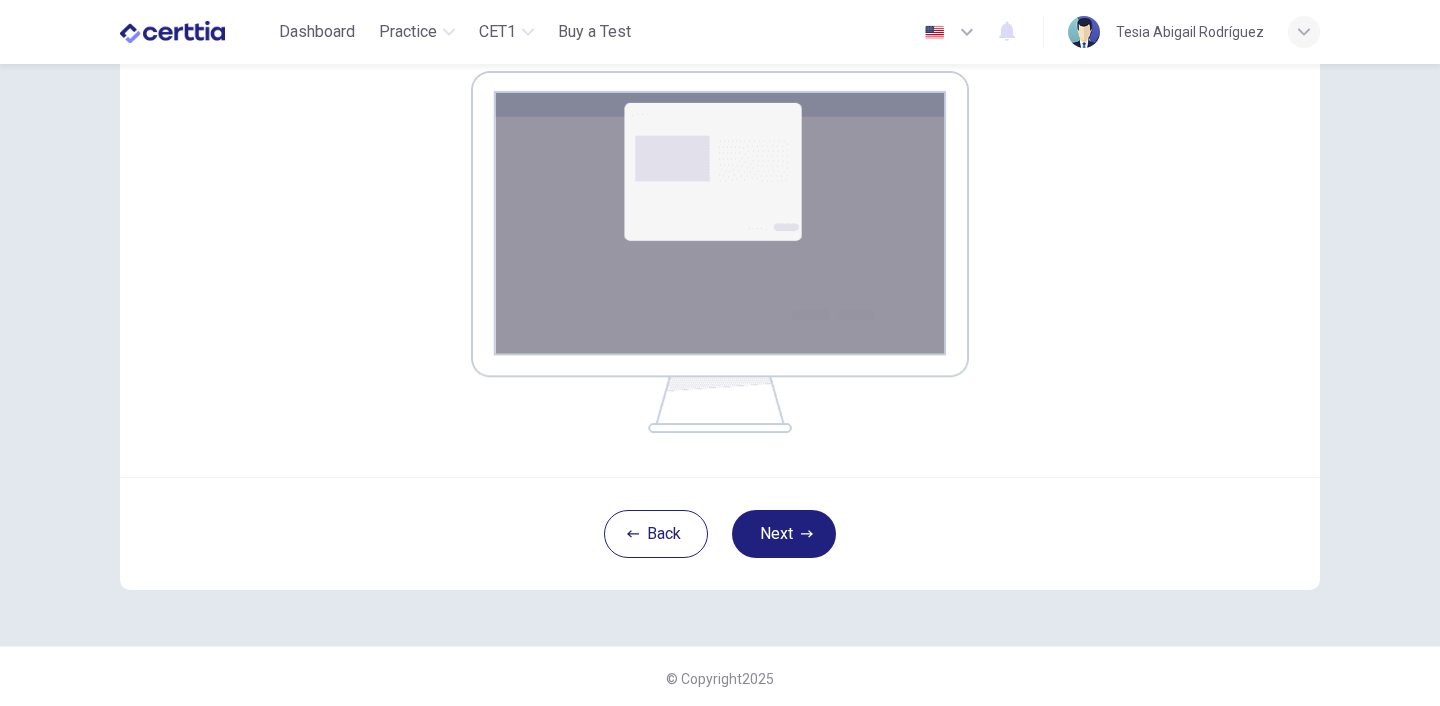 scroll, scrollTop: 332, scrollLeft: 0, axis: vertical 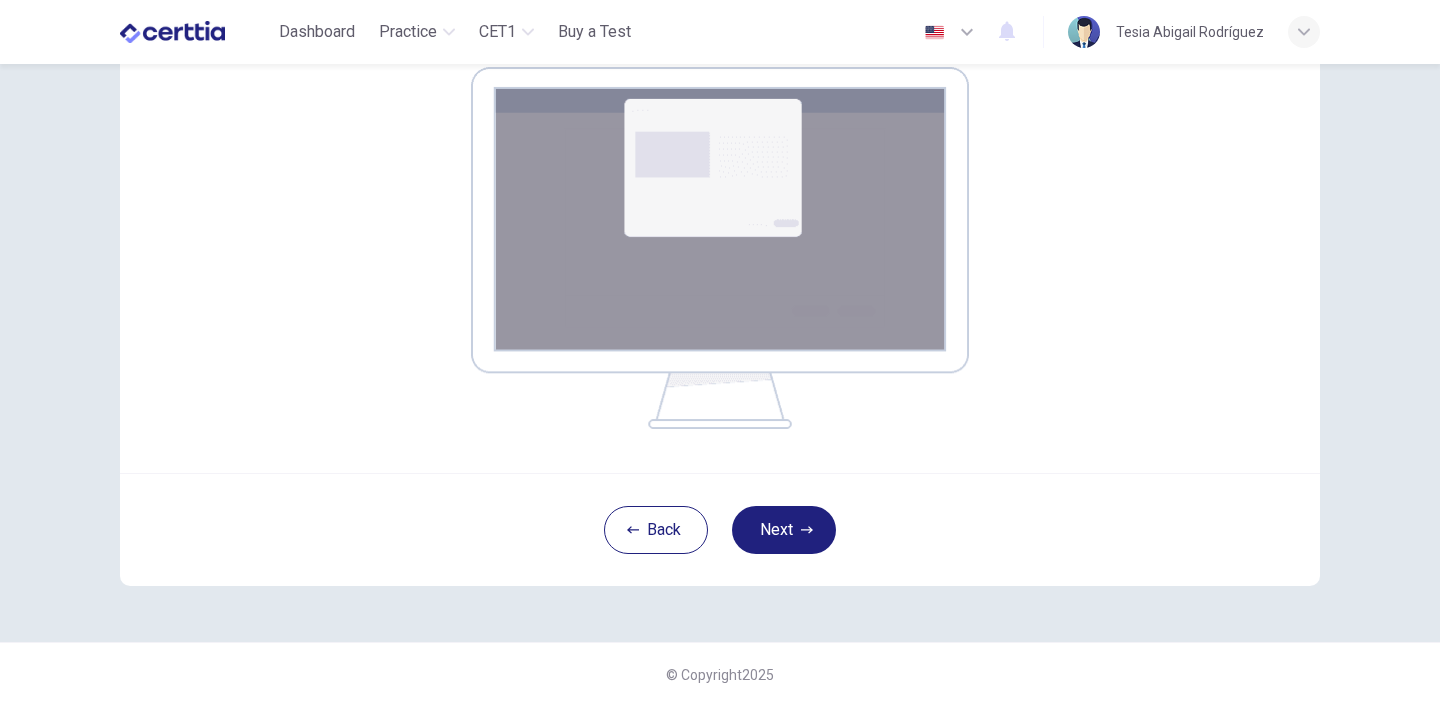 click on "Your screen will also be recorded. Click the Next button to select your screen.  You must share your  entire screen  or you will not be able to begin your test.    Warning: if you use multiple screens/monitors, disconnect them now or your test will not be valid" at bounding box center (720, 148) 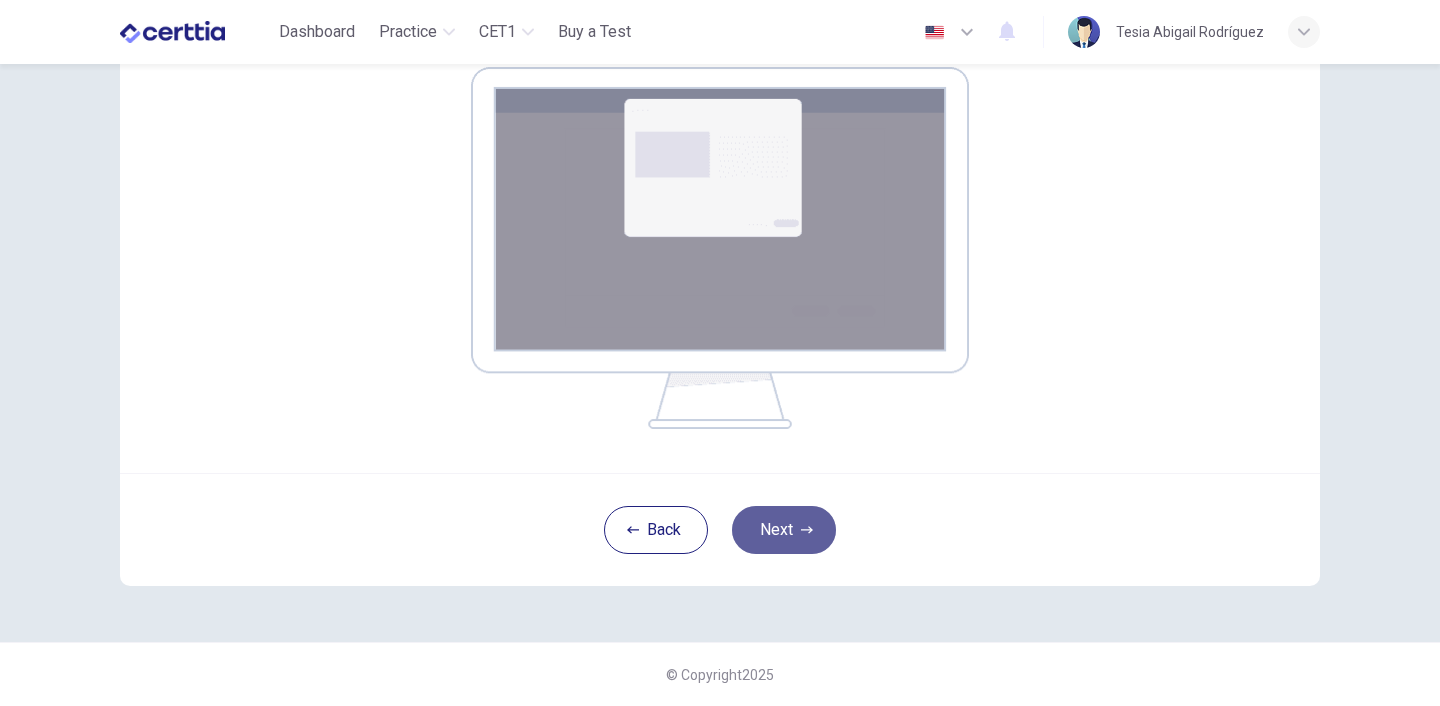 click on "Next" at bounding box center (784, 530) 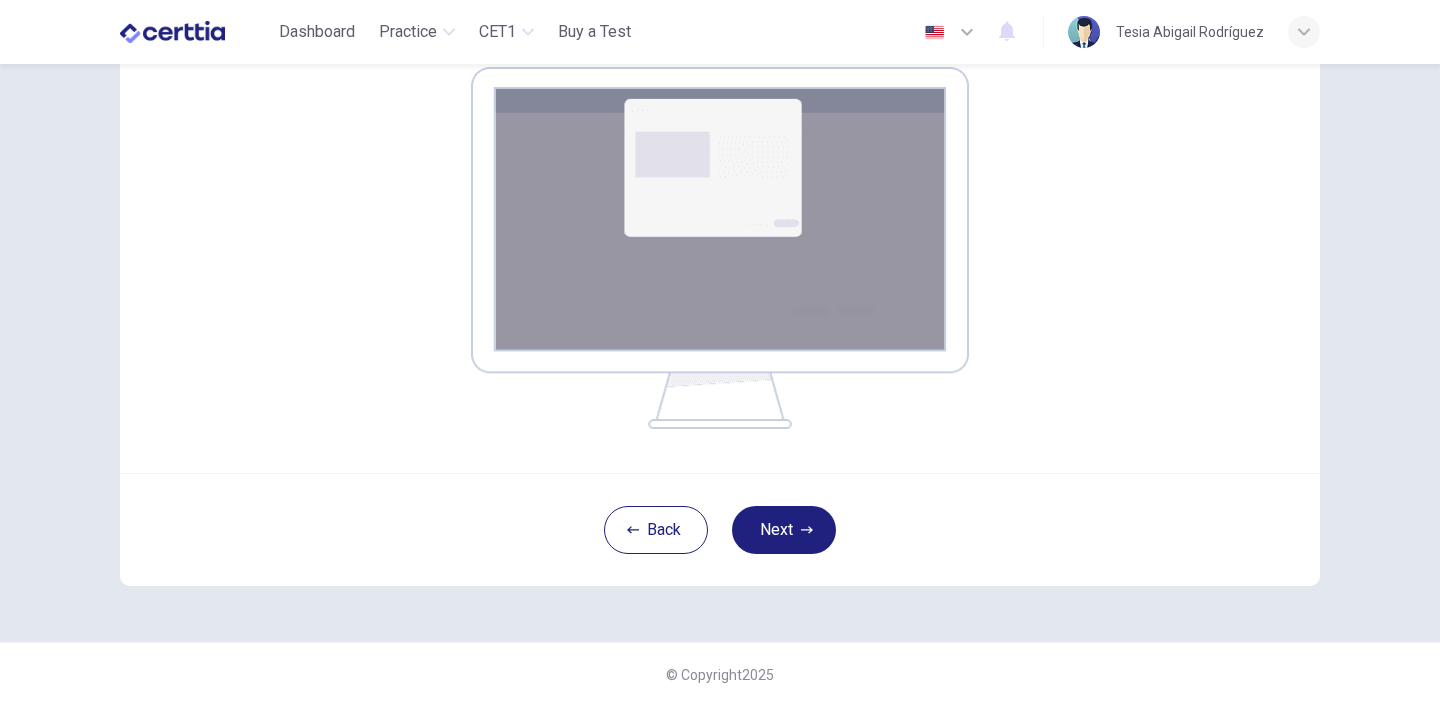click at bounding box center (720, 248) 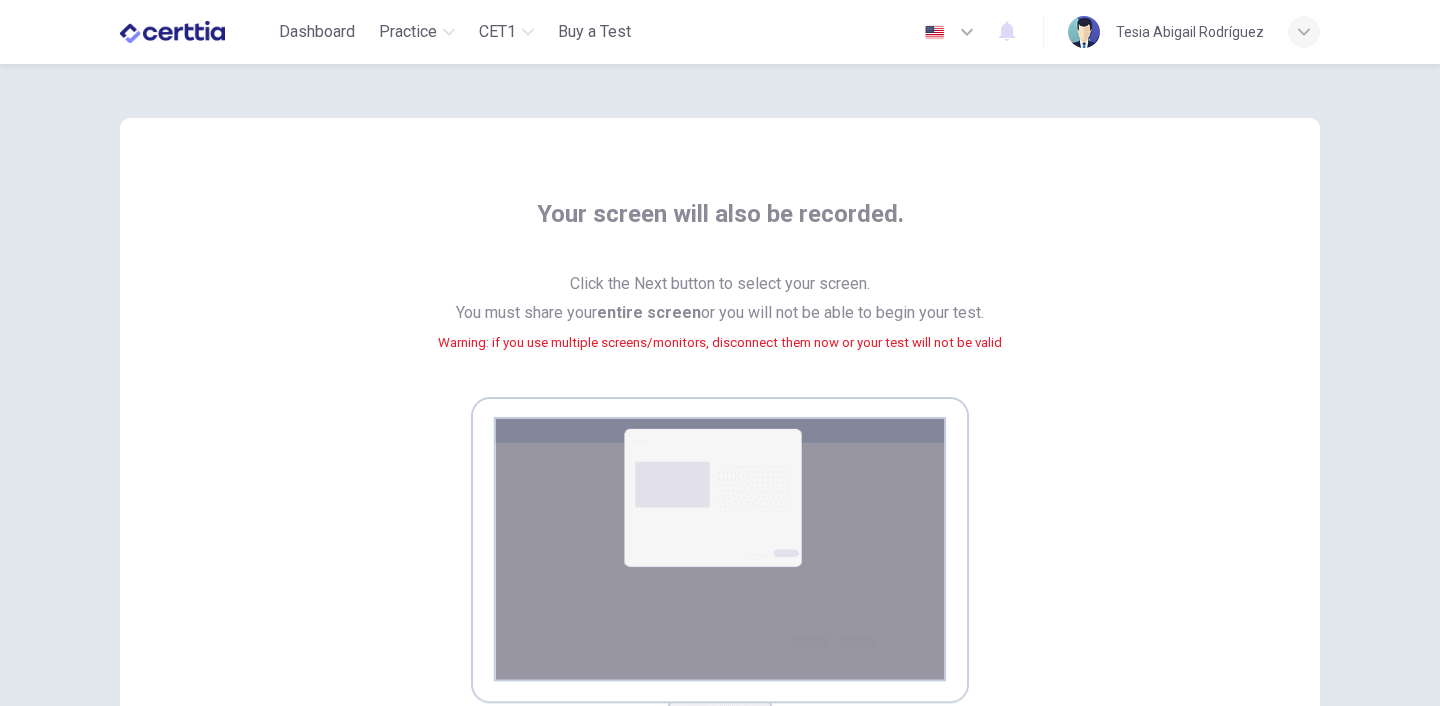 scroll, scrollTop: 0, scrollLeft: 0, axis: both 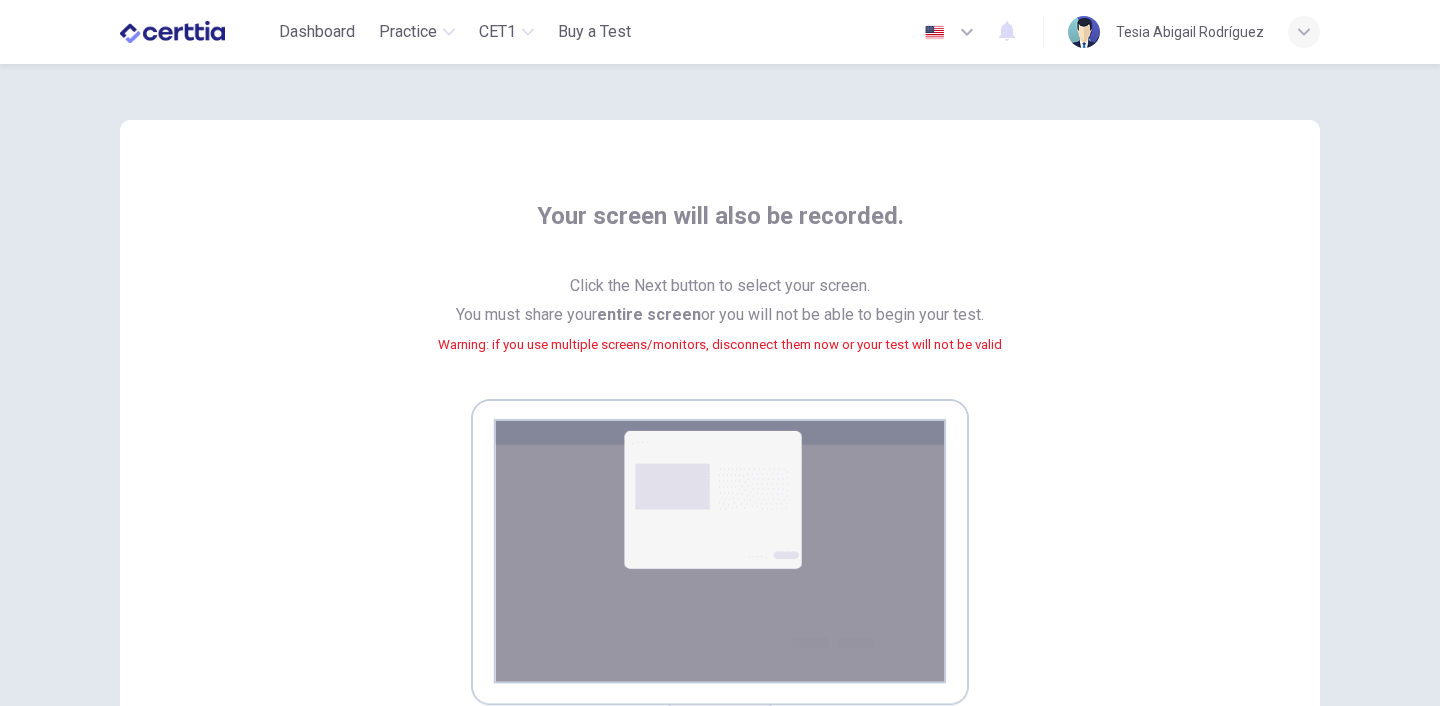 click on "Your screen will also be recorded. Click the Next button to select your screen.  You must share your  entire screen  or you will not be able to begin your test.    Warning: if you use multiple screens/monitors, disconnect them now or your test will not be valid" at bounding box center [720, 462] 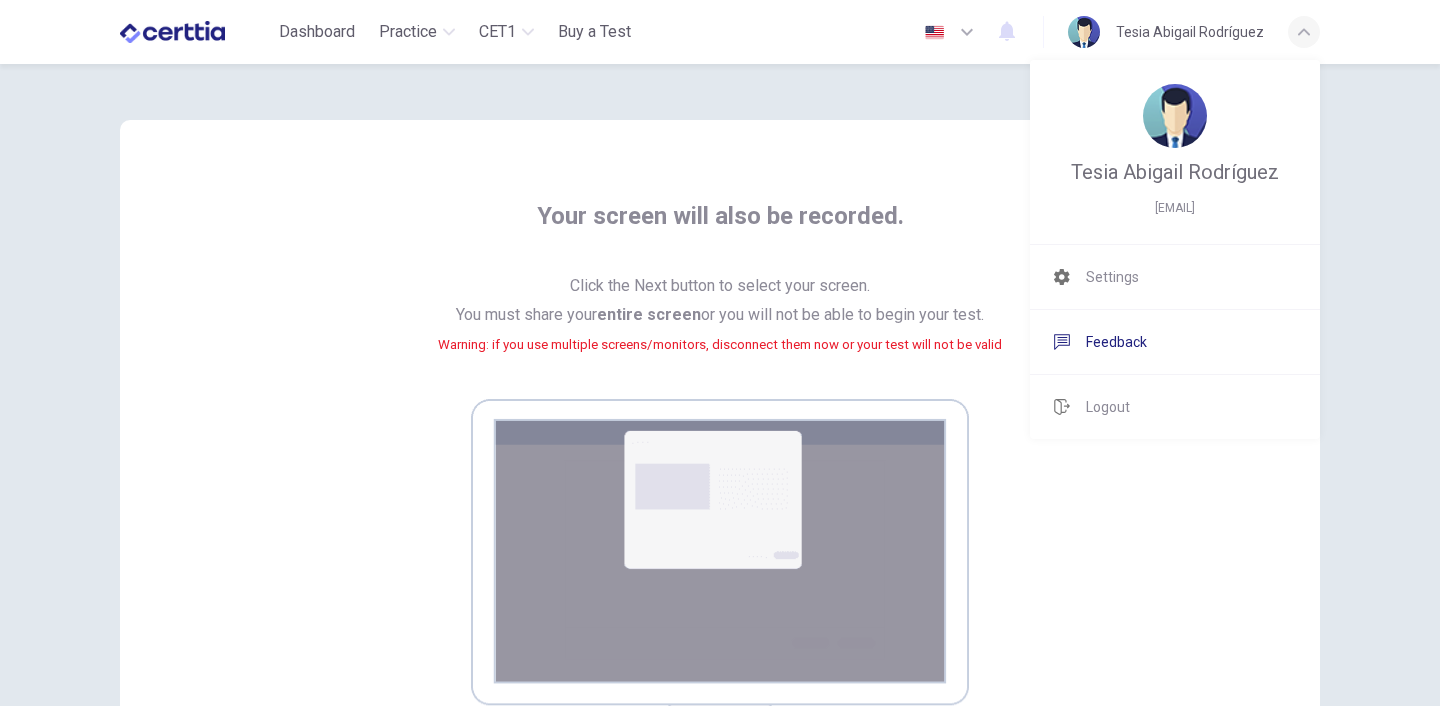 click on "Feedback" at bounding box center (1112, 277) 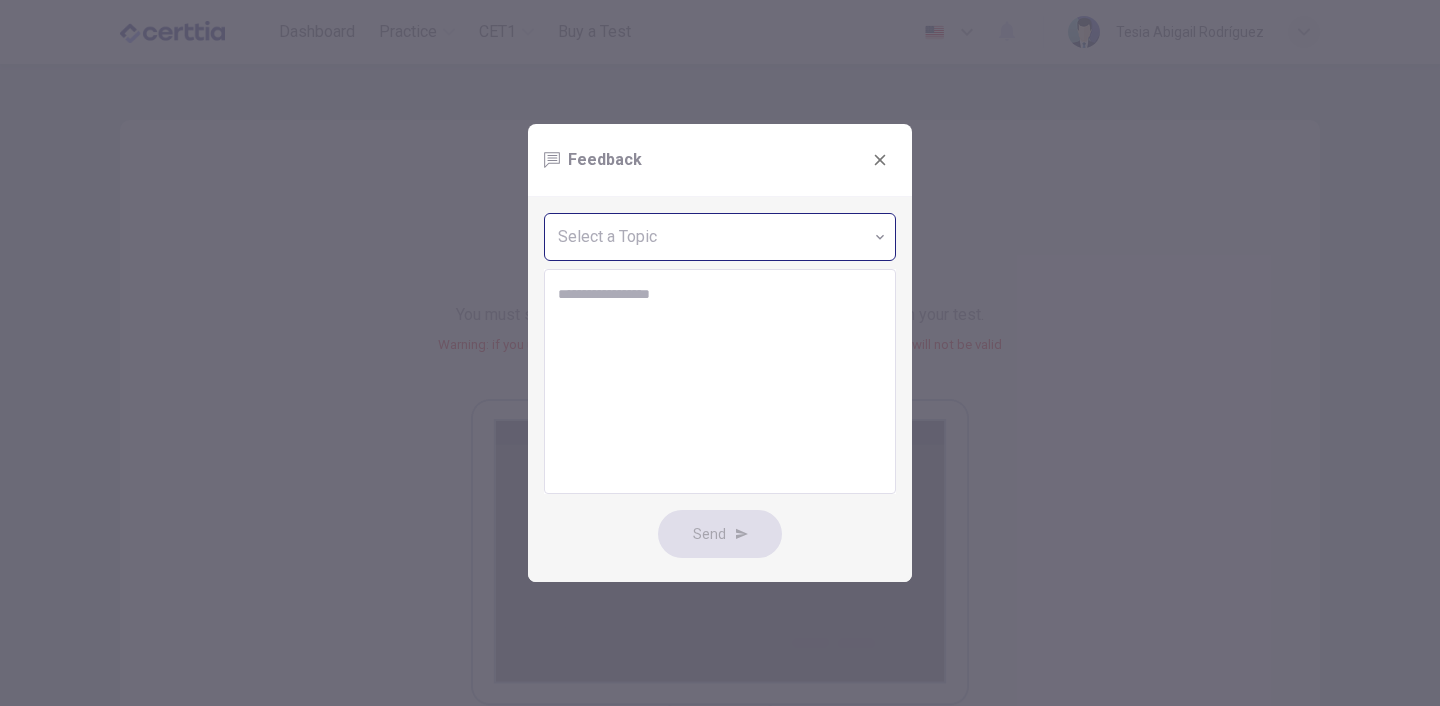 click on "Este sitio utiliza cookies, como se explica en nuestra  Política de Privacidad . Si acepta el uso de cookies, haga clic en el botón Aceptar y continúe navegando por nuestro sitio.   Política de Privacidad Aceptar Dashboard Practice CET1 Buy a Test English ** ​ Tesia Abigail Rodríguez Your screen will also be recorded. Click the Next button to select your screen.  You must share your  entire screen  or you will not be able to begin your test.    Warning: if you use multiple screens/monitors, disconnect them now or your test will not be valid Back Next © Copyright  2025 Certtia - Online Testing Platform Dashboard Practice CET1 Pricing   Notifications © Copyright  2025 Feedback Select a Topic ​ * ​ Send" at bounding box center (720, 353) 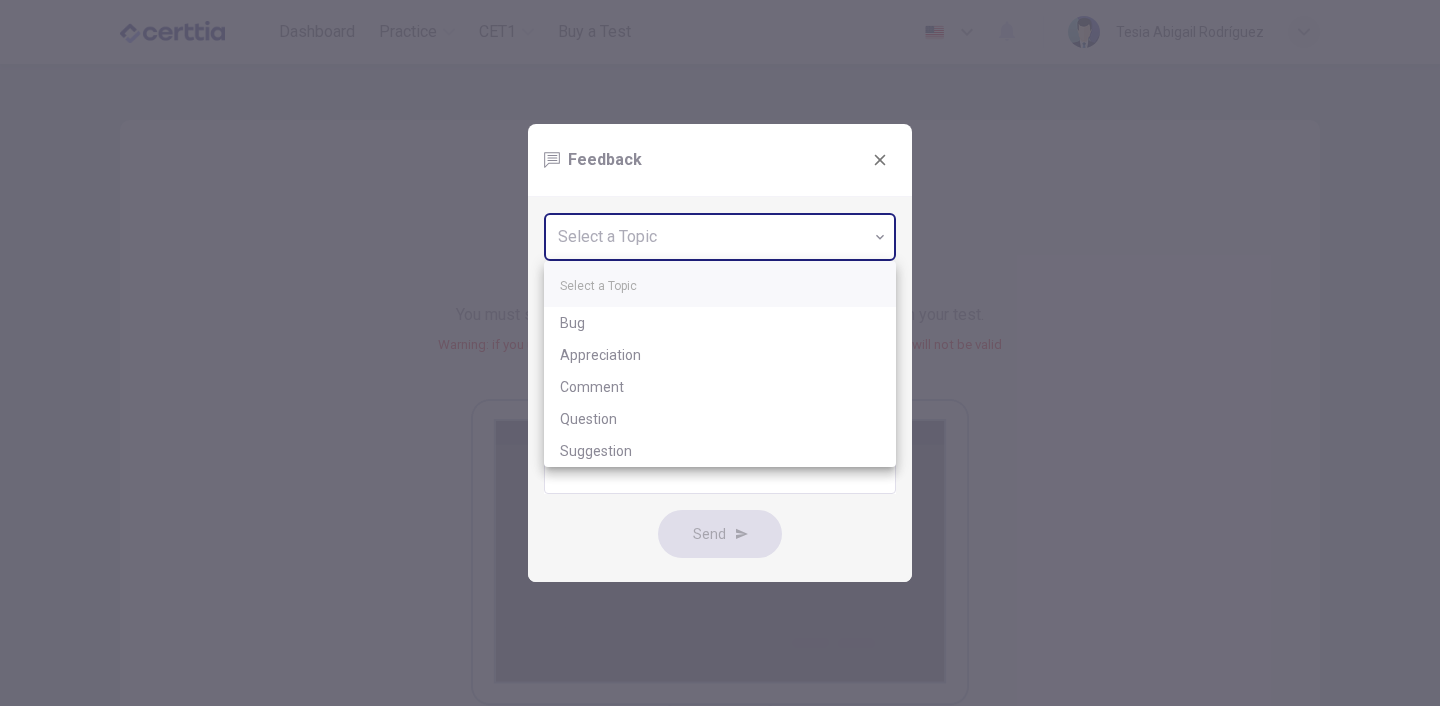 click on "Question" at bounding box center (720, 419) 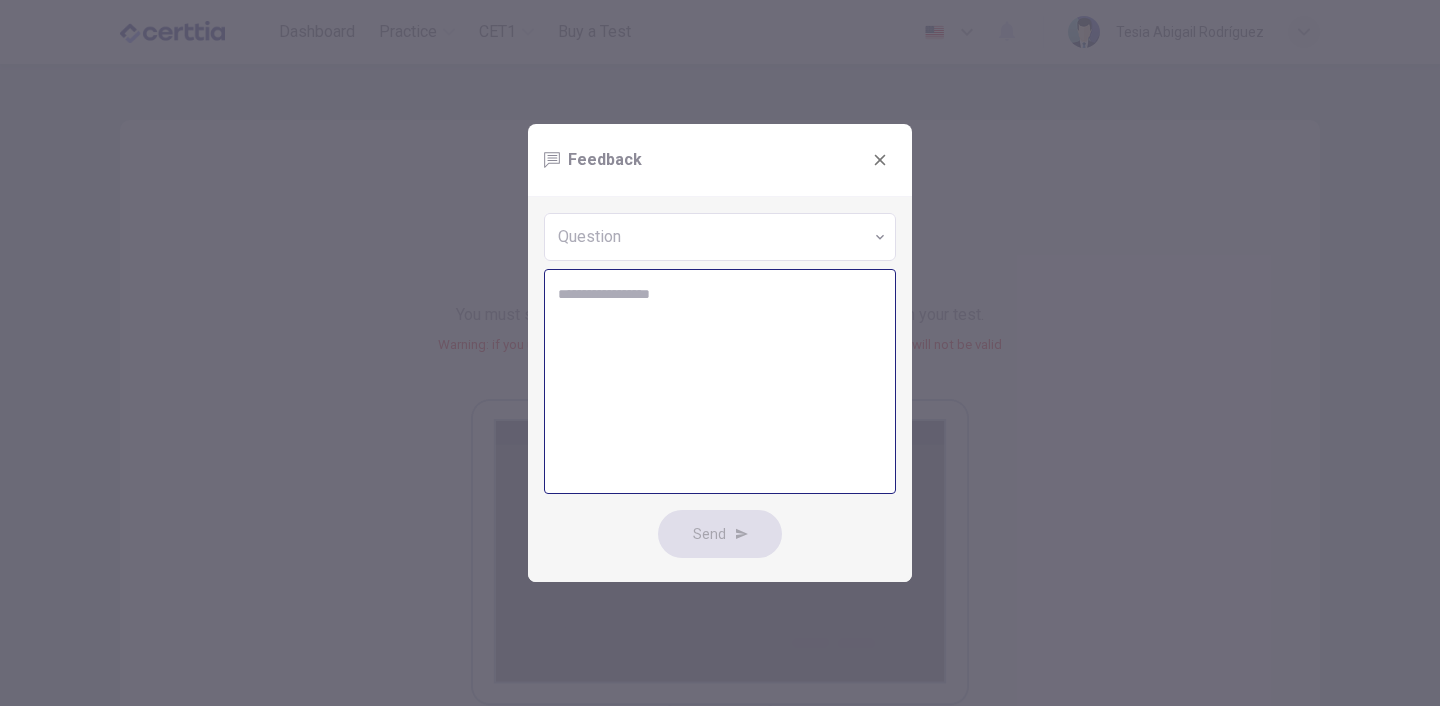 click on "* ​" at bounding box center (720, 381) 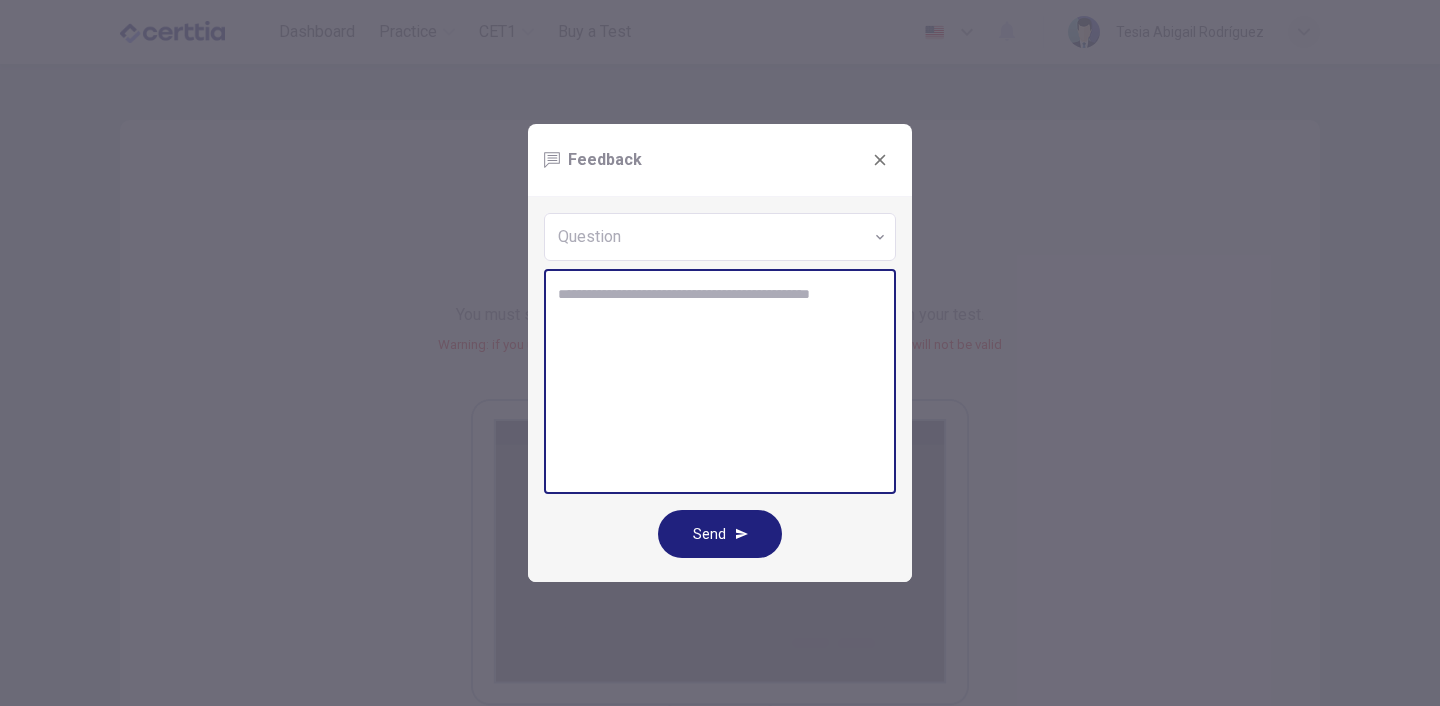 click on "**********" at bounding box center (720, 382) 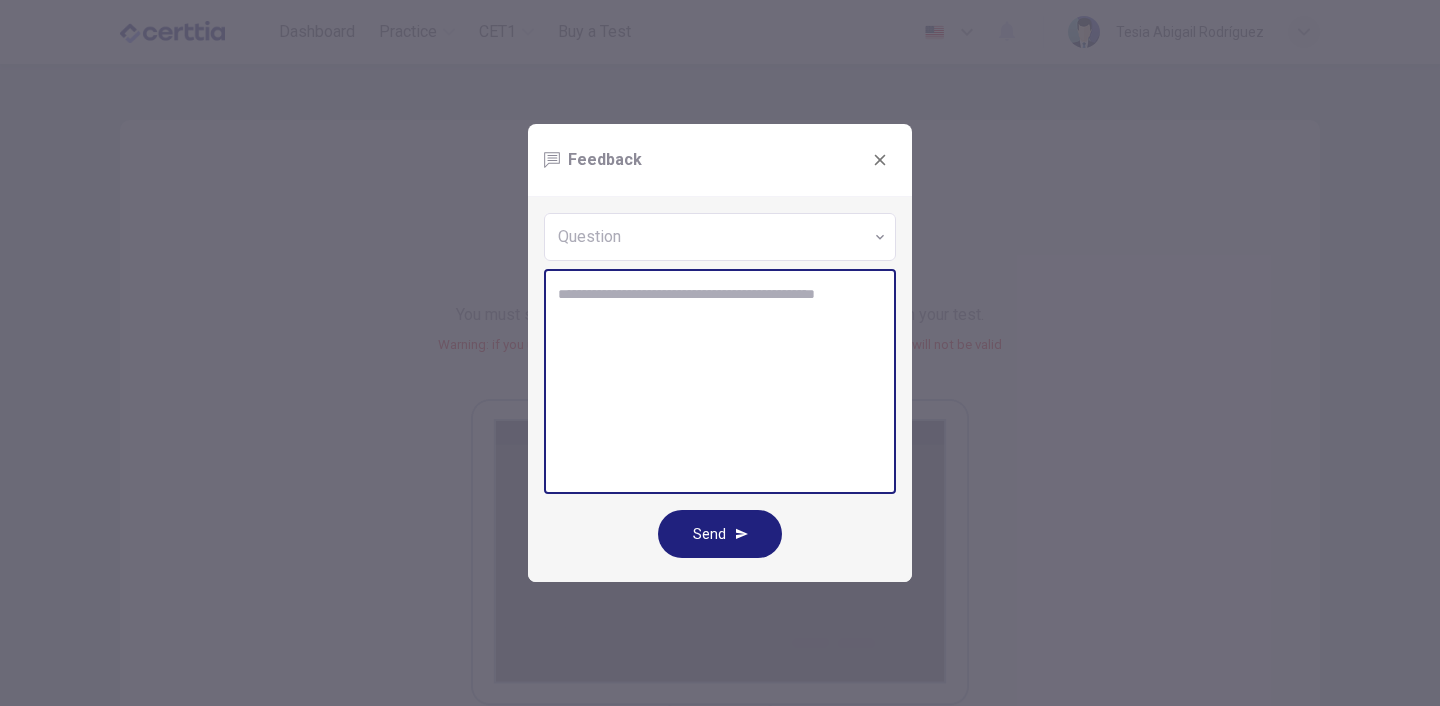 click on "**********" at bounding box center [720, 382] 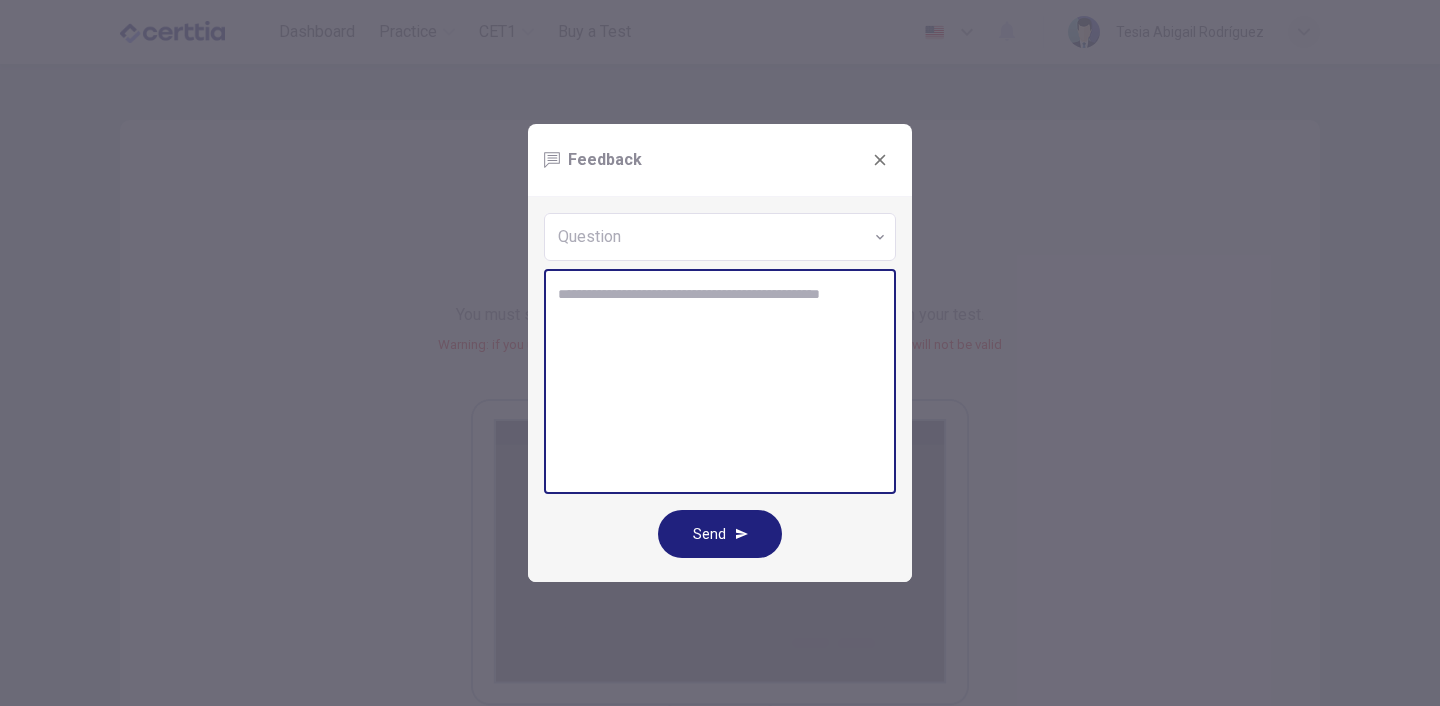 click on "**********" at bounding box center (720, 382) 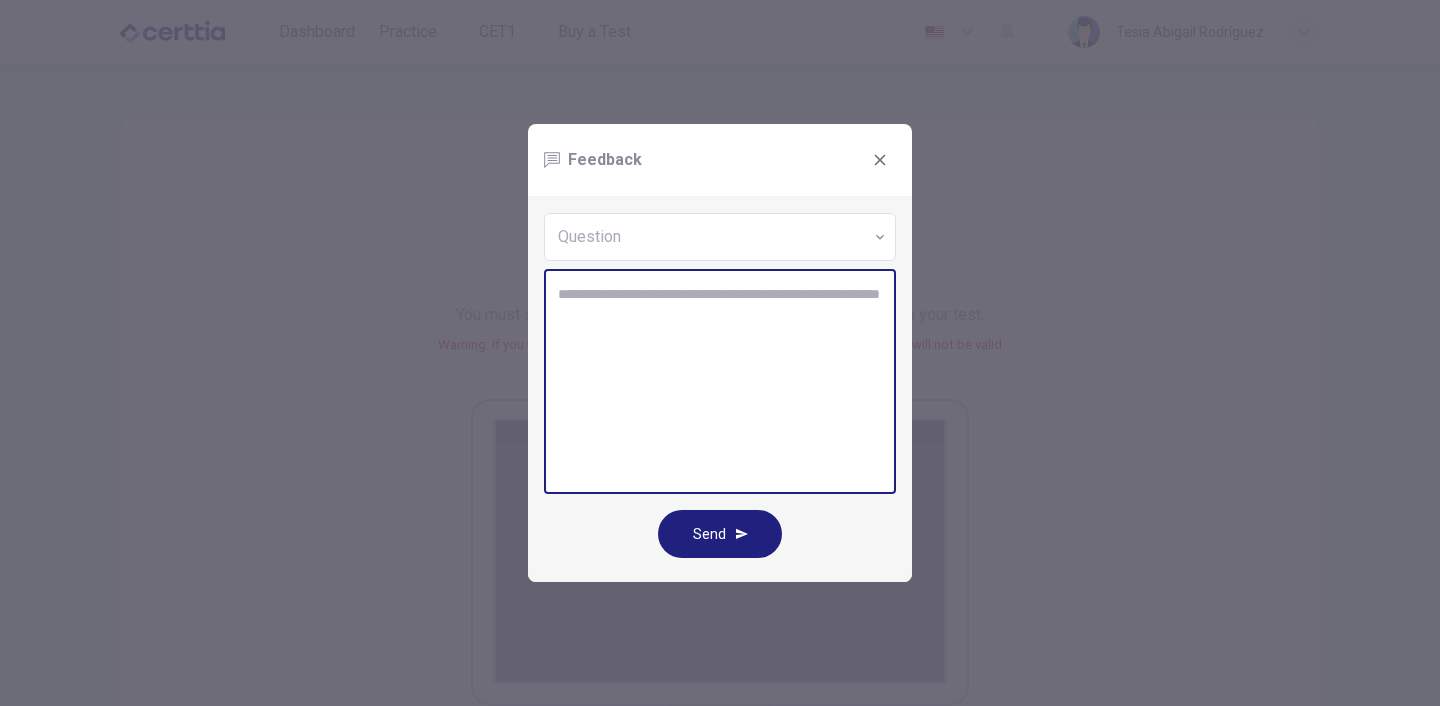 click on "**********" at bounding box center [720, 382] 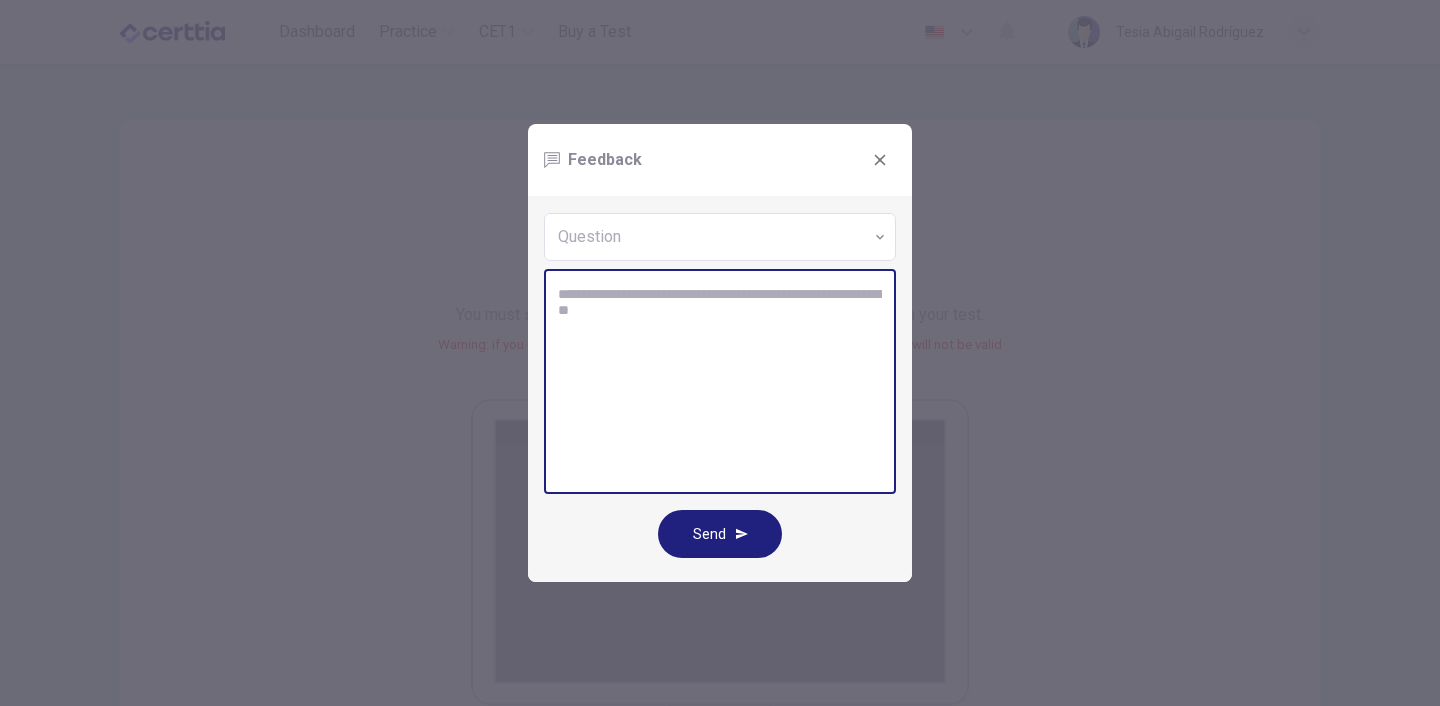 click on "**********" at bounding box center [720, 382] 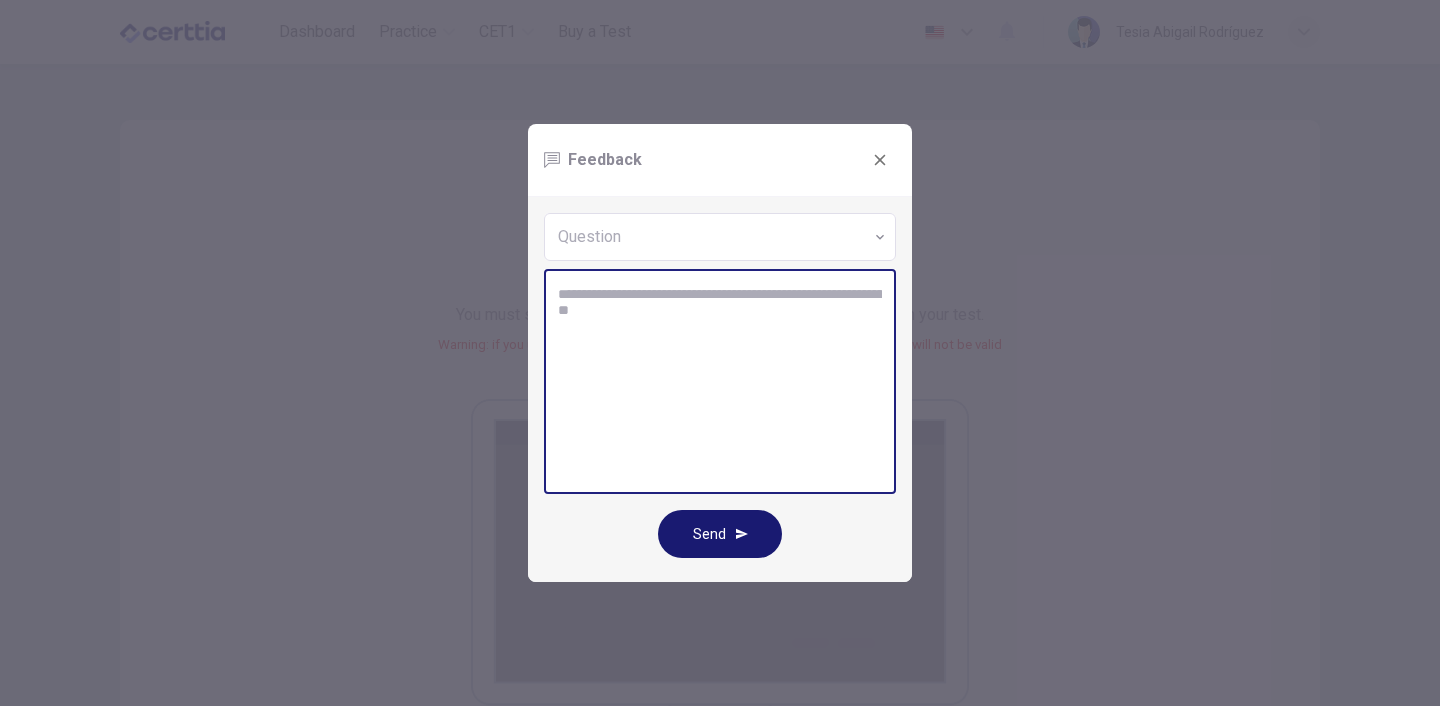 type on "**********" 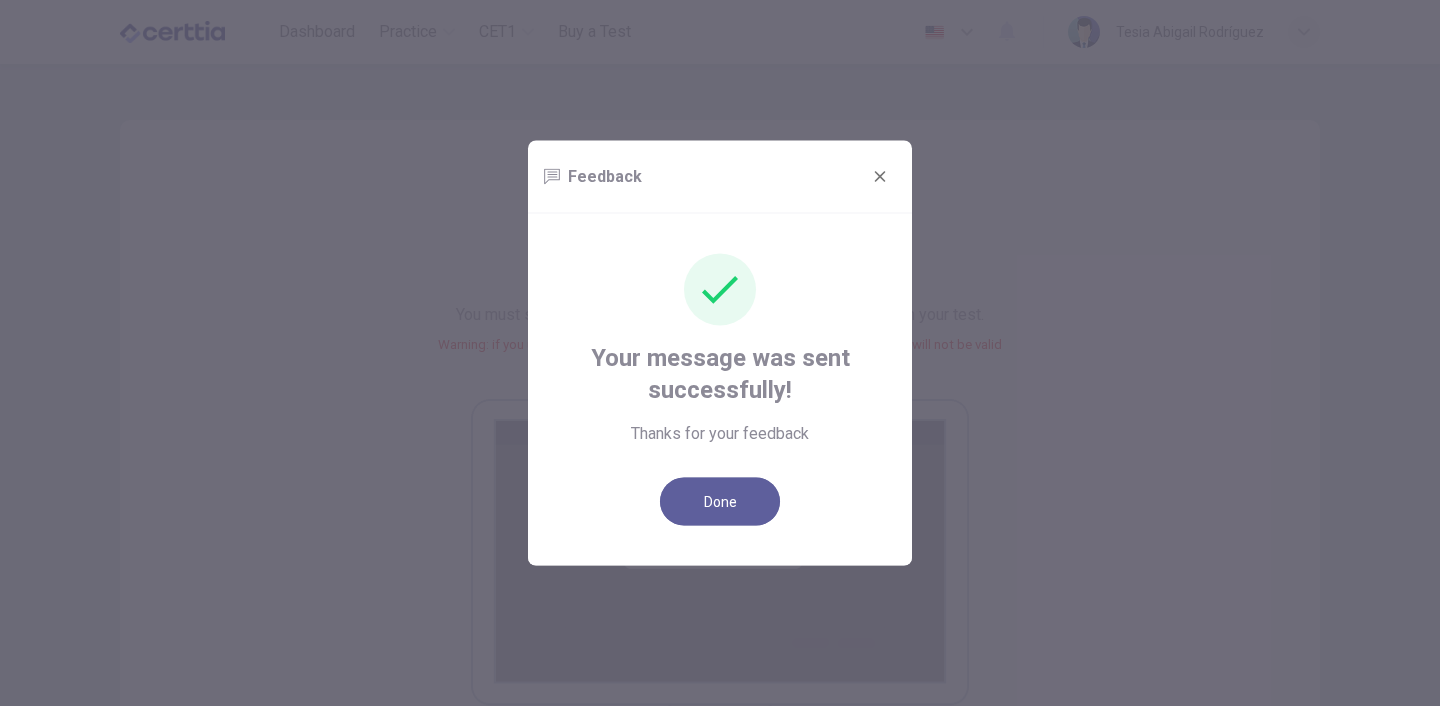 click on "Done" at bounding box center (720, 502) 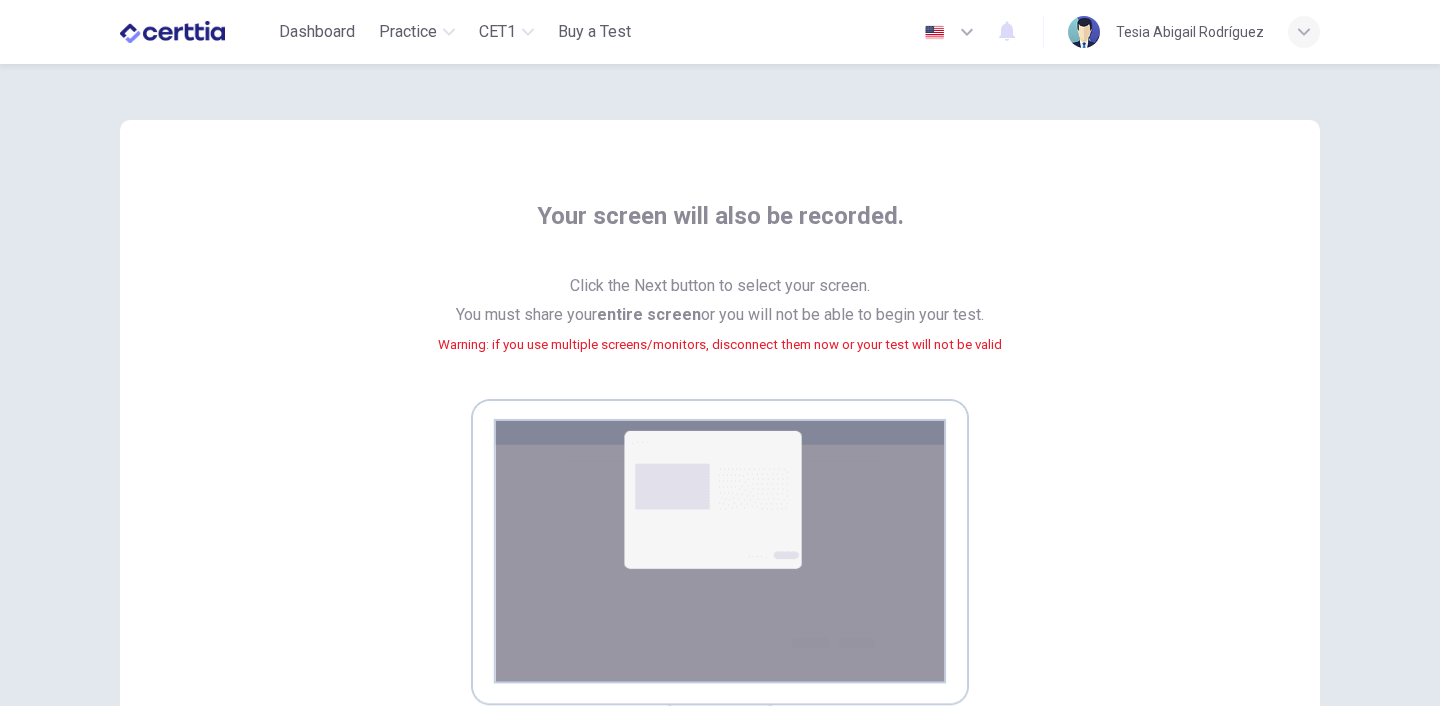 click on "Click the Next button to select your screen.  You must share your  entire screen  or you will not be able to begin your test.    Warning: if you use multiple screens/monitors, disconnect them now or your test will not be valid" at bounding box center [720, 327] 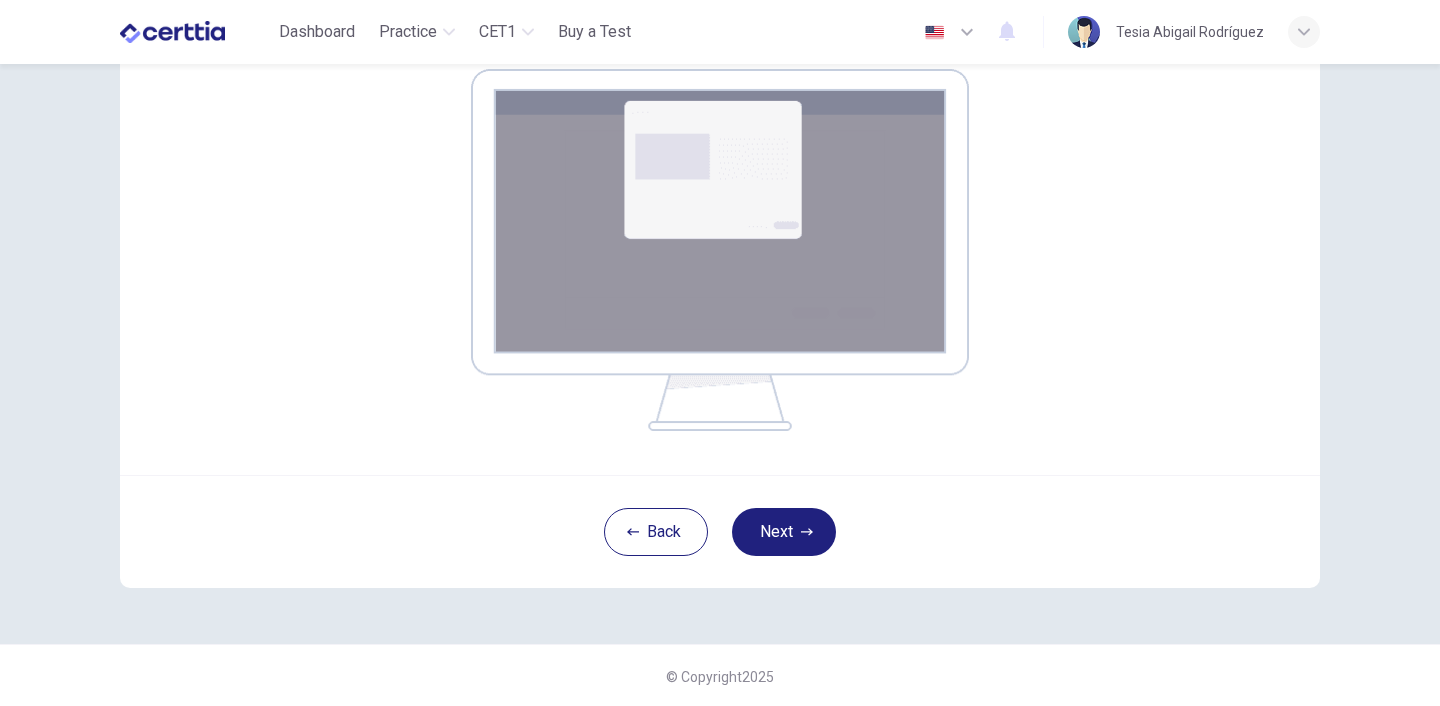 scroll, scrollTop: 332, scrollLeft: 0, axis: vertical 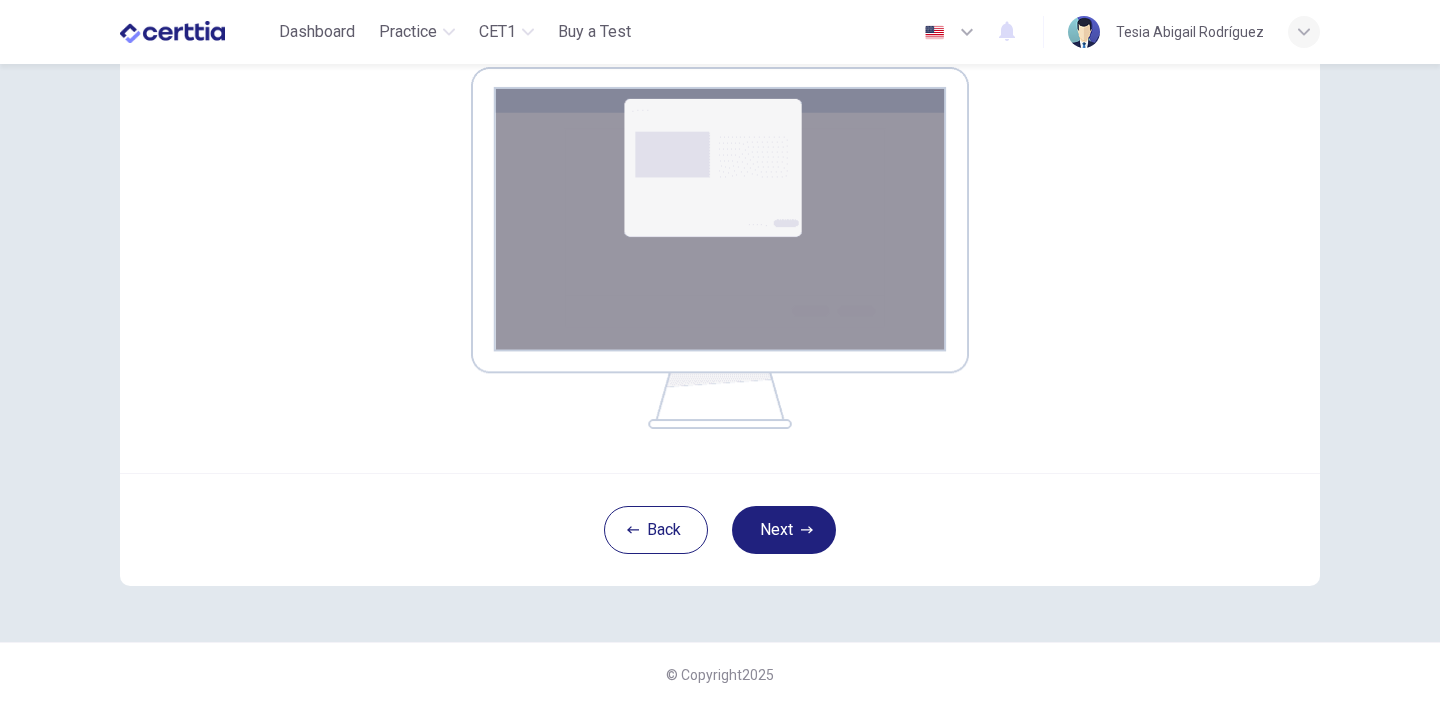 click at bounding box center (720, 248) 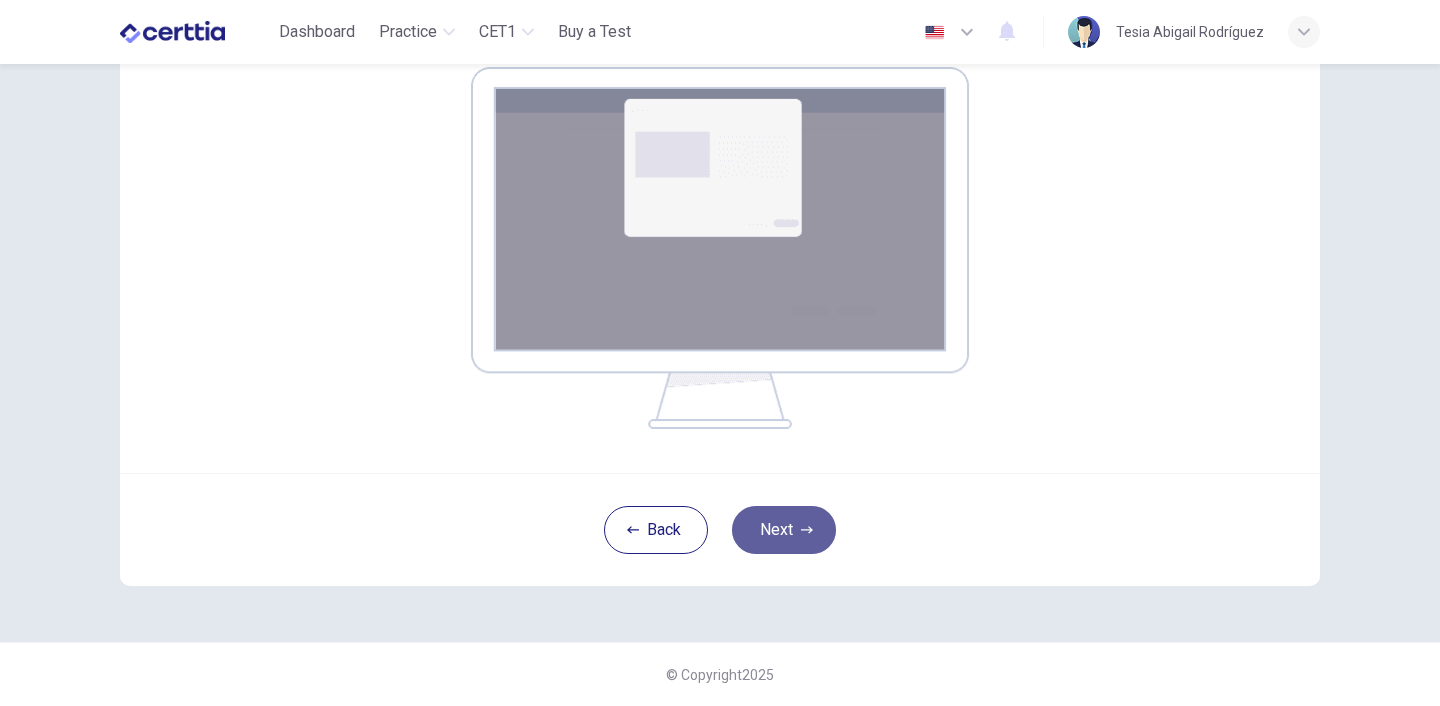 click on "Next" at bounding box center [784, 530] 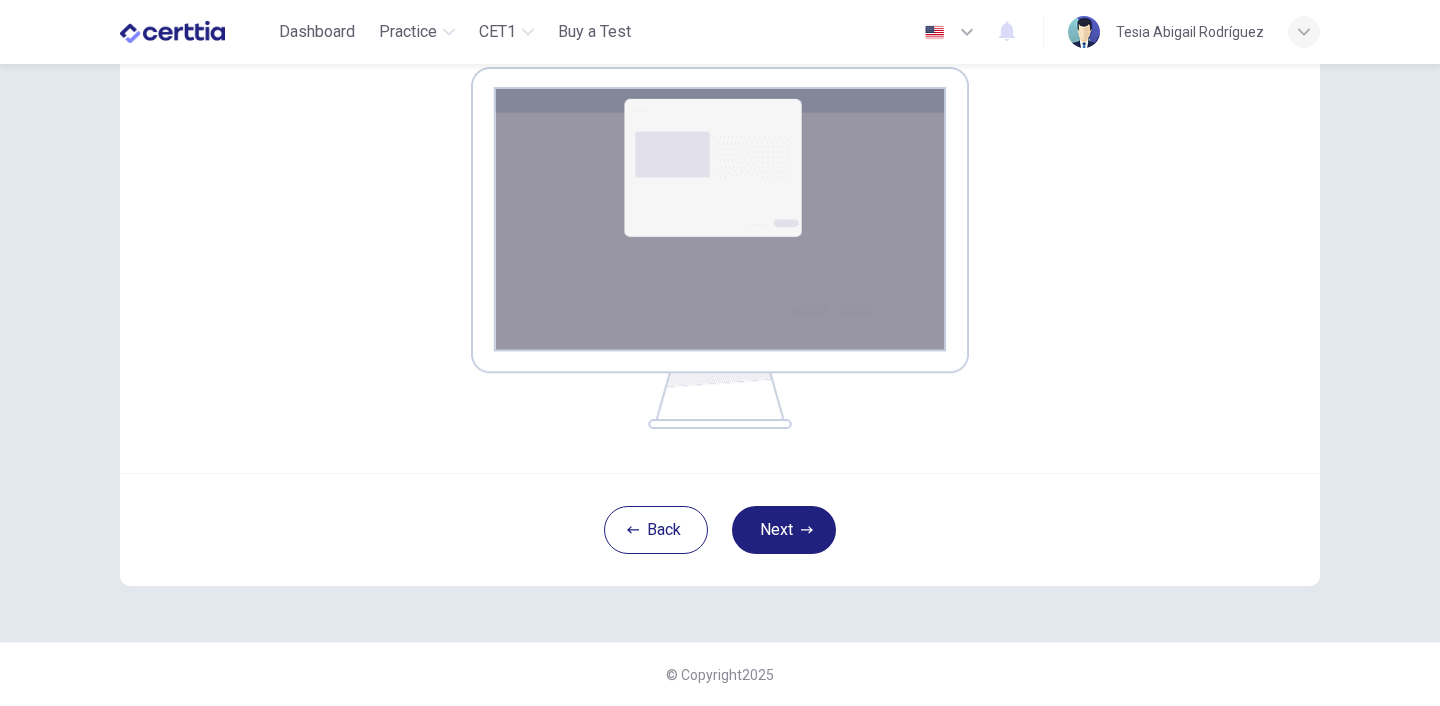 click on "Back Next" at bounding box center [720, 529] 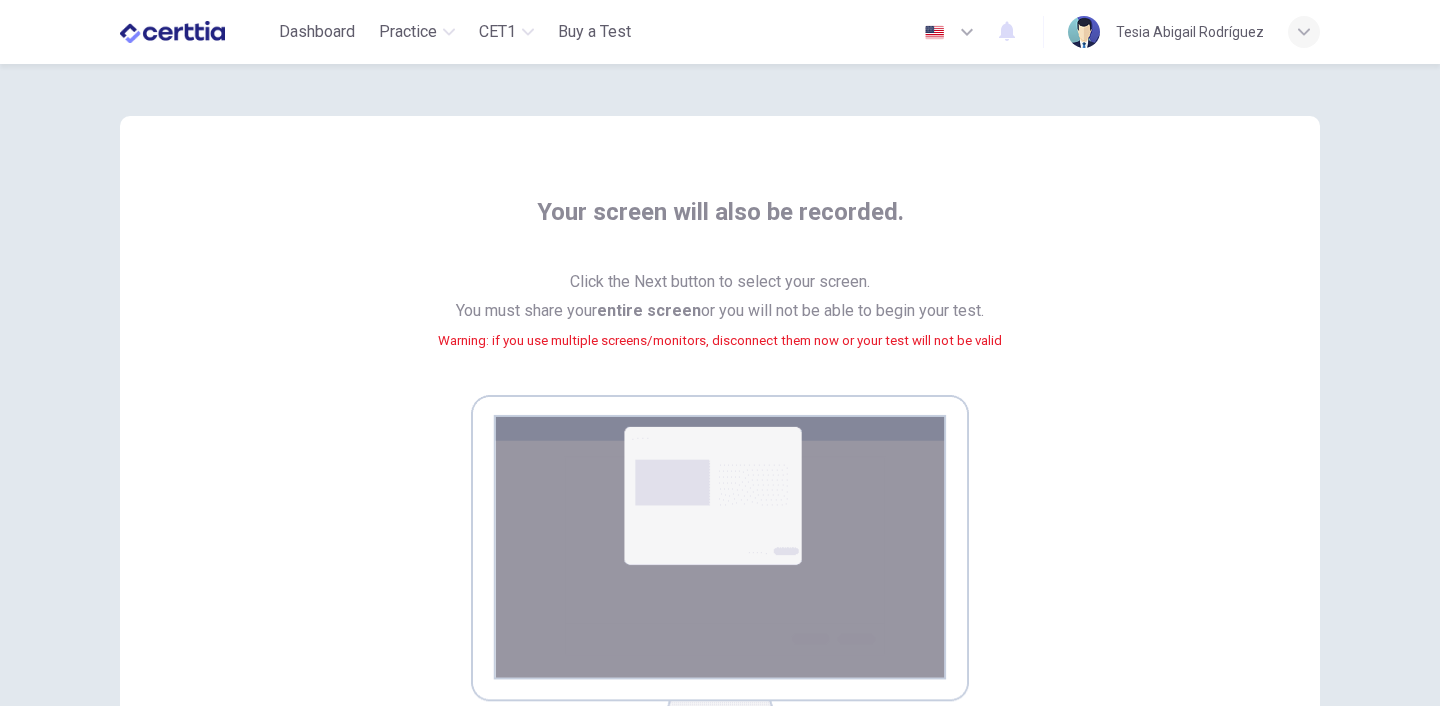 scroll, scrollTop: 0, scrollLeft: 0, axis: both 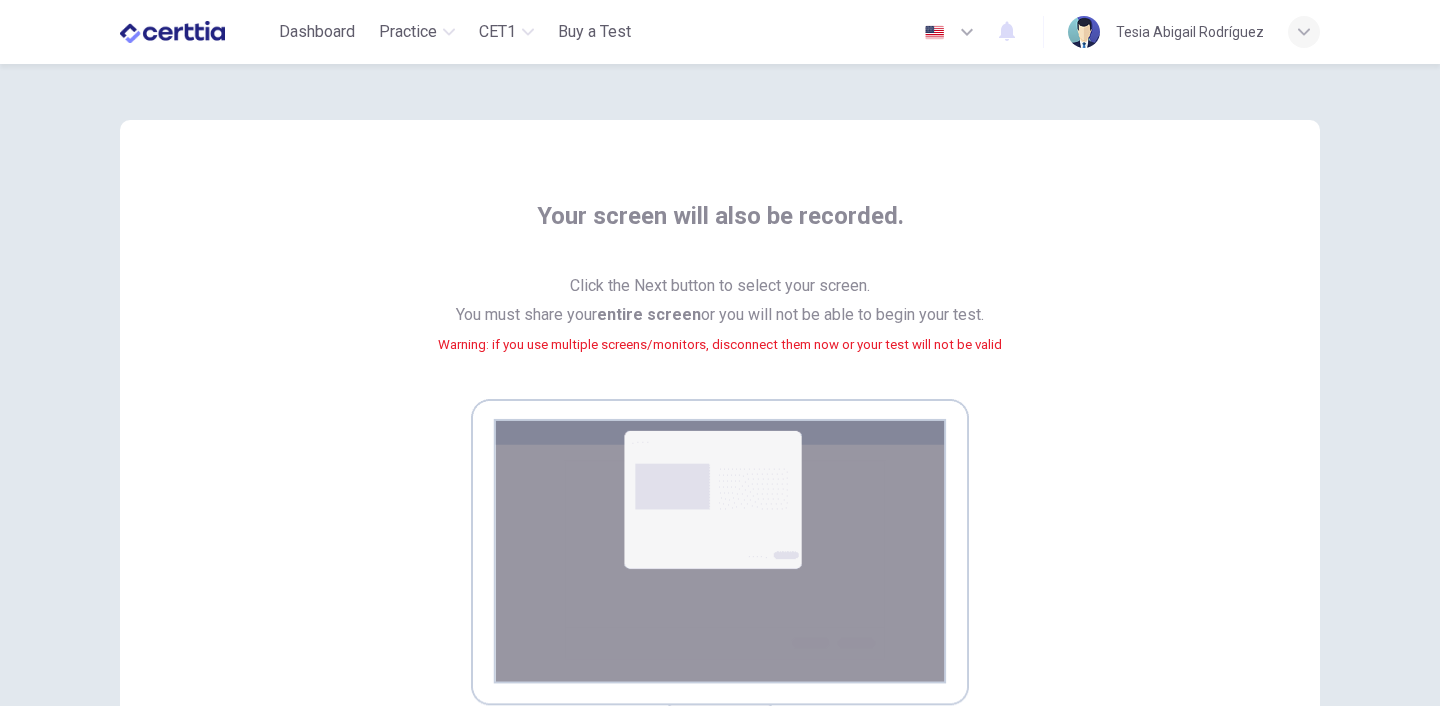 click on "Click the Next button to select your screen.  You must share your  entire screen  or you will not be able to begin your test.    Warning: if you use multiple screens/monitors, disconnect them now or your test will not be valid" at bounding box center [720, 327] 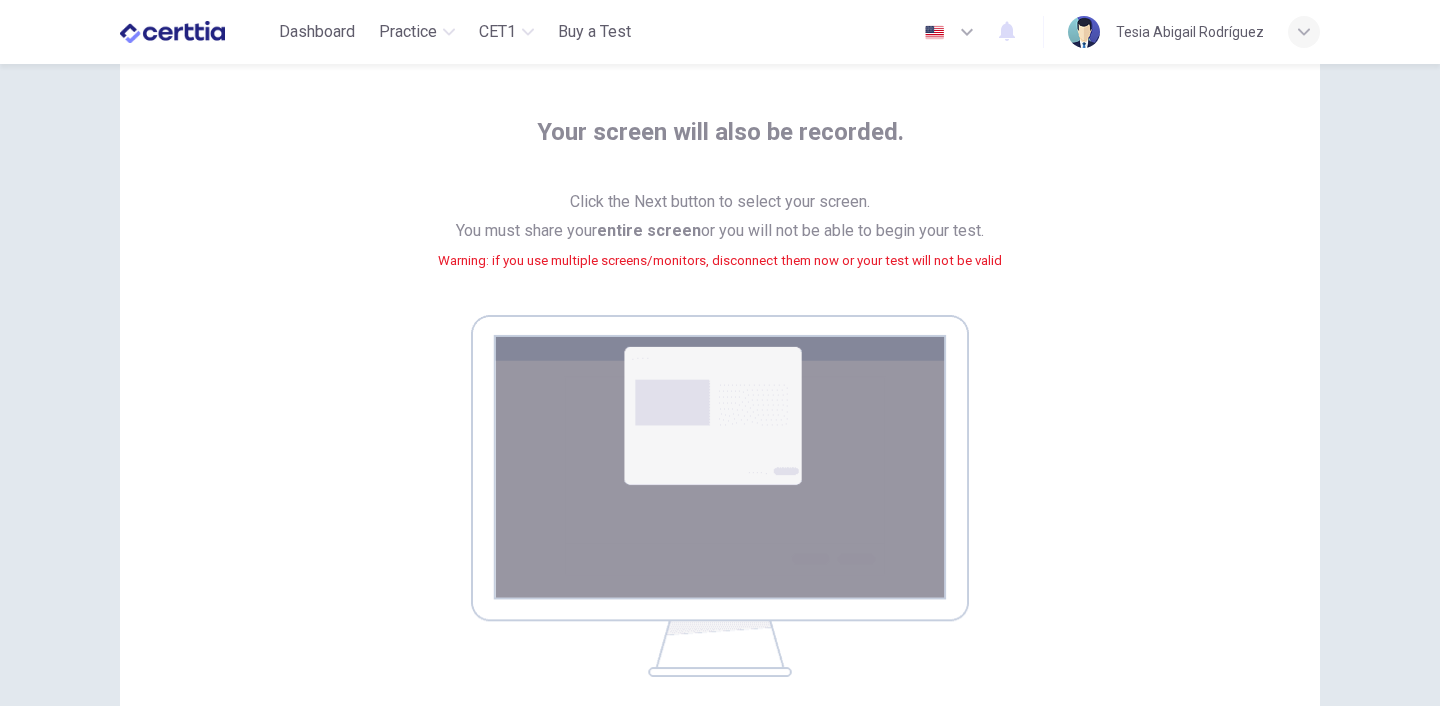 scroll, scrollTop: 120, scrollLeft: 0, axis: vertical 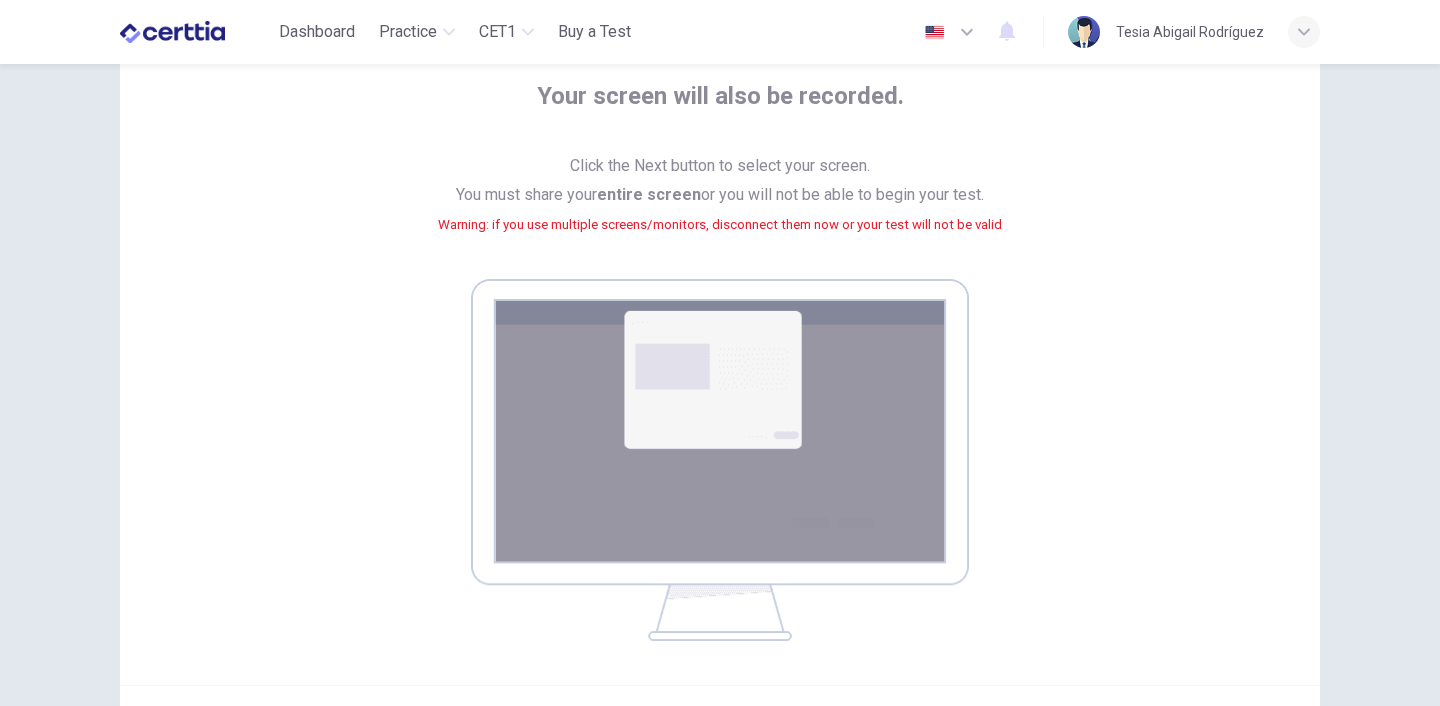 click at bounding box center (720, 460) 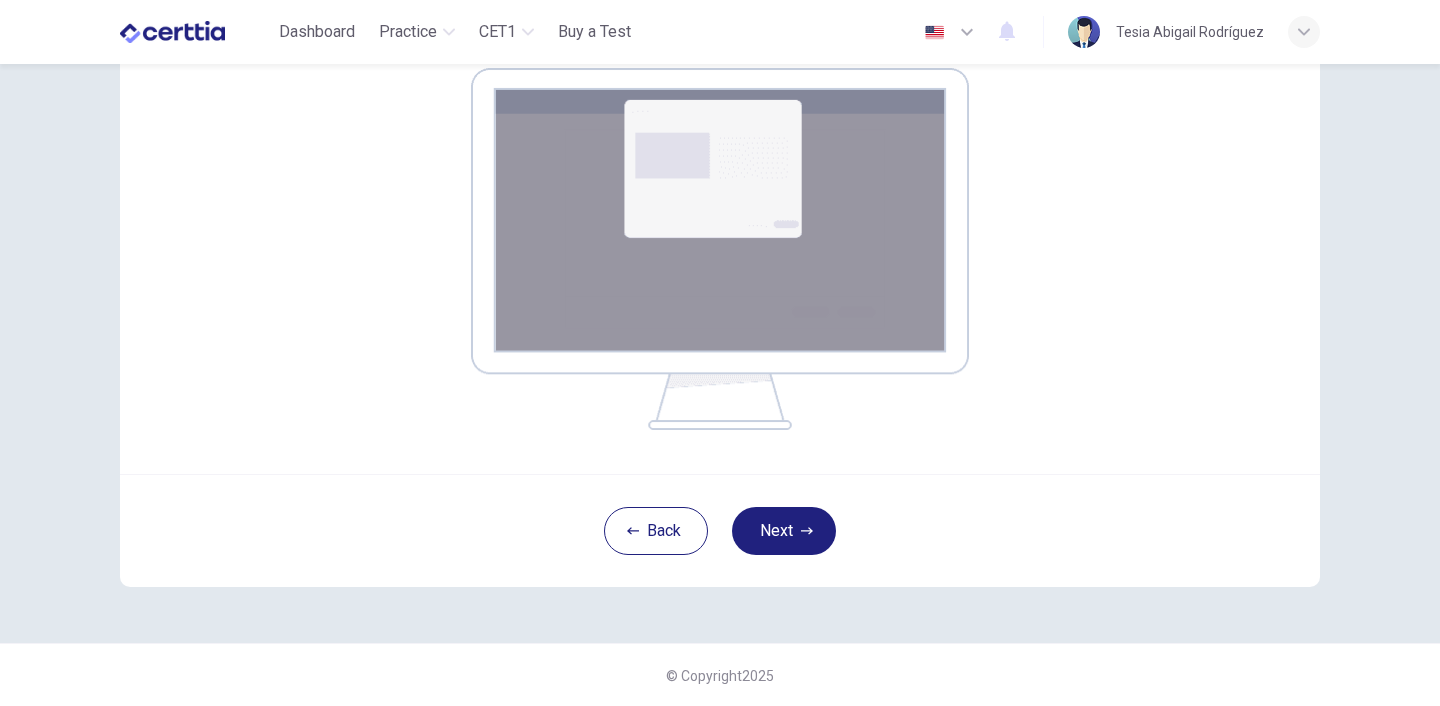 scroll, scrollTop: 332, scrollLeft: 0, axis: vertical 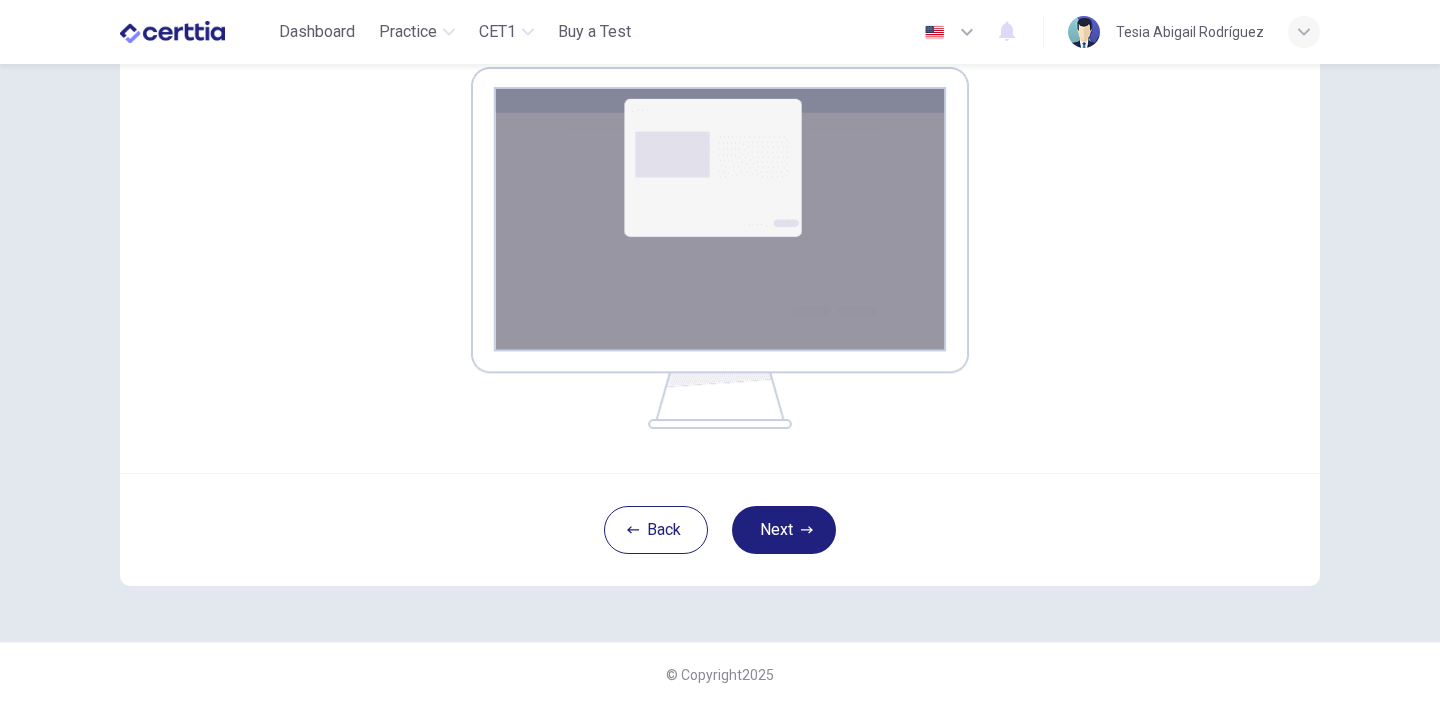 click on "Your screen will also be recorded. Click the Next button to select your screen.  You must share your  entire screen  or you will not be able to begin your test.    Warning: if you use multiple screens/monitors, disconnect them now or your test will not be valid Back Next" at bounding box center [720, 187] 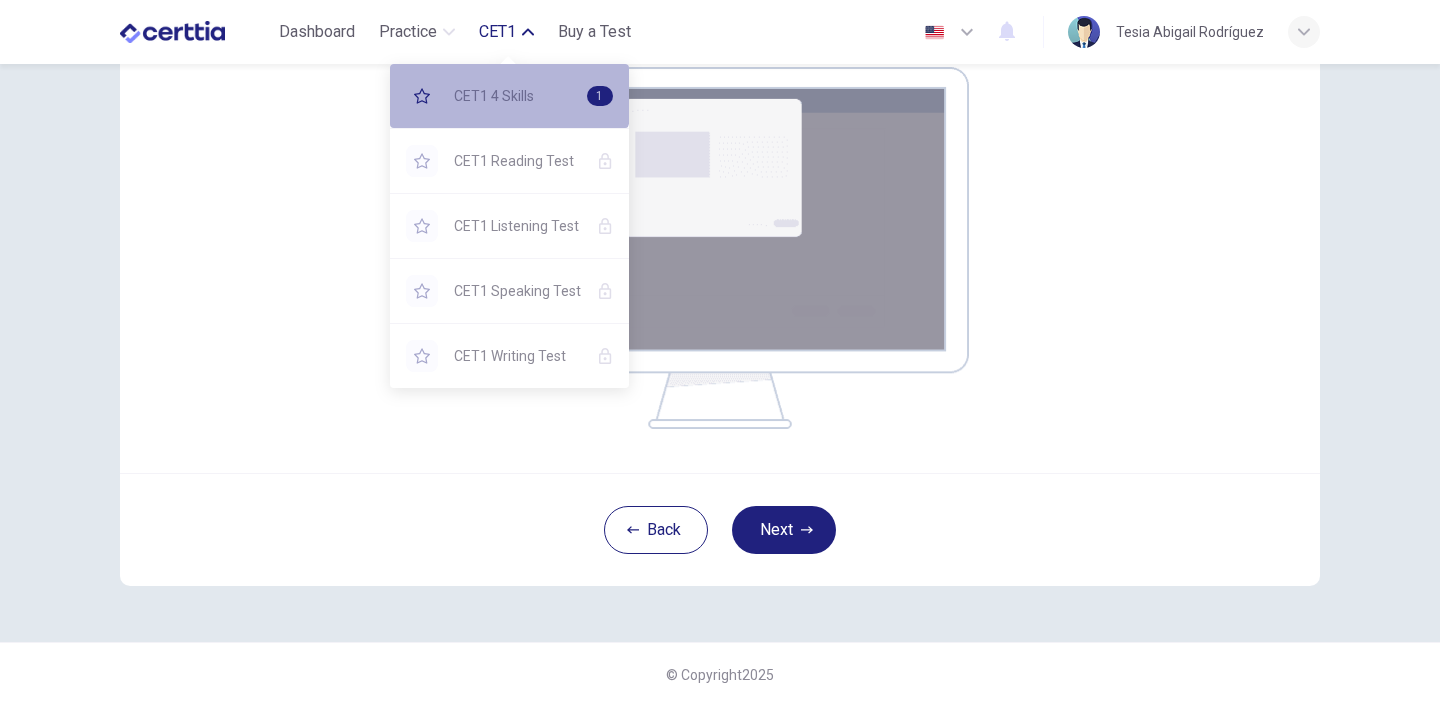click on "CET1 4 Skills" at bounding box center (512, 96) 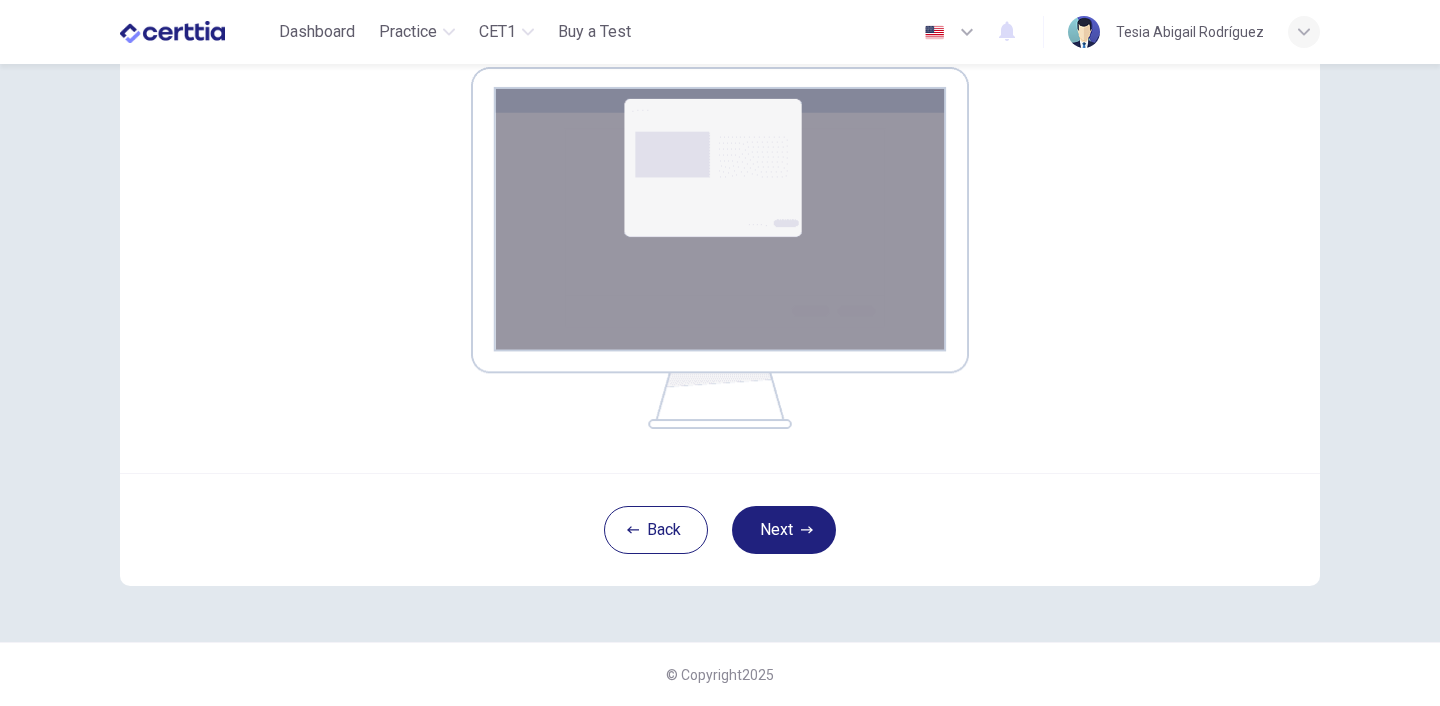 click on "Your screen will also be recorded. Click the Next button to select your screen.  You must share your  entire screen  or you will not be able to begin your test.    Warning: if you use multiple screens/monitors, disconnect them now or your test will not be valid" at bounding box center (720, 148) 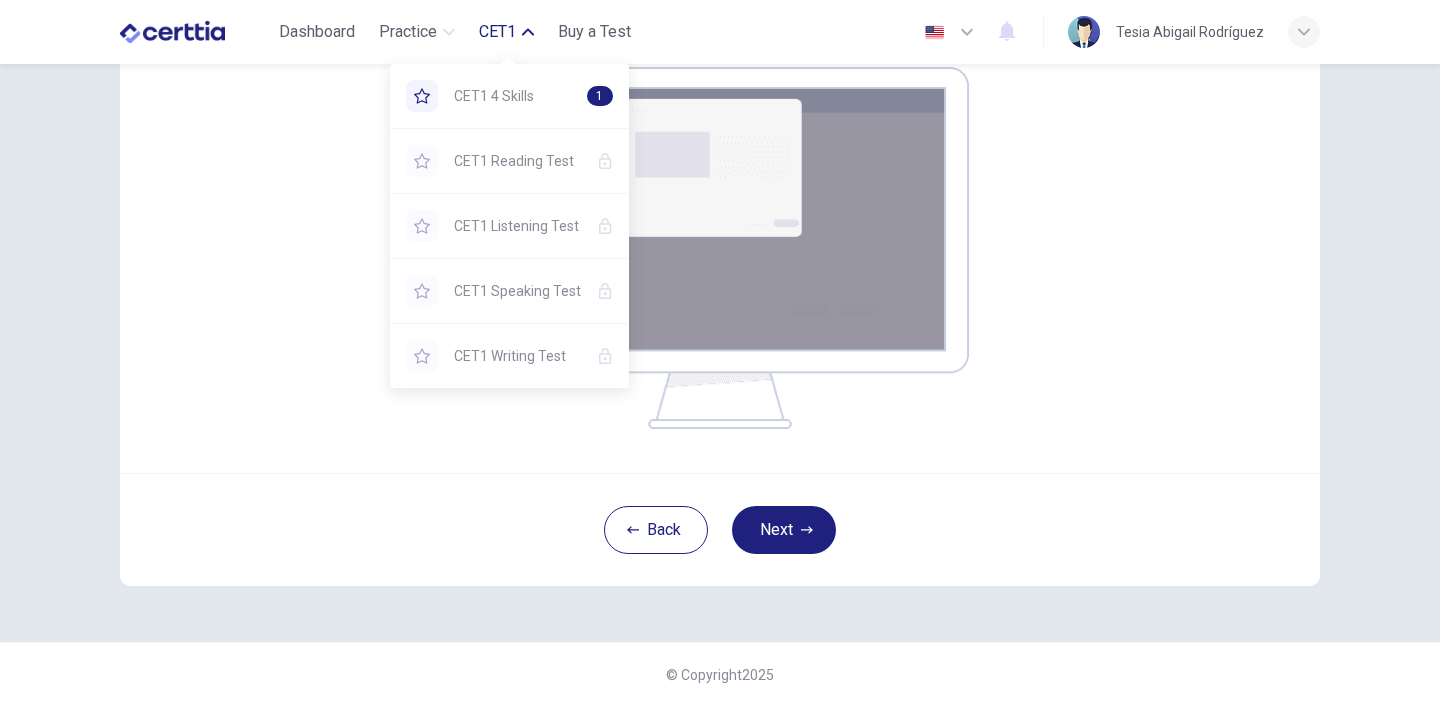 click on "CET1" at bounding box center (497, 32) 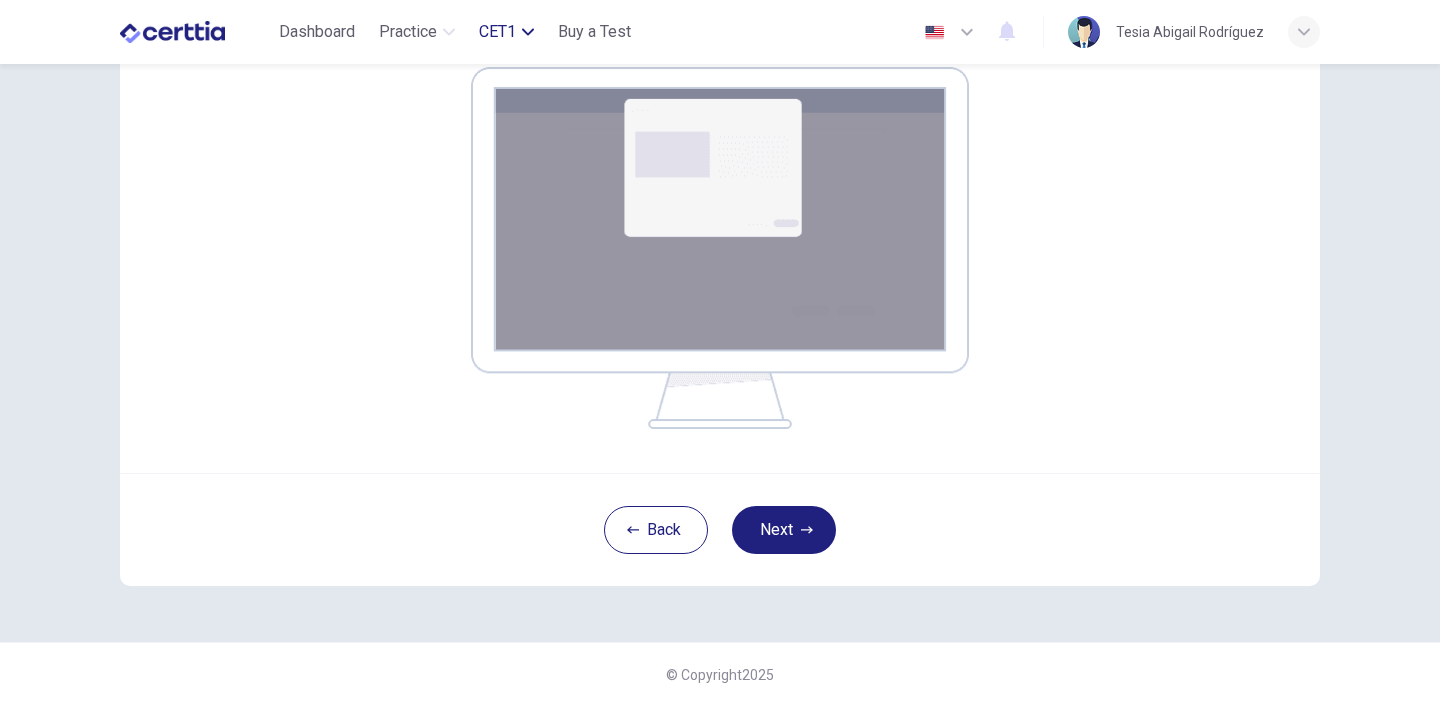 click on "CET1" at bounding box center [408, 32] 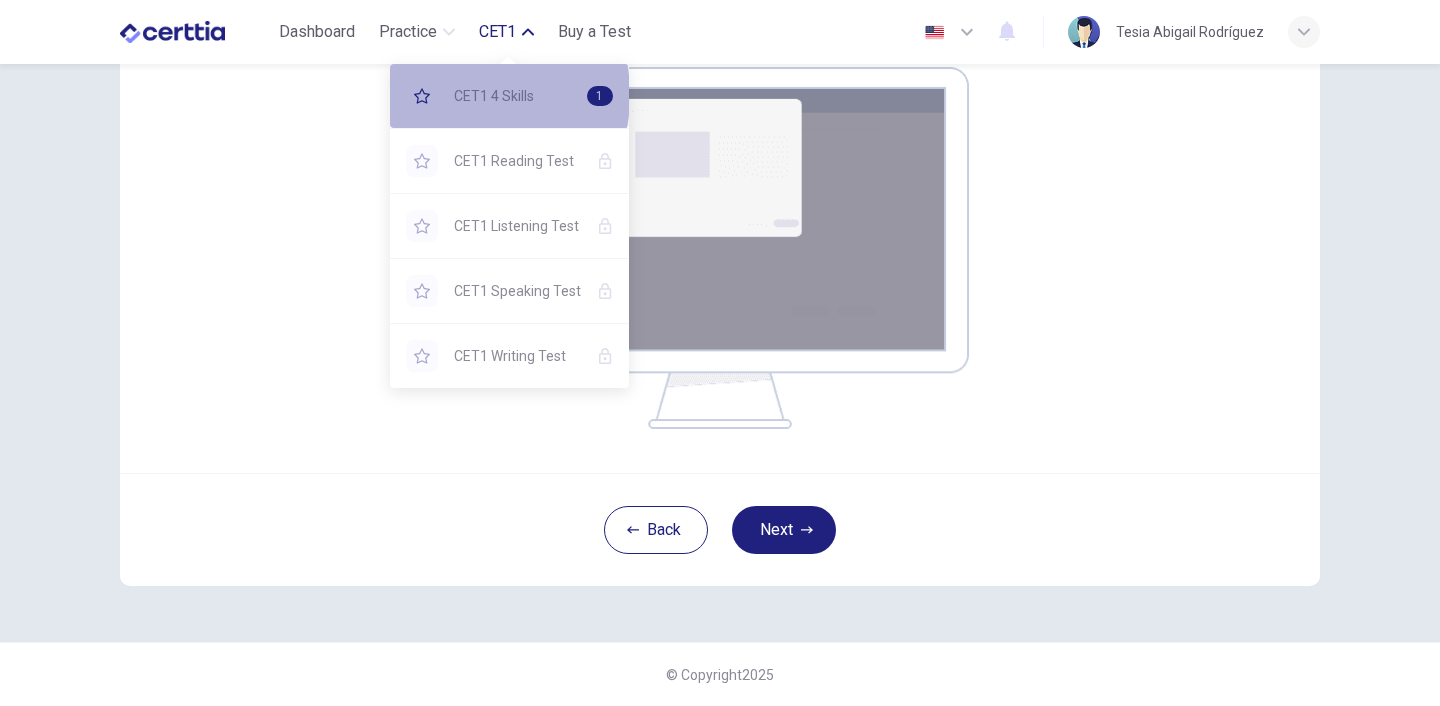 click on "CET1 4 Skills" at bounding box center [504, 96] 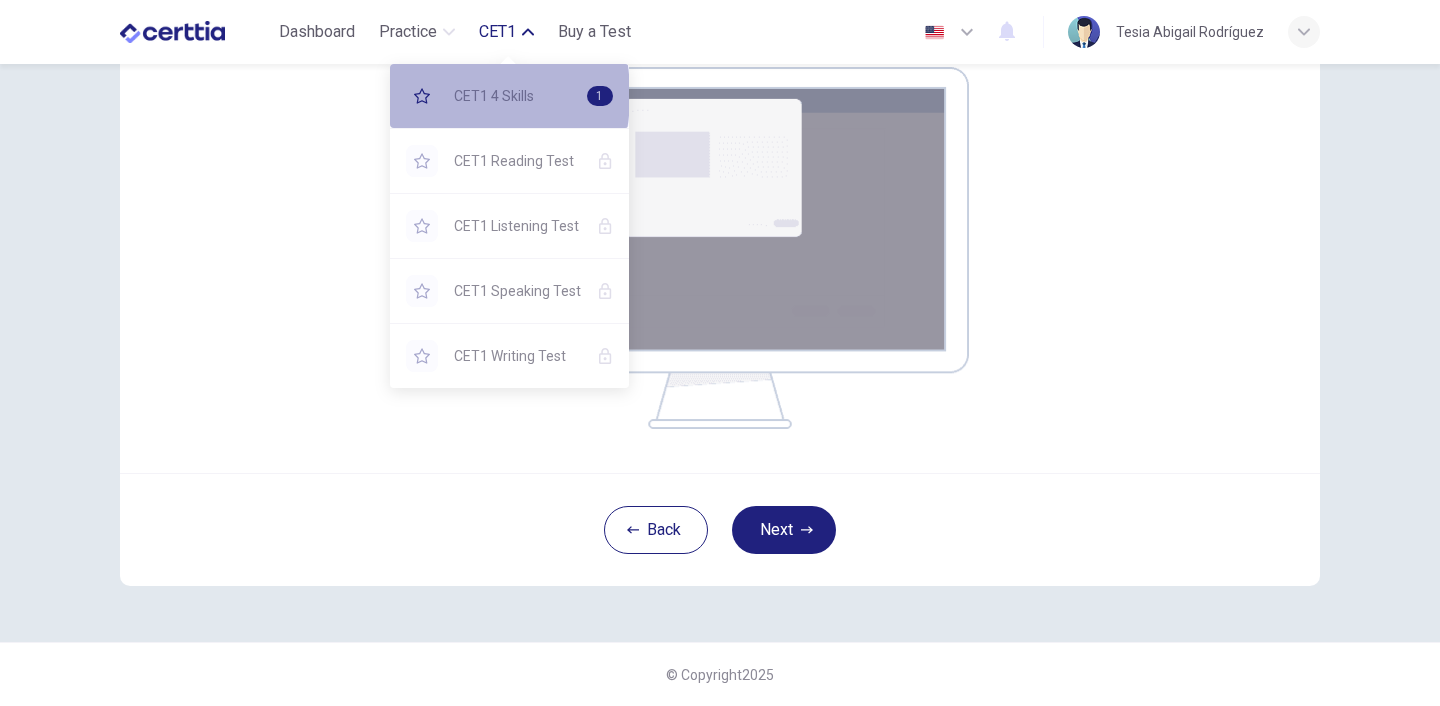 click at bounding box center (422, 96) 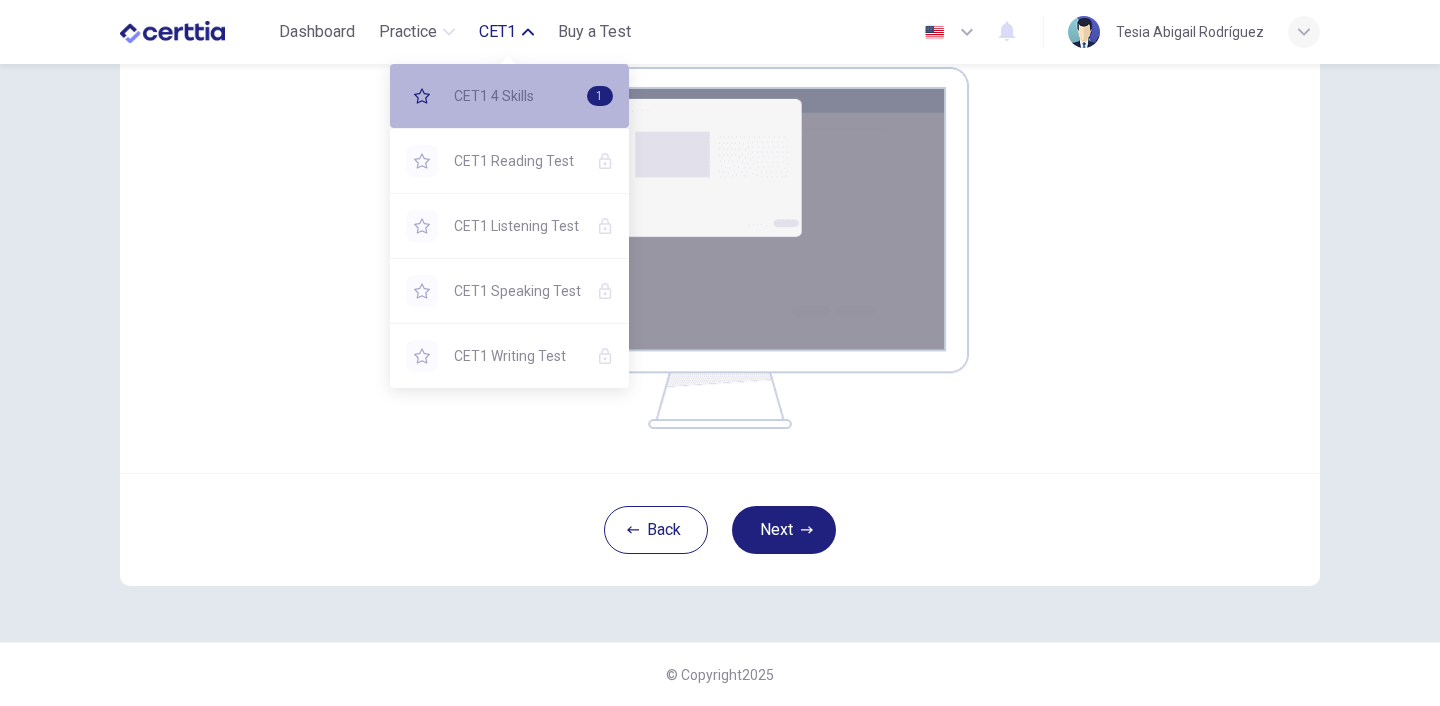 click on "CET1 4 Skills" at bounding box center (512, 96) 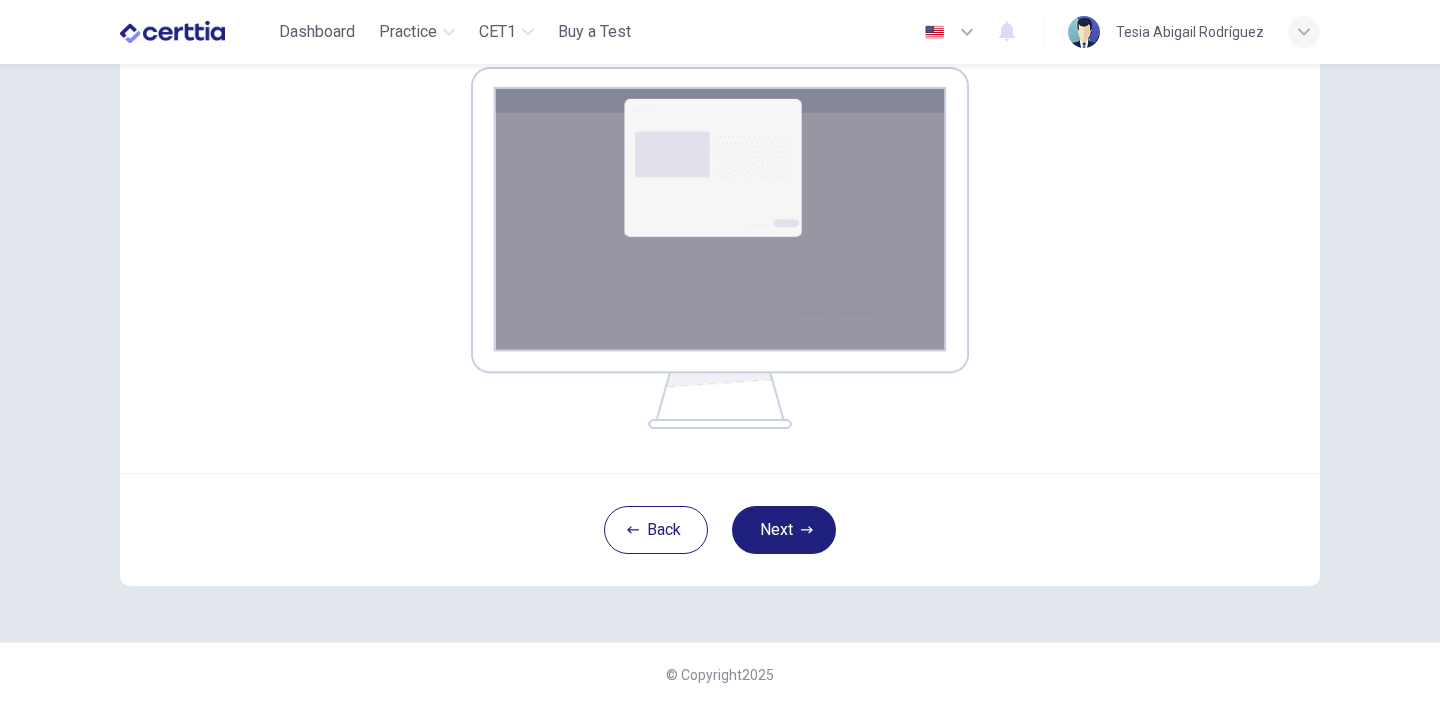 click at bounding box center [720, 248] 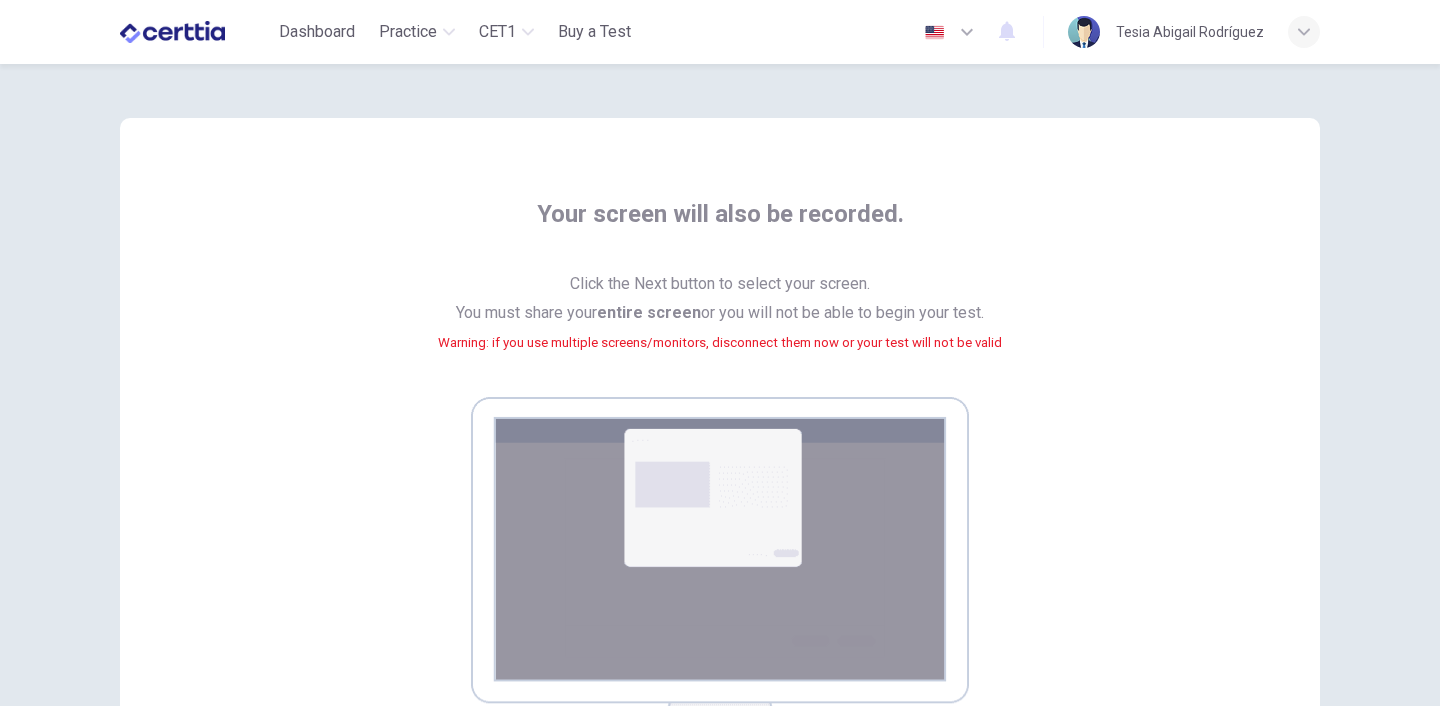 scroll, scrollTop: 0, scrollLeft: 0, axis: both 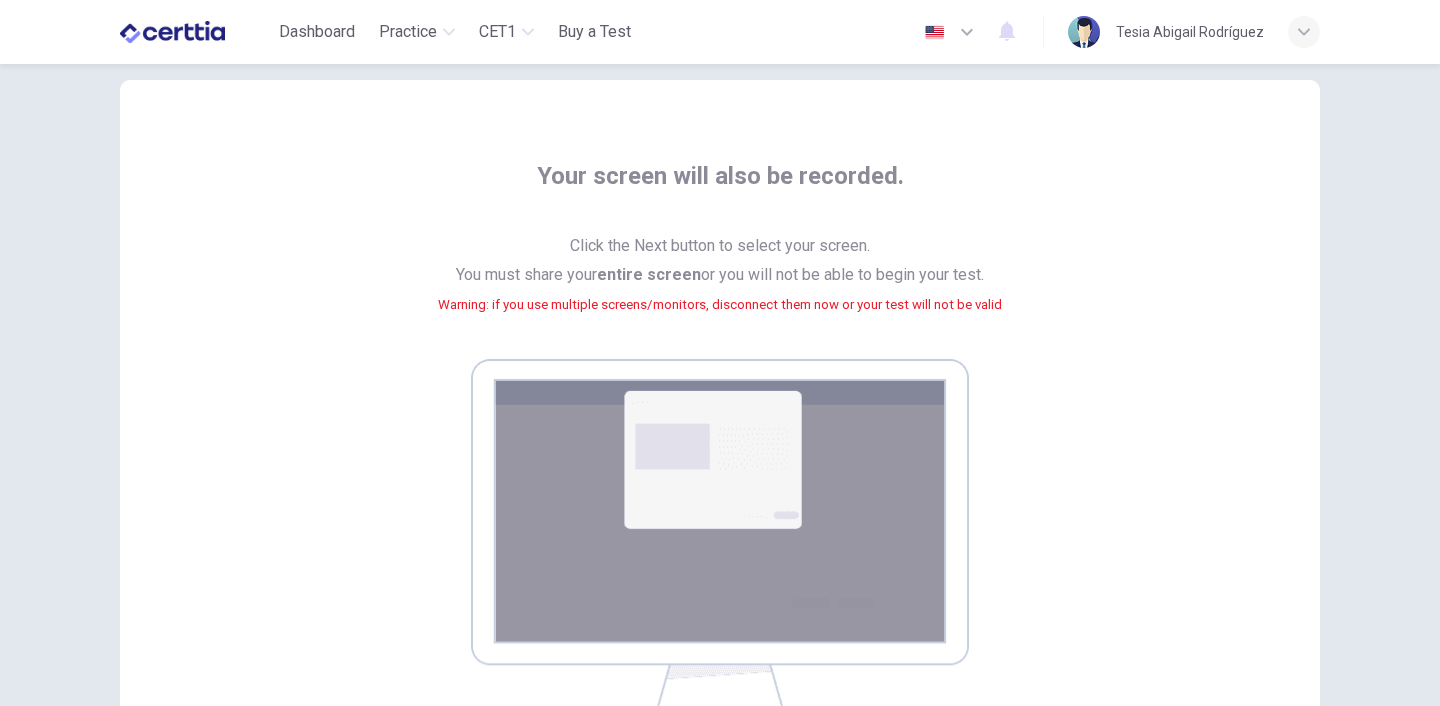 click on "Your screen will also be recorded." at bounding box center (720, 188) 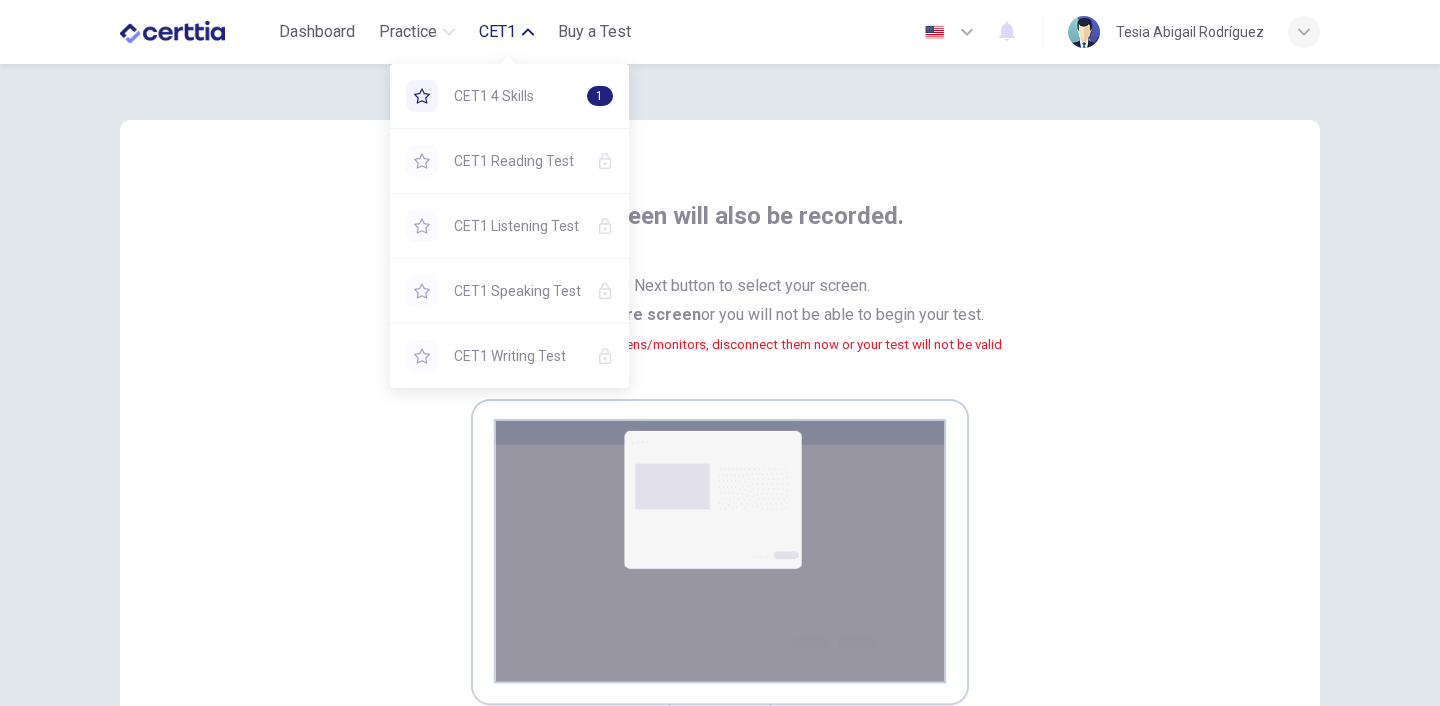 click on "CET1" at bounding box center [506, 32] 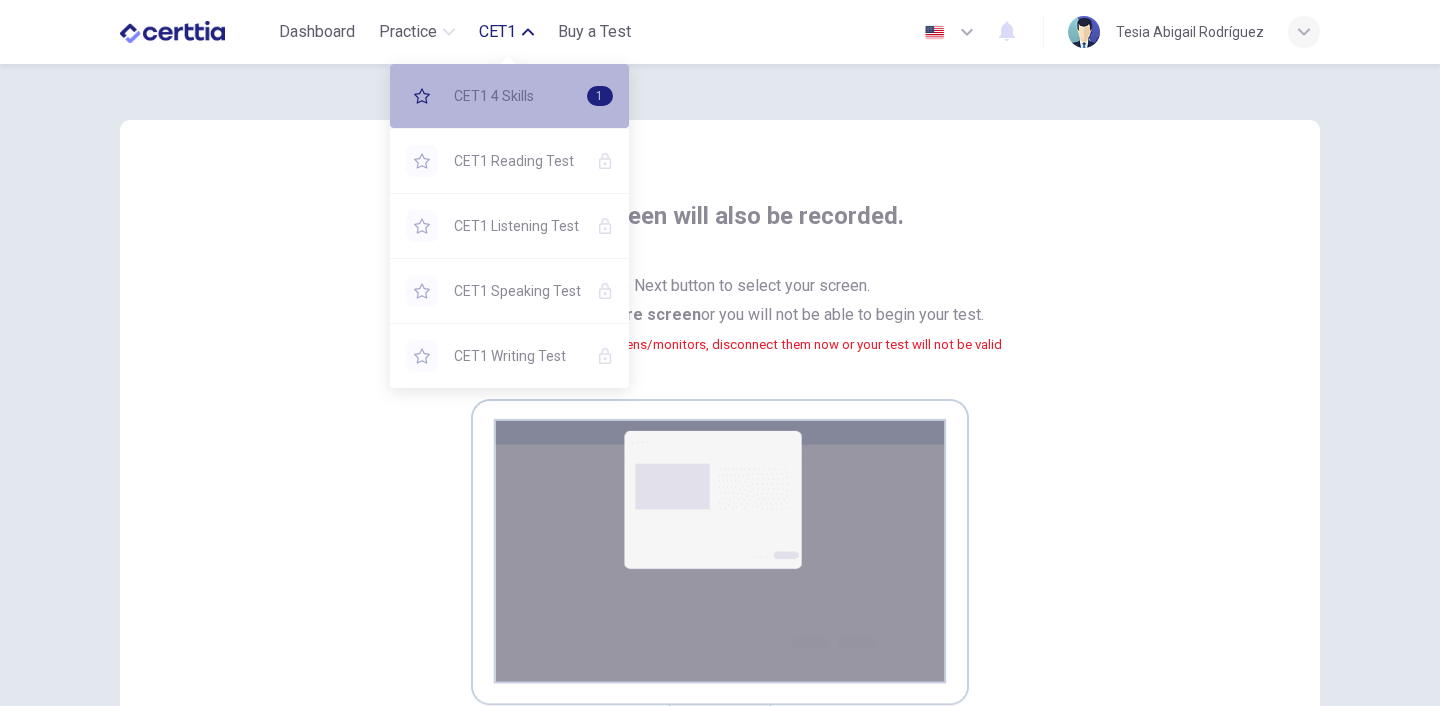 click on "CET1 4 Skills" at bounding box center [512, 96] 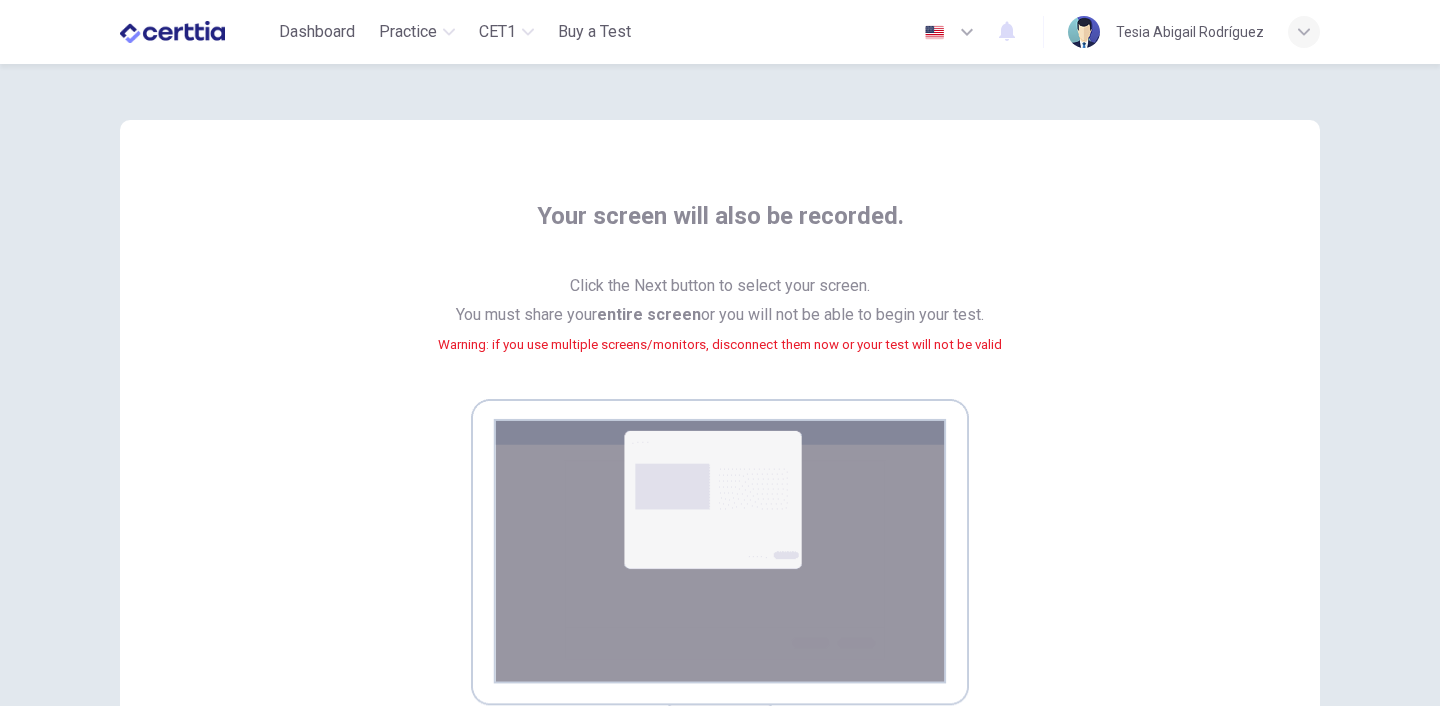 click on "Your screen will also be recorded." at bounding box center [720, 228] 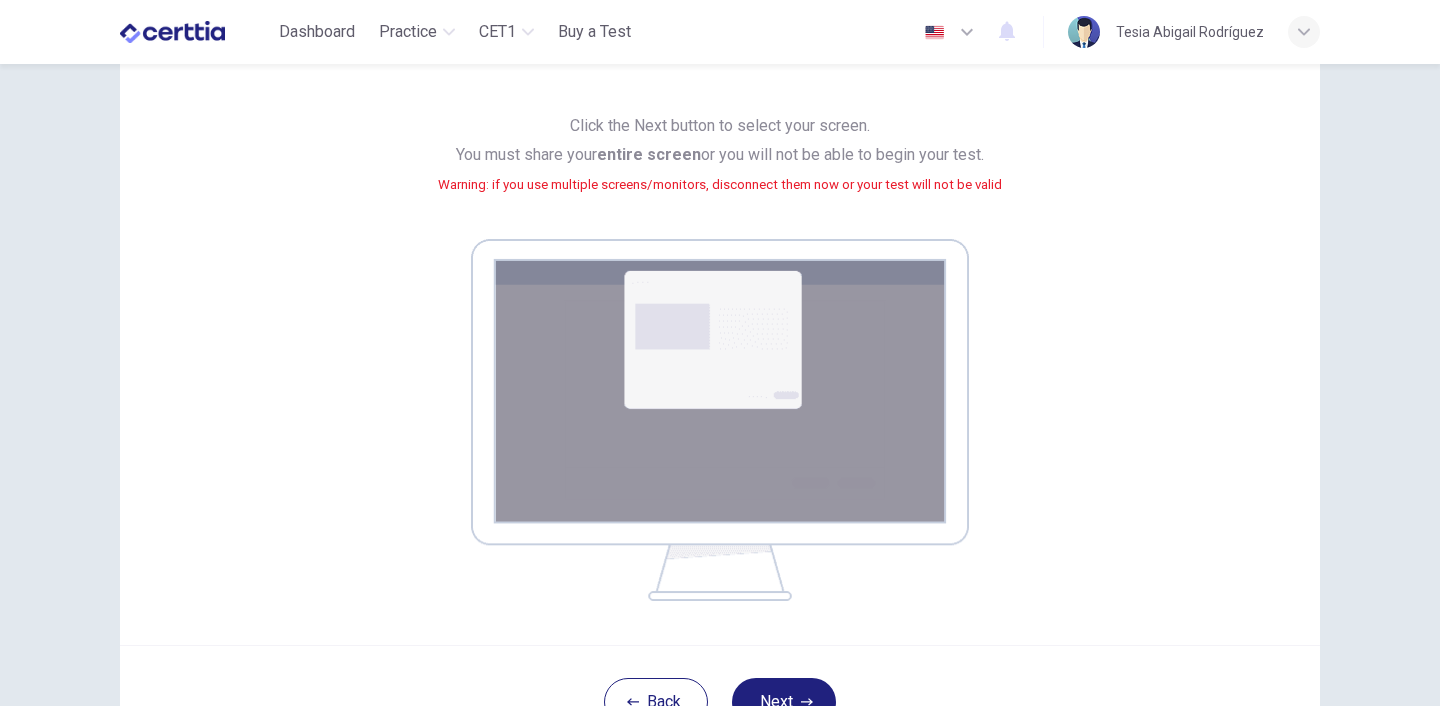 click on "Warning: if you use multiple screens/monitors, disconnect them now or your test will not be valid" at bounding box center [720, 184] 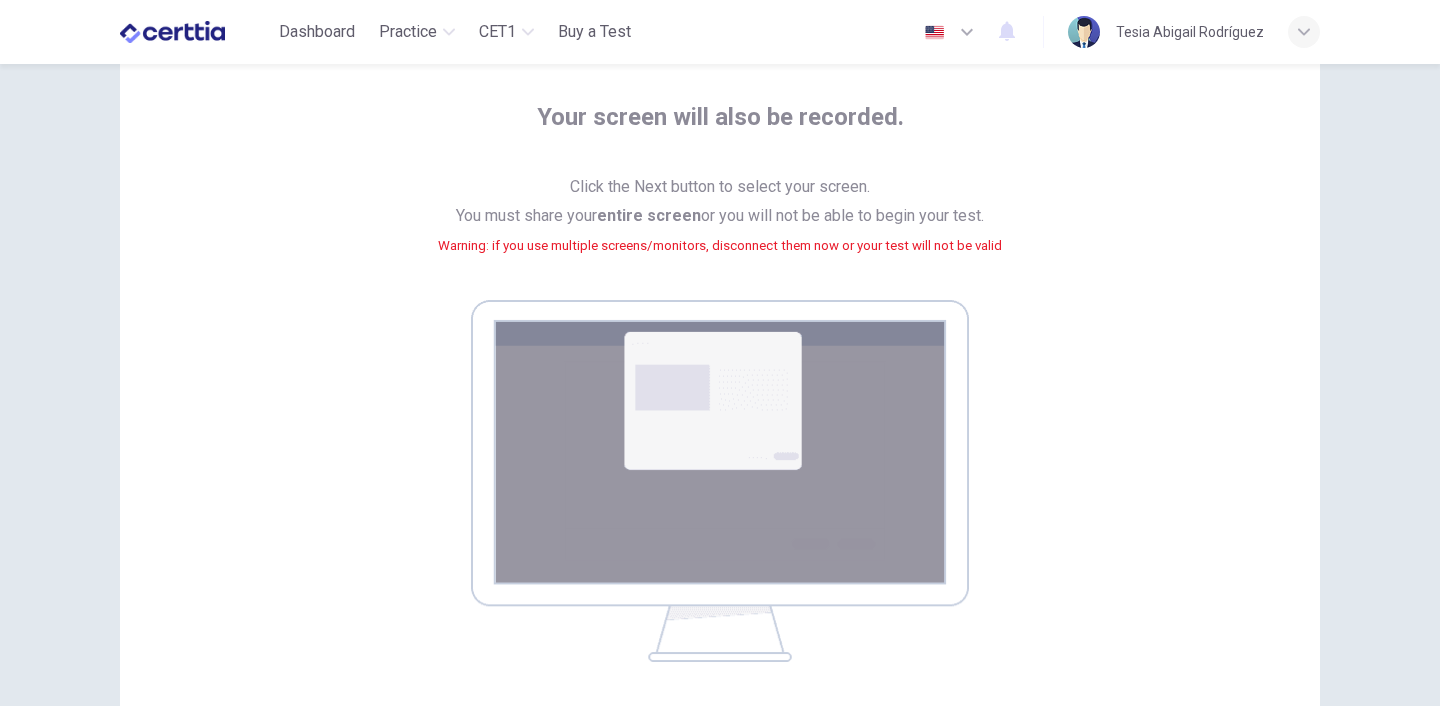 scroll, scrollTop: 12, scrollLeft: 0, axis: vertical 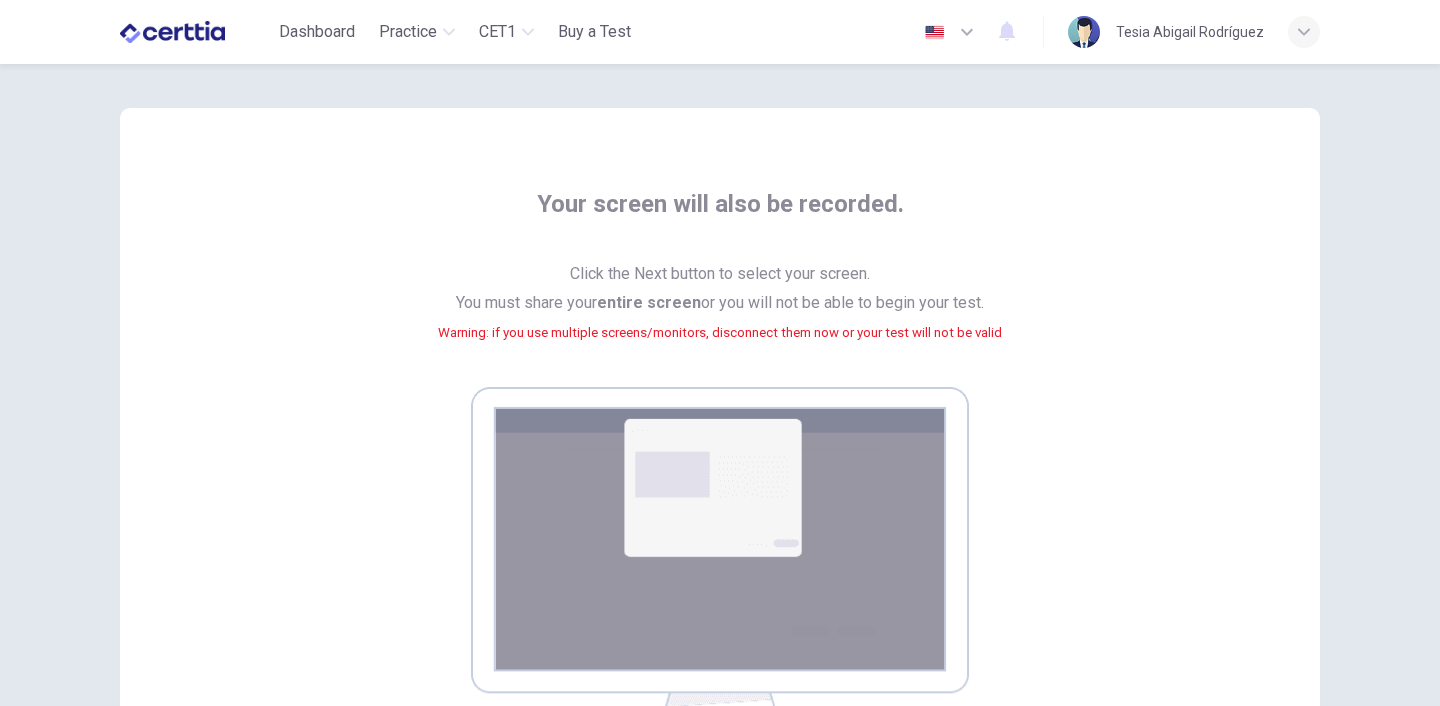 click on "Your screen will also be recorded. Click the Next button to select your screen.  You must share your  entire screen  or you will not be able to begin your test.    Warning: if you use multiple screens/monitors, disconnect them now or your test will not be valid" at bounding box center (720, 450) 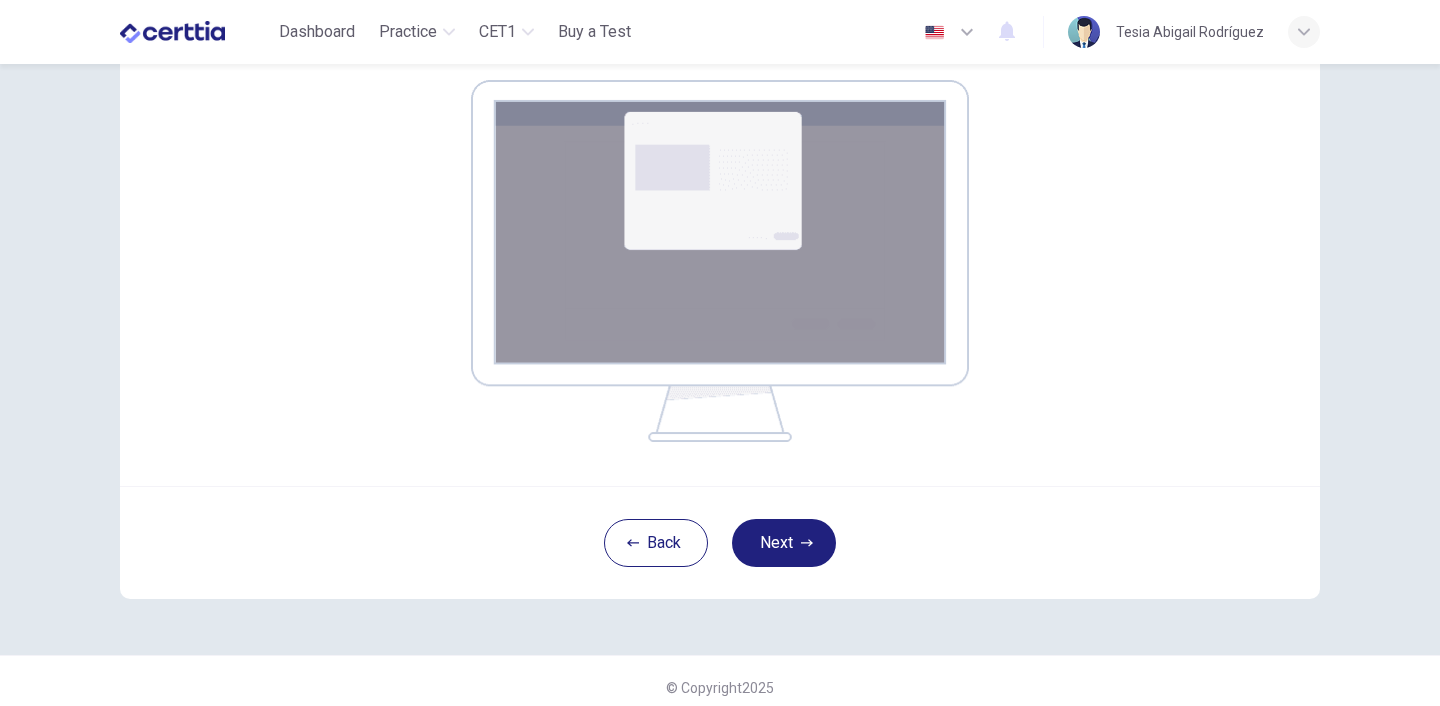 scroll, scrollTop: 332, scrollLeft: 0, axis: vertical 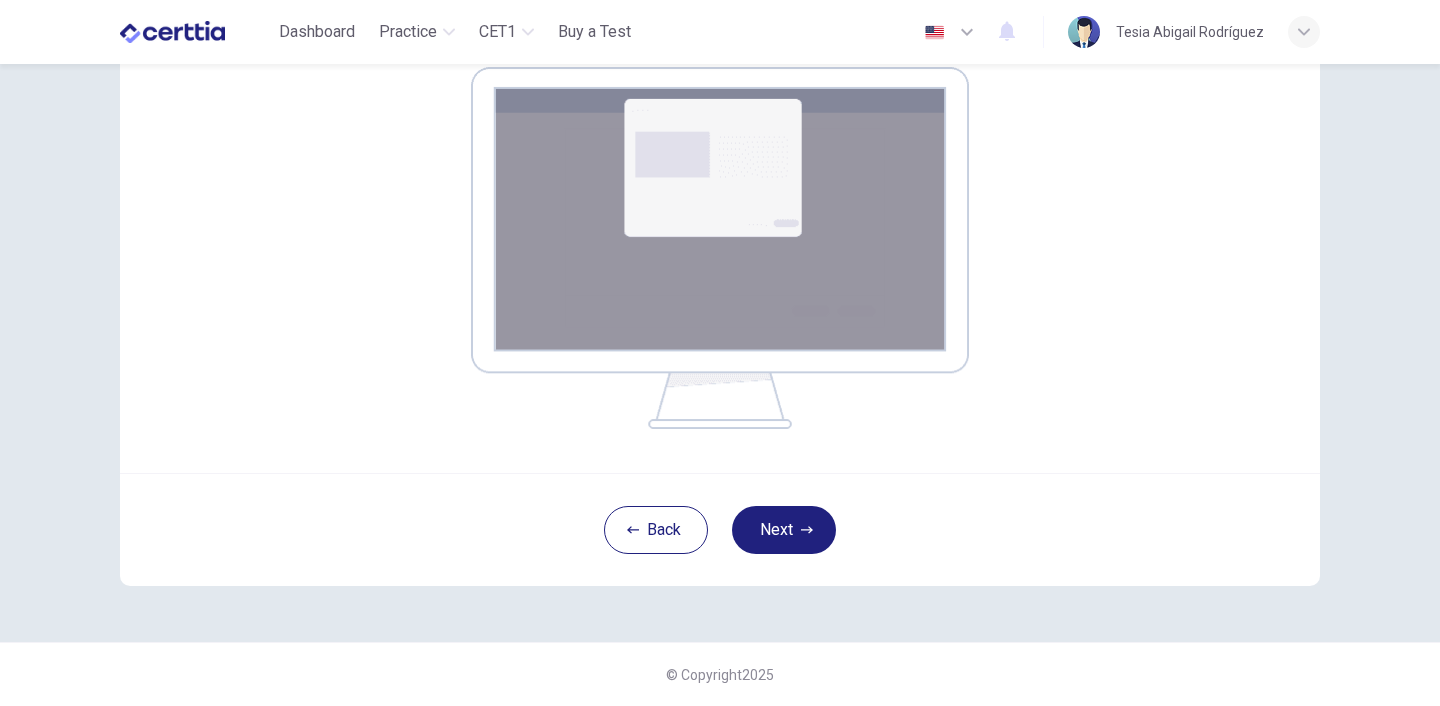 click on "Your screen will also be recorded. Click the Next button to select your screen.  You must share your  entire screen  or you will not be able to begin your test.    Warning: if you use multiple screens/monitors, disconnect them now or your test will not be valid" at bounding box center (720, 148) 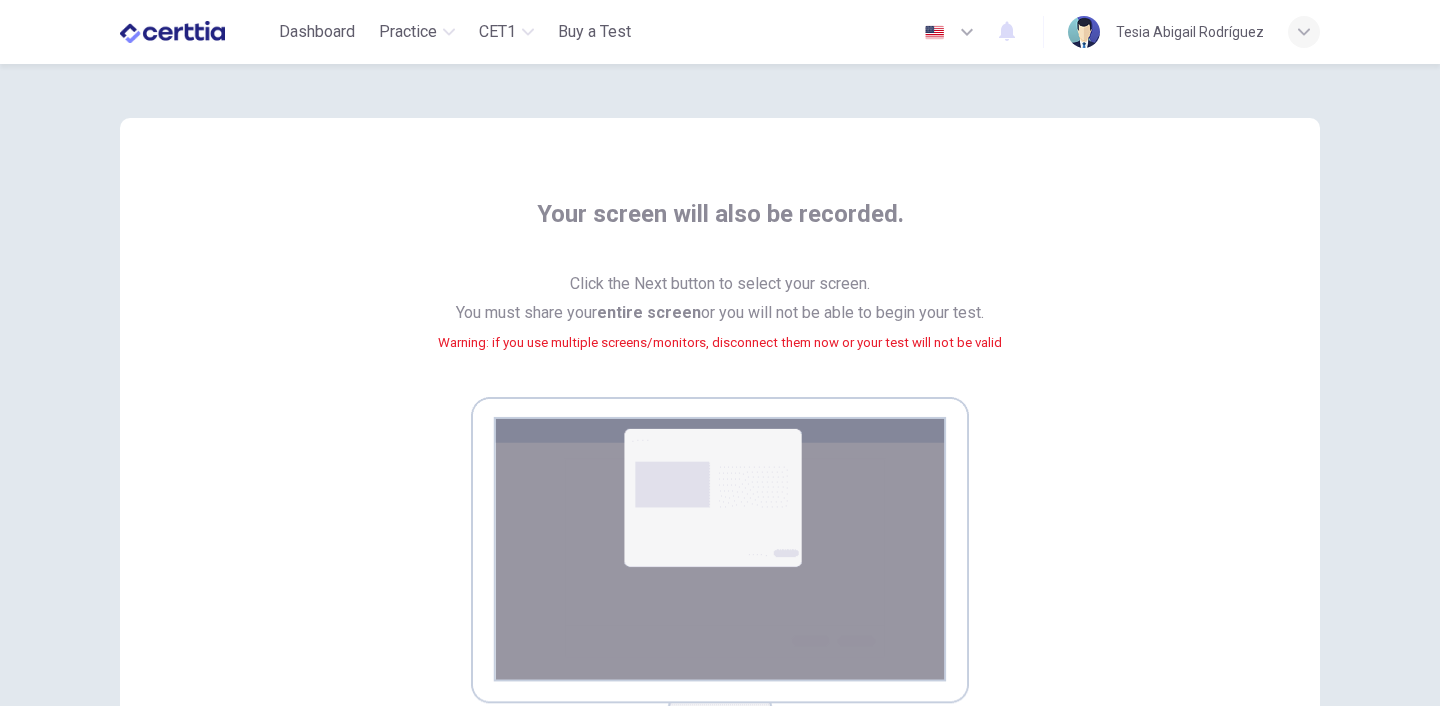 scroll, scrollTop: 0, scrollLeft: 0, axis: both 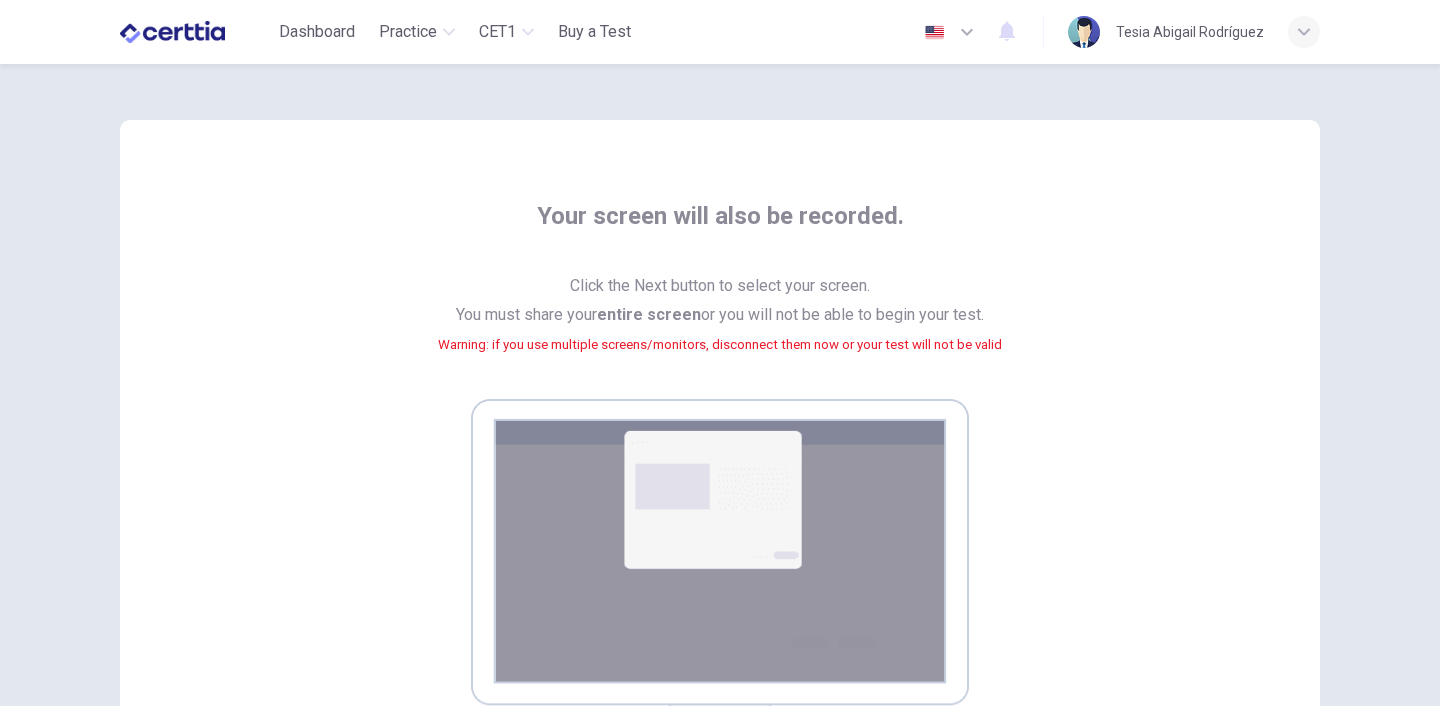 click on "Click the Next button to select your screen.  You must share your  entire screen  or you will not be able to begin your test.    Warning: if you use multiple screens/monitors, disconnect them now or your test will not be valid" at bounding box center [720, 327] 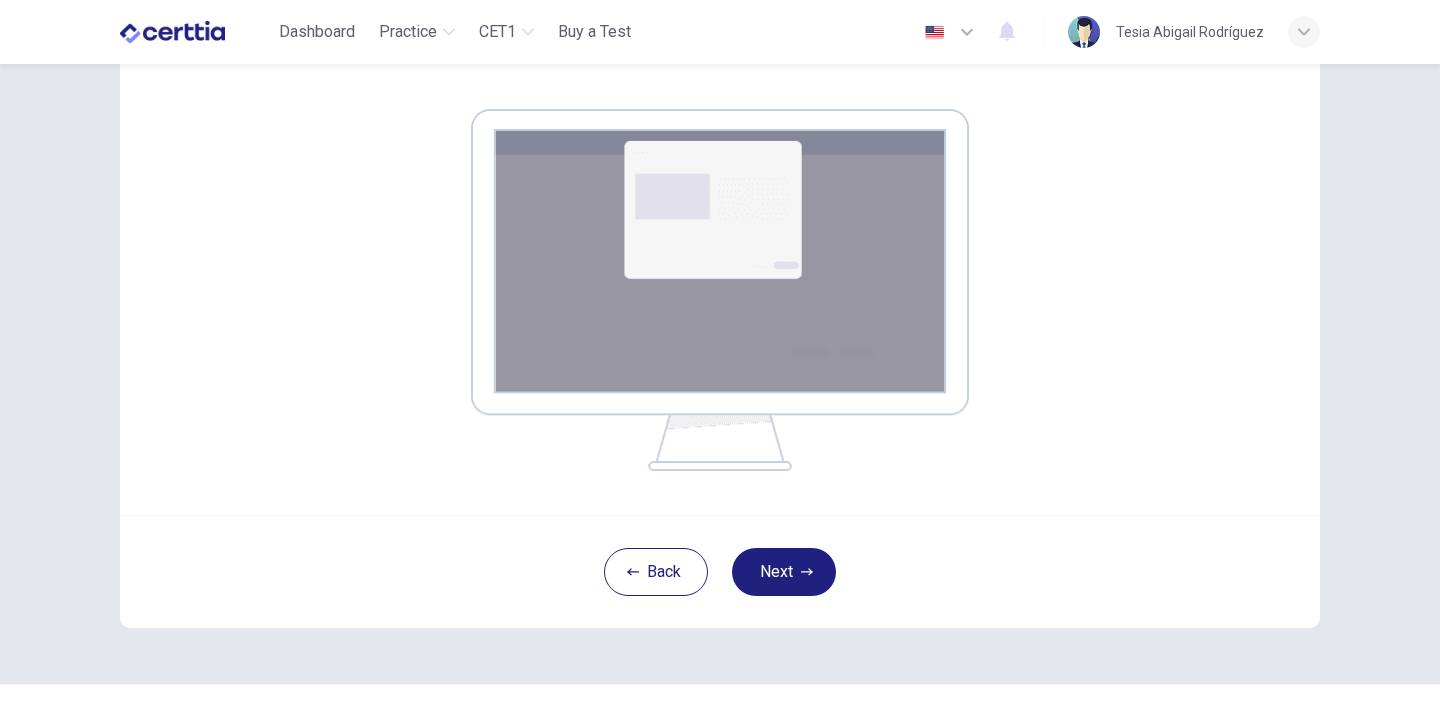 scroll, scrollTop: 320, scrollLeft: 0, axis: vertical 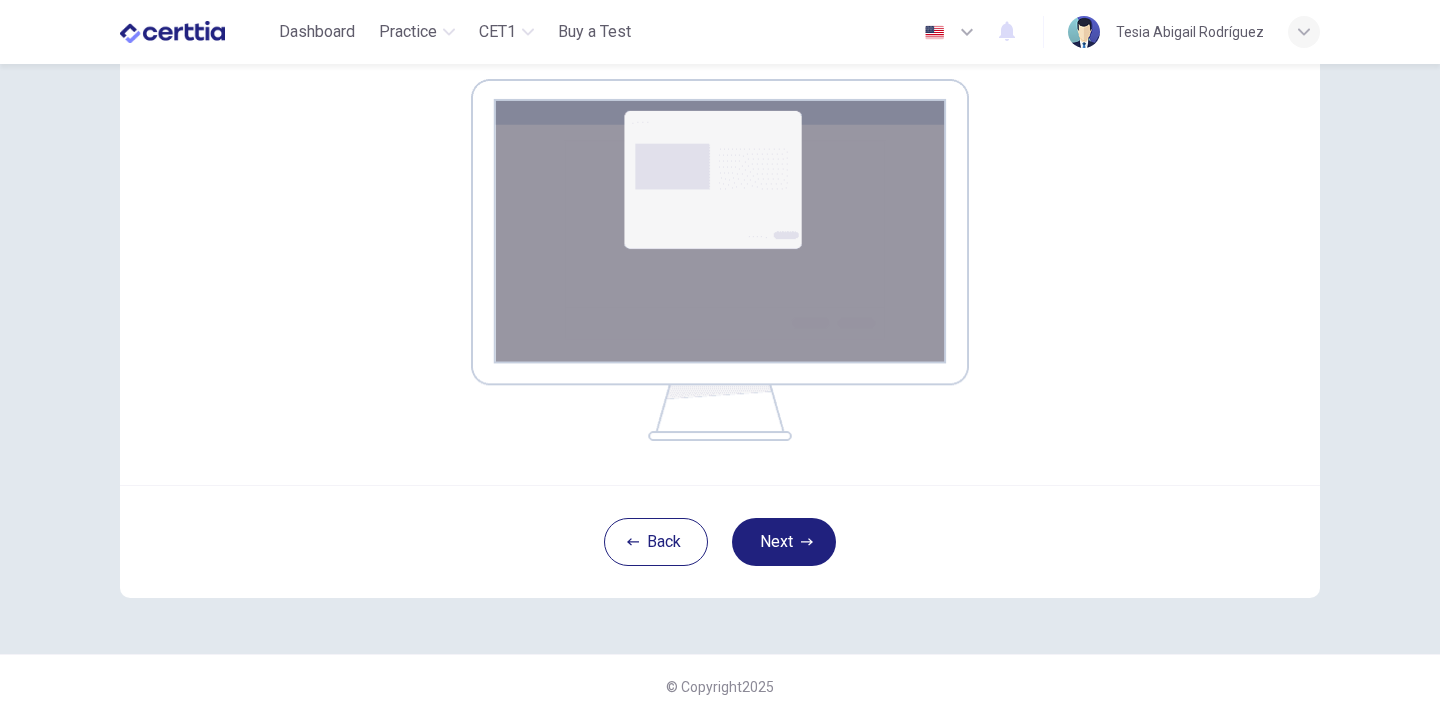 click on "Back Next" at bounding box center (720, 541) 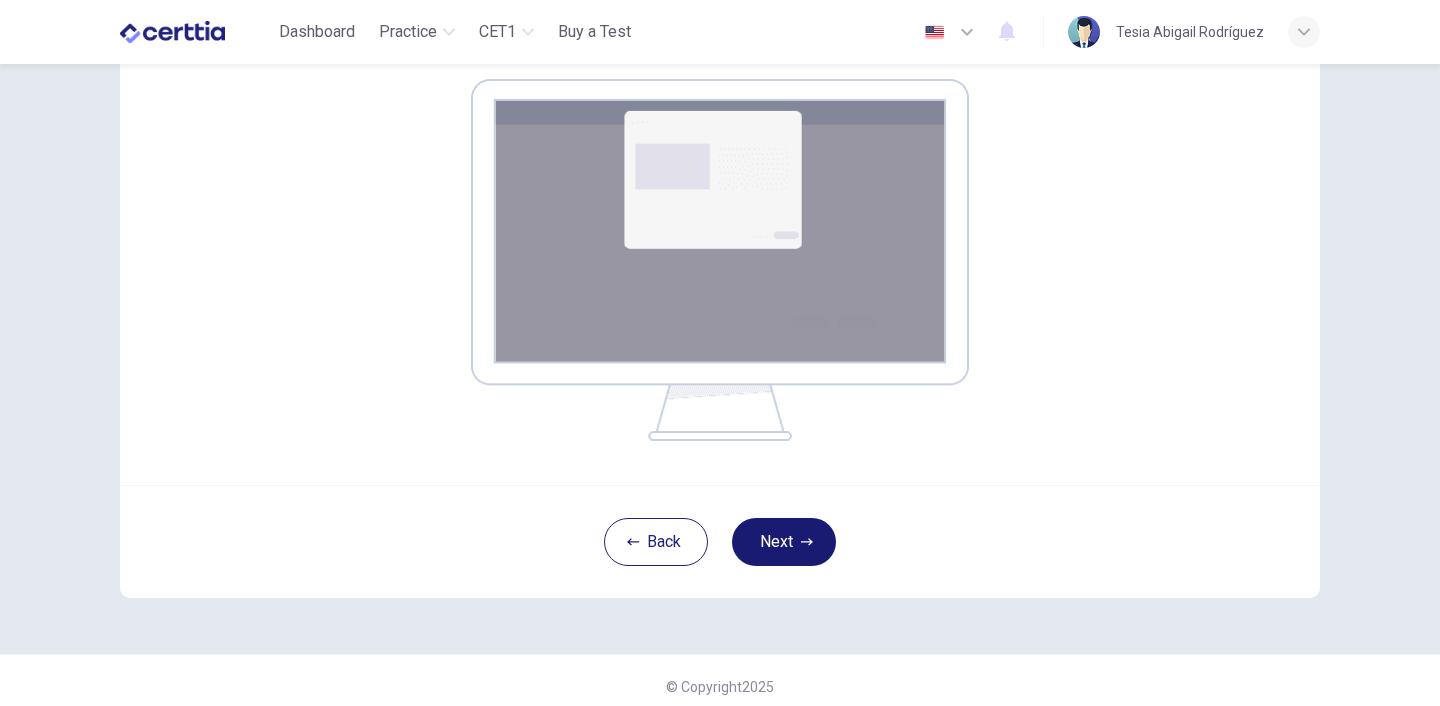 click on "Next" at bounding box center (784, 542) 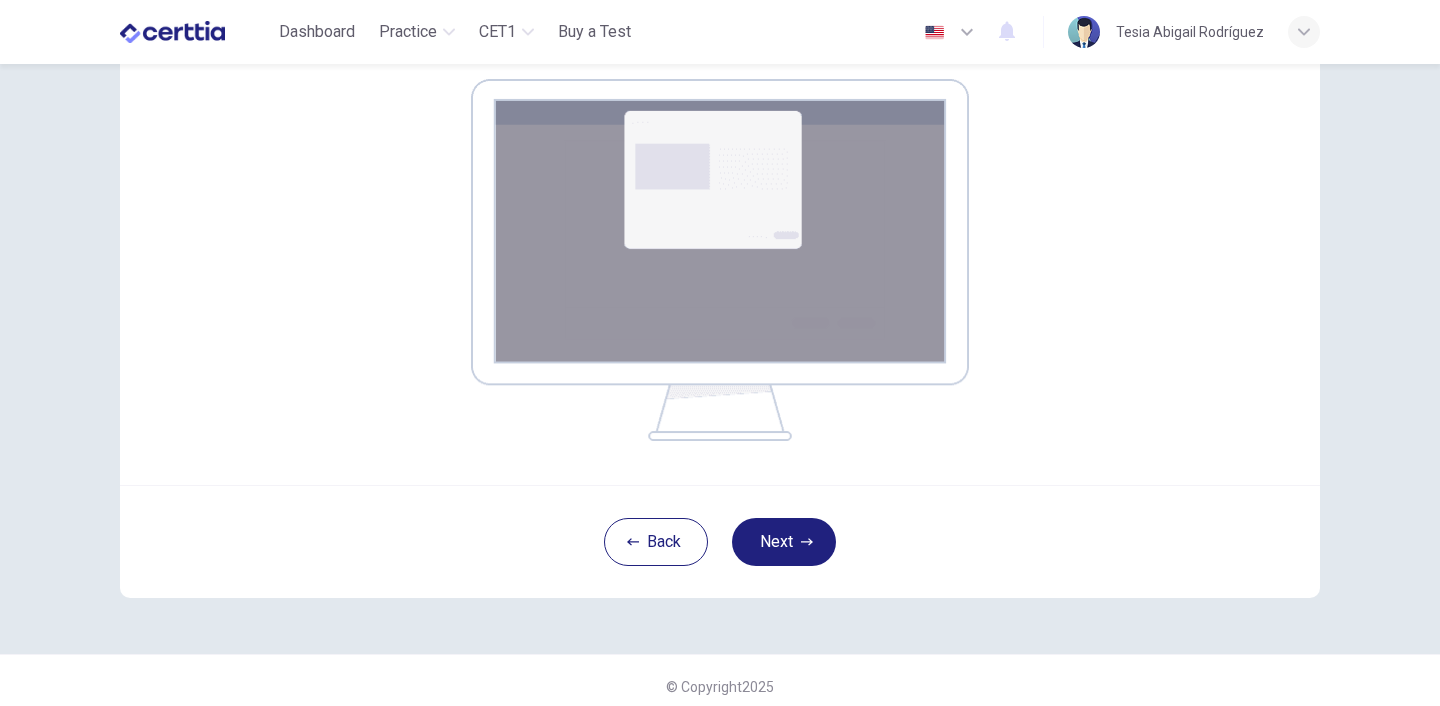 click on "Back Next" at bounding box center [720, 541] 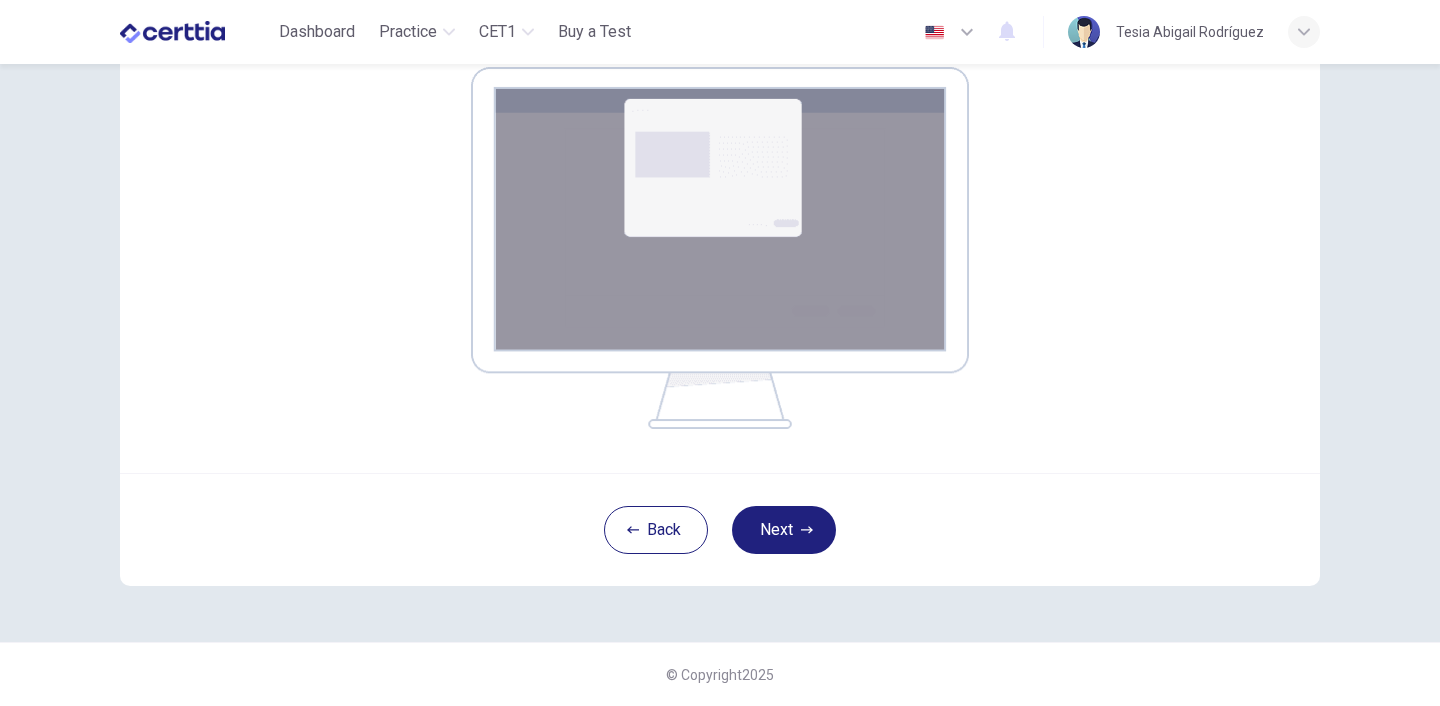 scroll, scrollTop: 292, scrollLeft: 0, axis: vertical 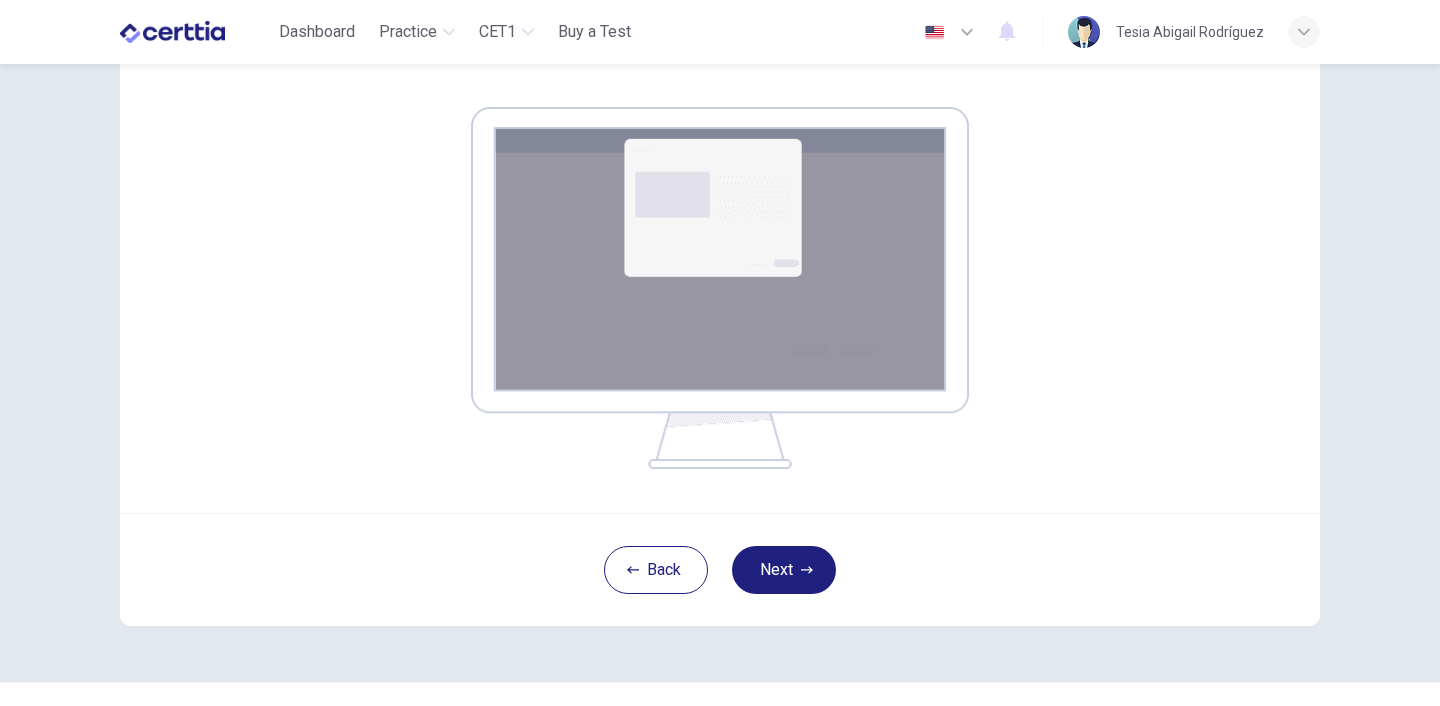 click at bounding box center [720, 288] 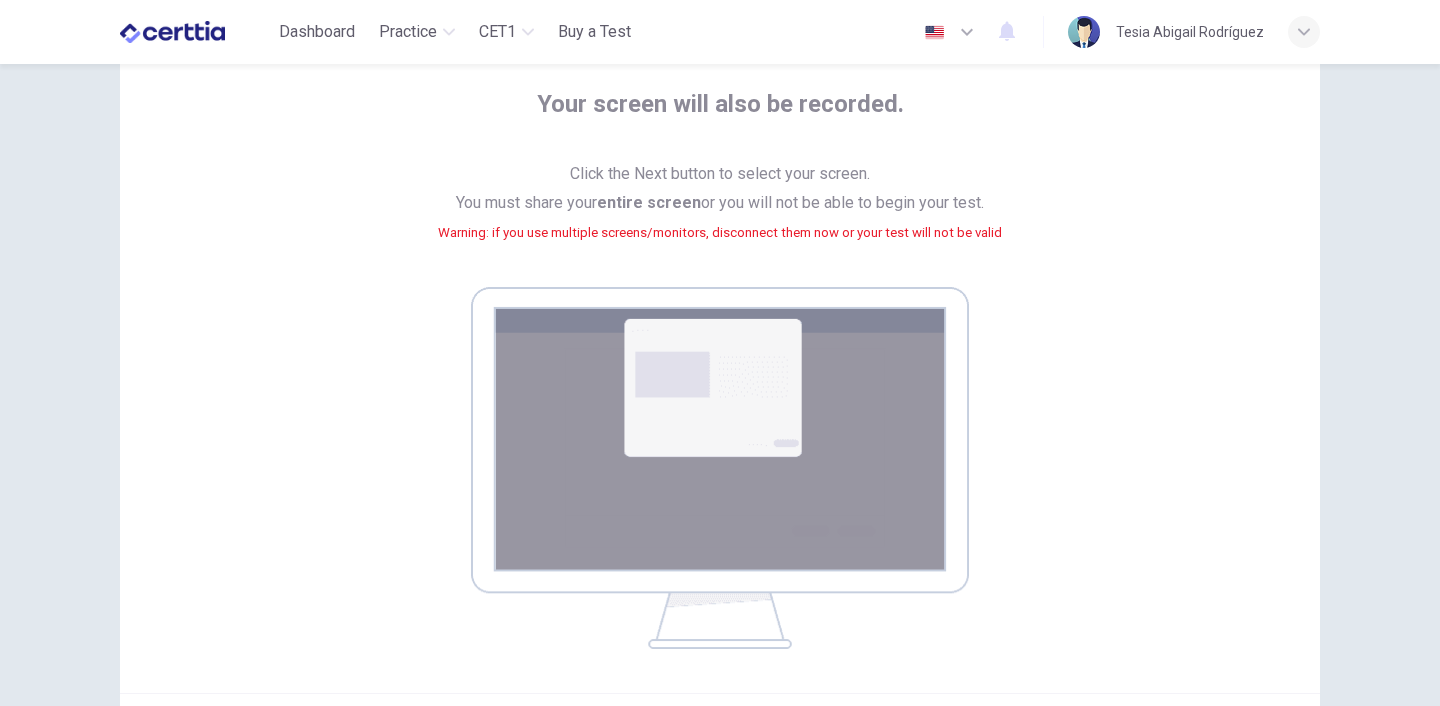 scroll, scrollTop: 92, scrollLeft: 0, axis: vertical 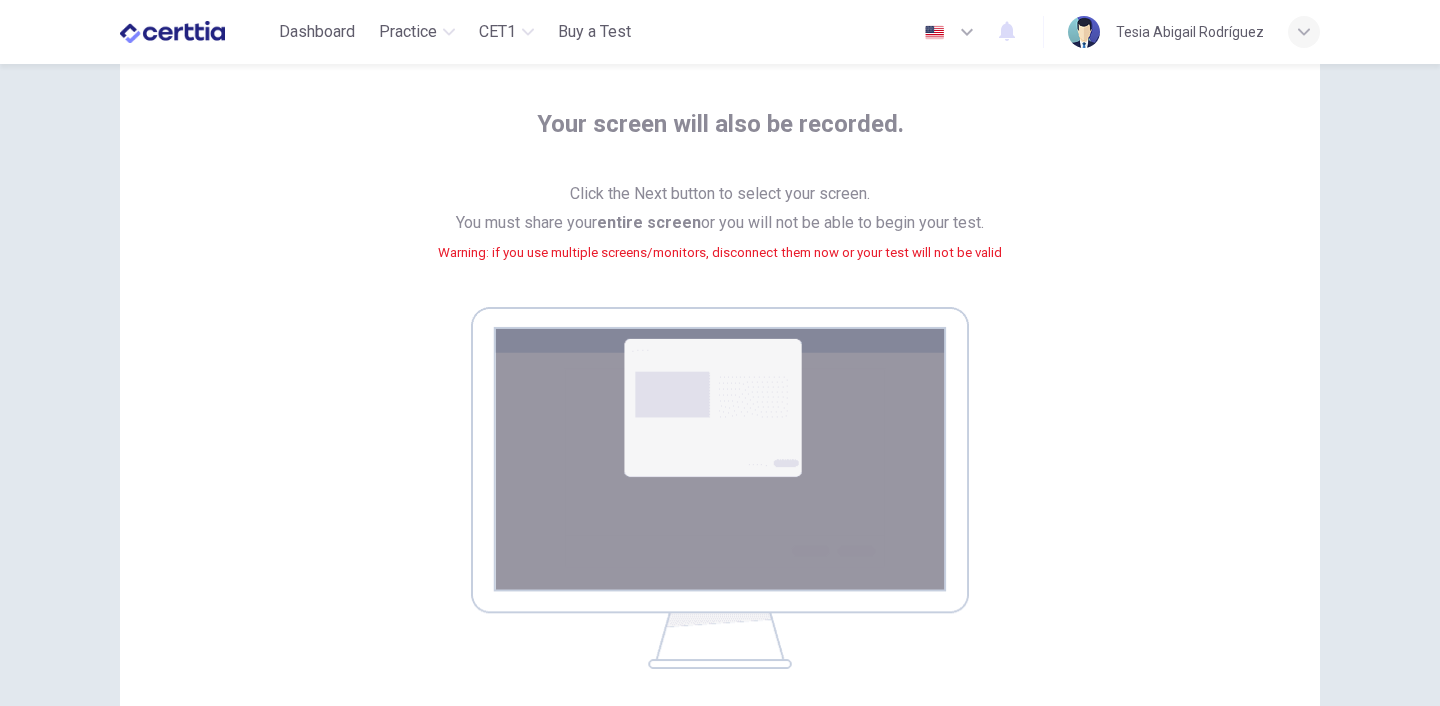 click on "Your screen will also be recorded. Click the Next button to select your screen.  You must share your  entire screen  or you will not be able to begin your test.    Warning: if you use multiple screens/monitors, disconnect them now or your test will not be valid" at bounding box center [720, 370] 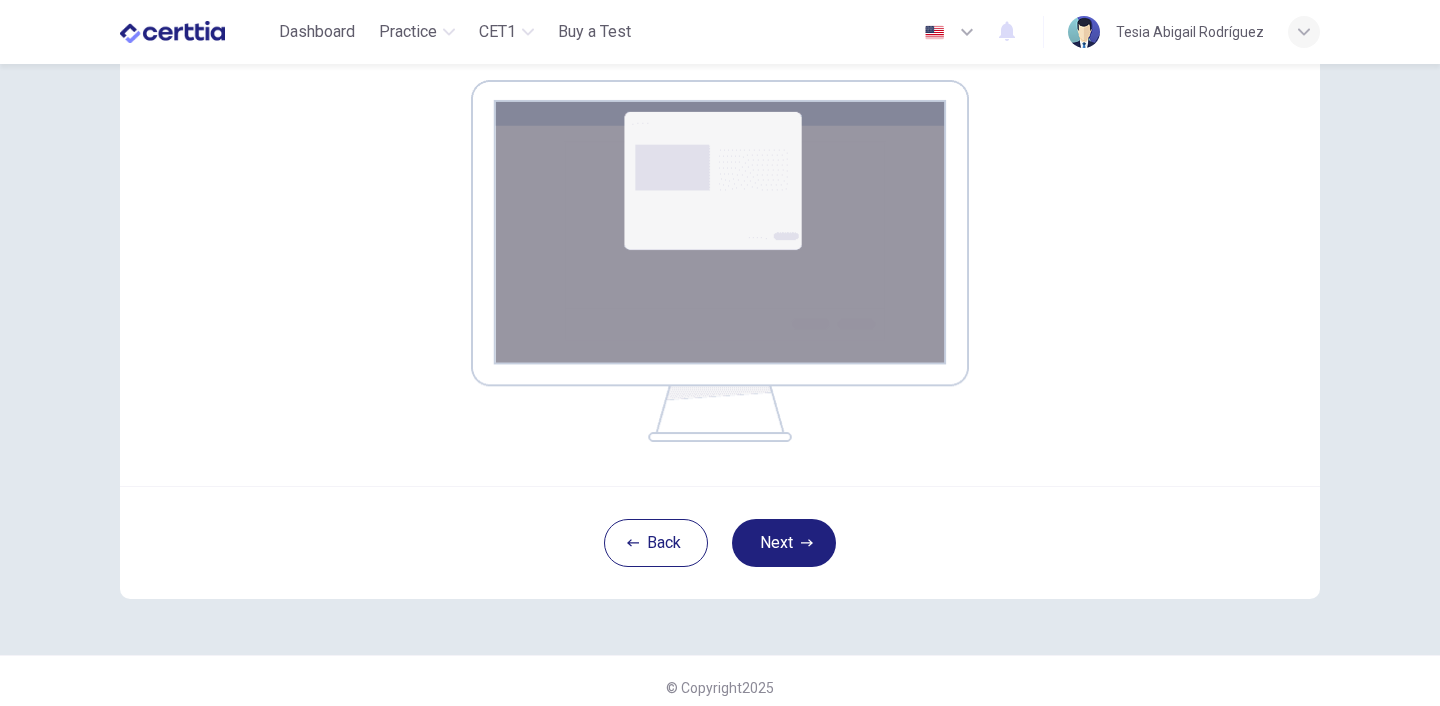 scroll, scrollTop: 332, scrollLeft: 0, axis: vertical 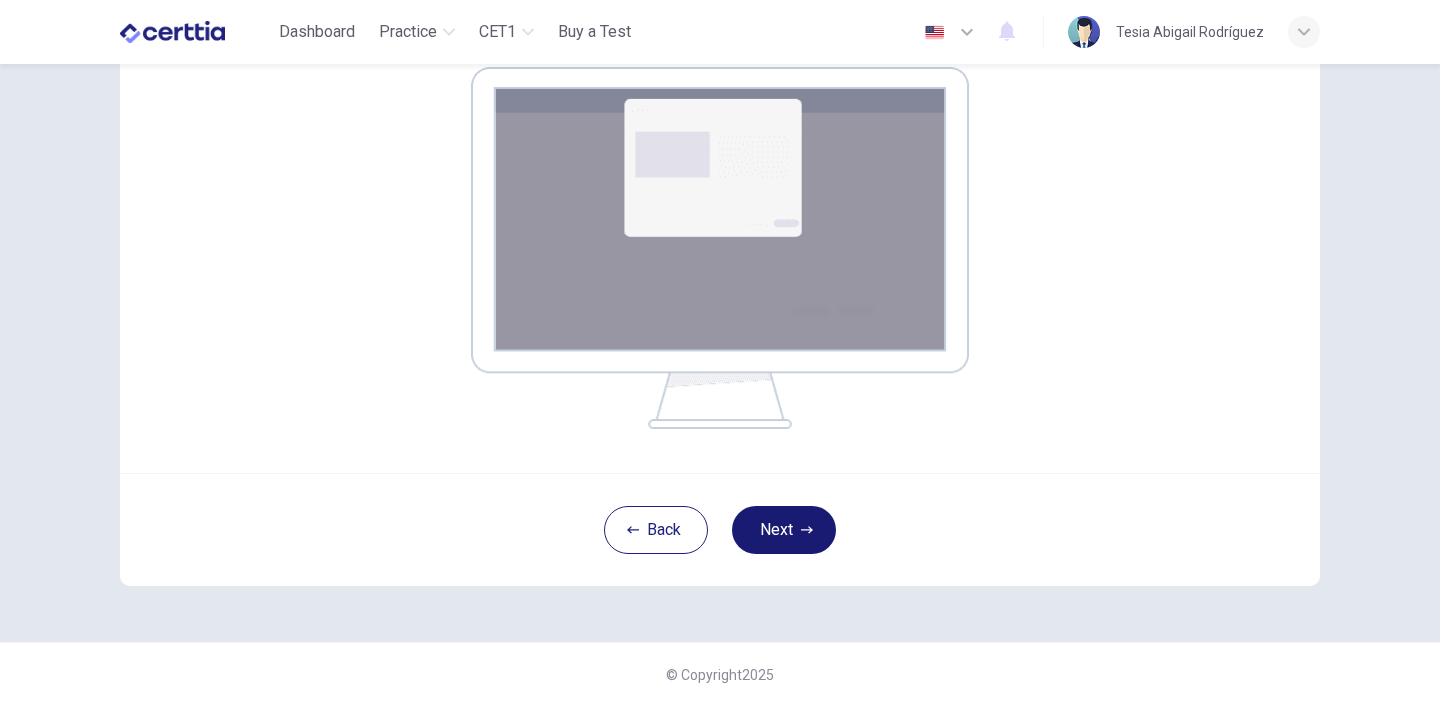 click on "Next" at bounding box center (784, 530) 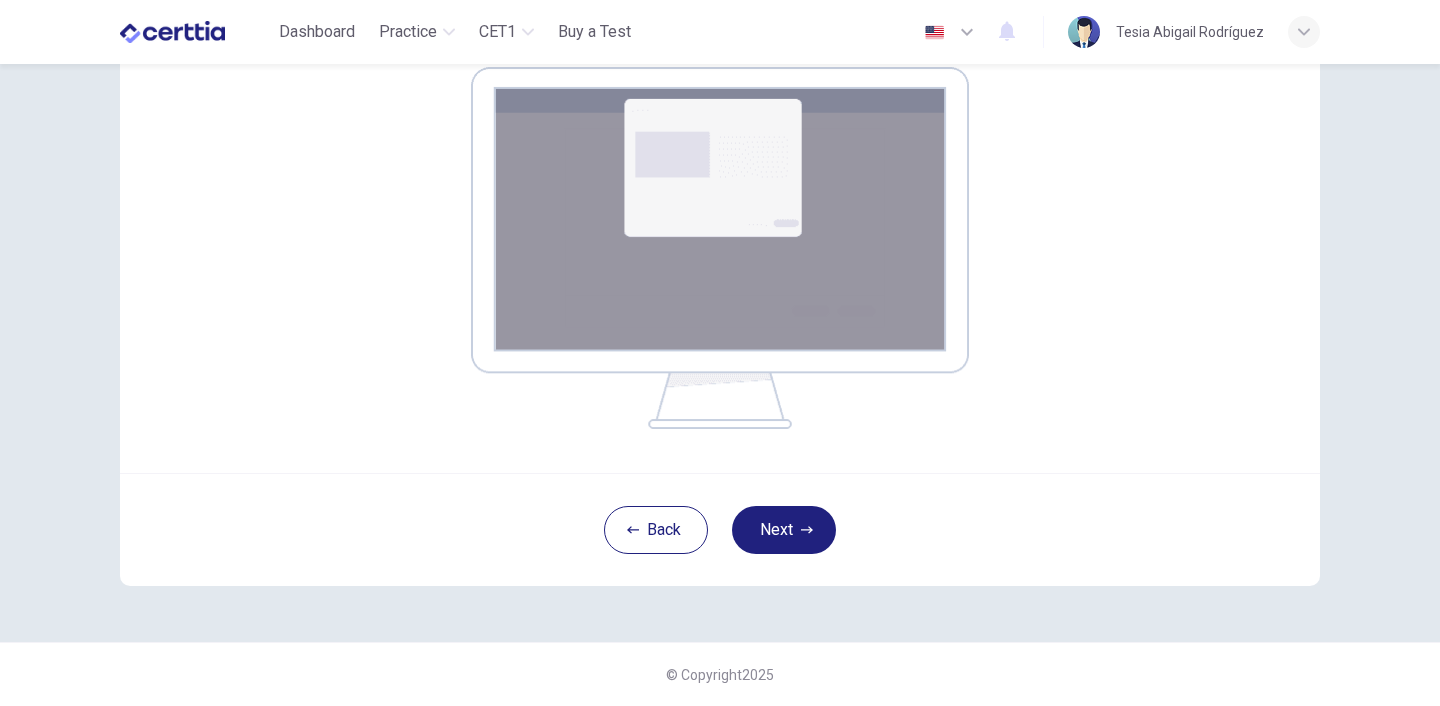 click on "Back Next" at bounding box center (720, 529) 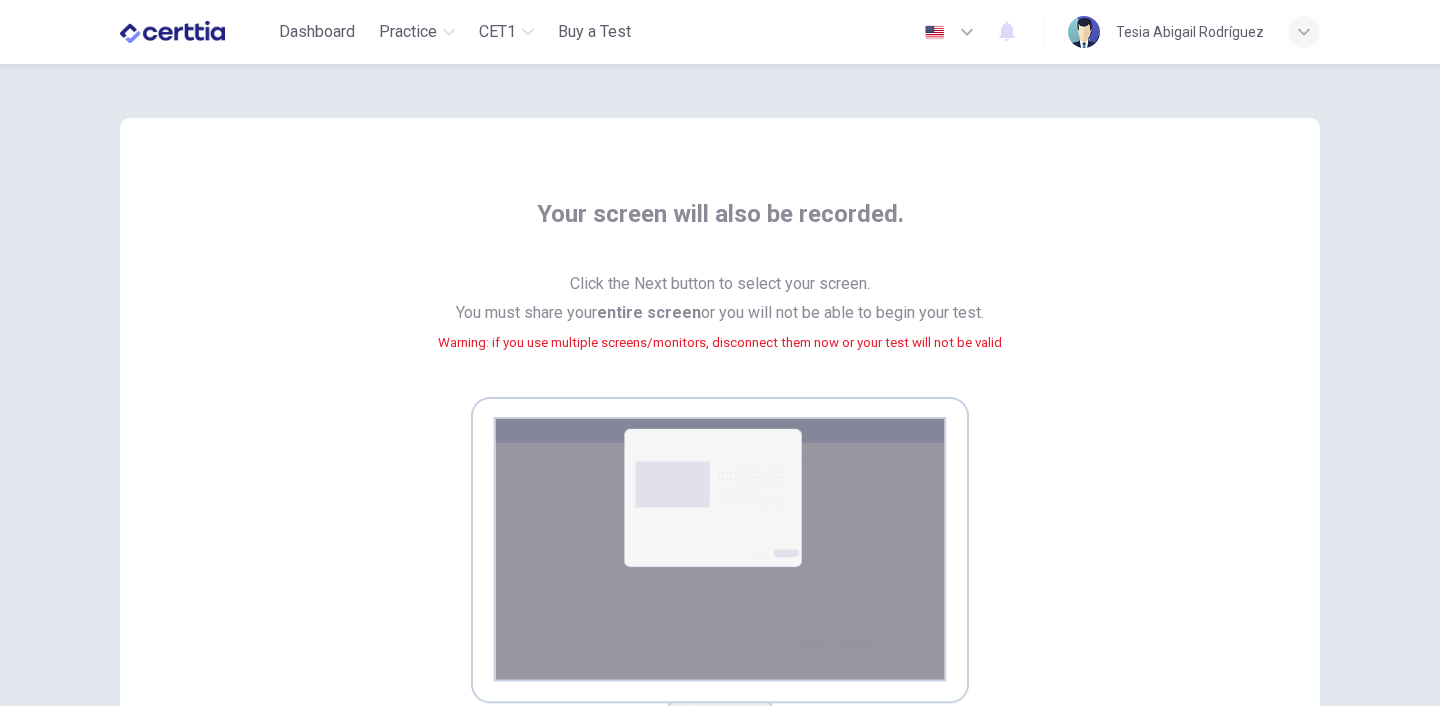scroll, scrollTop: 0, scrollLeft: 0, axis: both 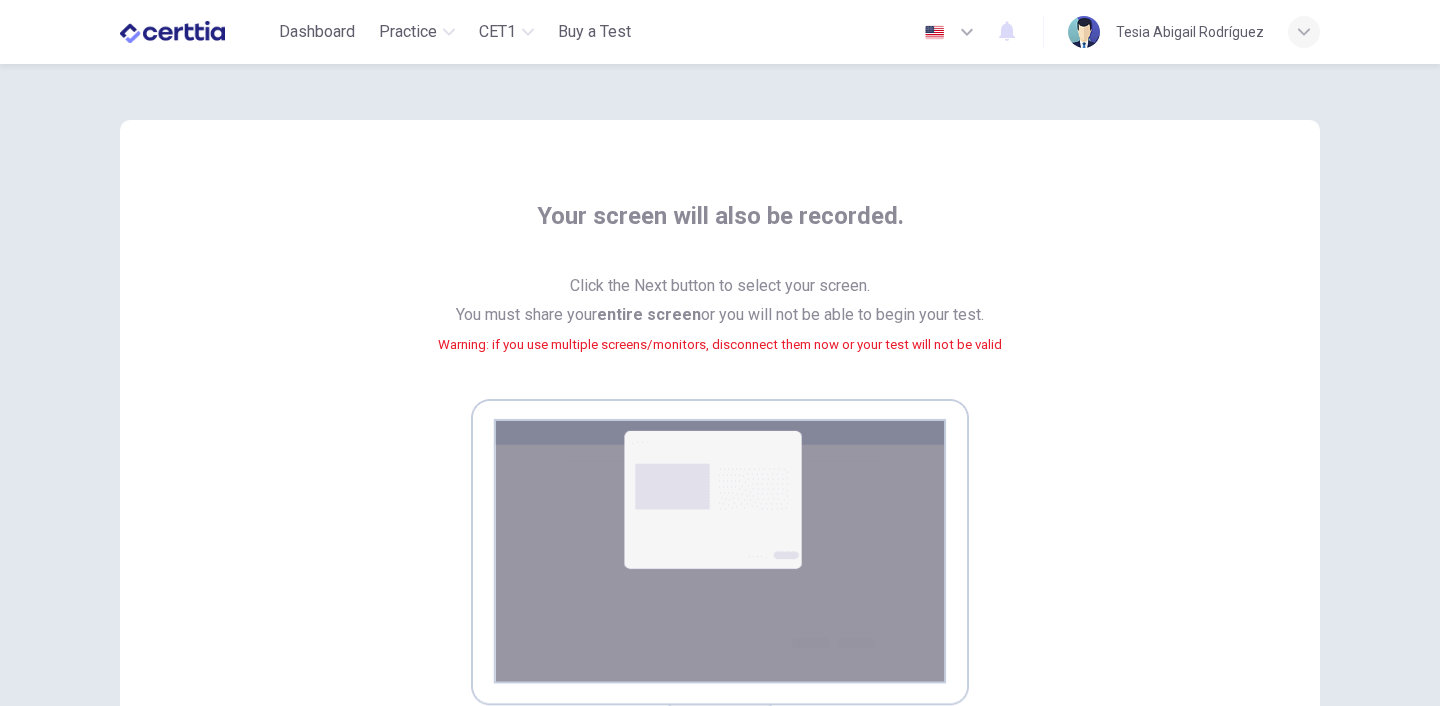 click on "Your screen will also be recorded." at bounding box center (720, 228) 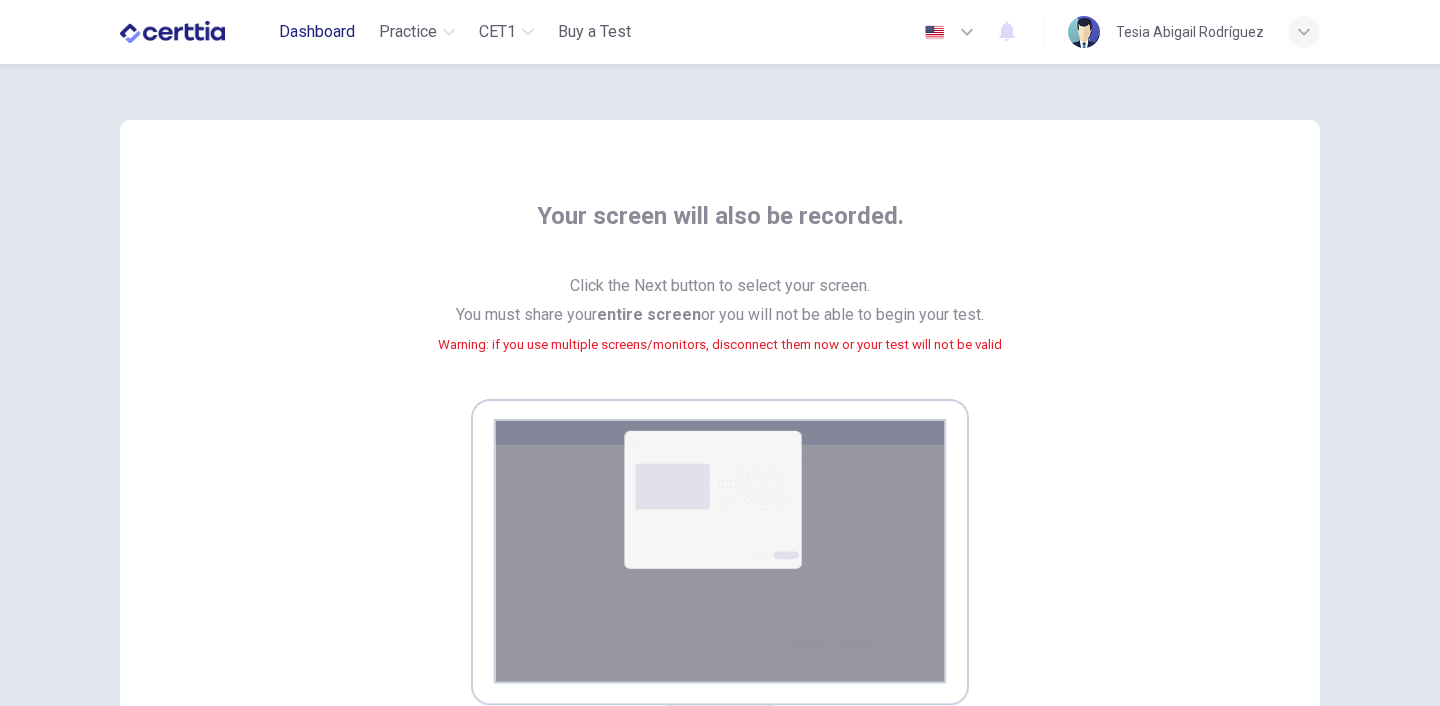 click on "Dashboard" at bounding box center [317, 32] 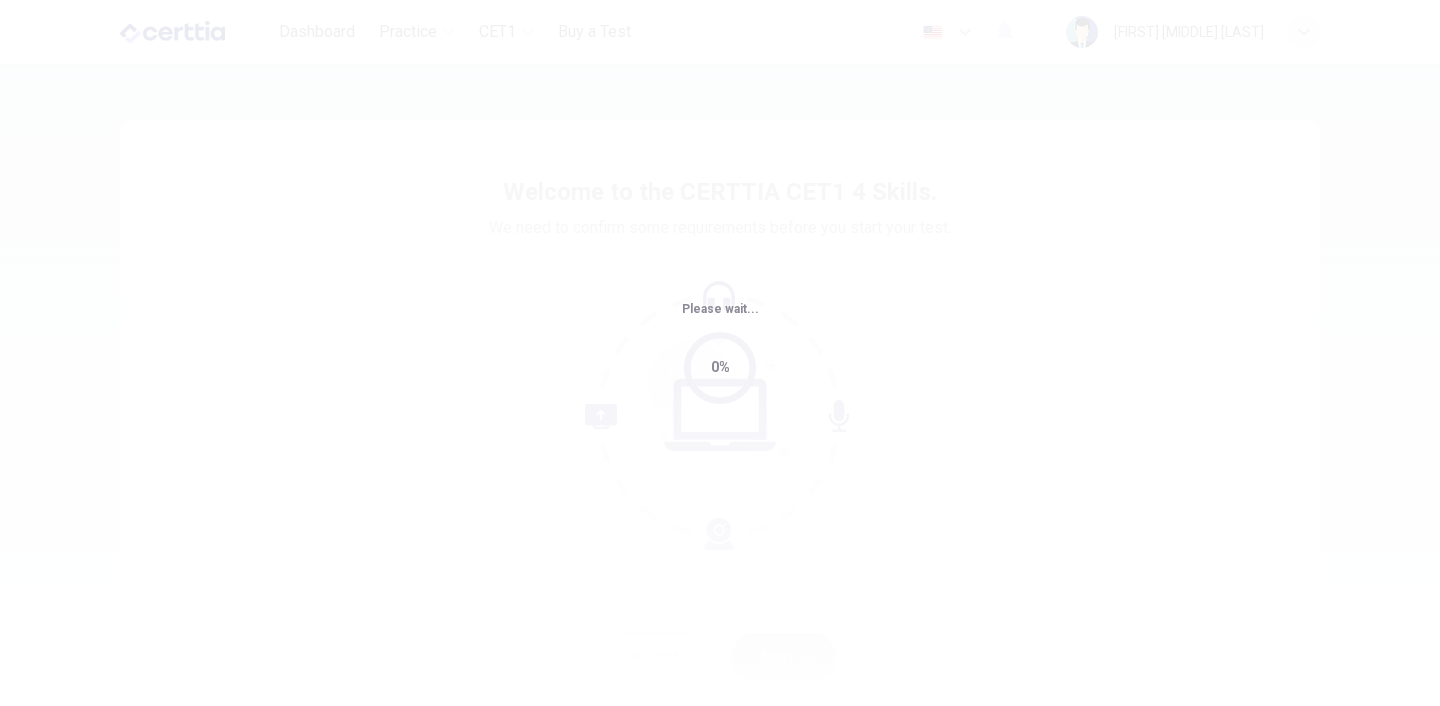 scroll, scrollTop: 0, scrollLeft: 0, axis: both 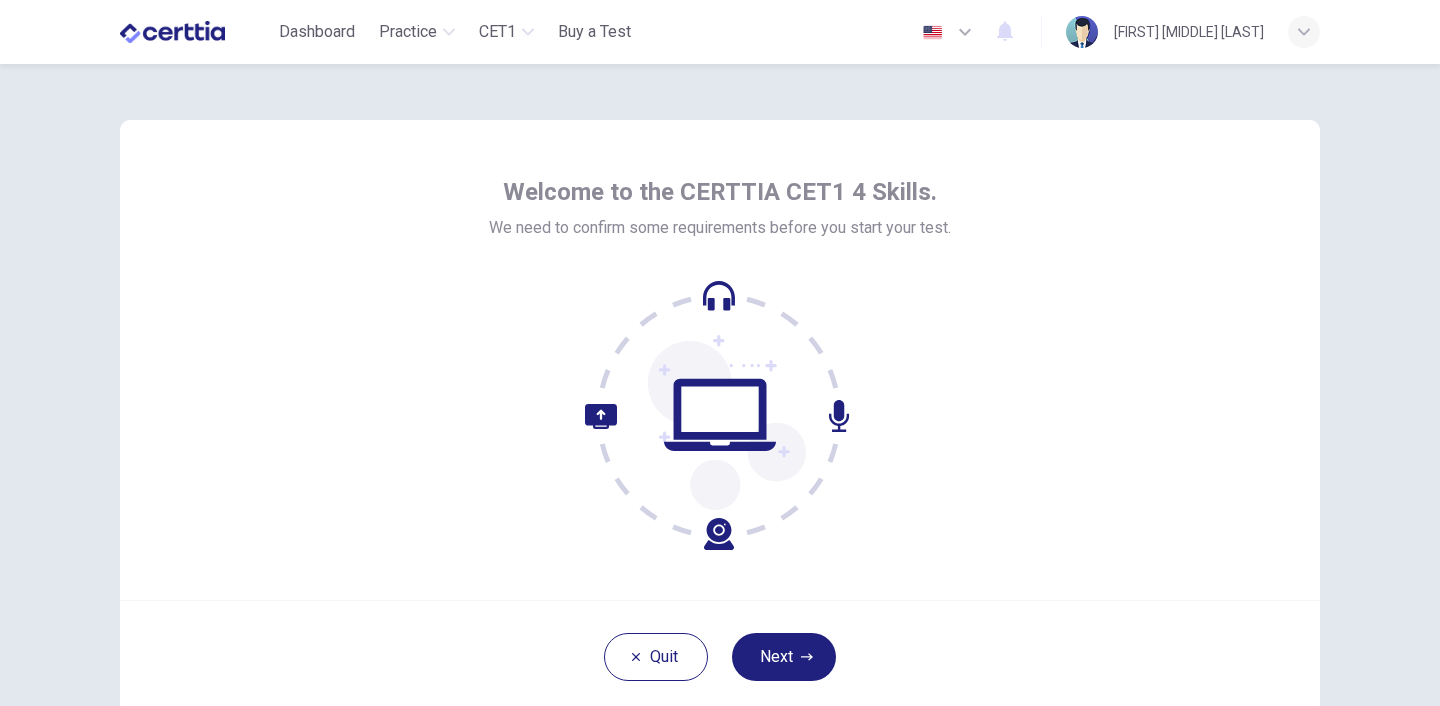 click at bounding box center [720, 415] 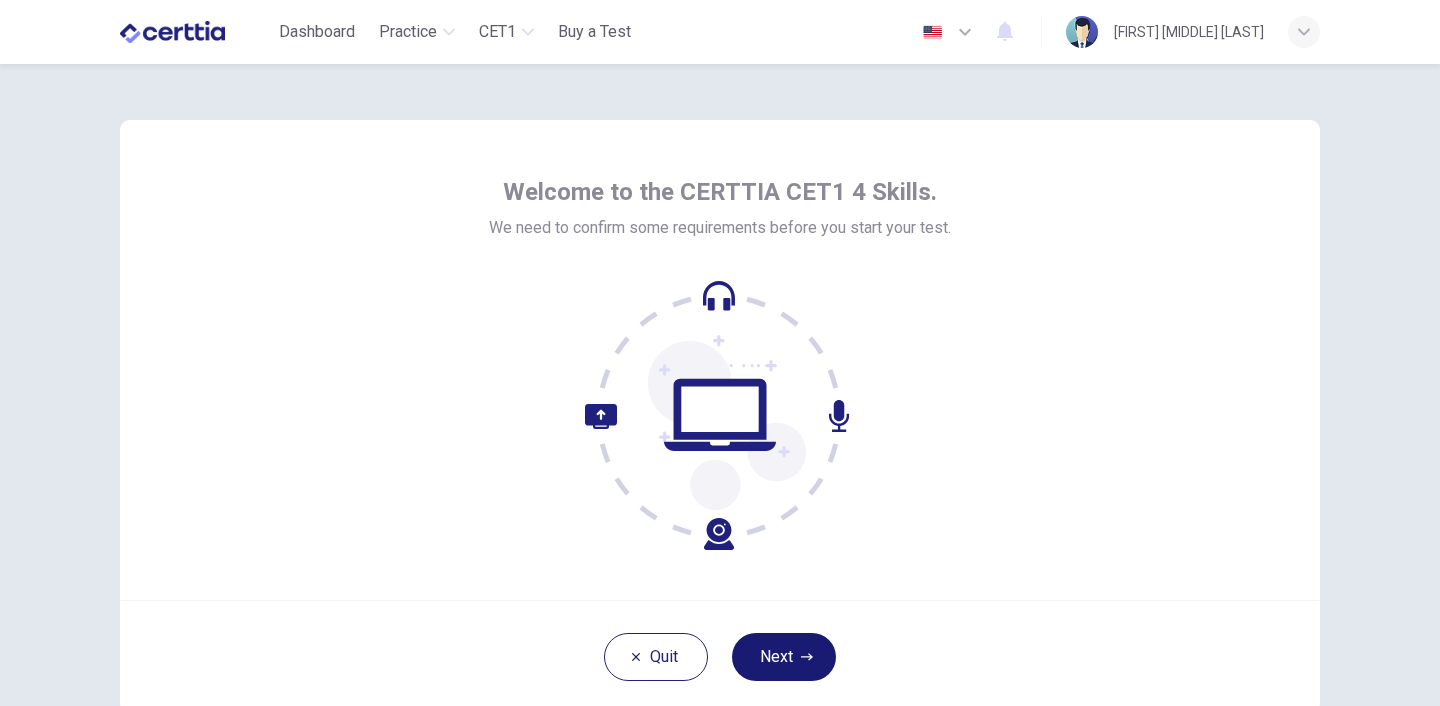 click at bounding box center [807, 656] 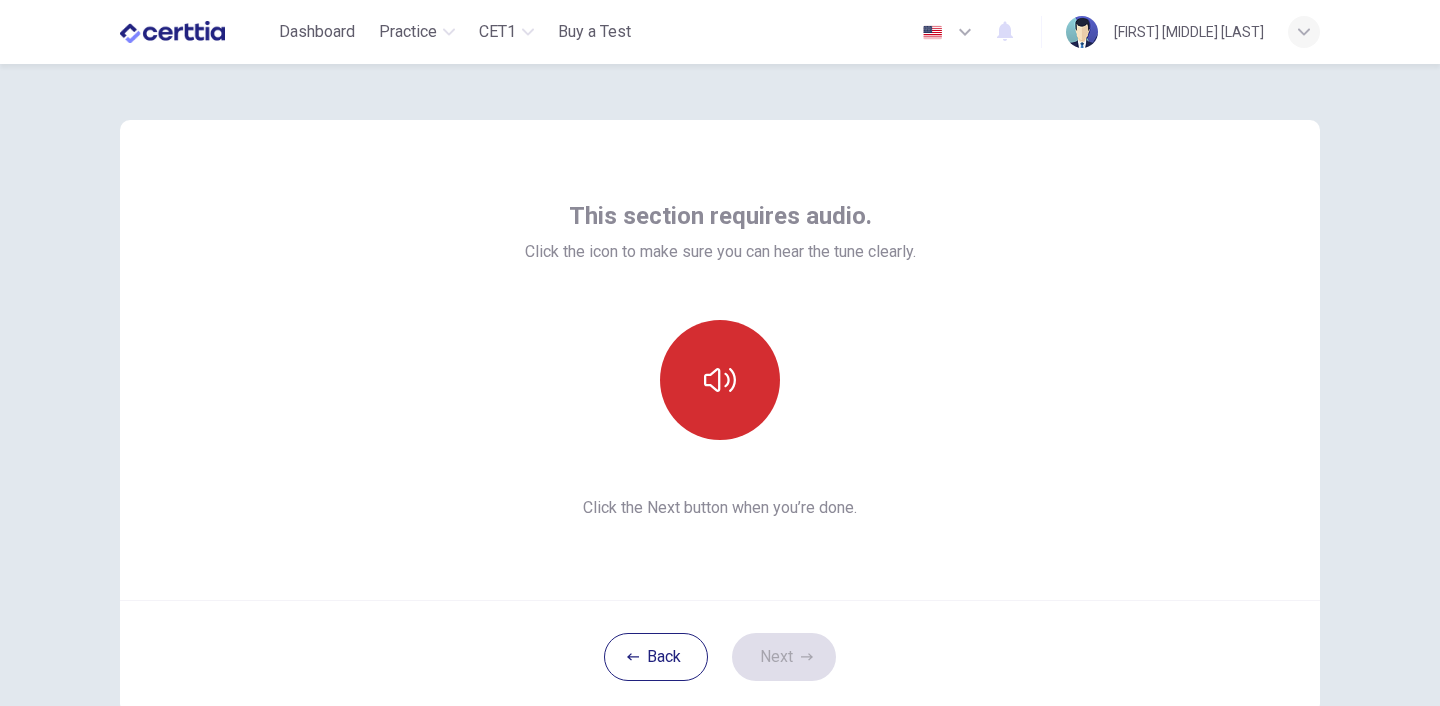 click at bounding box center (720, 380) 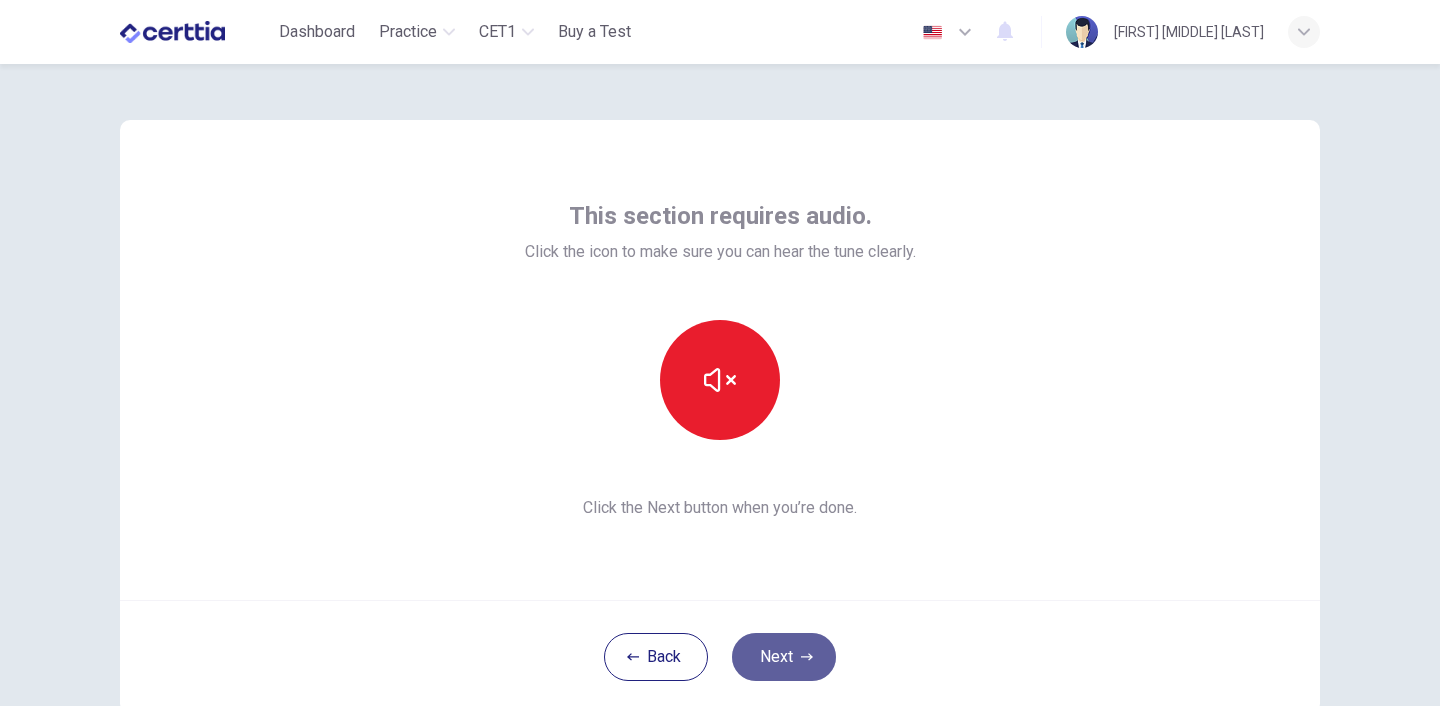 click on "Next" at bounding box center (784, 657) 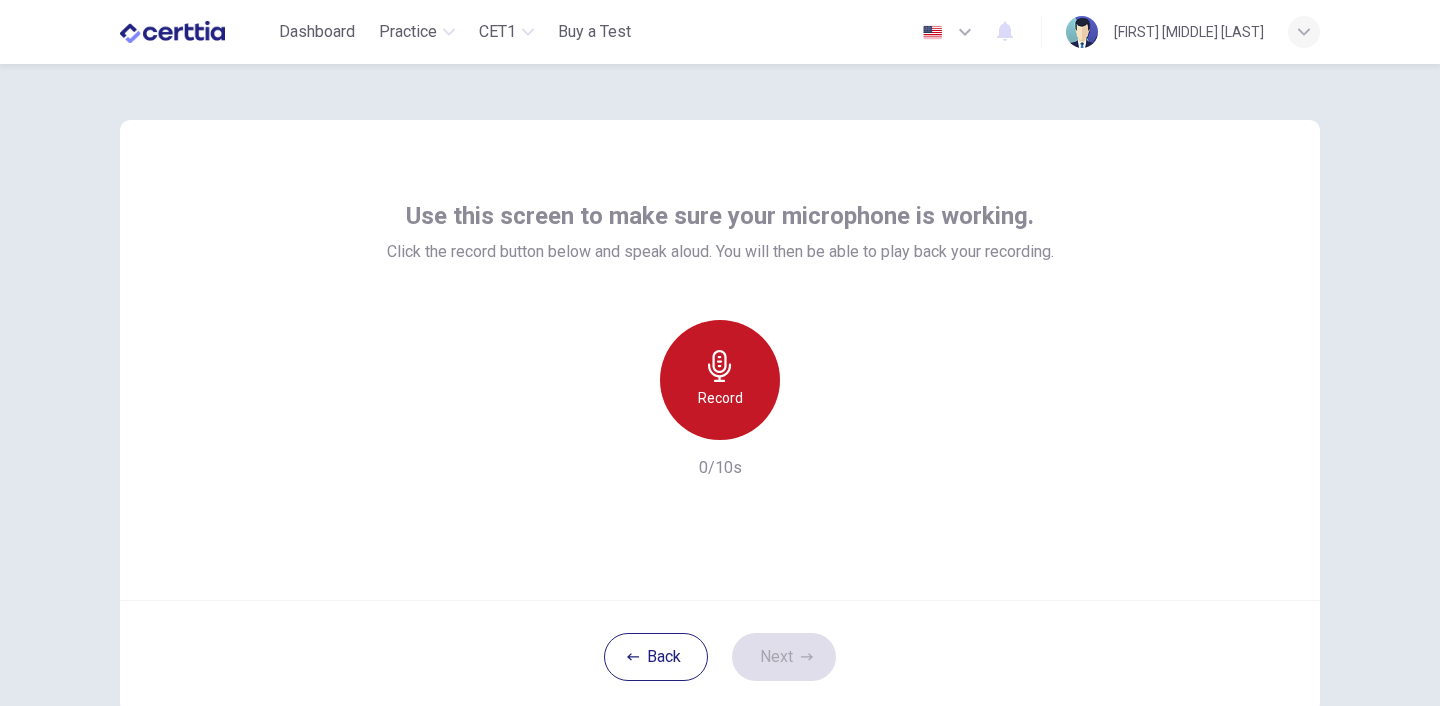 click on "Record" at bounding box center [720, 380] 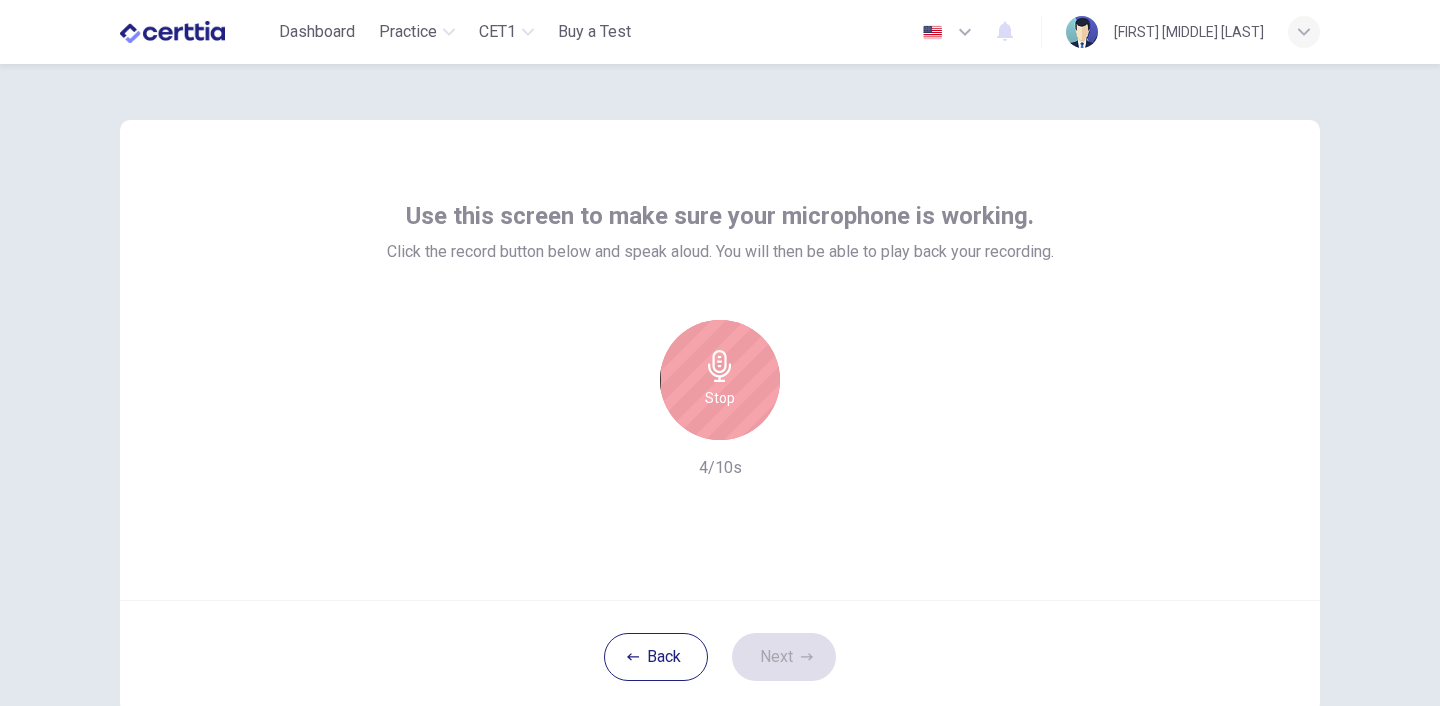 click on "Stop" at bounding box center [720, 398] 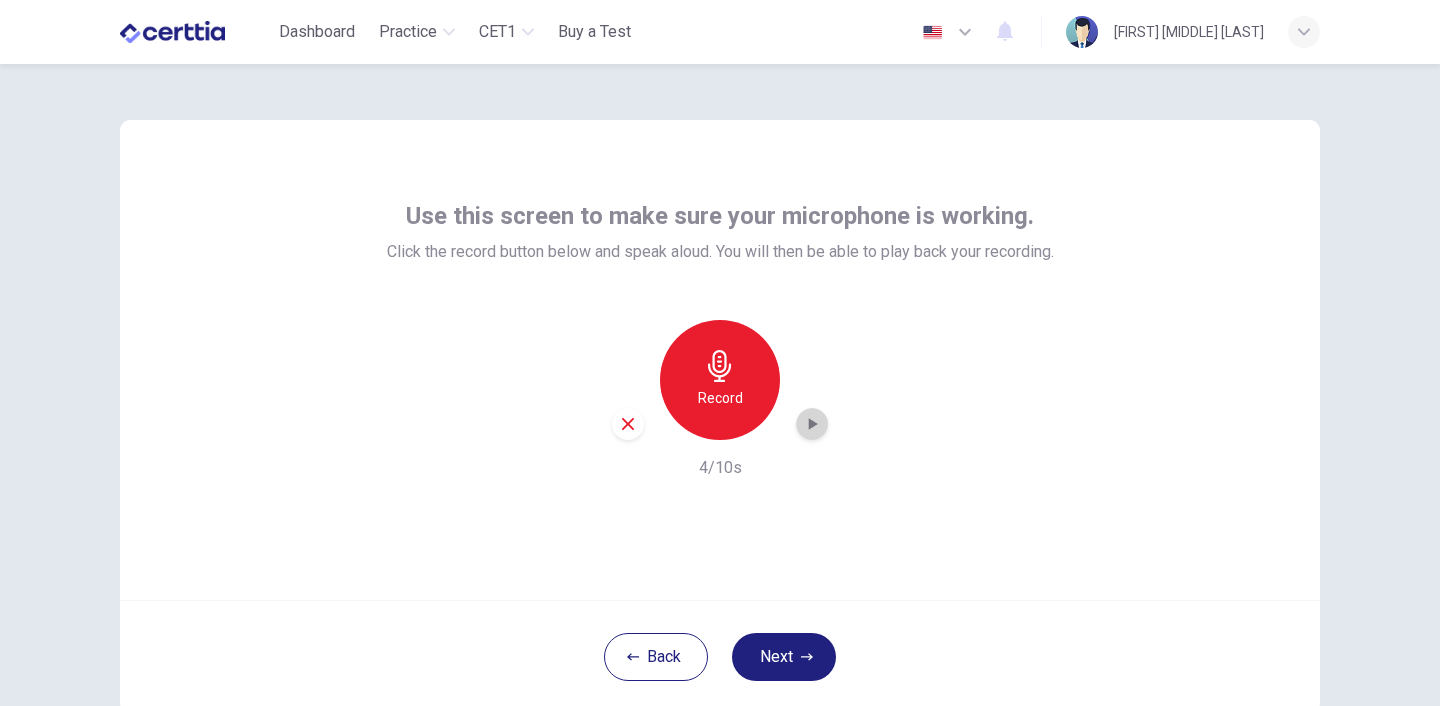 click at bounding box center [812, 424] 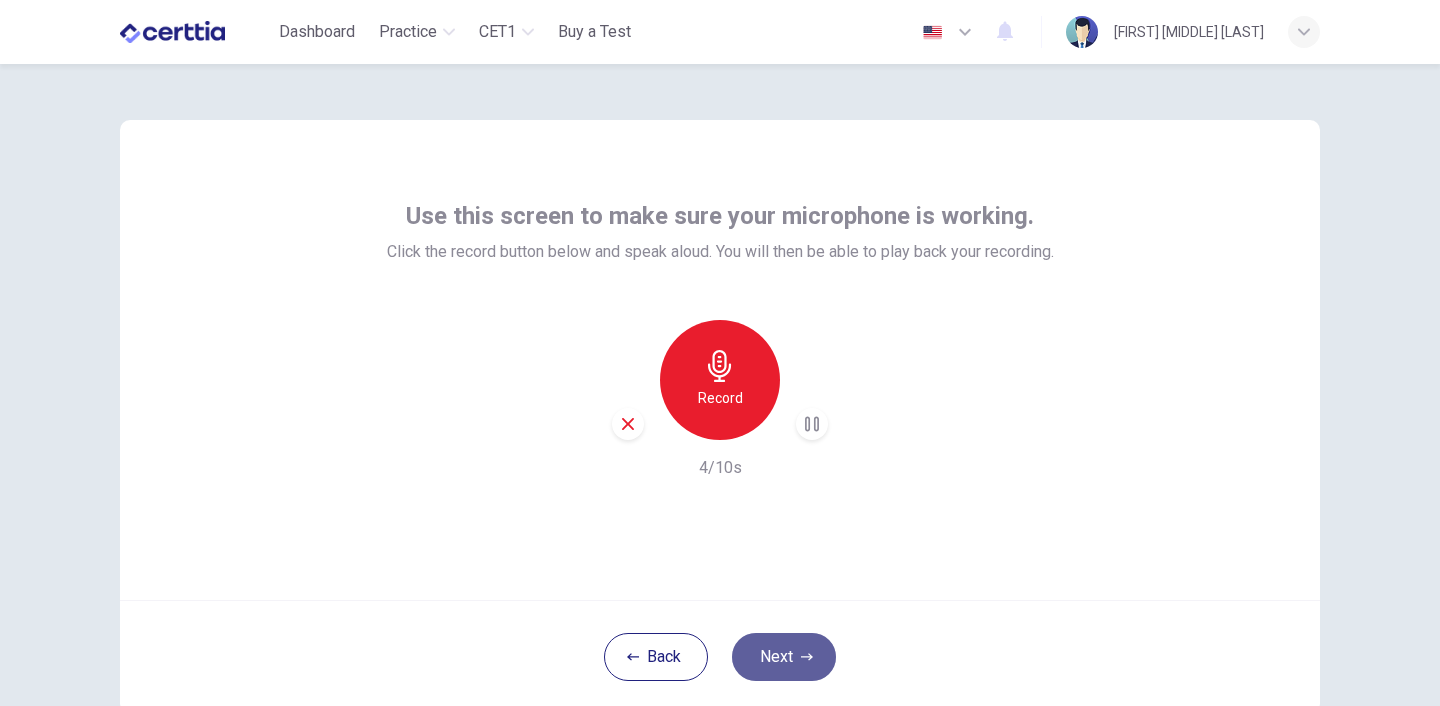 click on "Next" at bounding box center [784, 657] 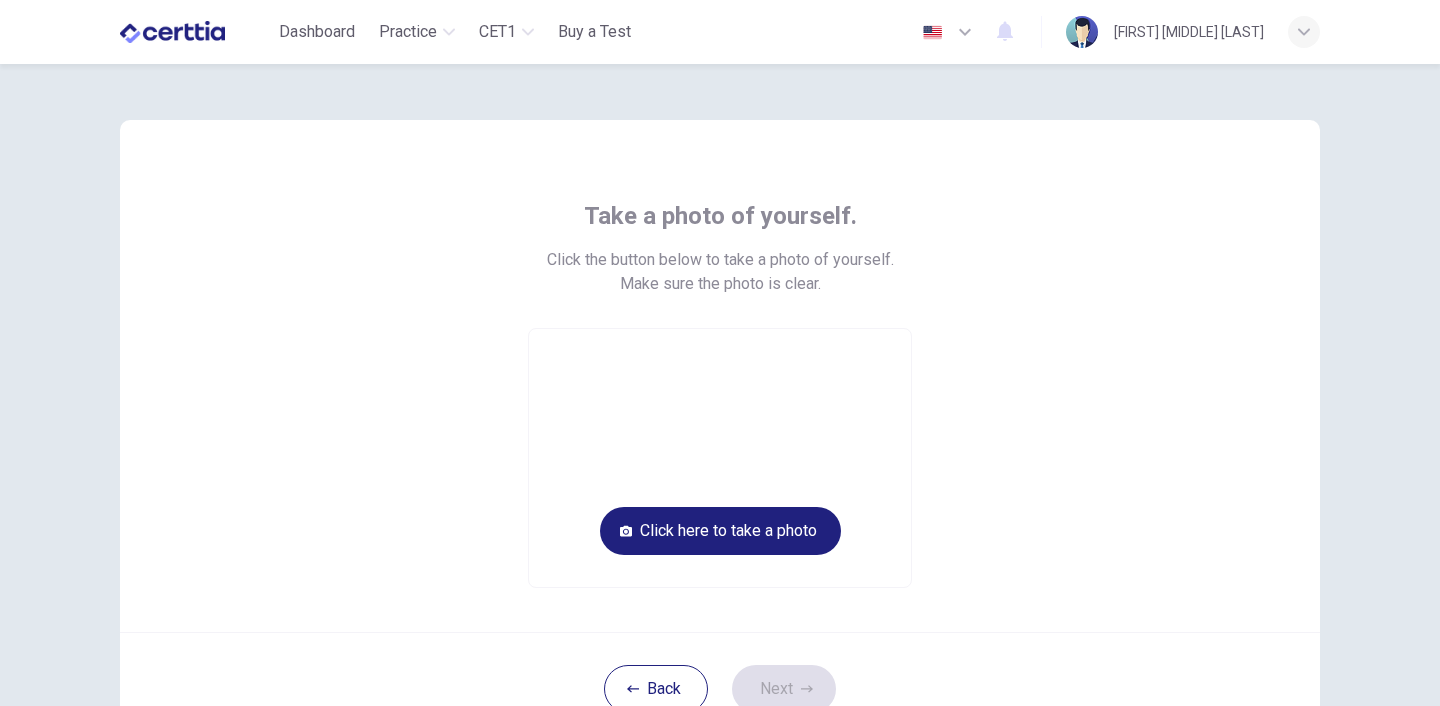 click on "Take a photo of yourself. Click the button below to take a photo of yourself. Make sure the photo is clear. Click here to take a photo" at bounding box center [720, 394] 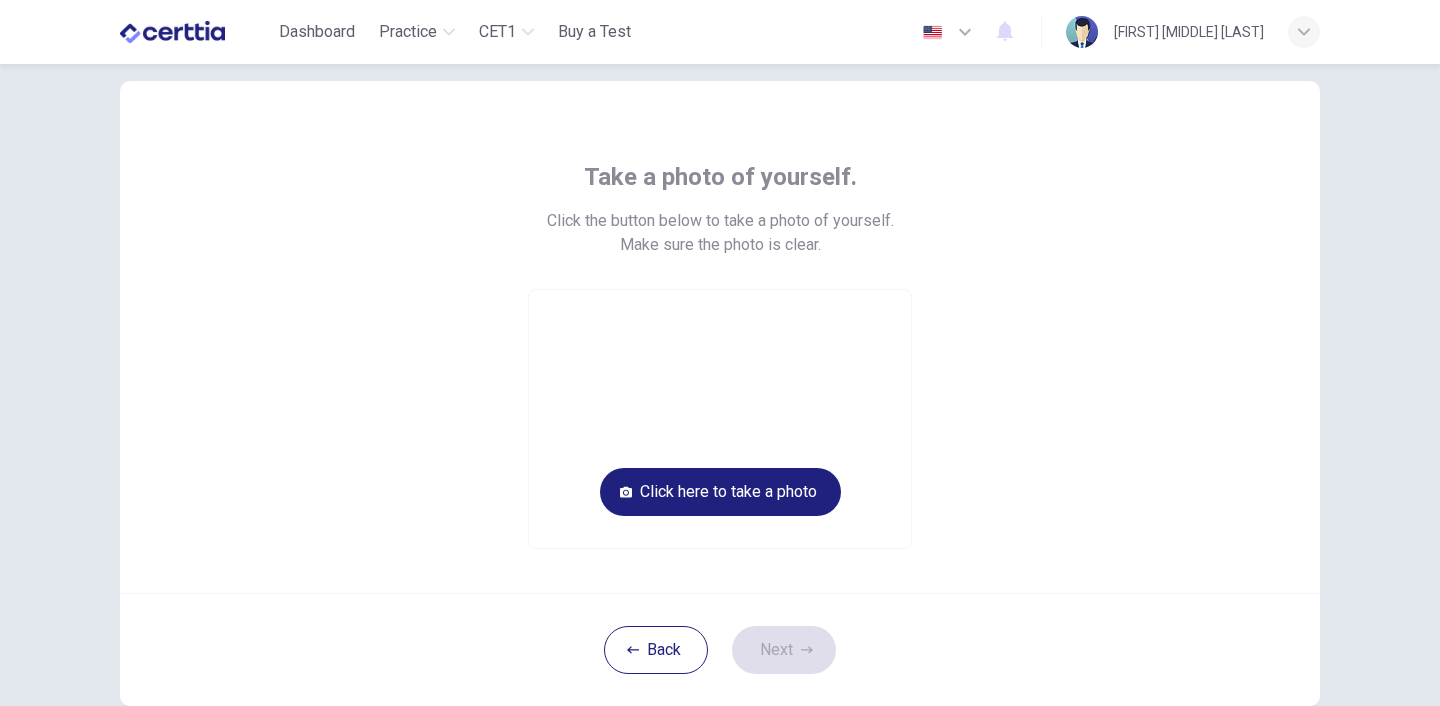 scroll, scrollTop: 40, scrollLeft: 0, axis: vertical 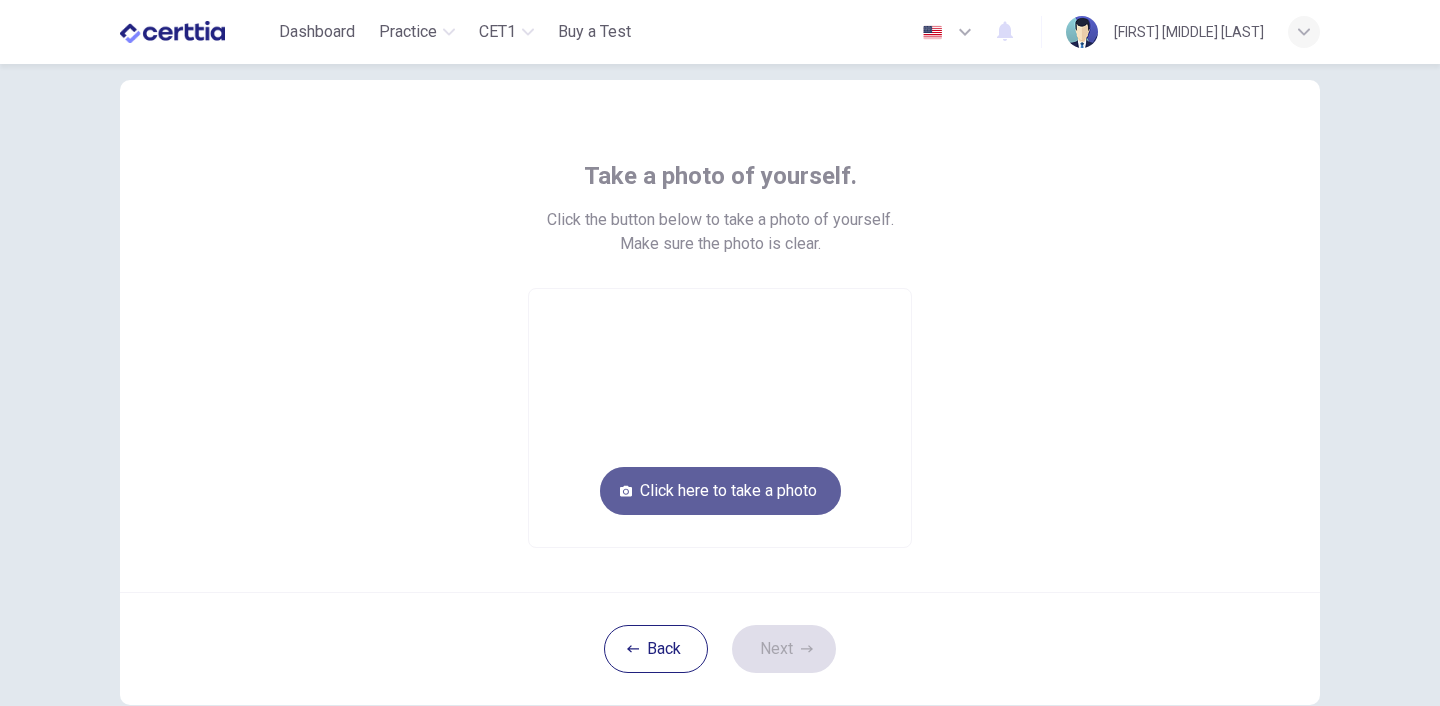 click on "Click here to take a photo" at bounding box center (720, 491) 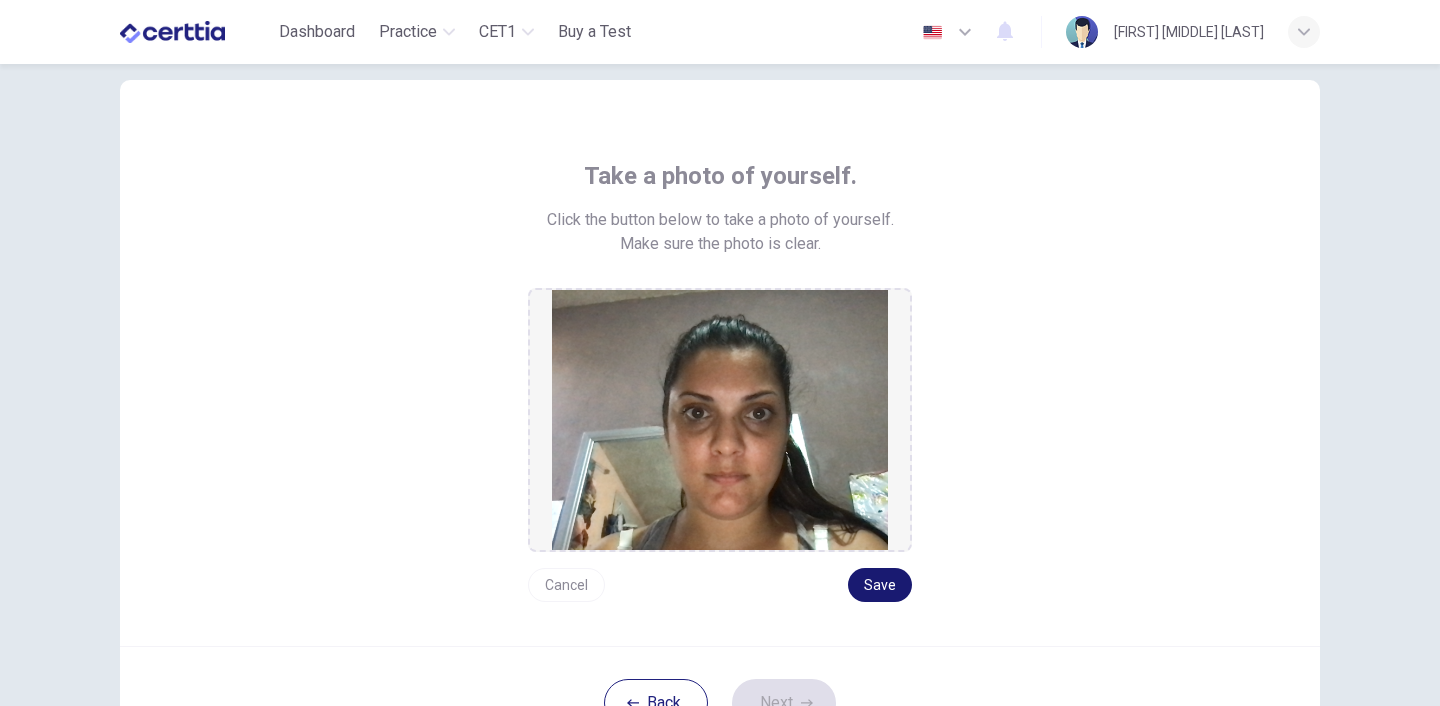 click on "Save" at bounding box center [880, 585] 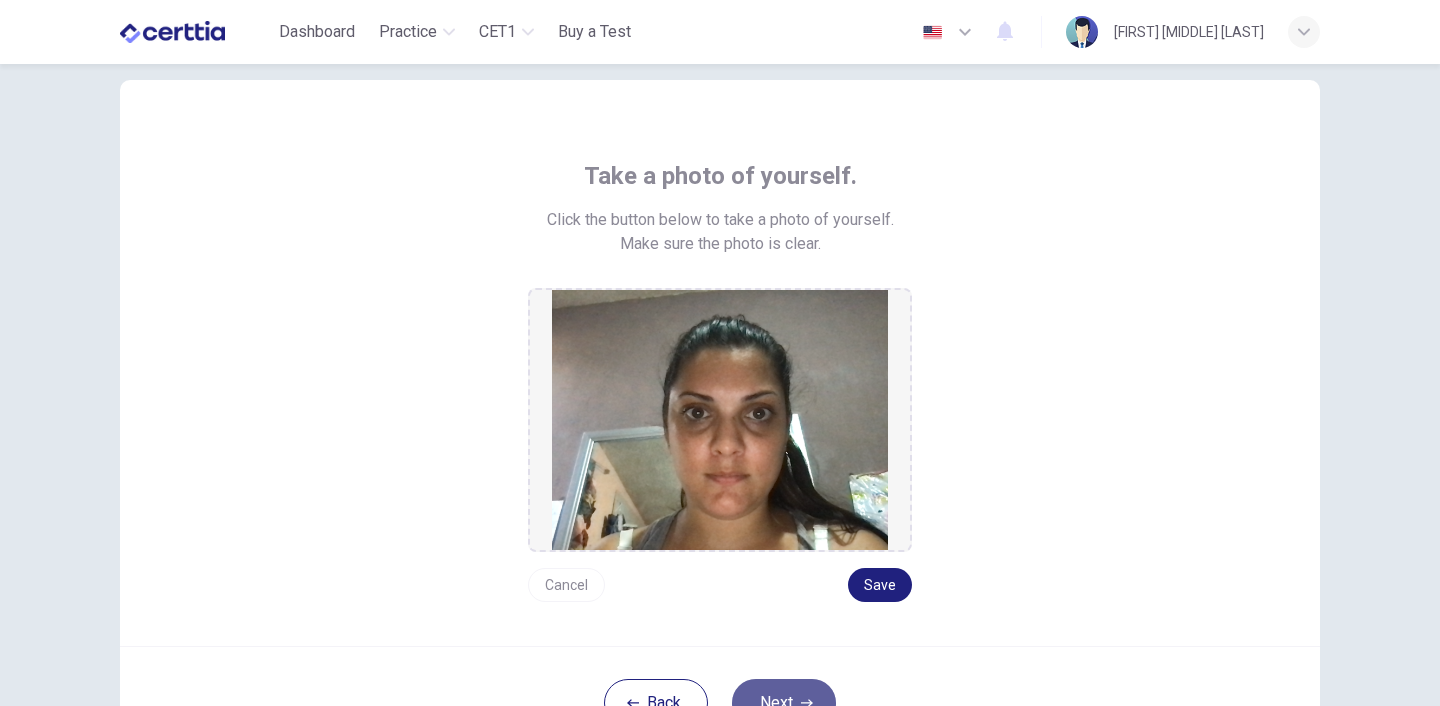 click on "Next" at bounding box center [784, 703] 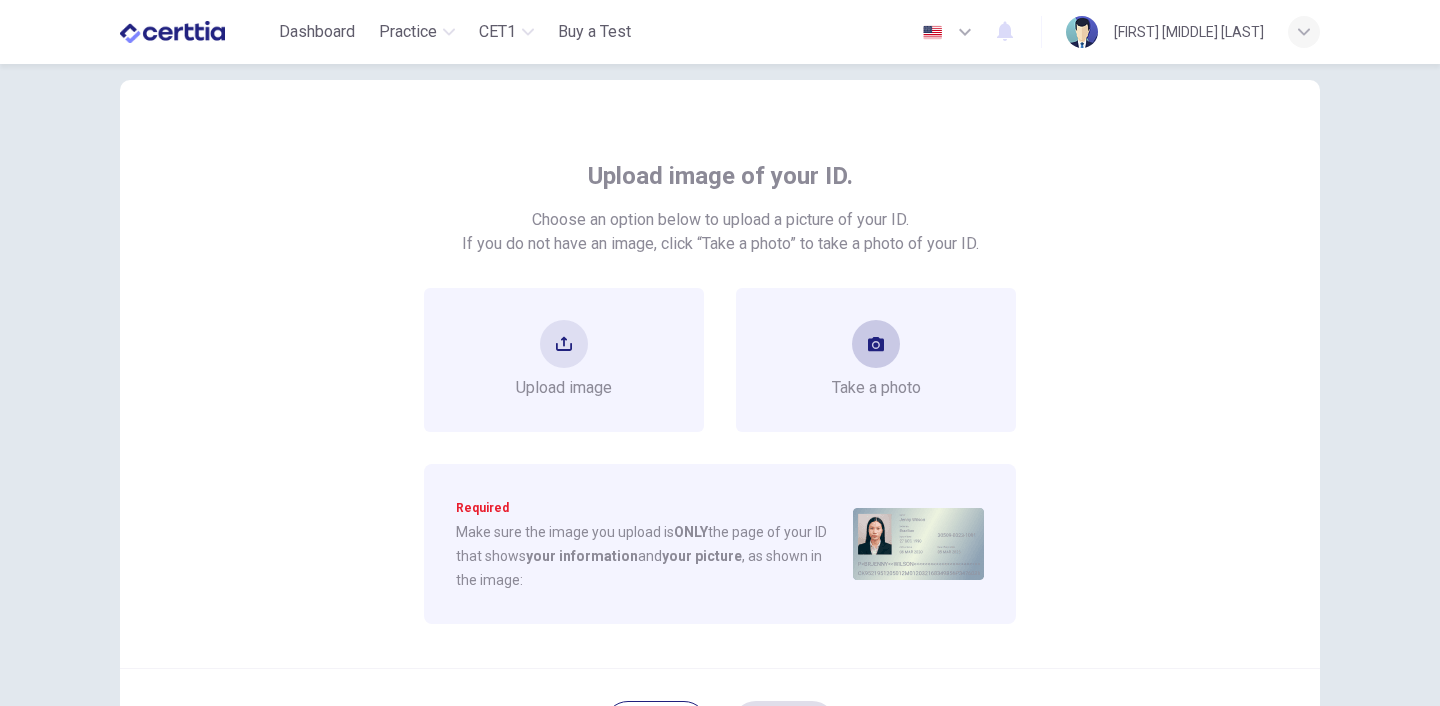 click on "Take a photo" at bounding box center [876, 360] 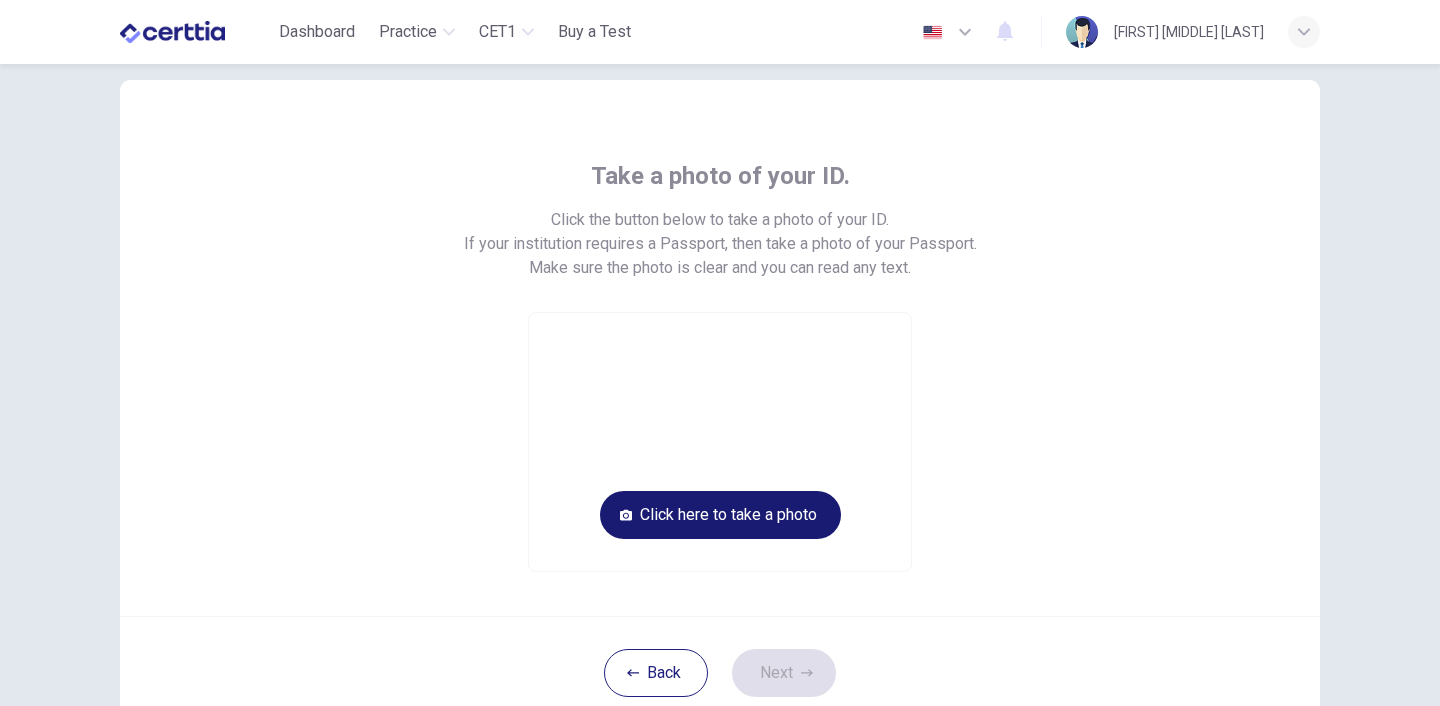 click on "Click here to take a photo" at bounding box center (720, 515) 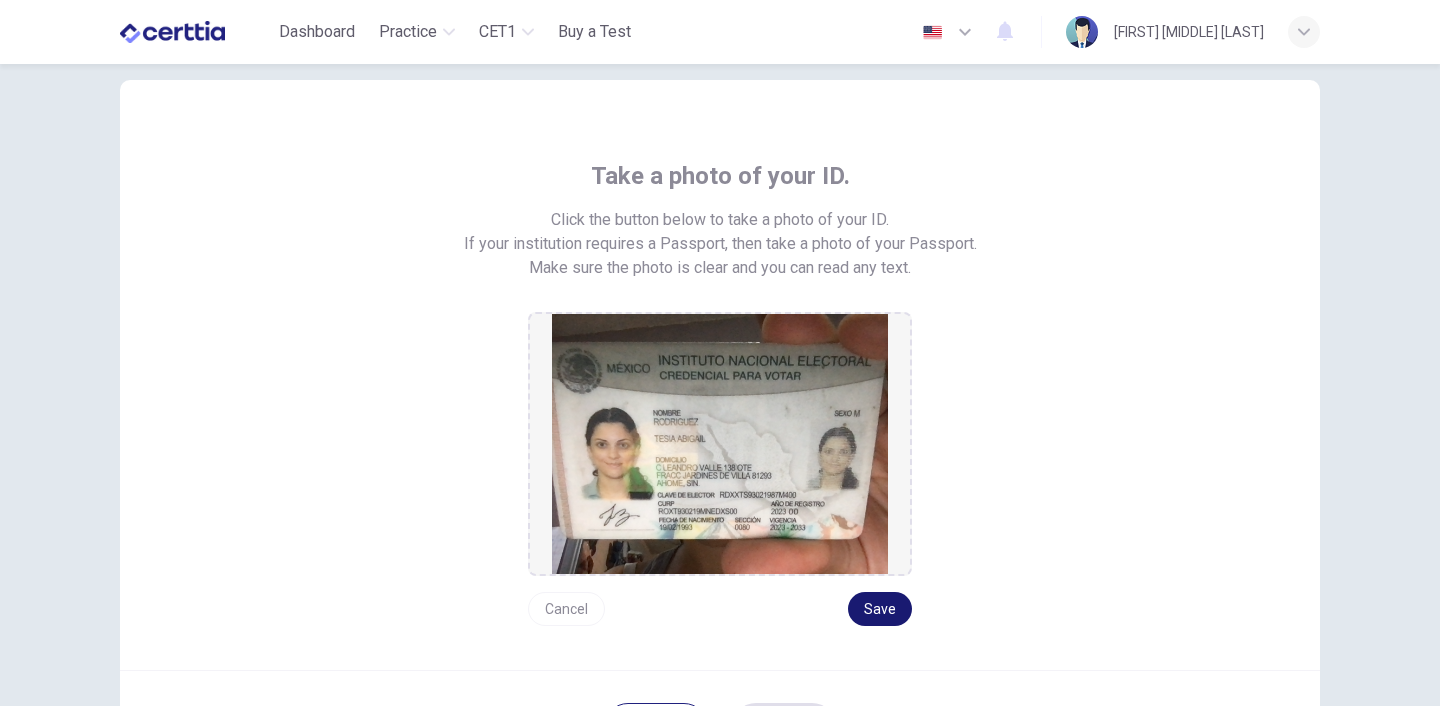 click on "Save" at bounding box center [880, 609] 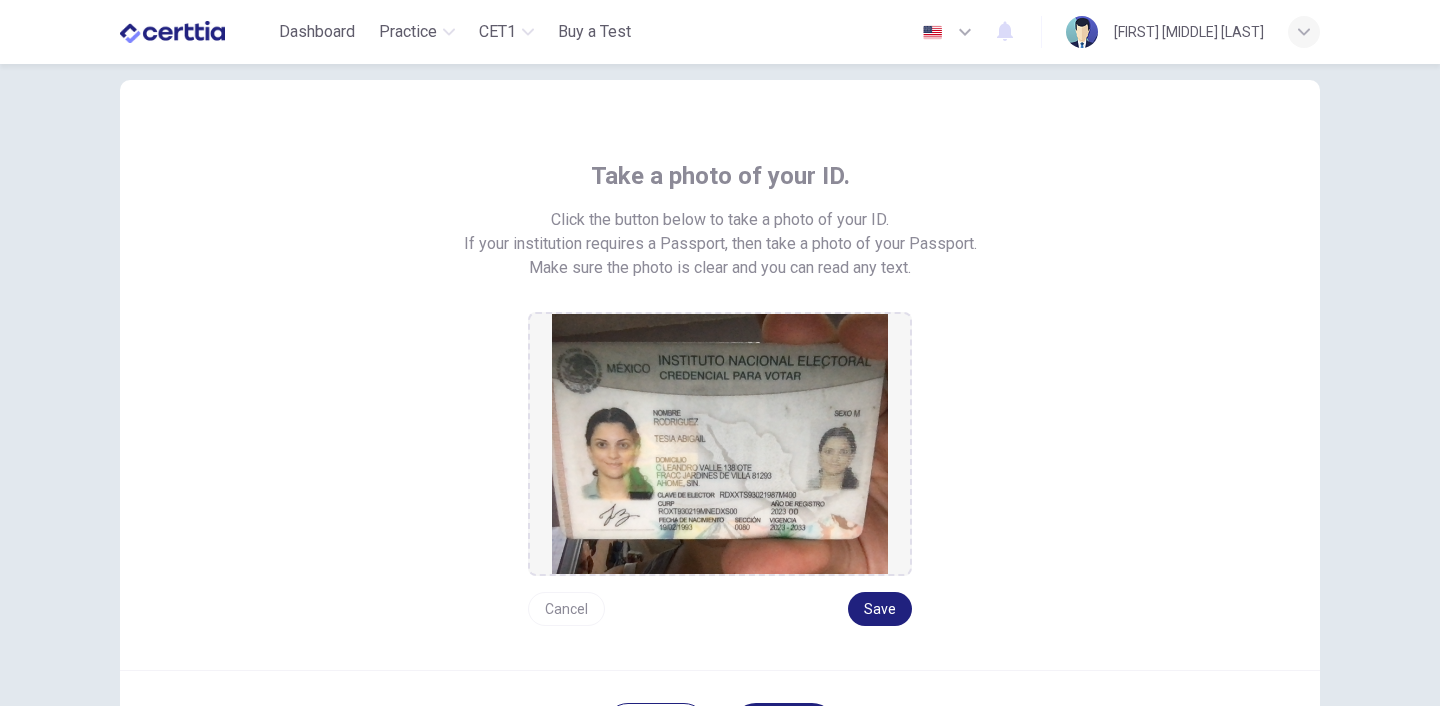 click on "Take a photo of your ID. Click the button below to take a photo of your ID. If your institution requires a Passport, then take a photo of your Passport. Make sure the photo is clear and you can read any text. Cancel Save" at bounding box center (720, 375) 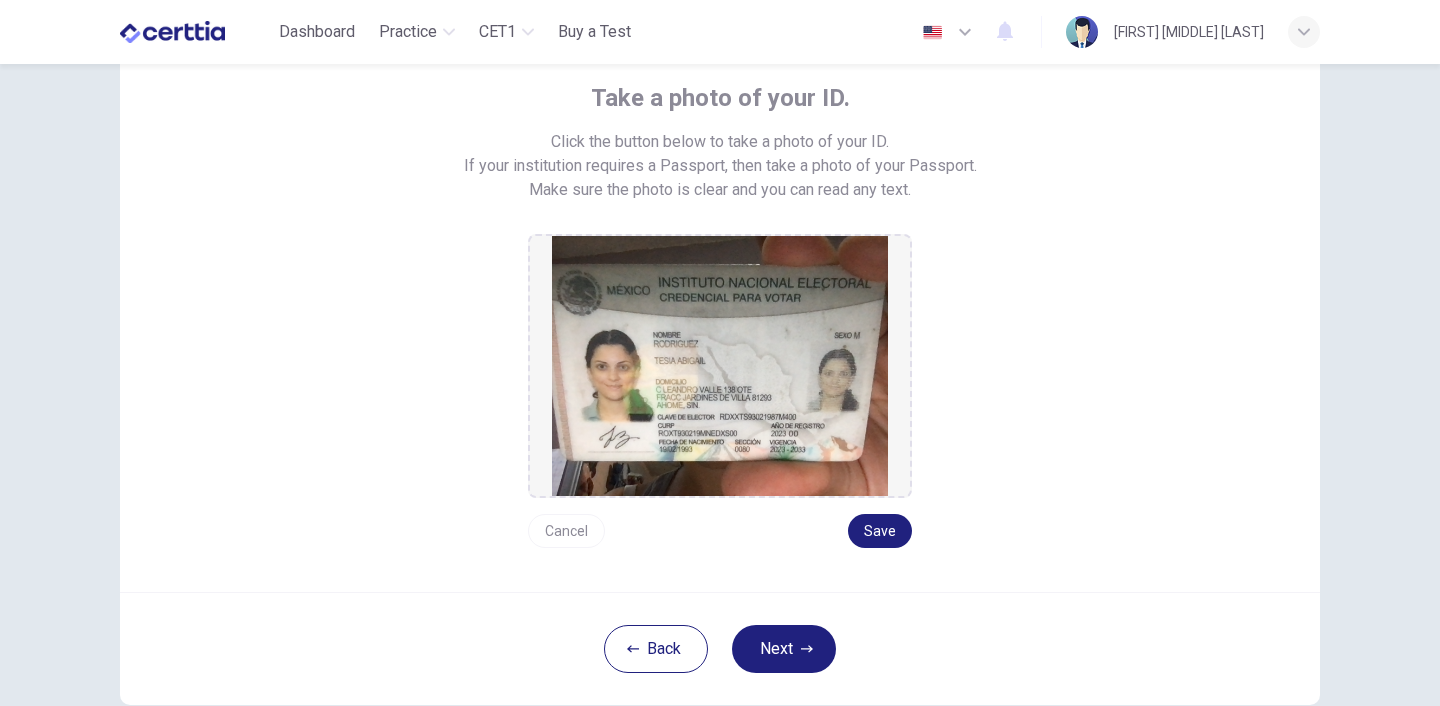 scroll, scrollTop: 120, scrollLeft: 0, axis: vertical 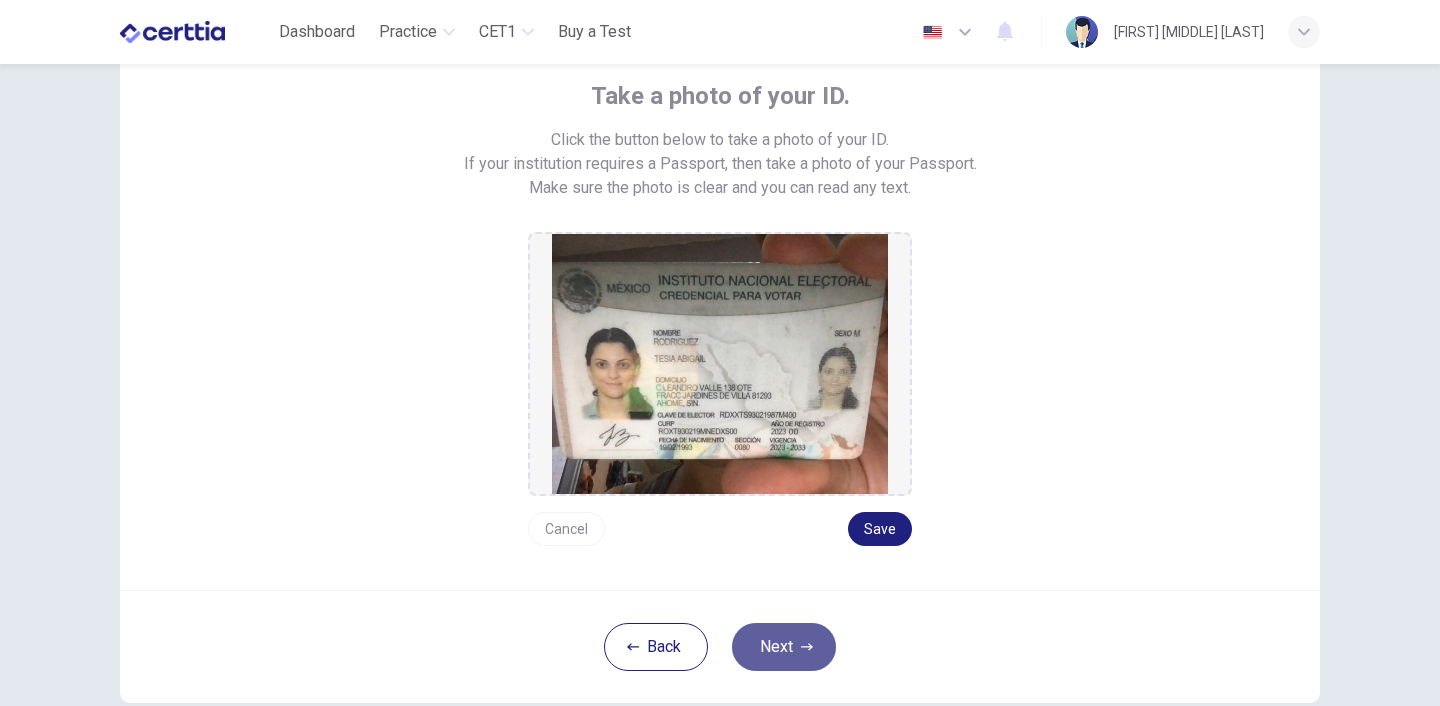 click at bounding box center [807, 647] 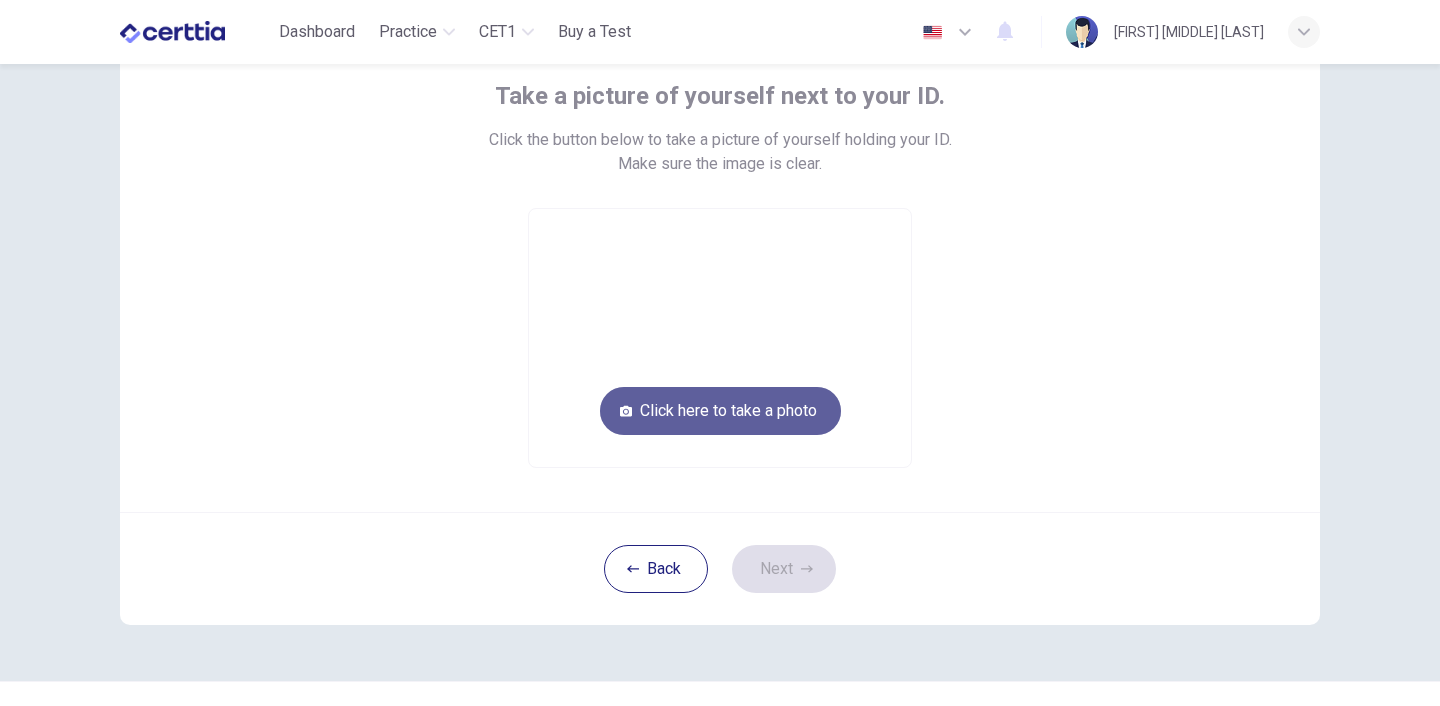 click on "Click here to take a photo" at bounding box center [720, 411] 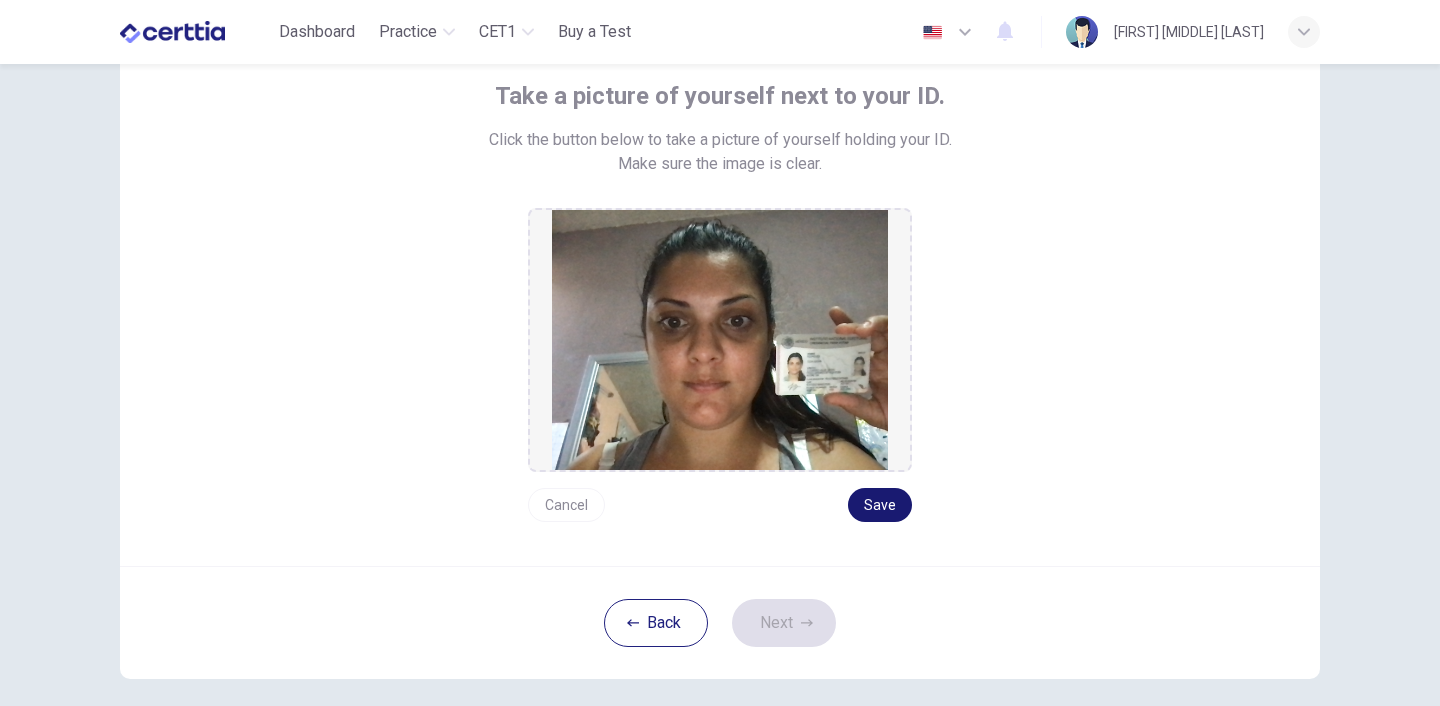 click on "Save" at bounding box center (880, 505) 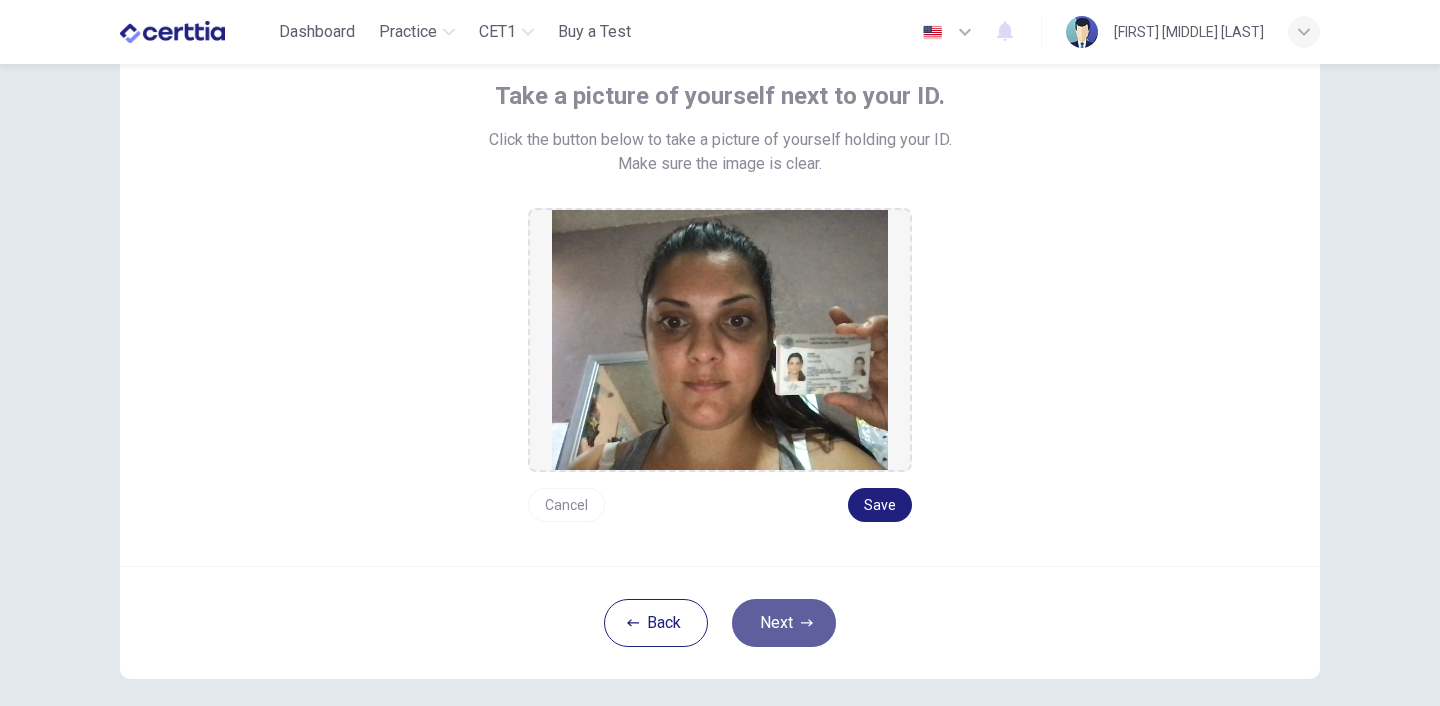 click on "Next" at bounding box center (784, 623) 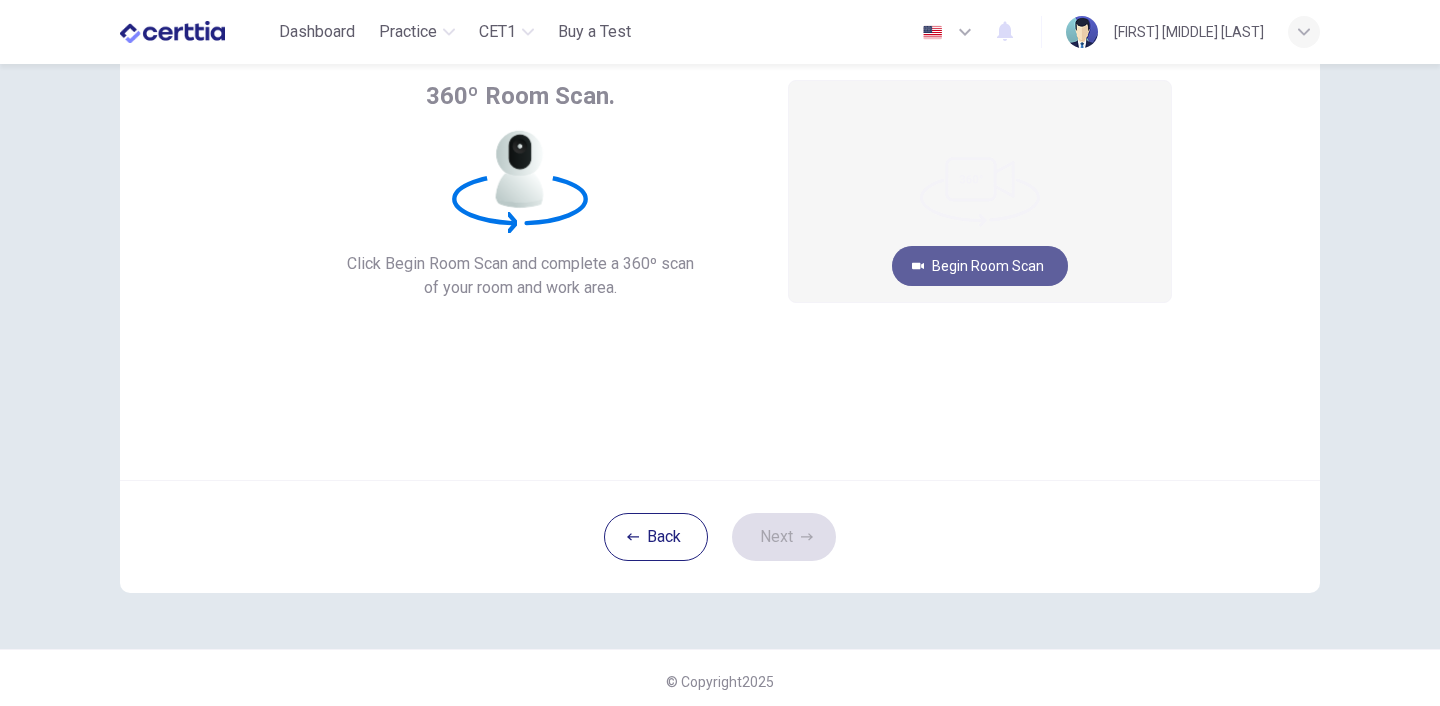 click on "Begin Room Scan" at bounding box center [980, 266] 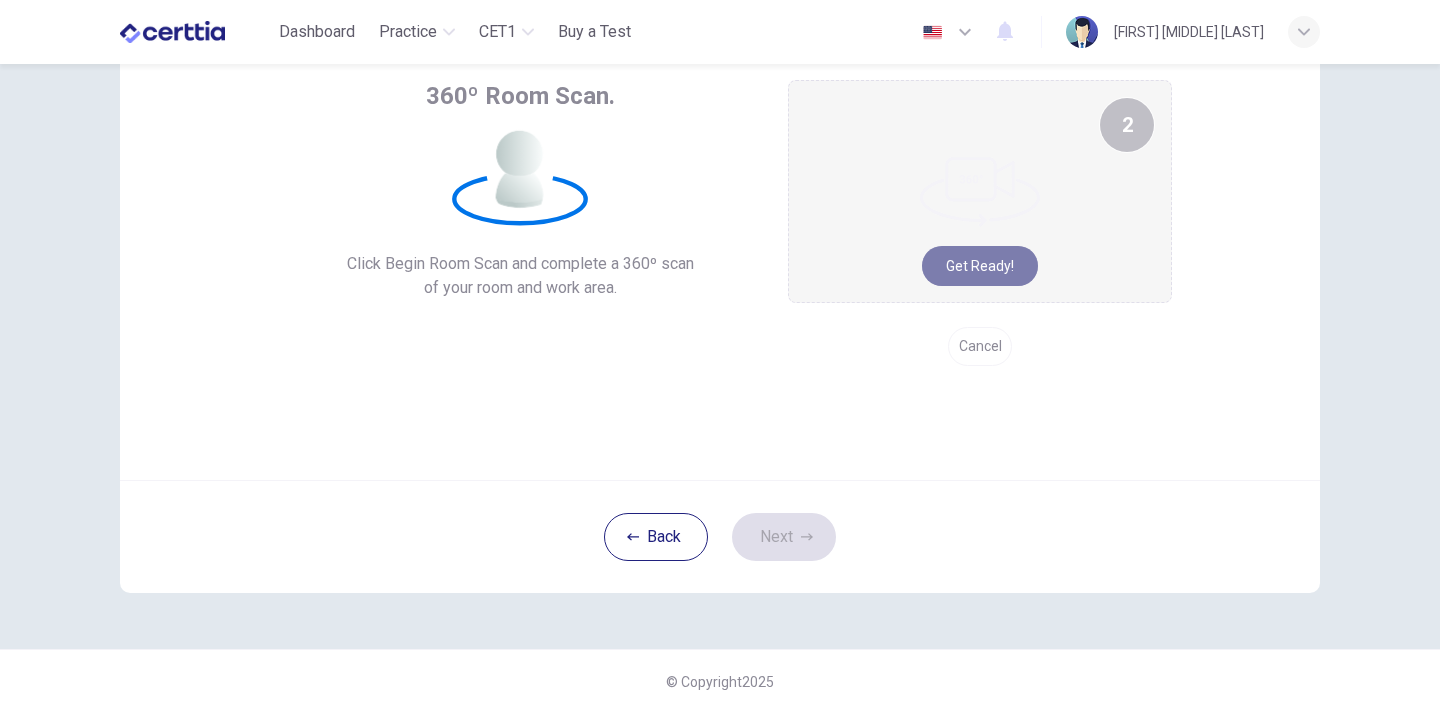 click on "Get ready!" at bounding box center (980, 266) 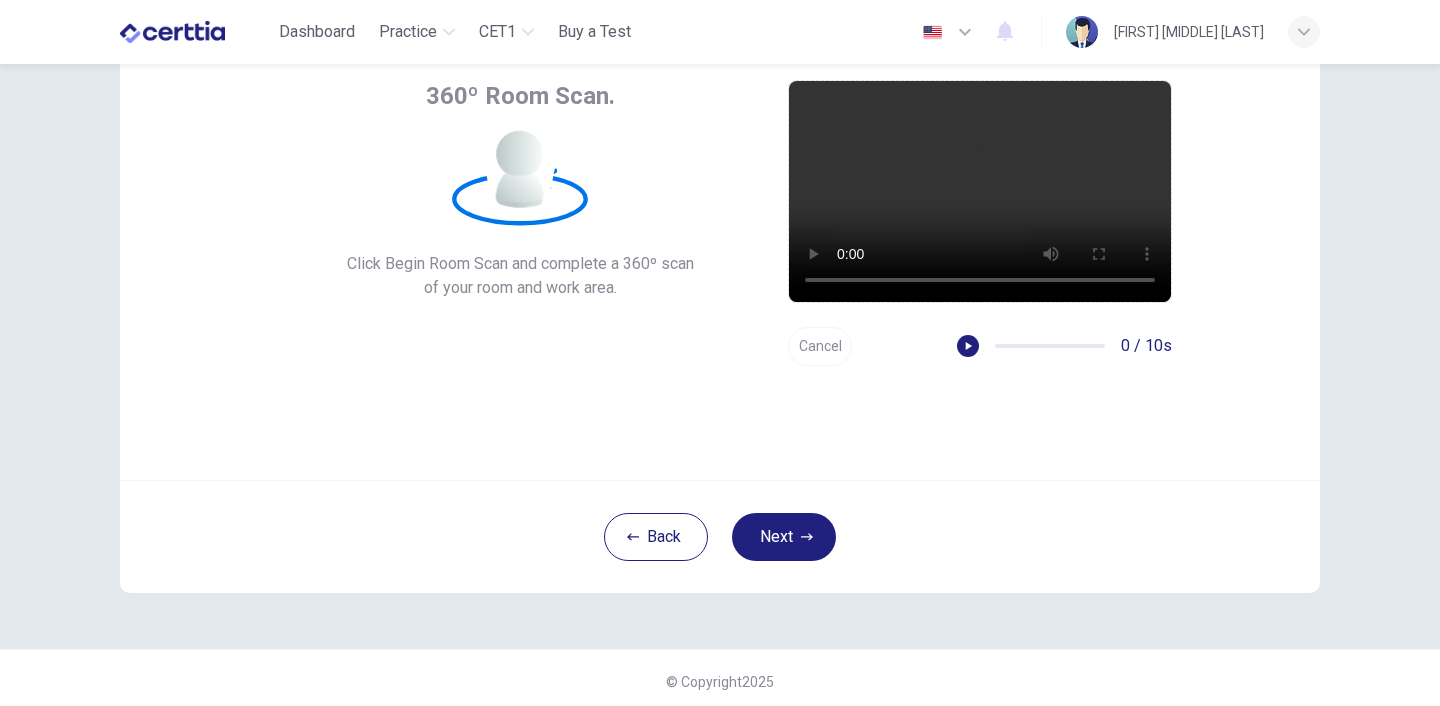 click on "Back Next" at bounding box center [720, 536] 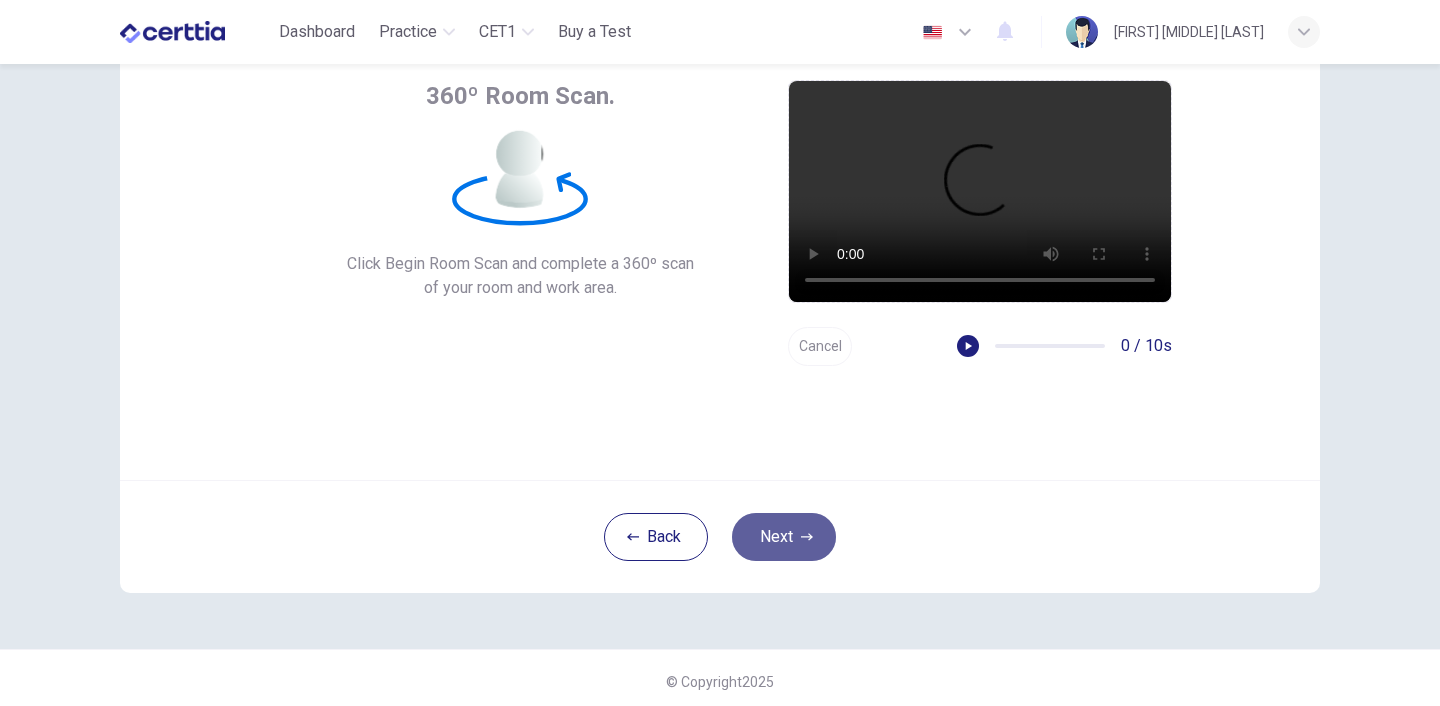 click on "Next" at bounding box center [784, 537] 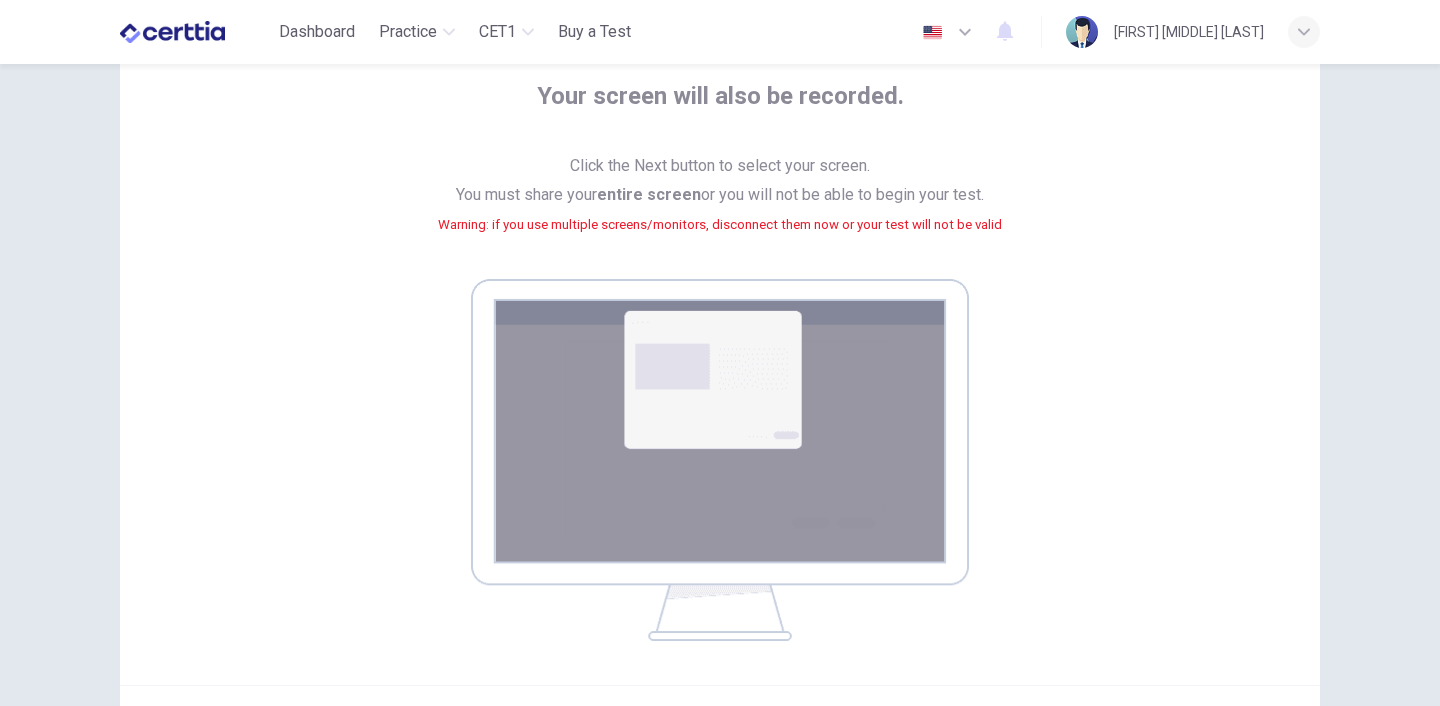 click on "Your screen will also be recorded." at bounding box center (720, 108) 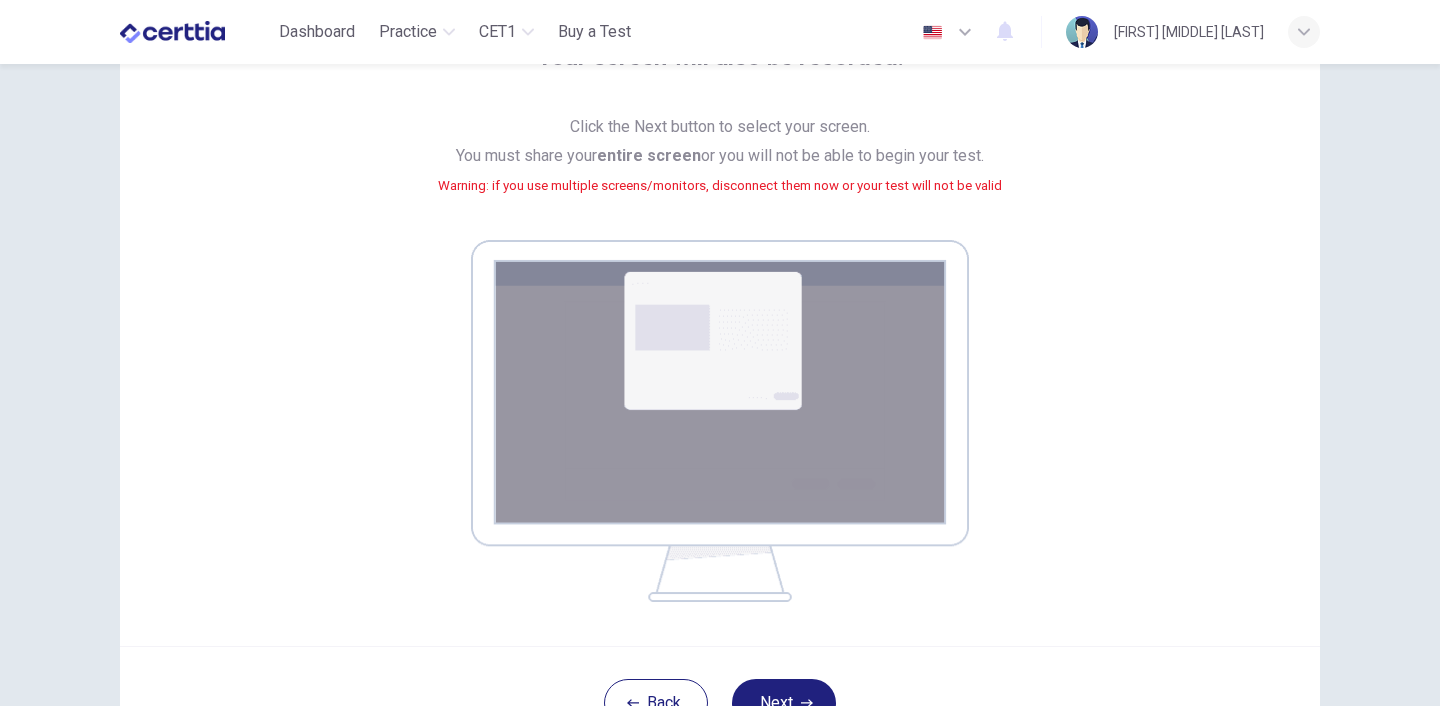 scroll, scrollTop: 160, scrollLeft: 0, axis: vertical 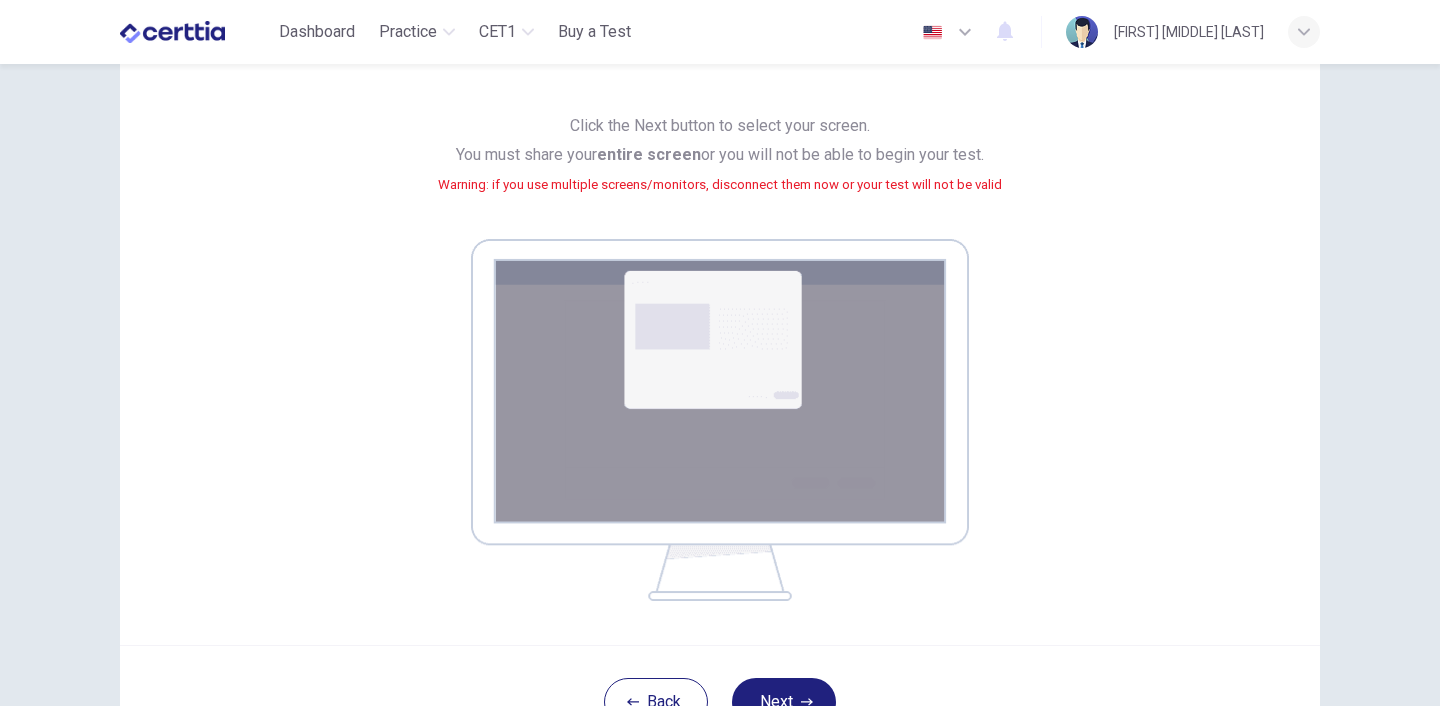 click on "Back Next" at bounding box center [720, 701] 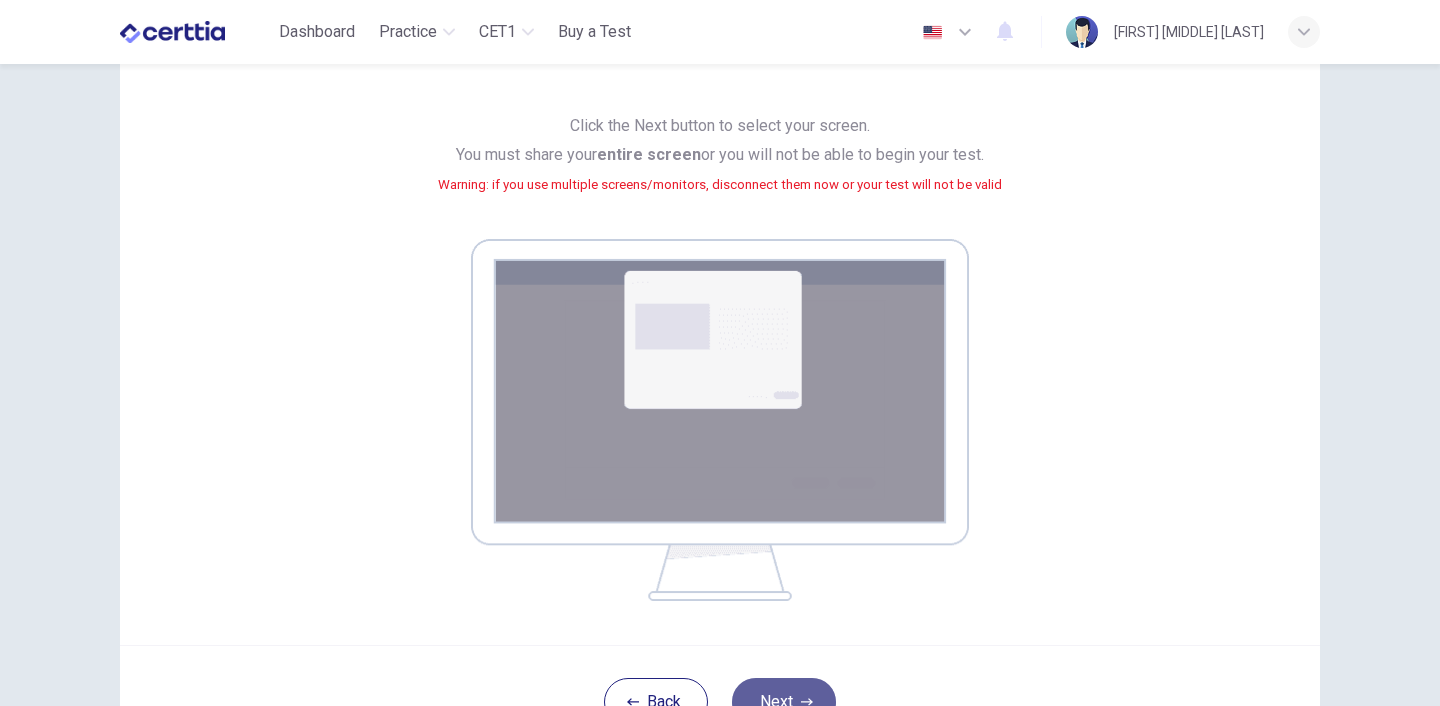click on "Next" at bounding box center (784, 702) 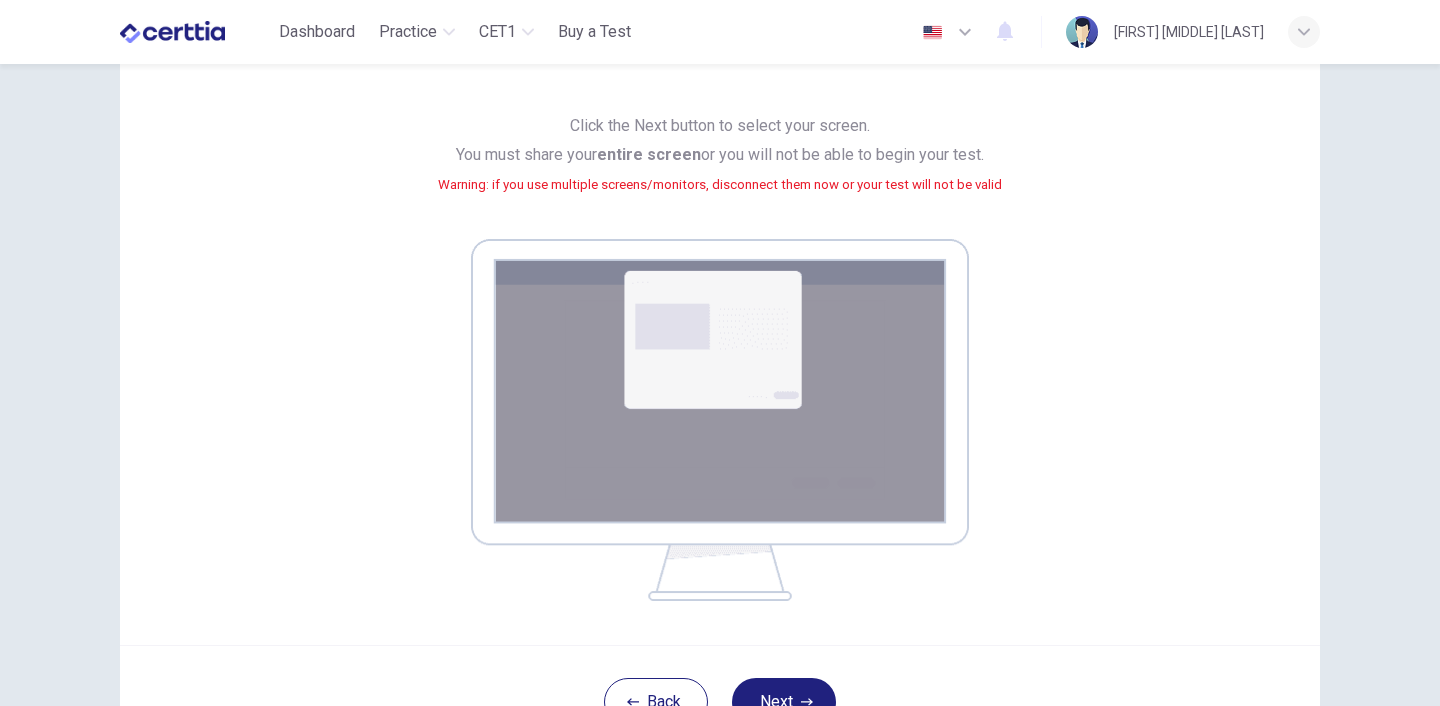 click on "Your screen will also be recorded. Click the Next button to select your screen. You must share your entire screen or you will not be able to begin your test. Warning: if you use multiple screens/monitors, disconnect them now or your test will not be valid" at bounding box center (720, 320) 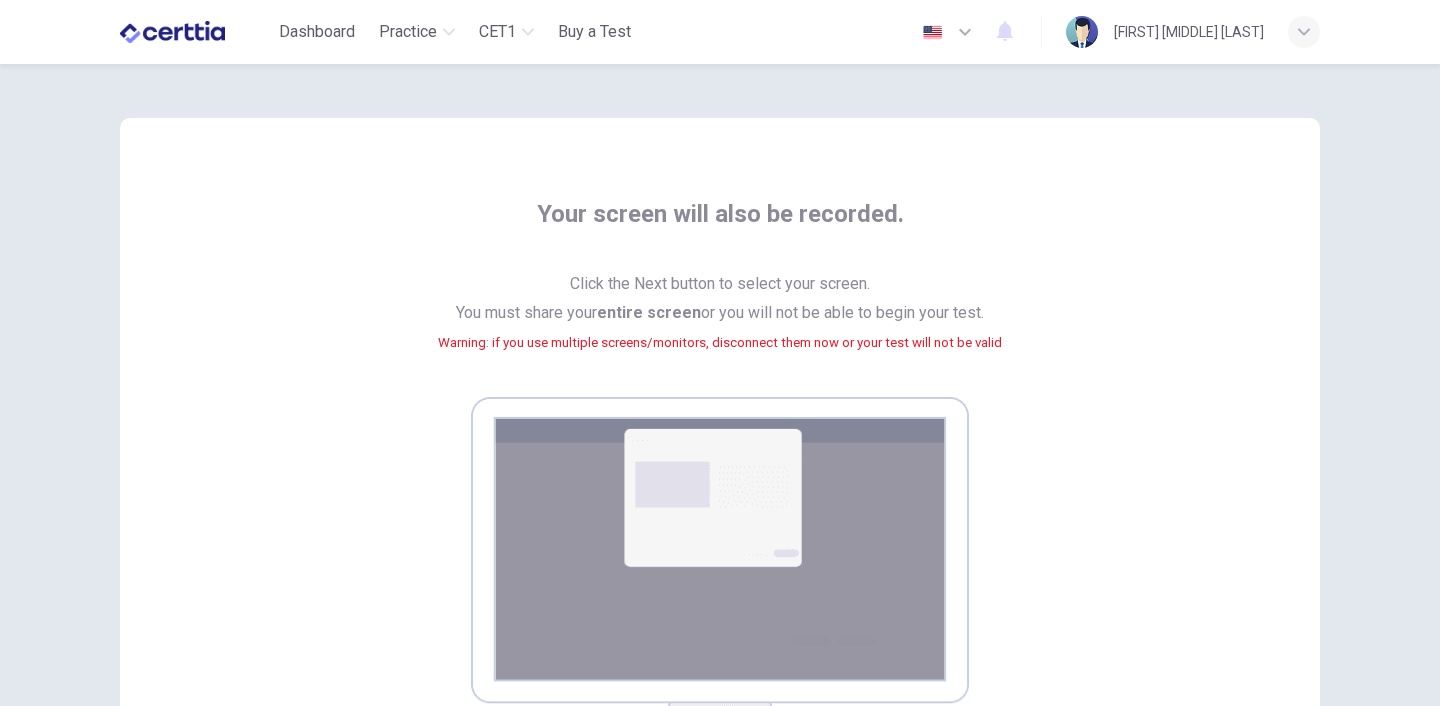 scroll, scrollTop: 0, scrollLeft: 0, axis: both 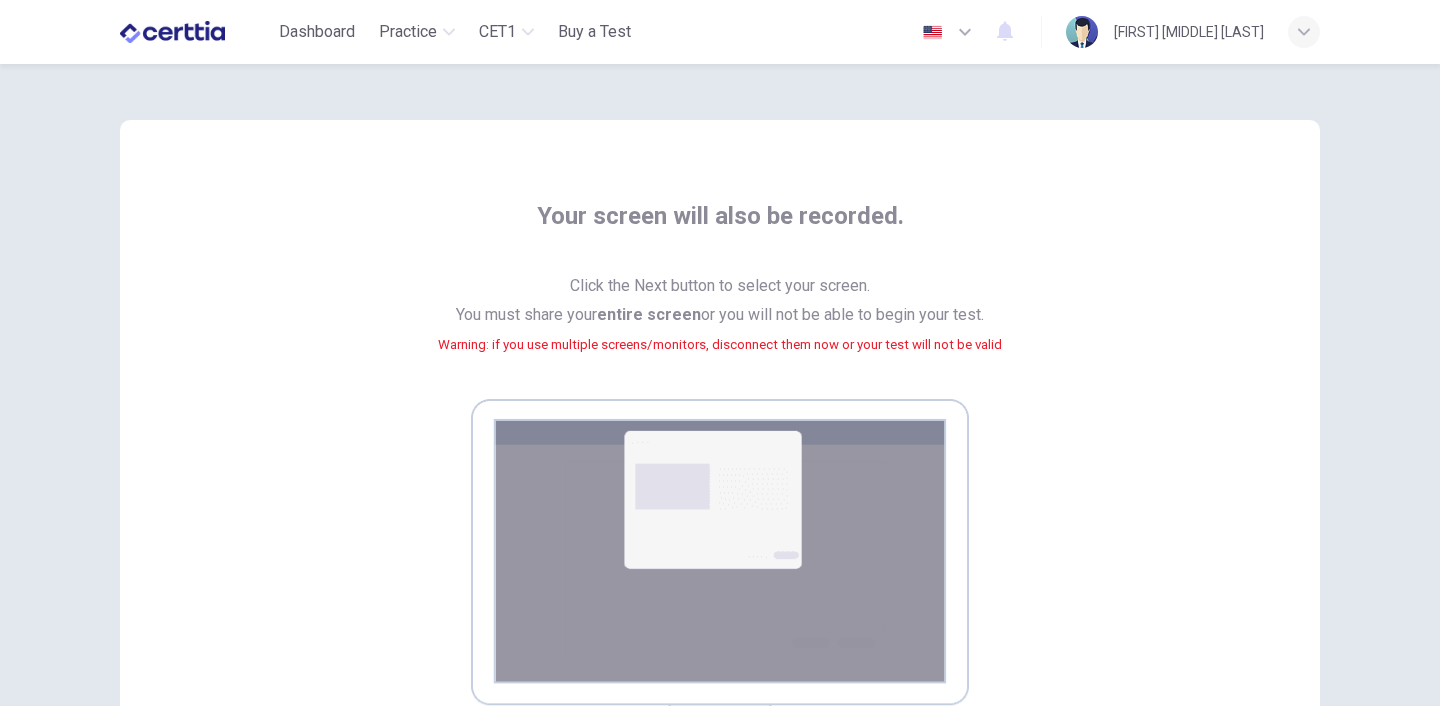 click on "Your screen will also be recorded. Click the Next button to select your screen. You must share your entire screen or you will not be able to begin your test. Warning: if you use multiple screens/monitors, disconnect them now or your test will not be valid" at bounding box center [720, 480] 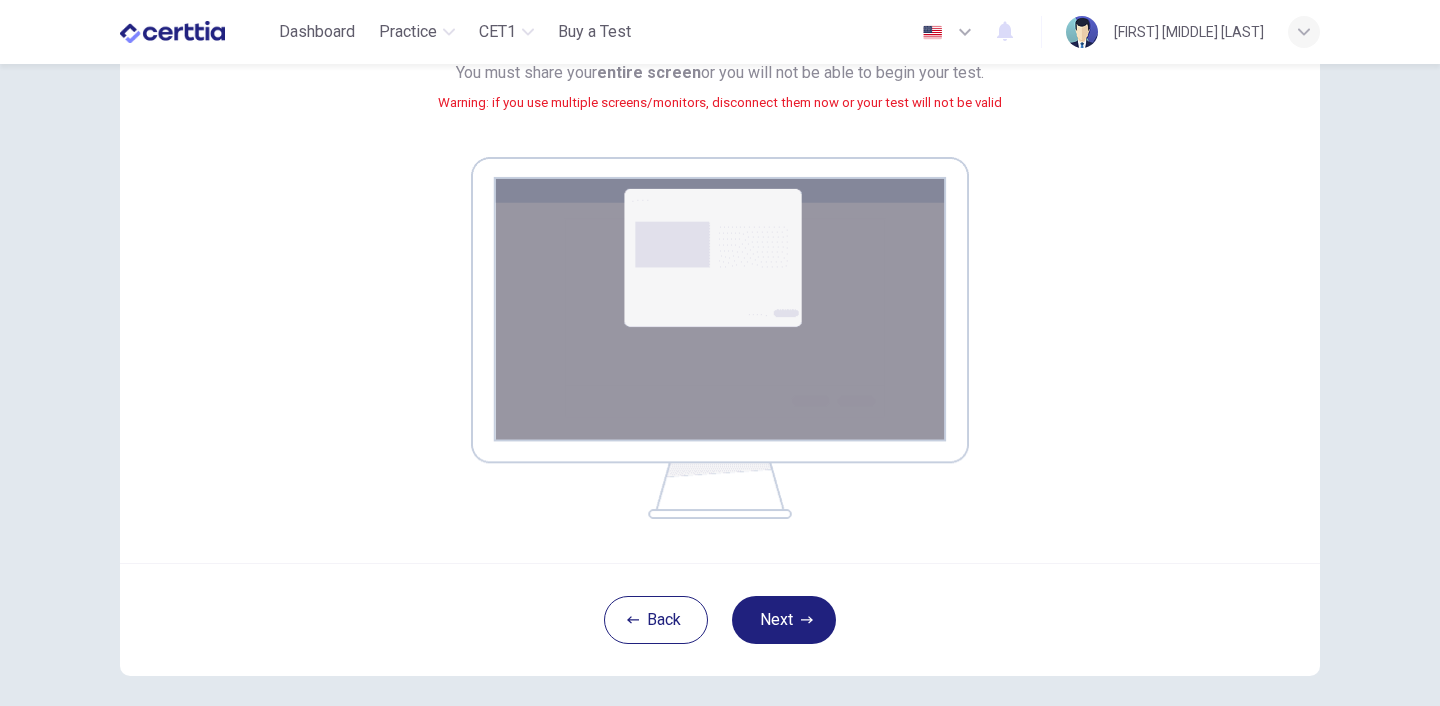 scroll, scrollTop: 240, scrollLeft: 0, axis: vertical 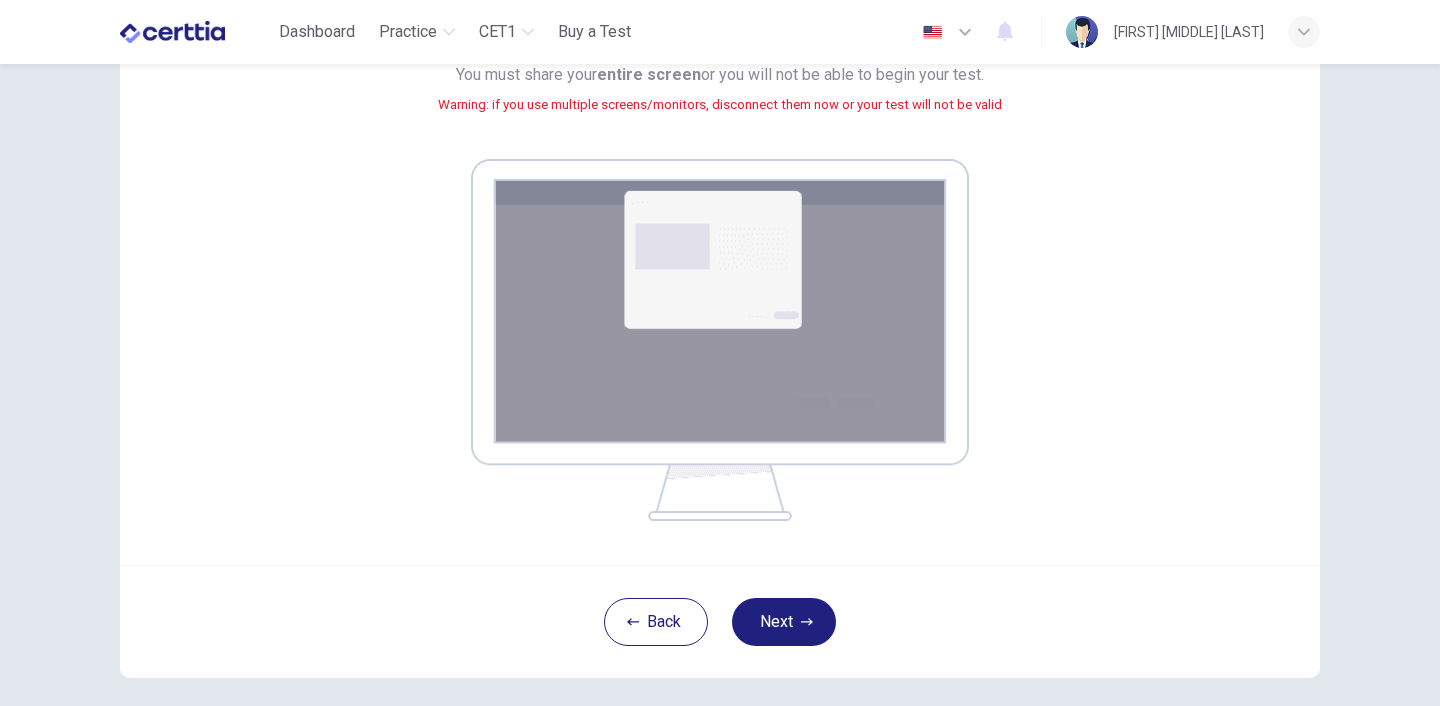 click on "Click the Next button to select your screen. You must share your entire screen or you will not be able to begin your test. Warning: if you use multiple screens/monitors, disconnect them now or your test will not be valid" at bounding box center [720, 87] 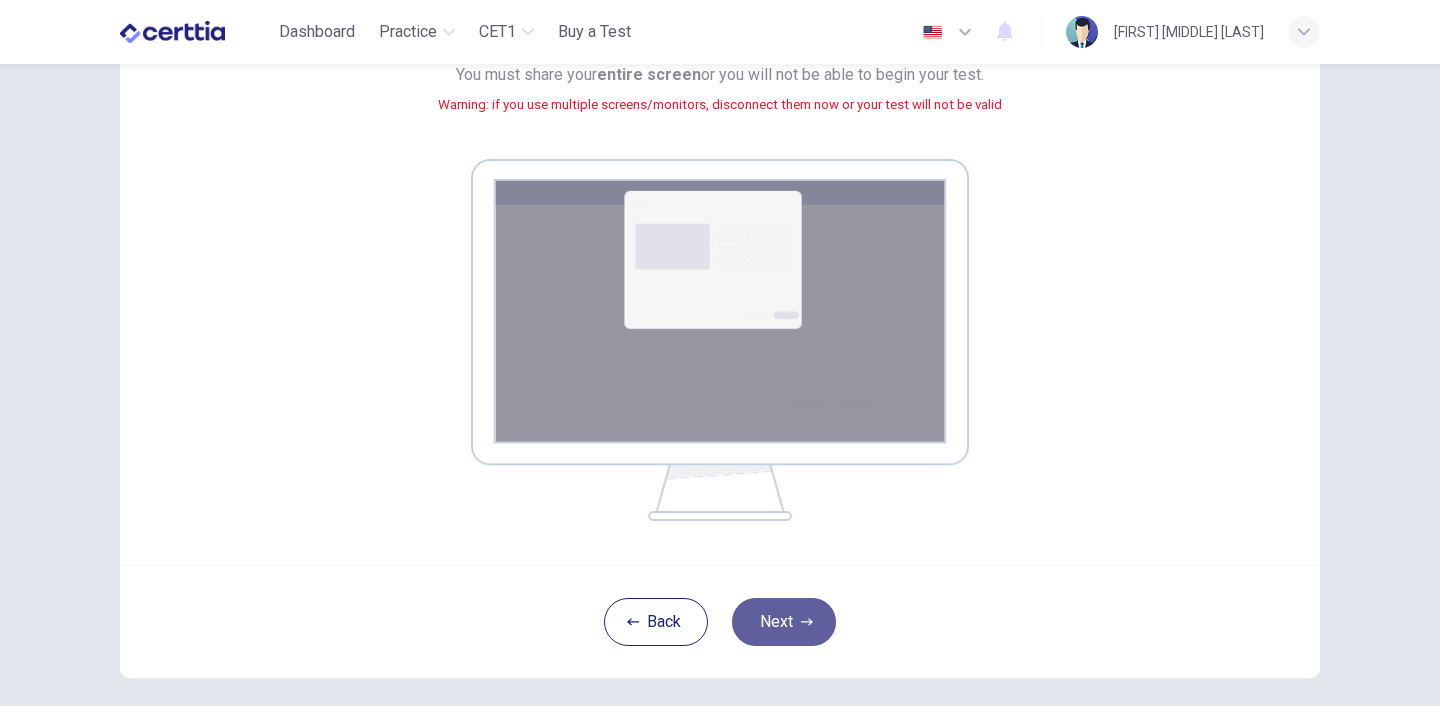 click on "Next" at bounding box center [784, 622] 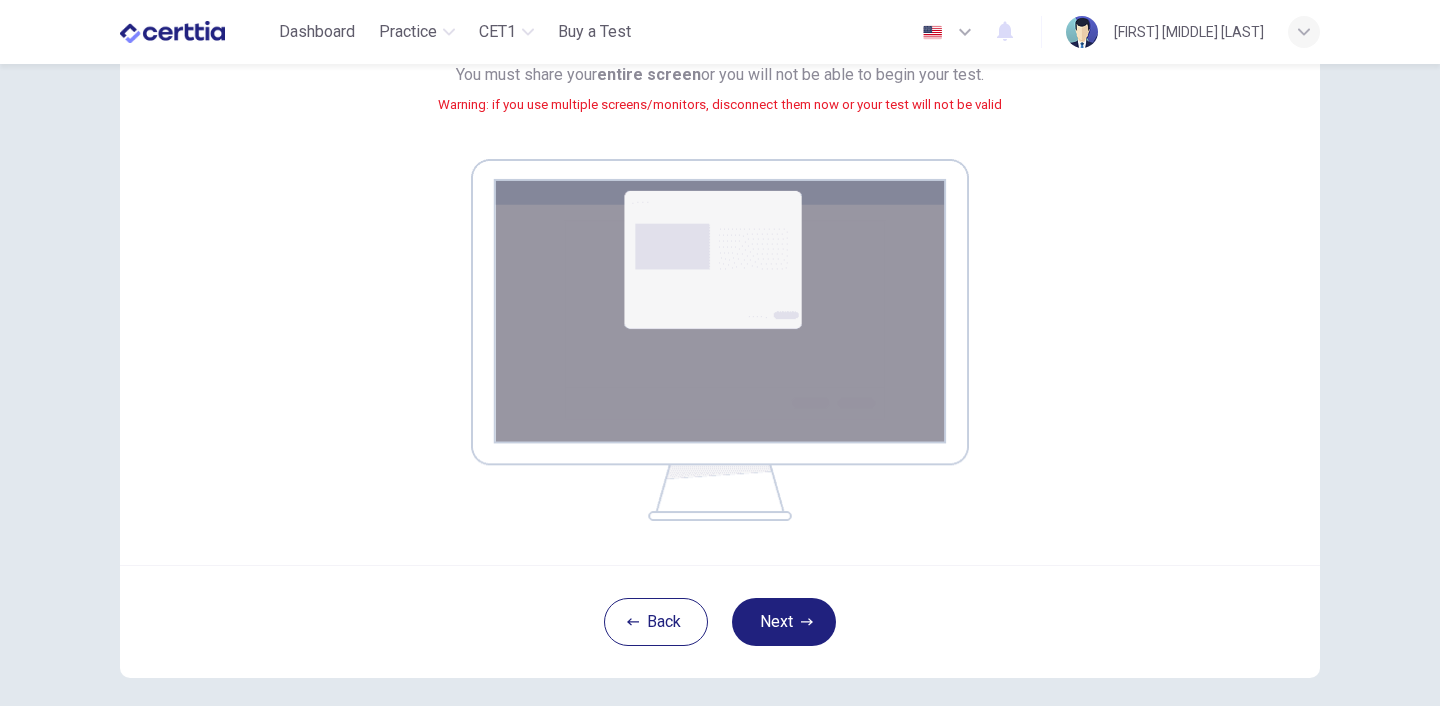 click on "Your screen will also be recorded. Click the Next button to select your screen. You must share your entire screen or you will not be able to begin your test. Warning: if you use multiple screens/monitors, disconnect them now or your test will not be valid" at bounding box center (720, 222) 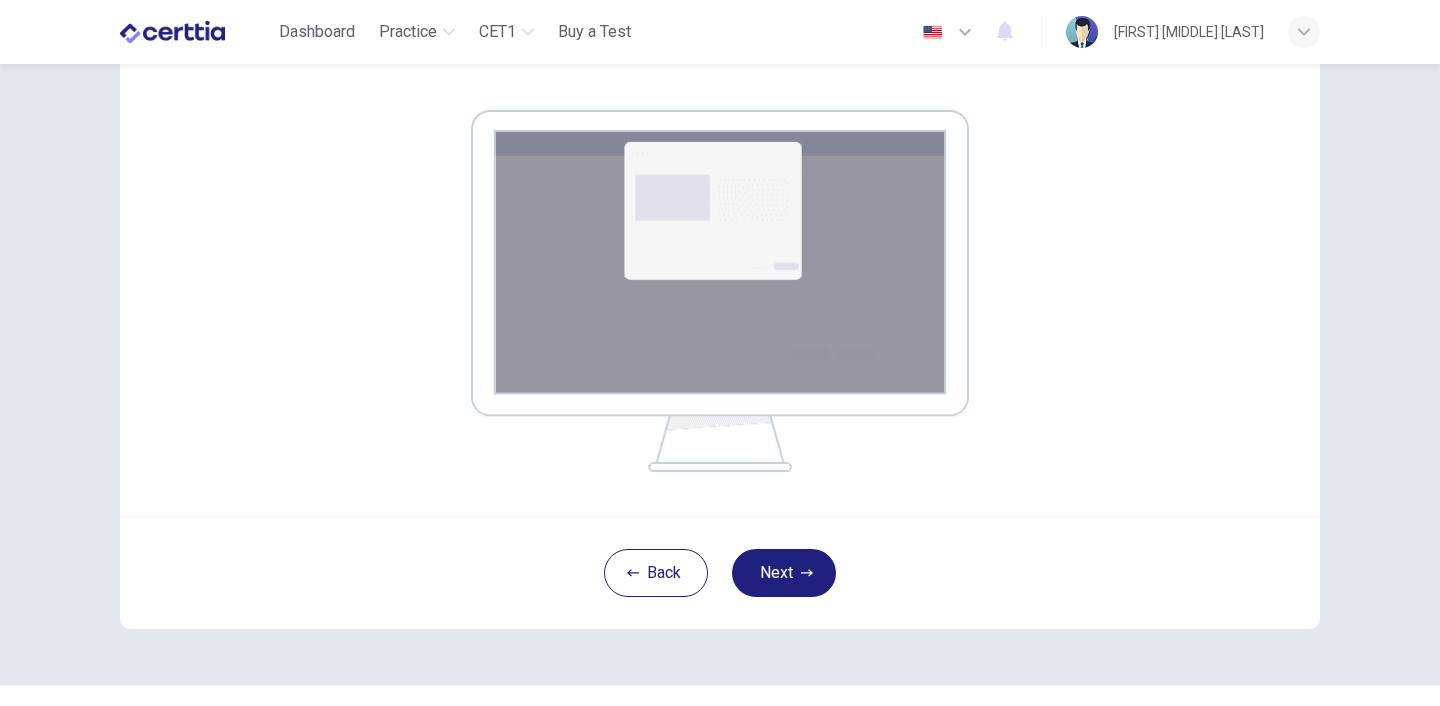 scroll, scrollTop: 332, scrollLeft: 0, axis: vertical 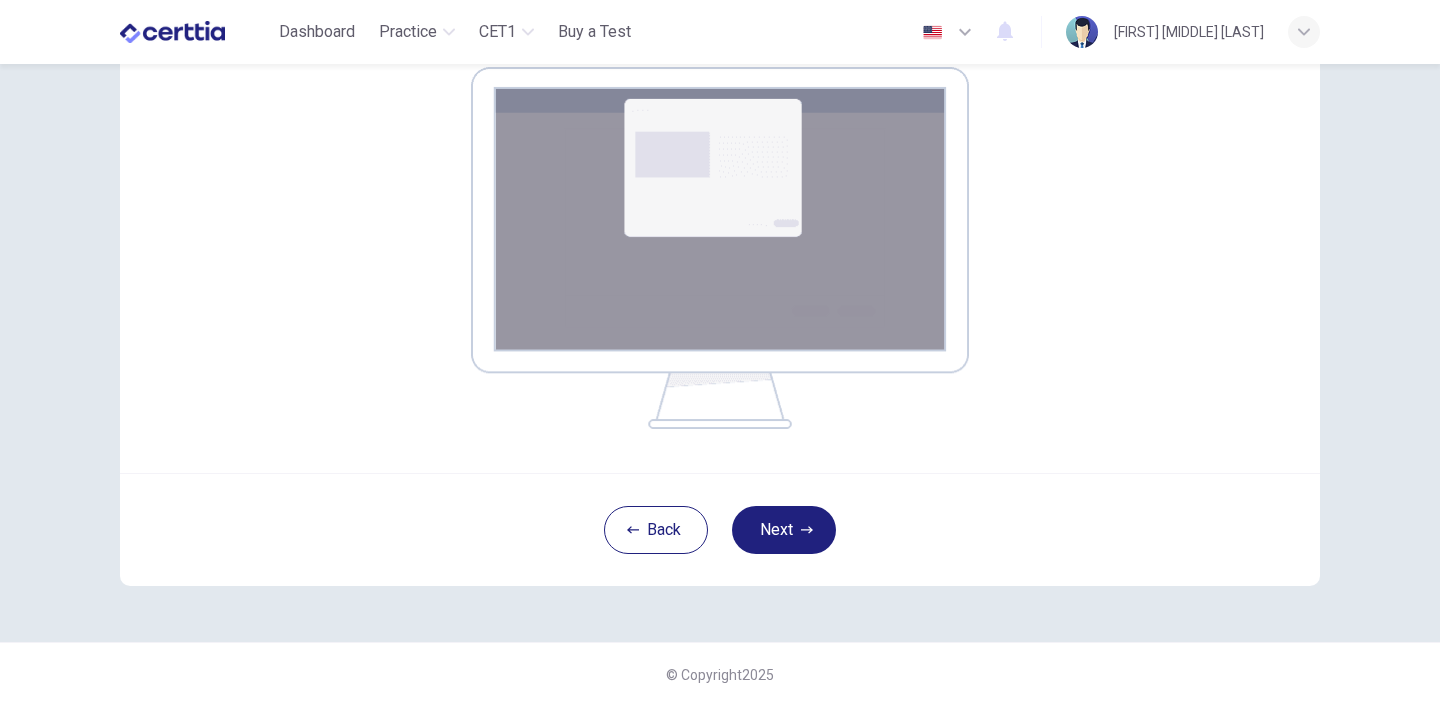 click on "Your screen will also be recorded. Click the Next button to select your screen. You must share your entire screen or you will not be able to begin your test. Warning: if you use multiple screens/monitors, disconnect them now or your test will not be valid" at bounding box center (720, 130) 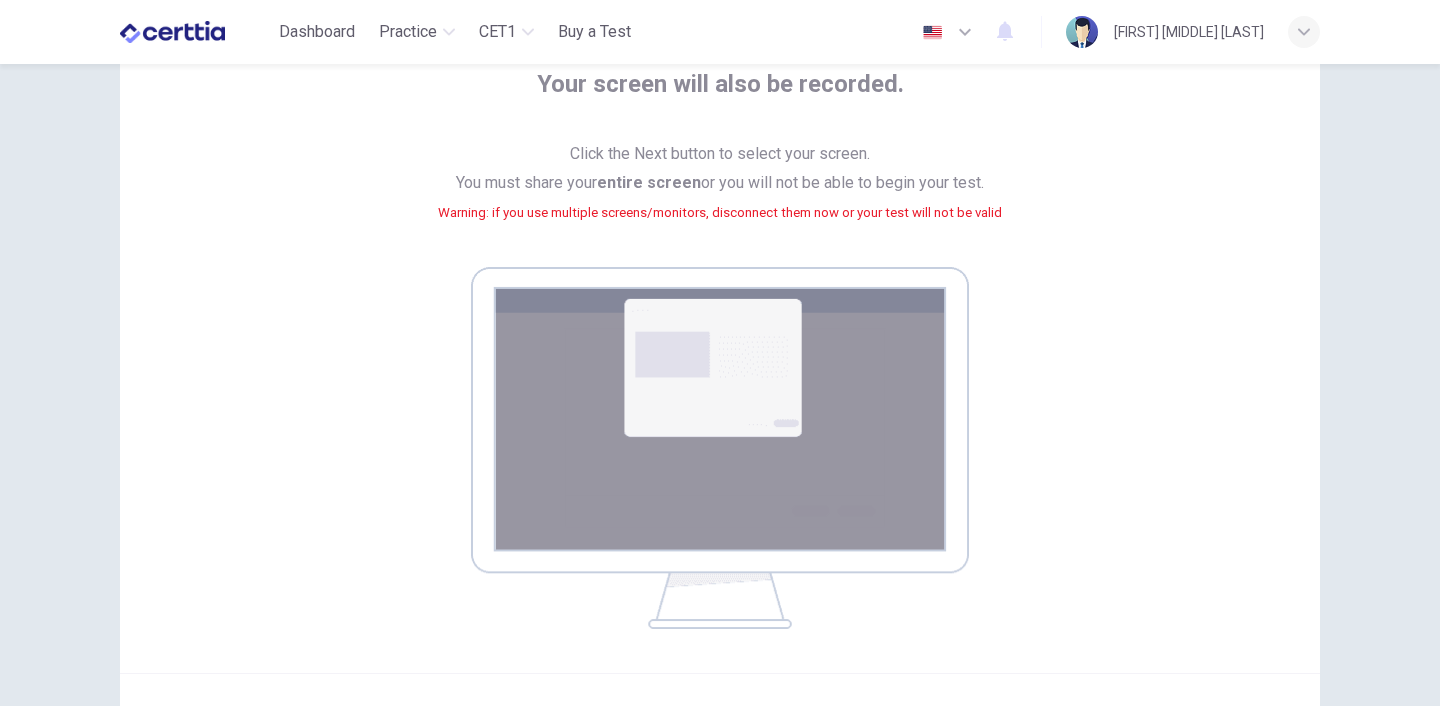 scroll, scrollTop: 172, scrollLeft: 0, axis: vertical 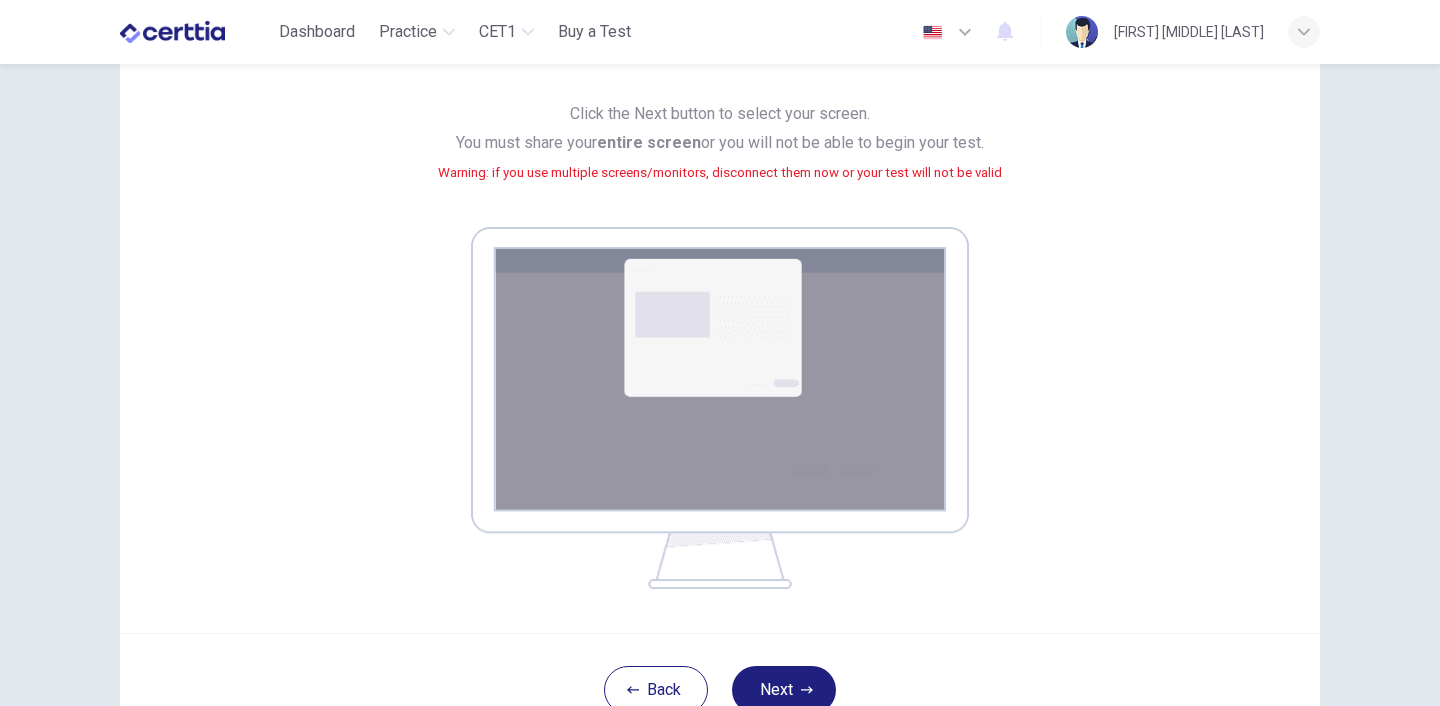 click at bounding box center [720, 408] 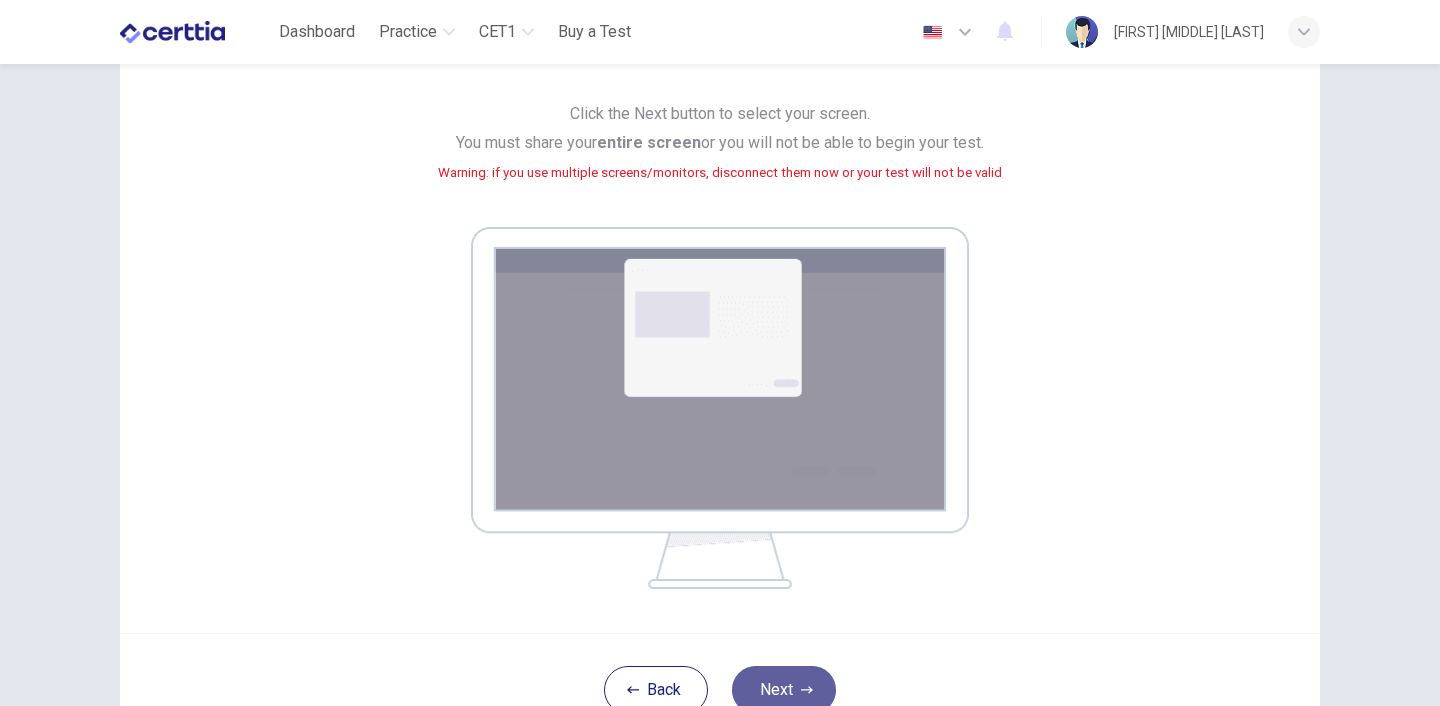 click on "Next" at bounding box center (784, 690) 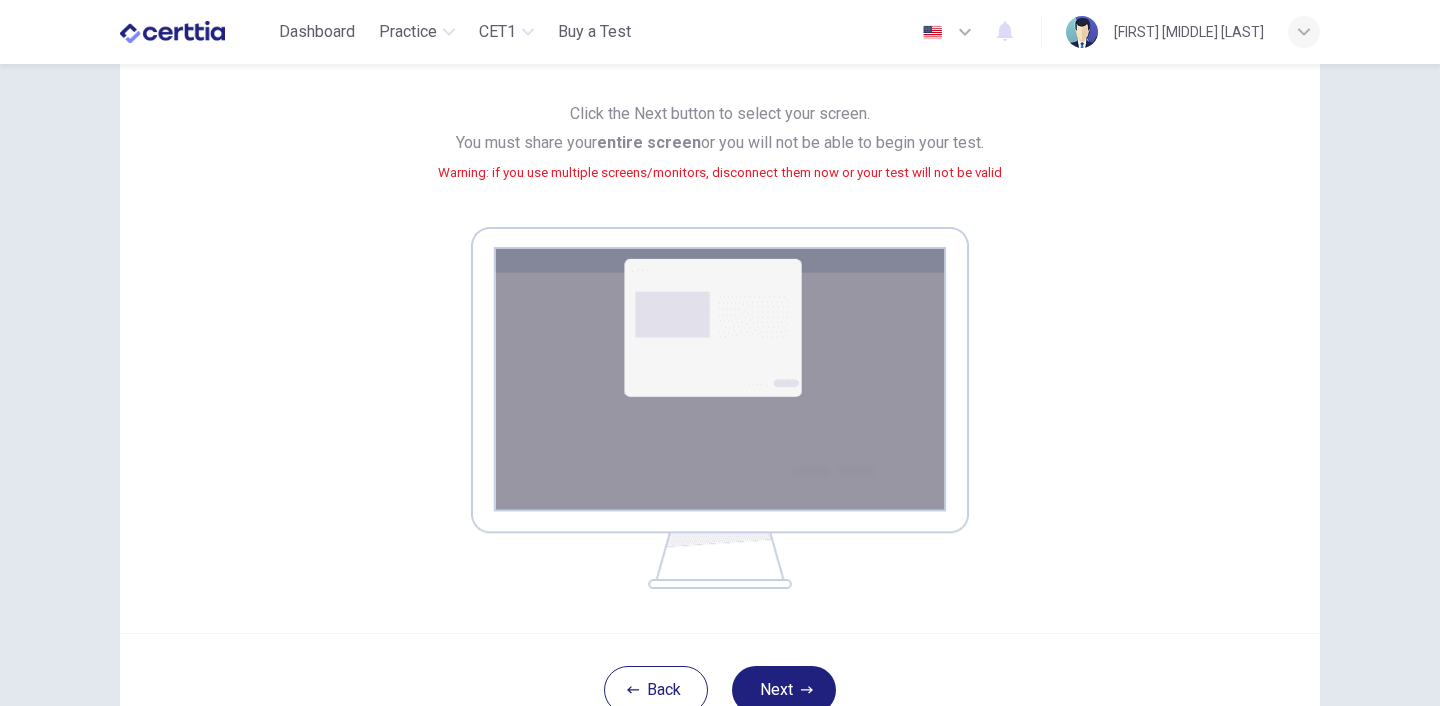 click on "Your screen will also be recorded. Click the Next button to select your screen. You must share your entire screen or you will not be able to begin your test. Warning: if you use multiple screens/monitors, disconnect them now or your test will not be valid" at bounding box center [720, 308] 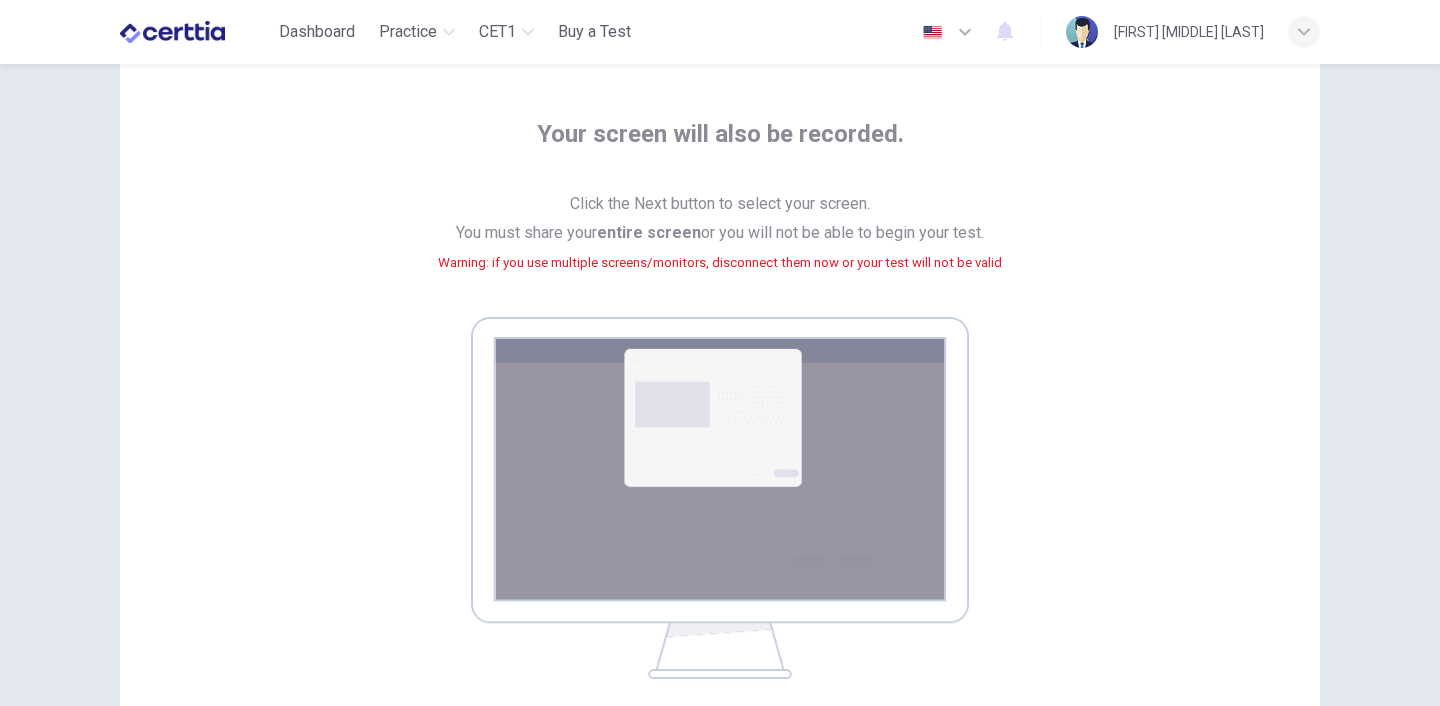scroll, scrollTop: 52, scrollLeft: 0, axis: vertical 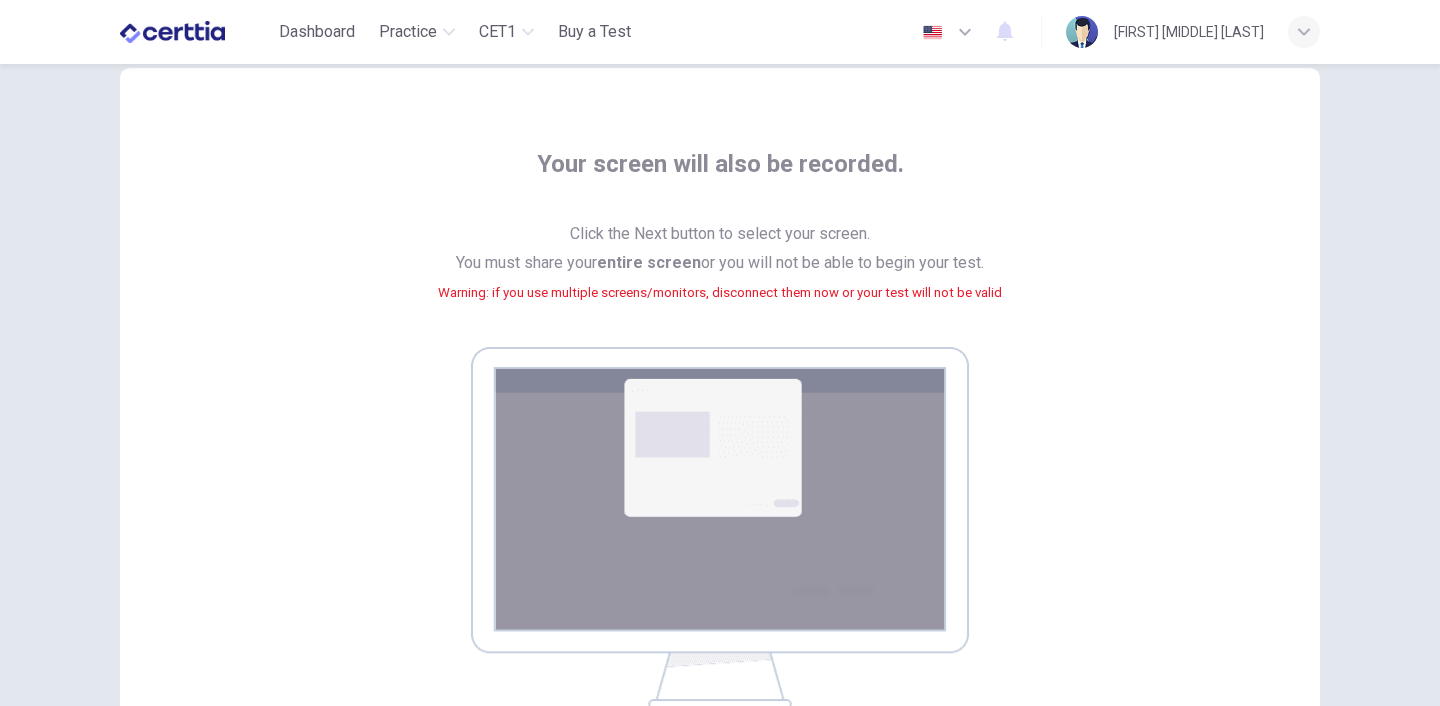 click on "Click the Next button to select your screen. You must share your entire screen or you will not be able to begin your test. Warning: if you use multiple screens/monitors, disconnect them now or your test will not be valid" at bounding box center [720, 275] 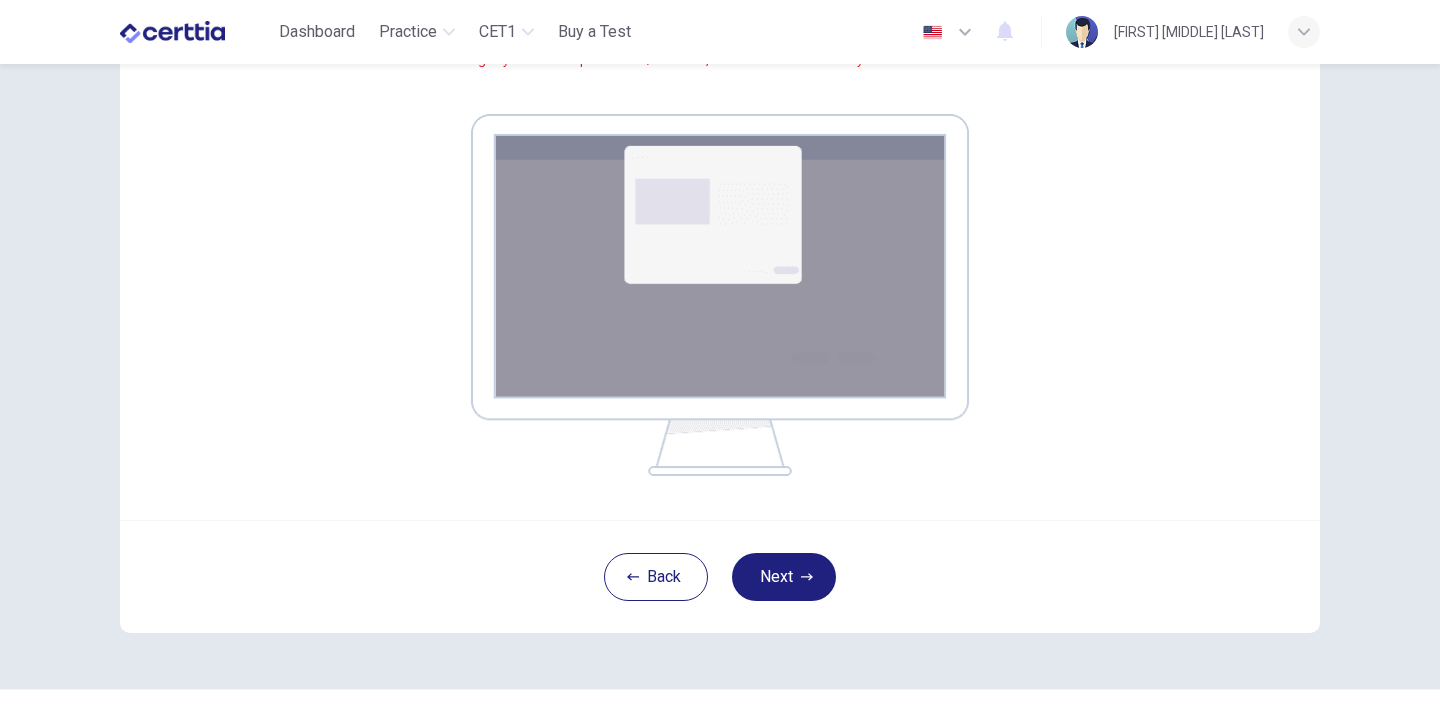 scroll, scrollTop: 292, scrollLeft: 0, axis: vertical 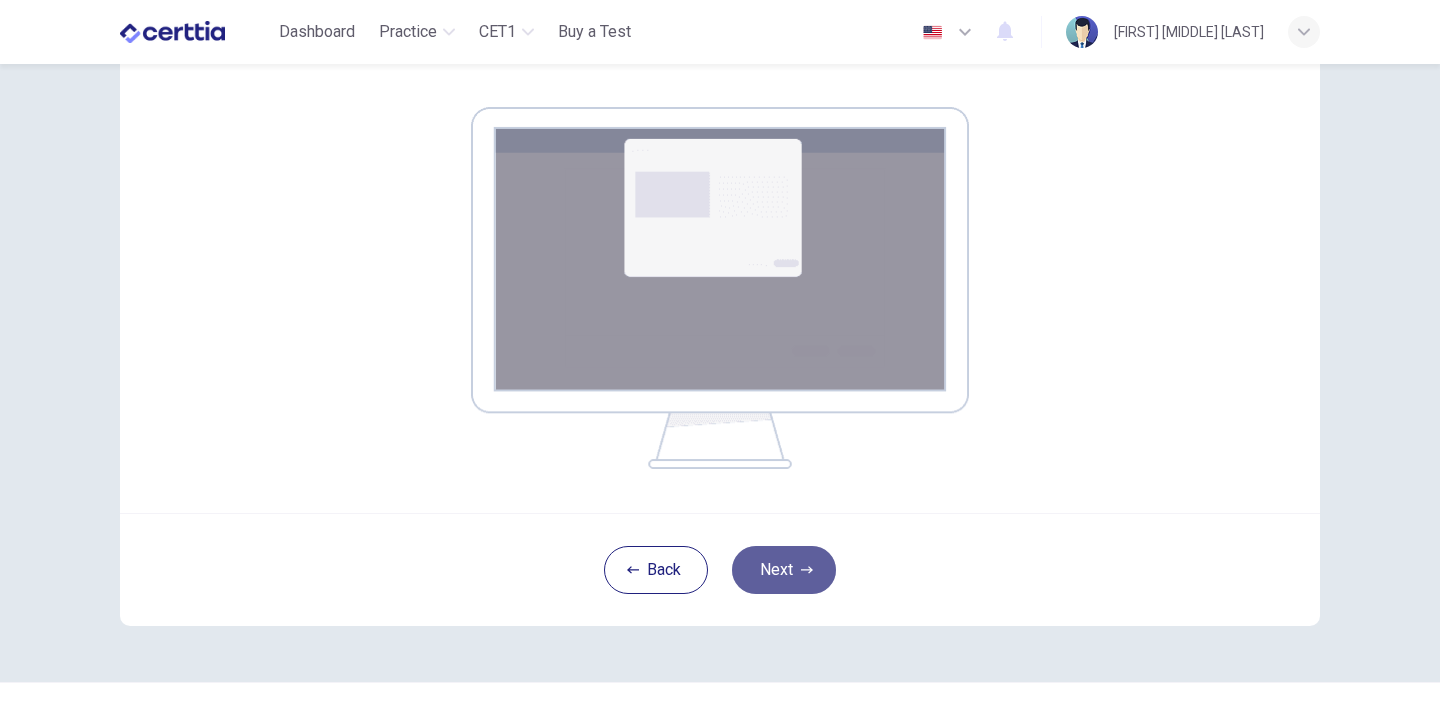 click on "Next" at bounding box center (784, 570) 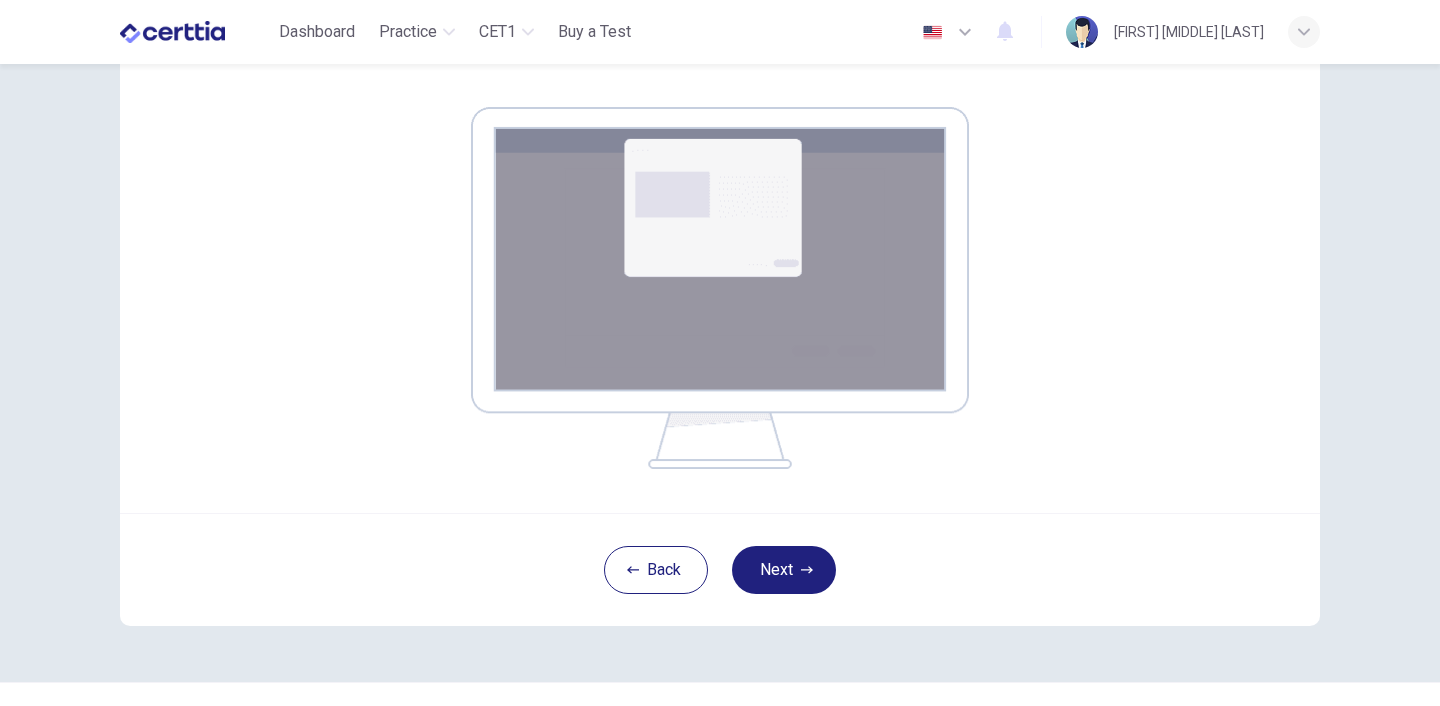 click on "Your screen will also be recorded. Click the Next button to select your screen. You must share your entire screen or you will not be able to begin your test. Warning: if you use multiple screens/monitors, disconnect them now or your test will not be valid" at bounding box center (720, 170) 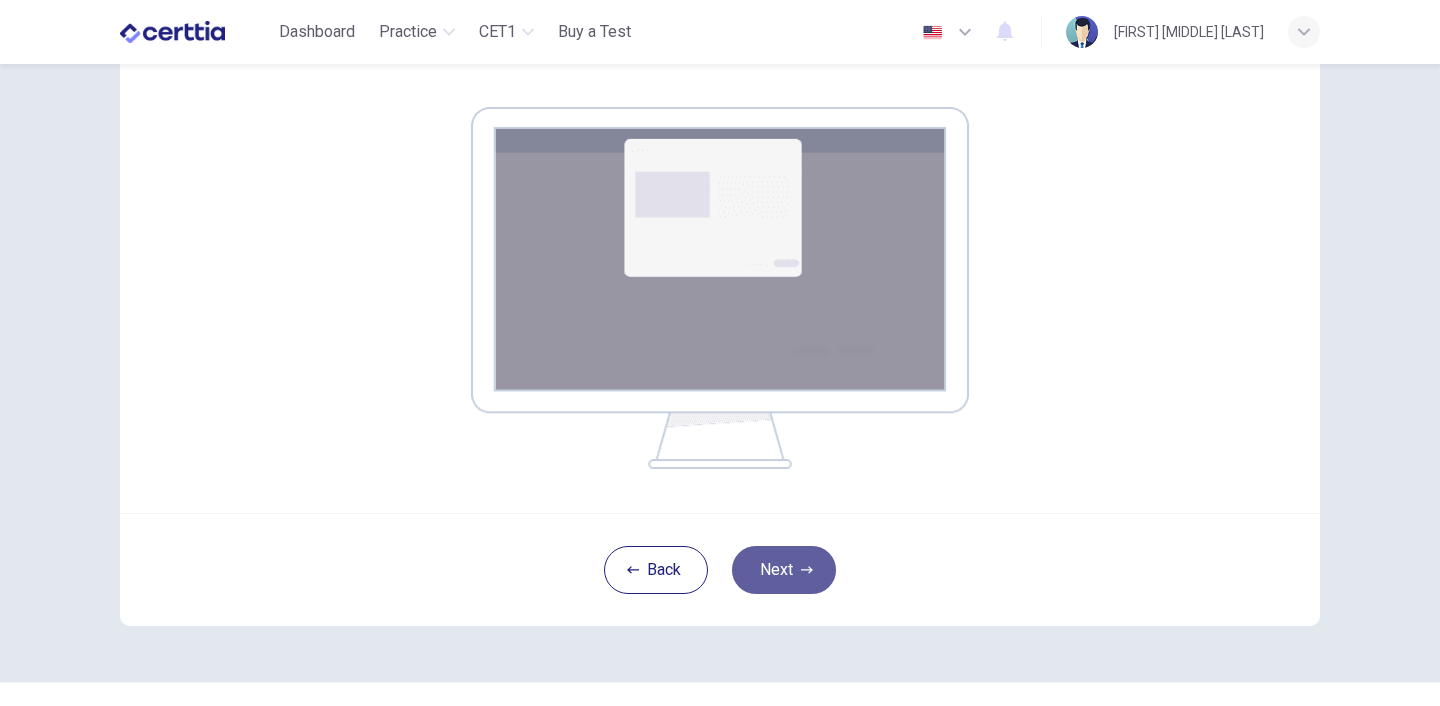 click at bounding box center [807, 570] 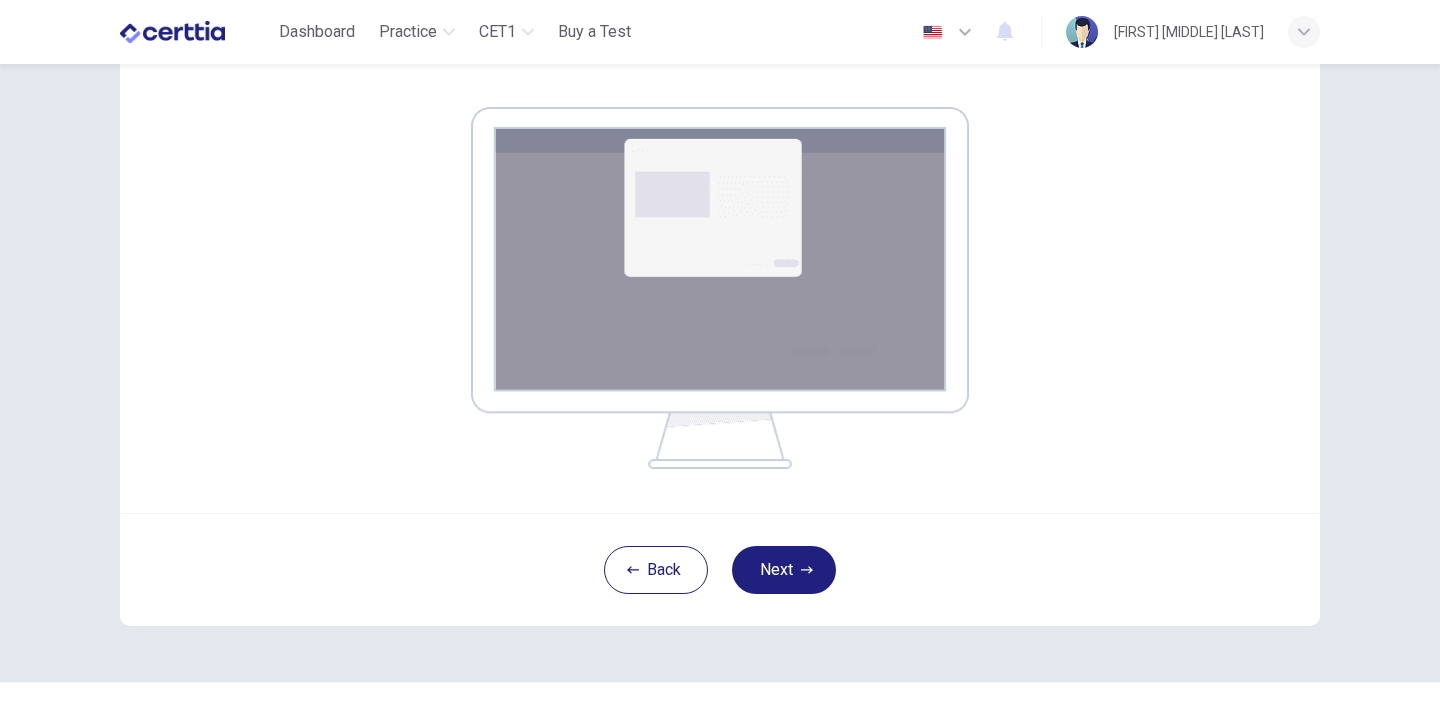 click on "Your screen will also be recorded. Click the Next button to select your screen. You must share your entire screen or you will not be able to begin your test. Warning: if you use multiple screens/monitors, disconnect them now or your test will not be valid" at bounding box center (720, 170) 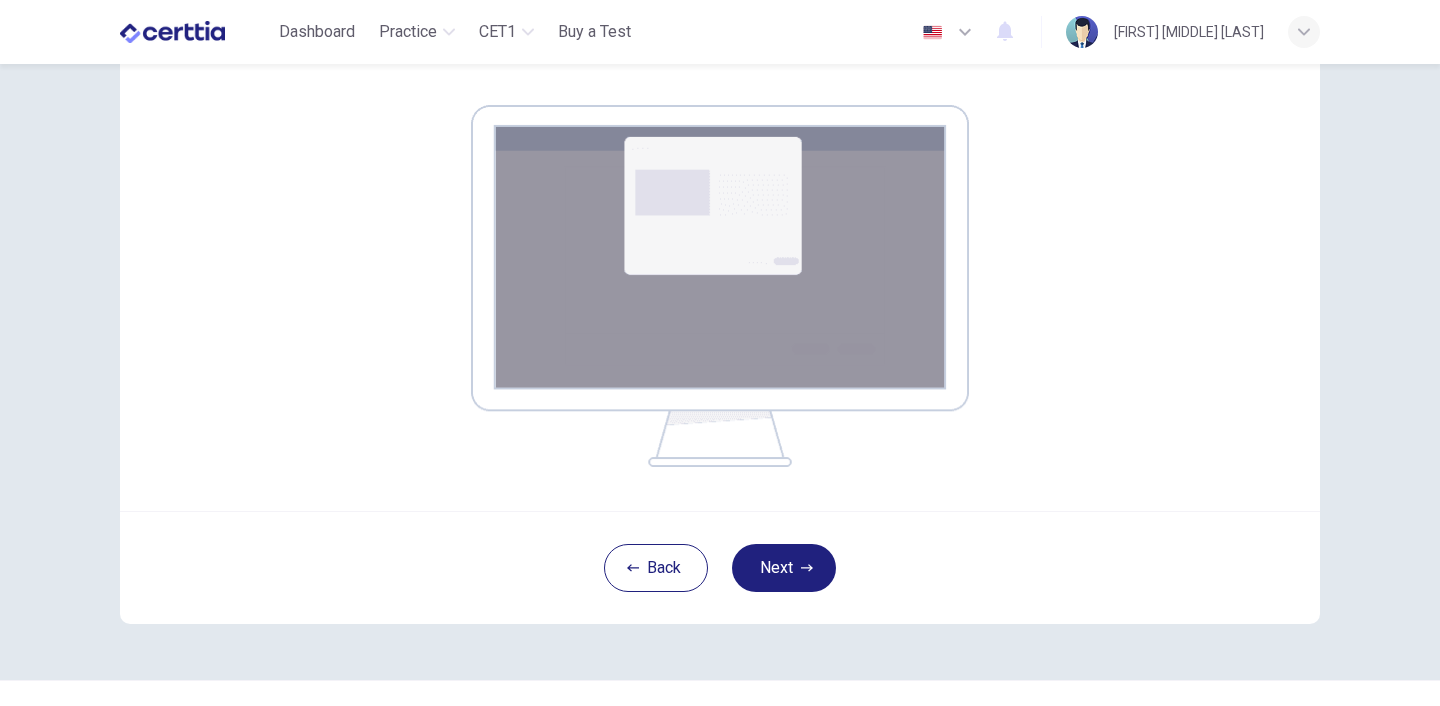 scroll, scrollTop: 332, scrollLeft: 0, axis: vertical 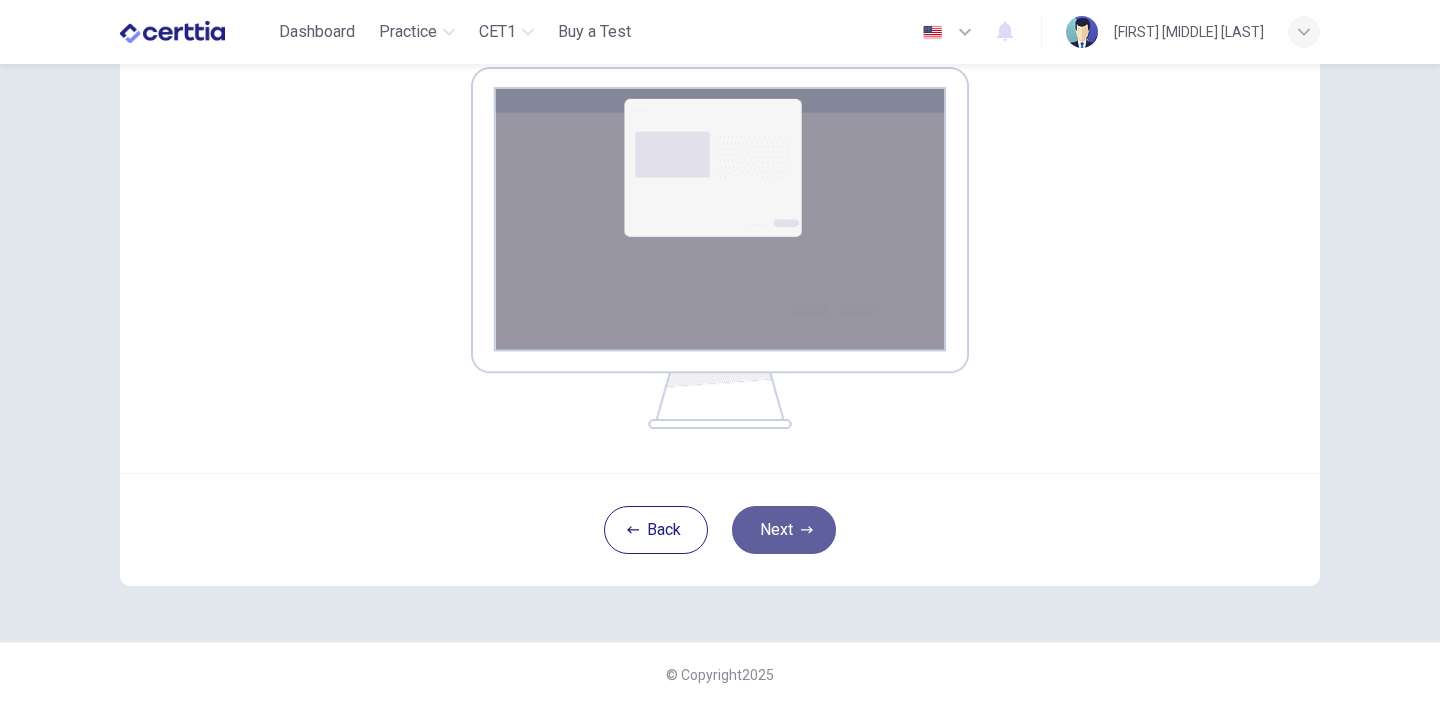 click on "Next" at bounding box center (784, 530) 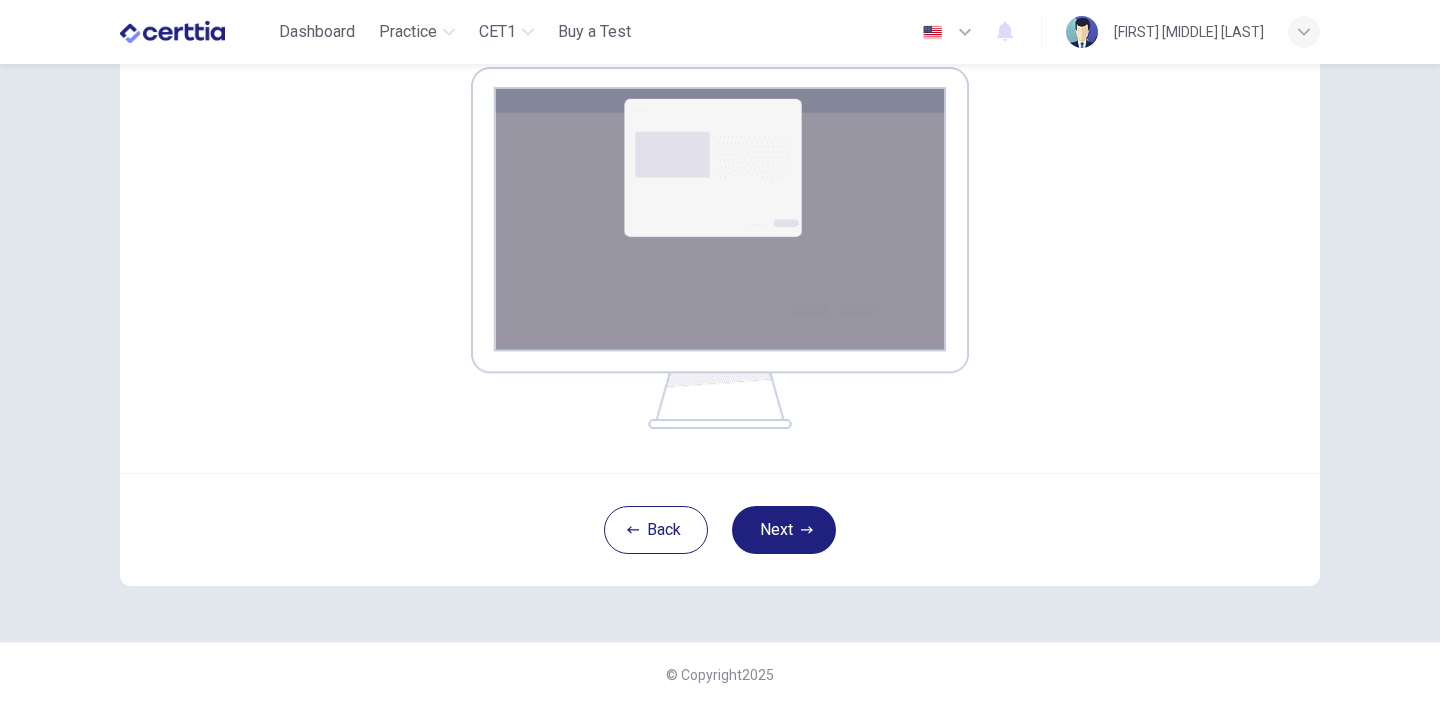 click on "Back Next" at bounding box center [720, 529] 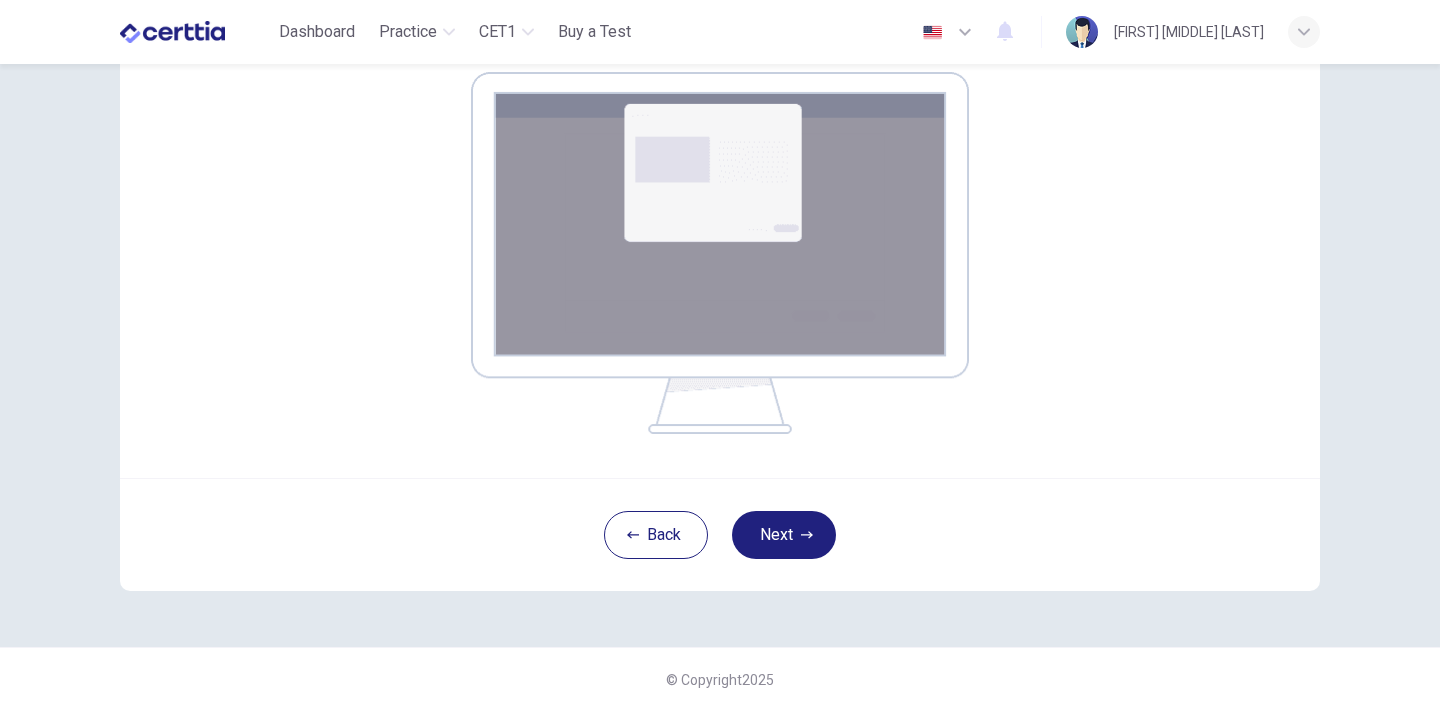 scroll, scrollTop: 332, scrollLeft: 0, axis: vertical 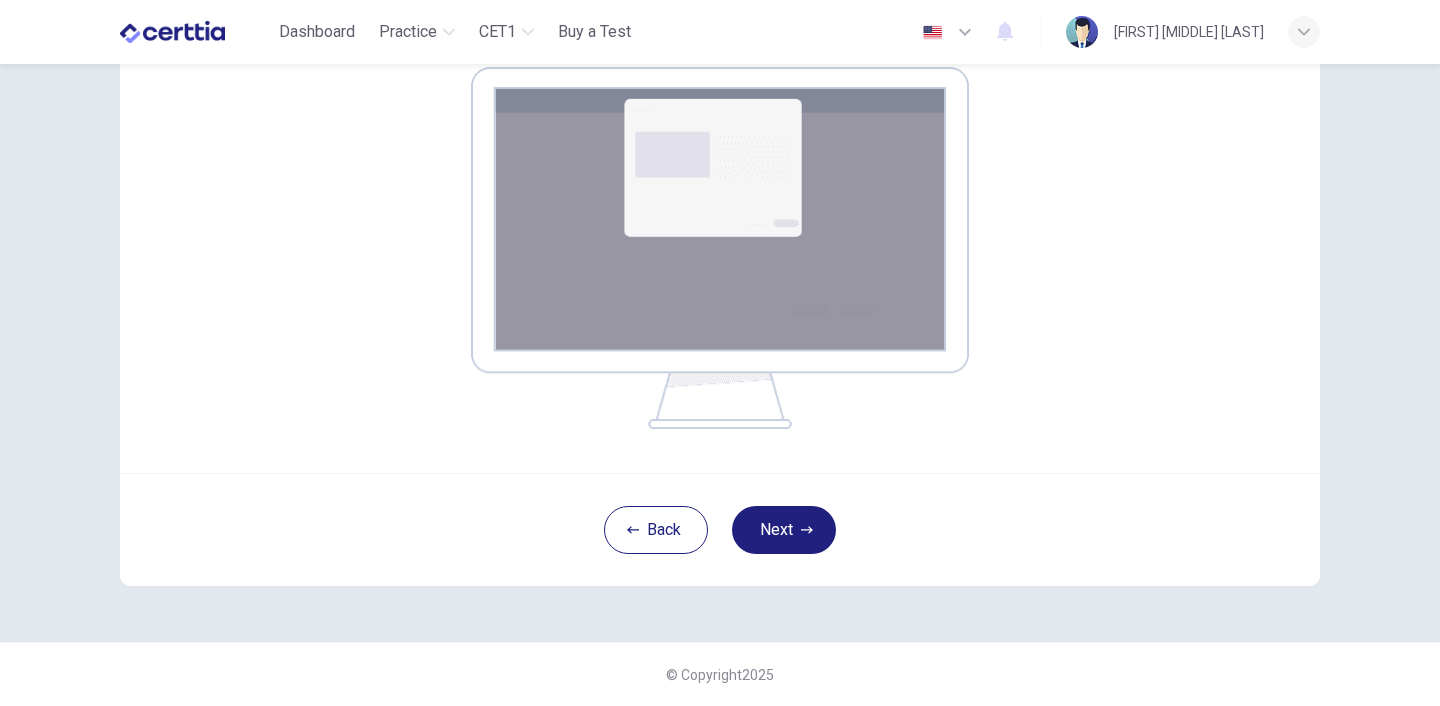 click on "Back Next" at bounding box center (720, 529) 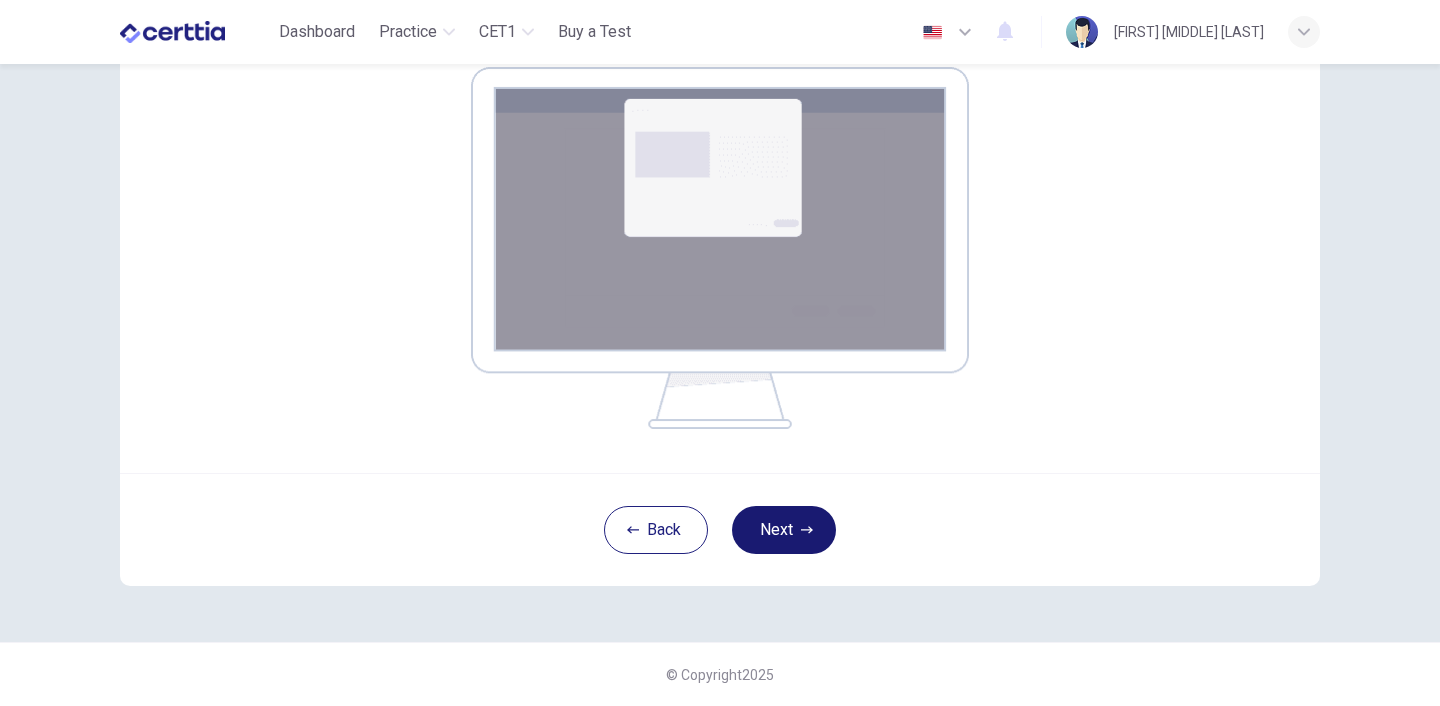 click at bounding box center (807, 530) 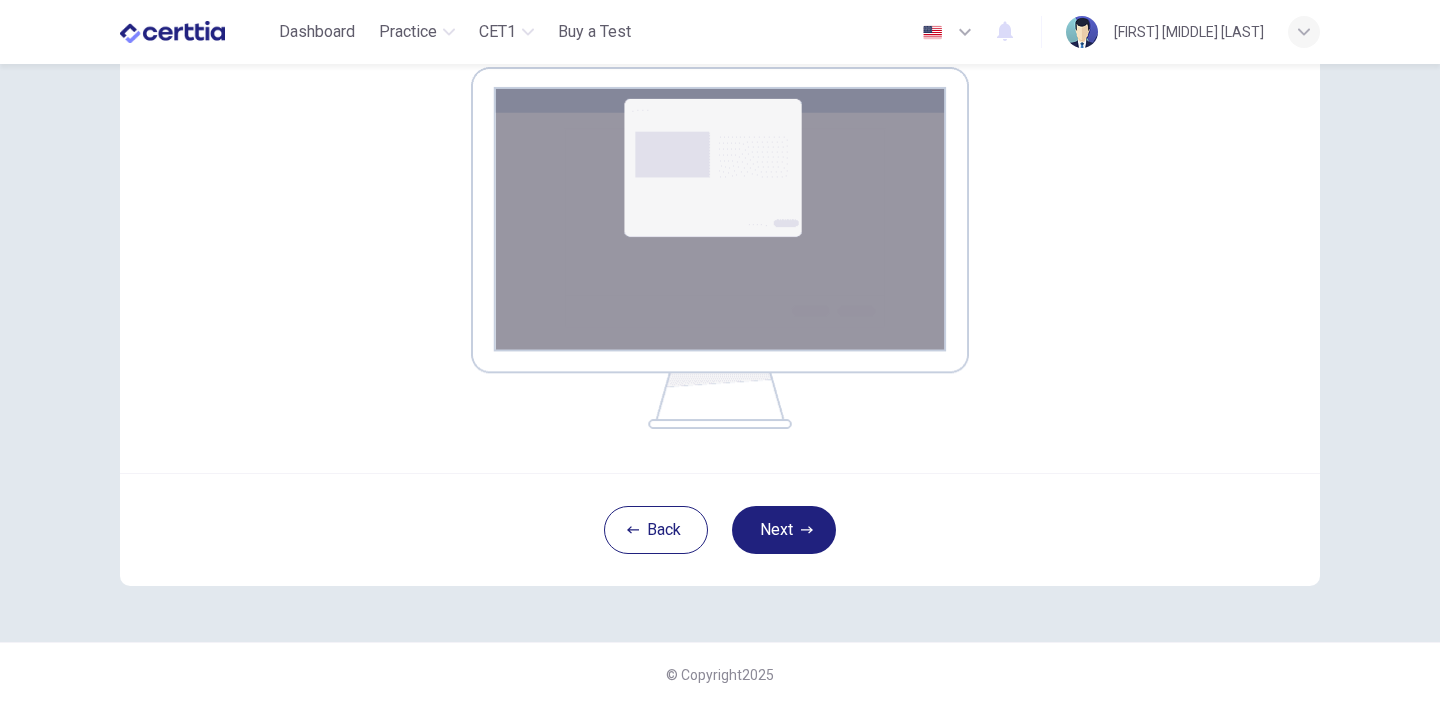 click on "Back Next" at bounding box center [720, 529] 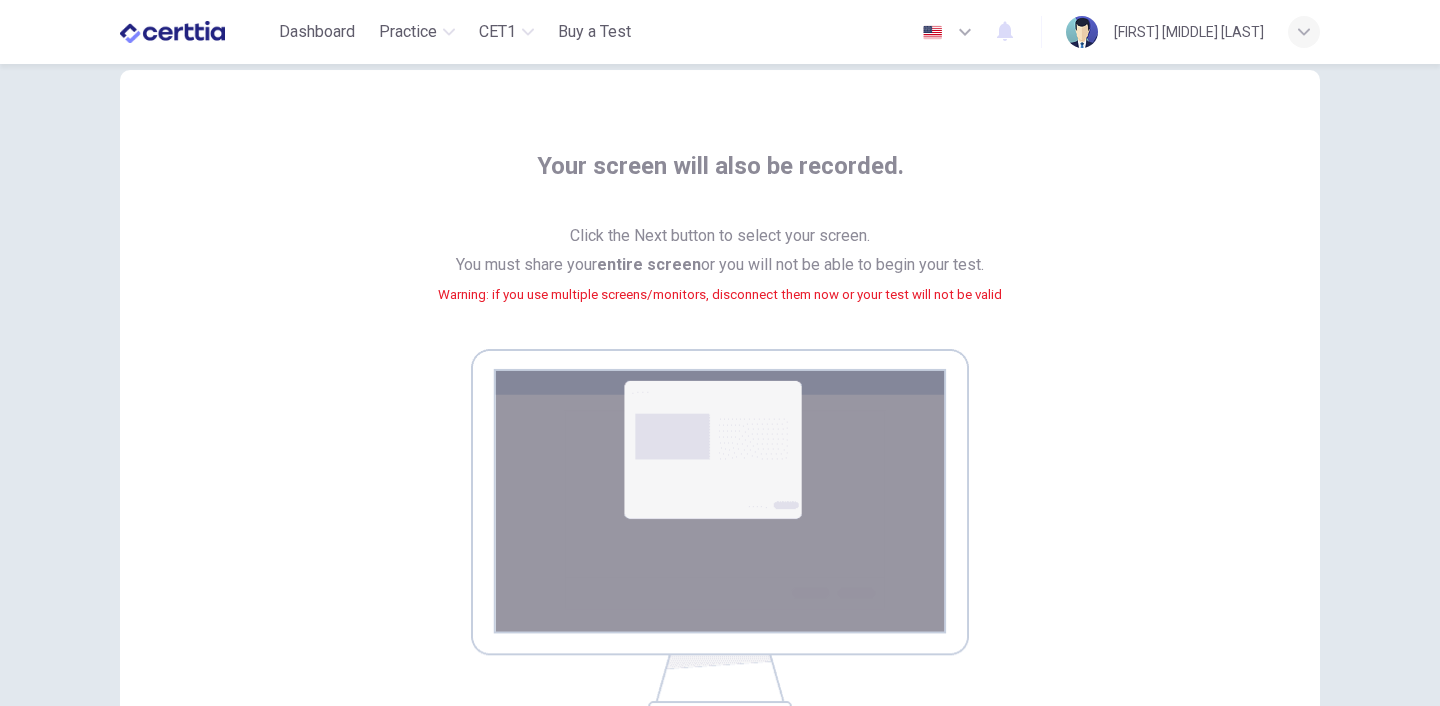 scroll, scrollTop: 0, scrollLeft: 0, axis: both 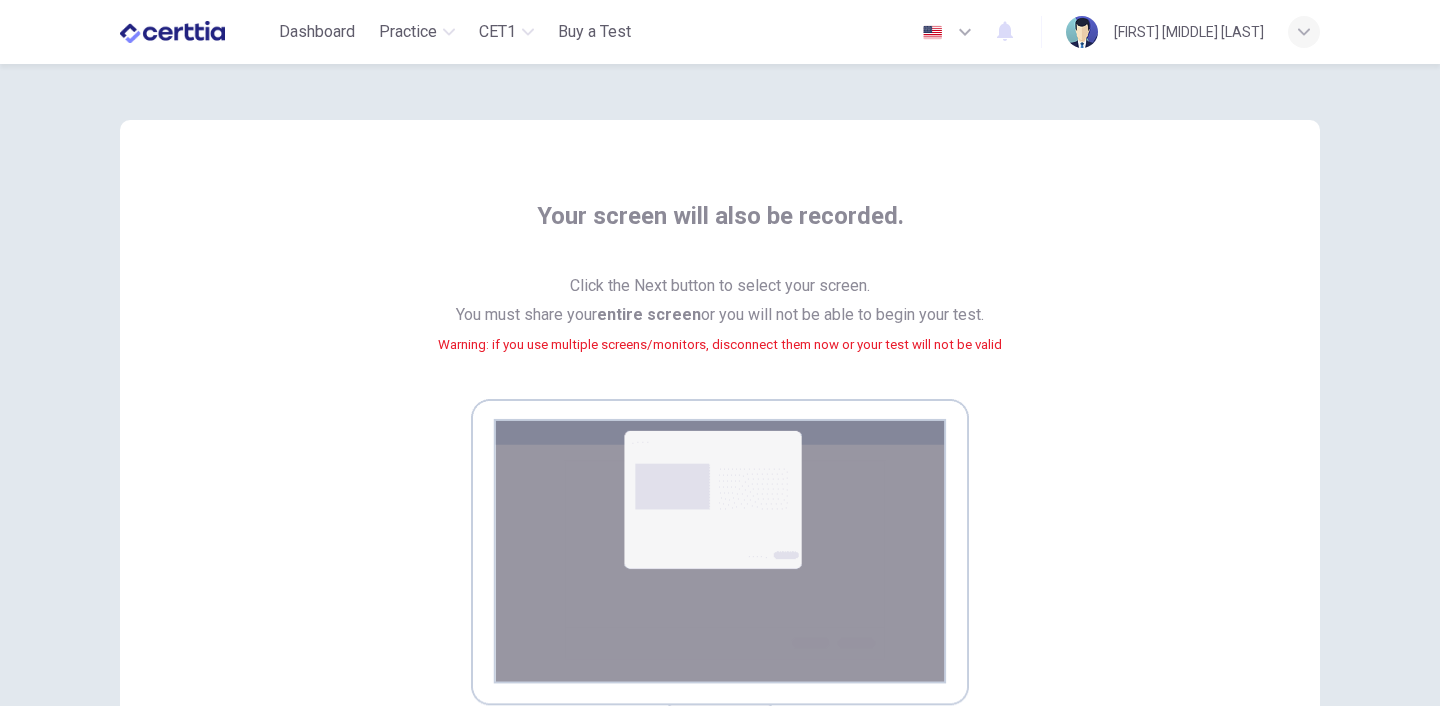 click on "Your screen will also be recorded. Click the Next button to select your screen.  You must share your  entire screen  or you will not be able to begin your test.    Warning: if you use multiple screens/monitors, disconnect them now or your test will not be valid" at bounding box center (720, 462) 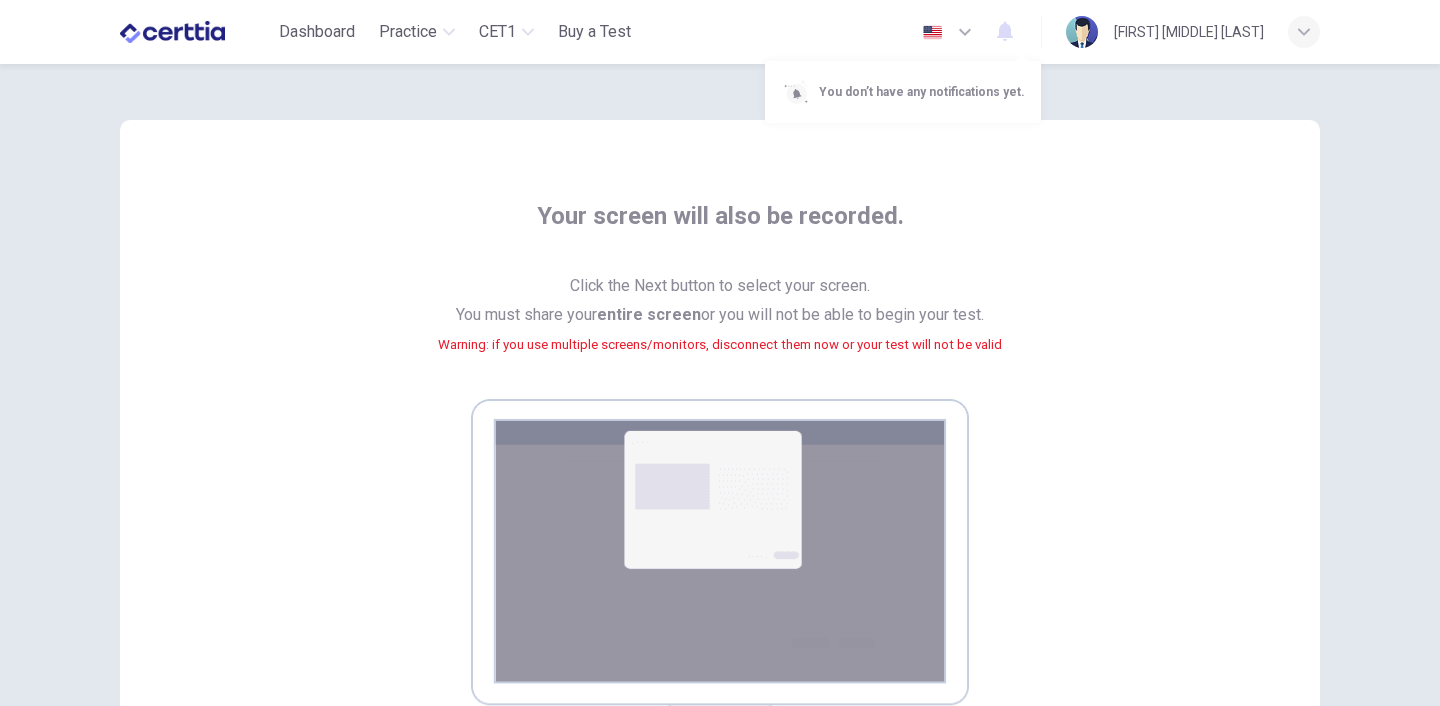 click at bounding box center [720, 353] 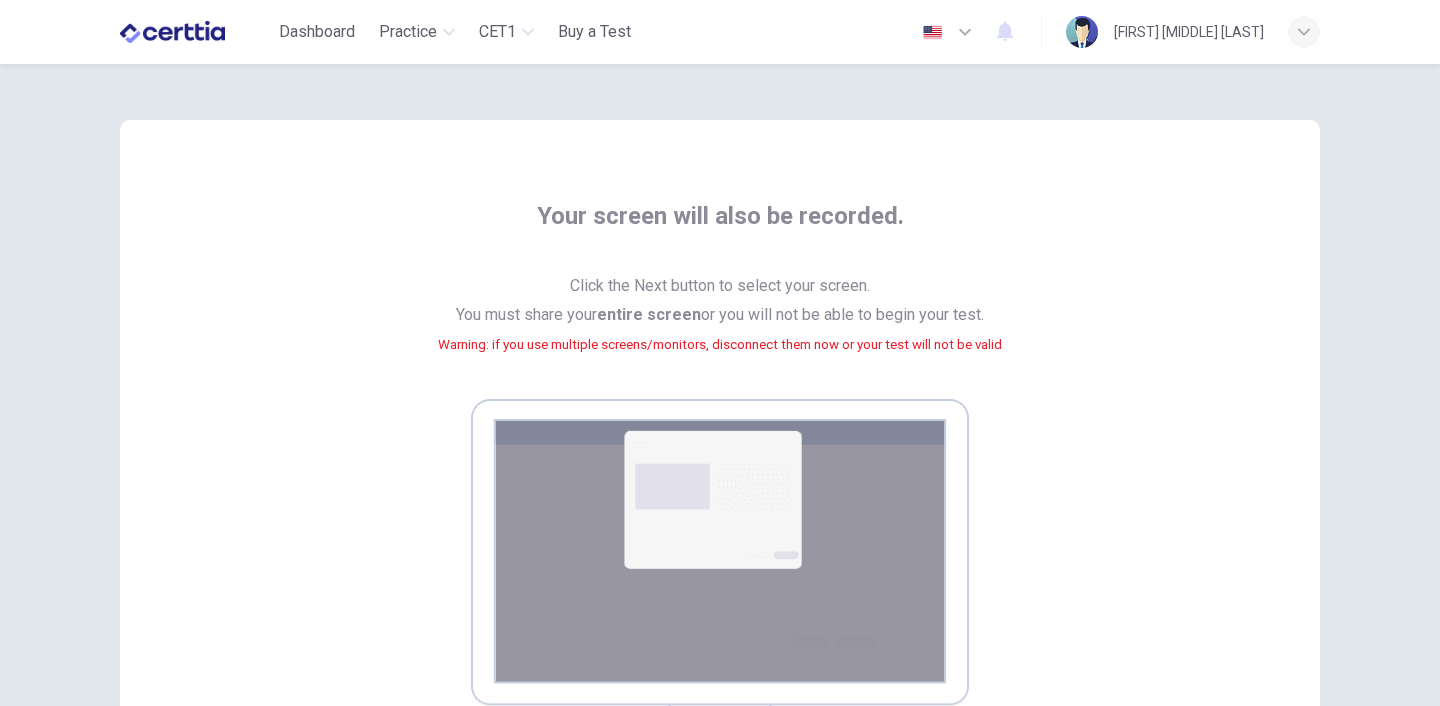 click at bounding box center (965, 32) 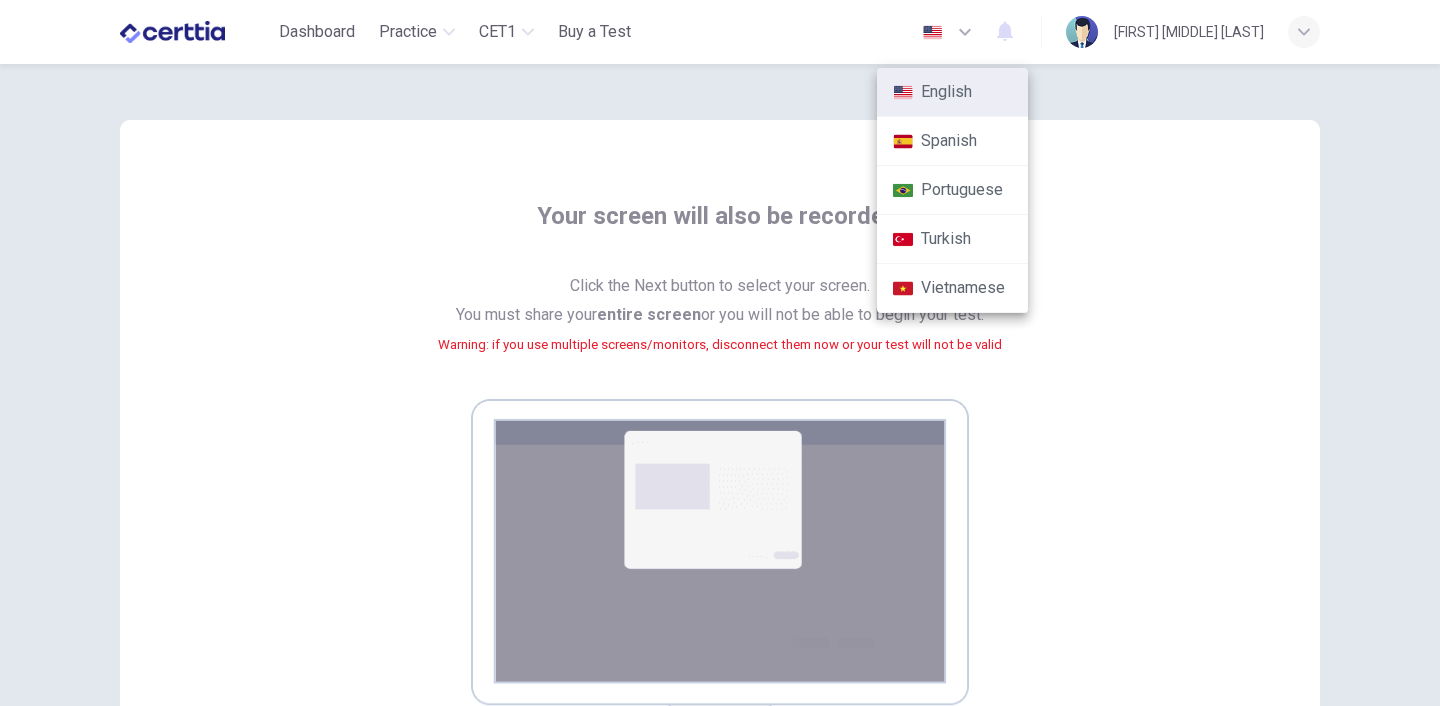 click at bounding box center (720, 353) 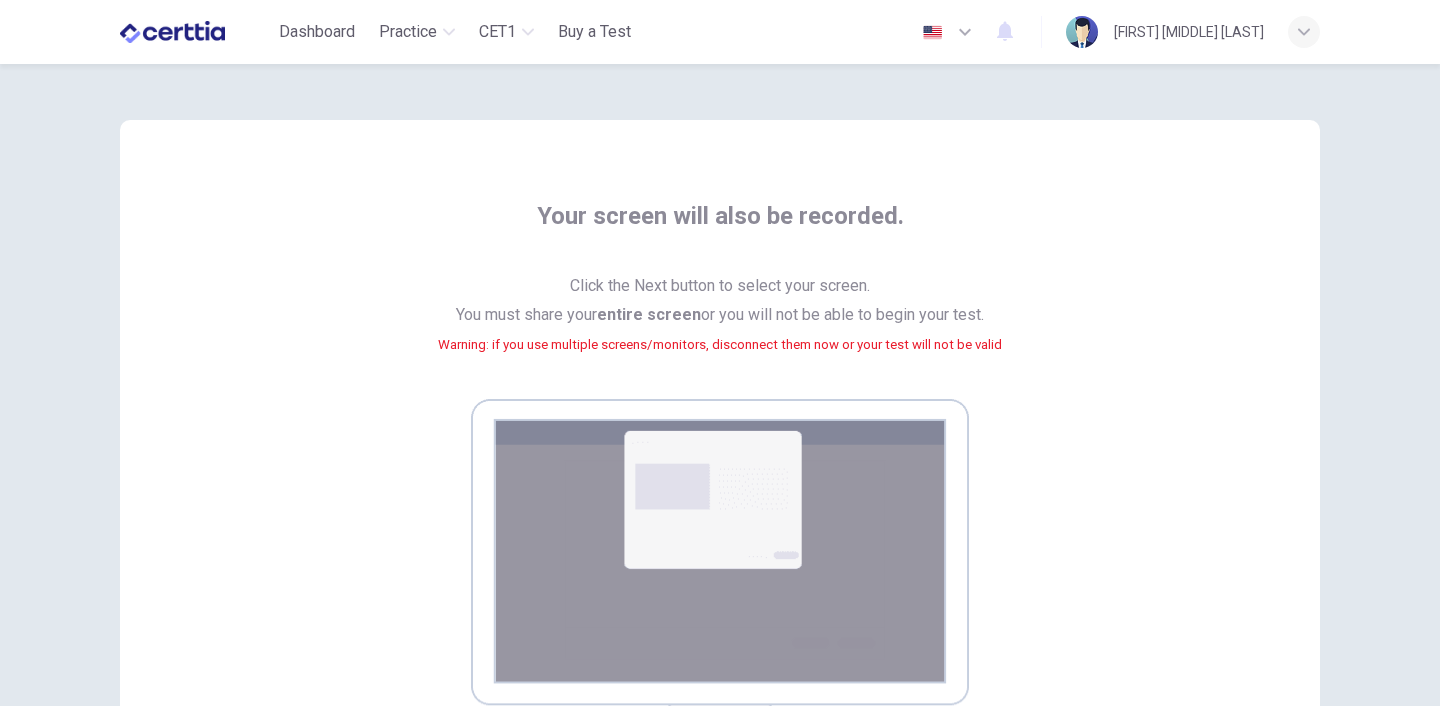 click on "Tesia Abigail Rodríguez" at bounding box center (1189, 32) 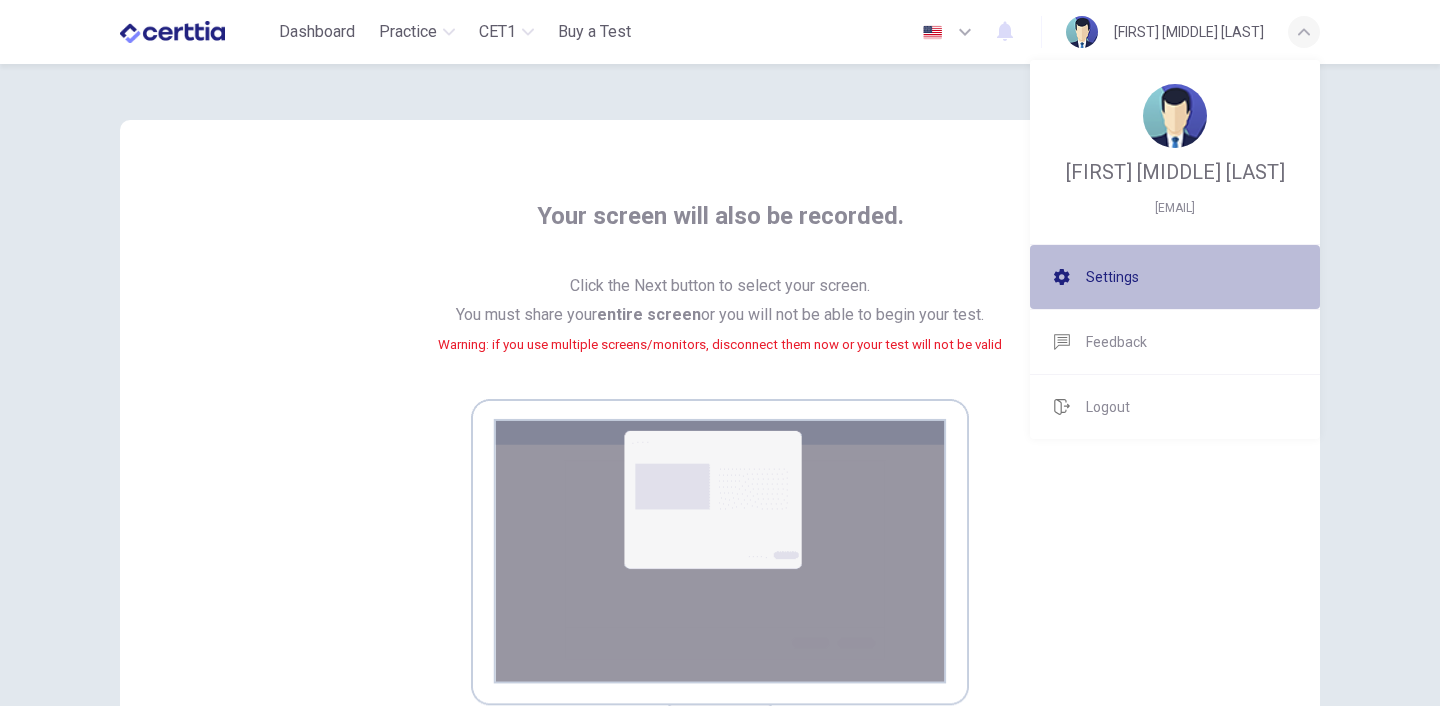 click on "Settings" at bounding box center [1112, 277] 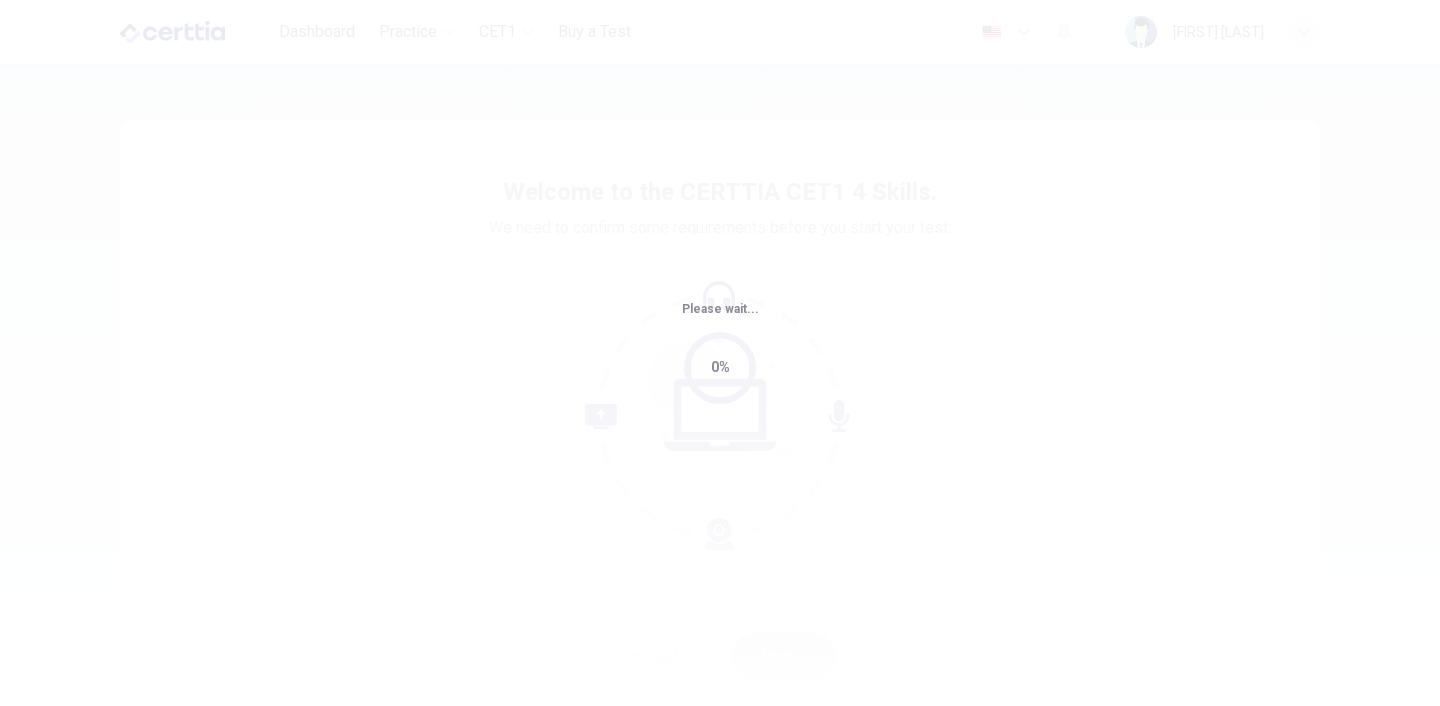scroll, scrollTop: 0, scrollLeft: 0, axis: both 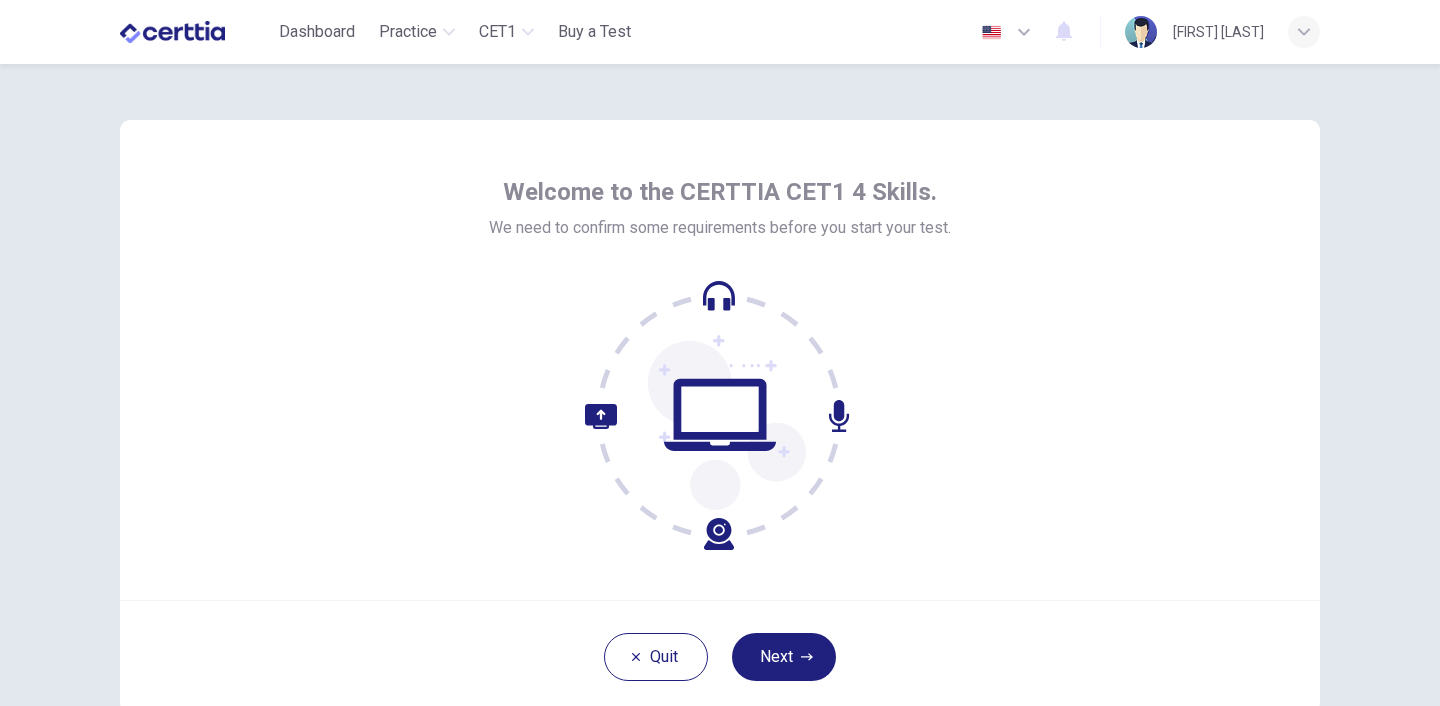 click at bounding box center [720, 415] 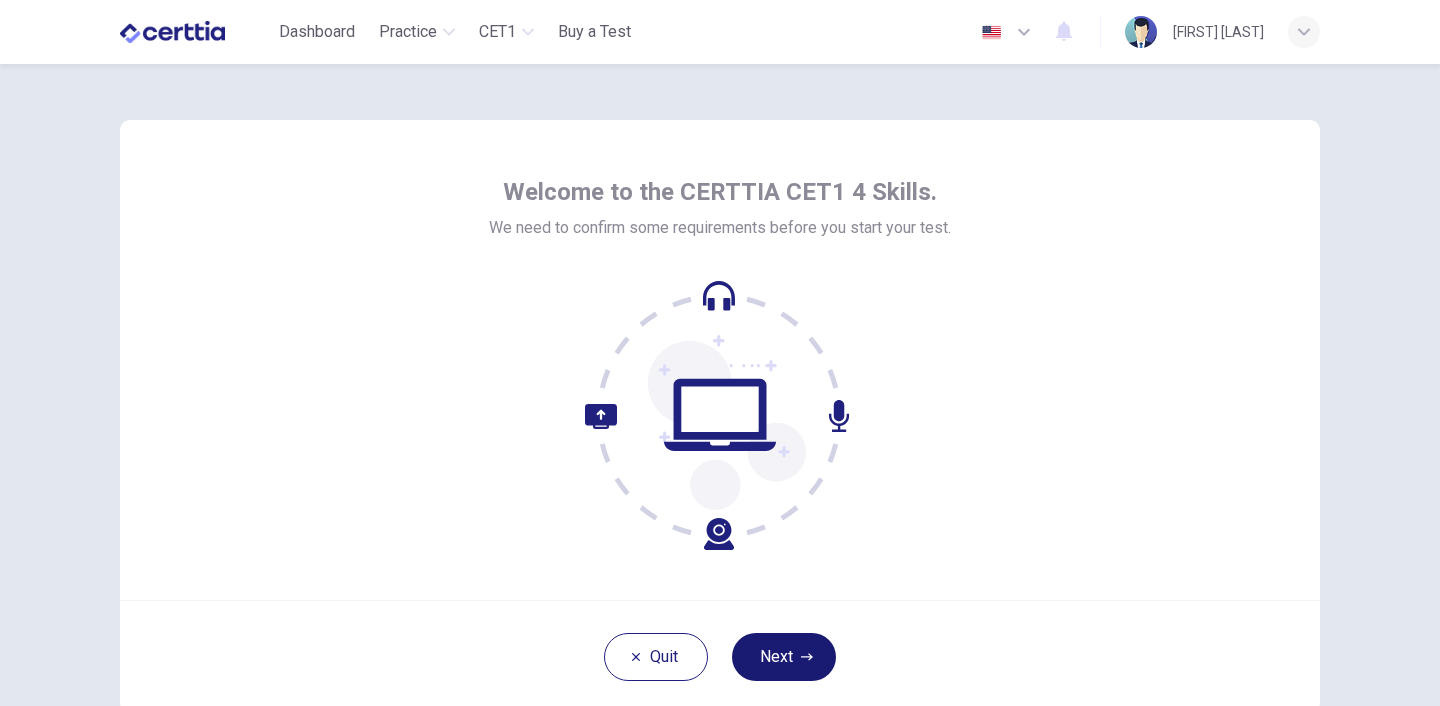 click on "Next" at bounding box center [784, 657] 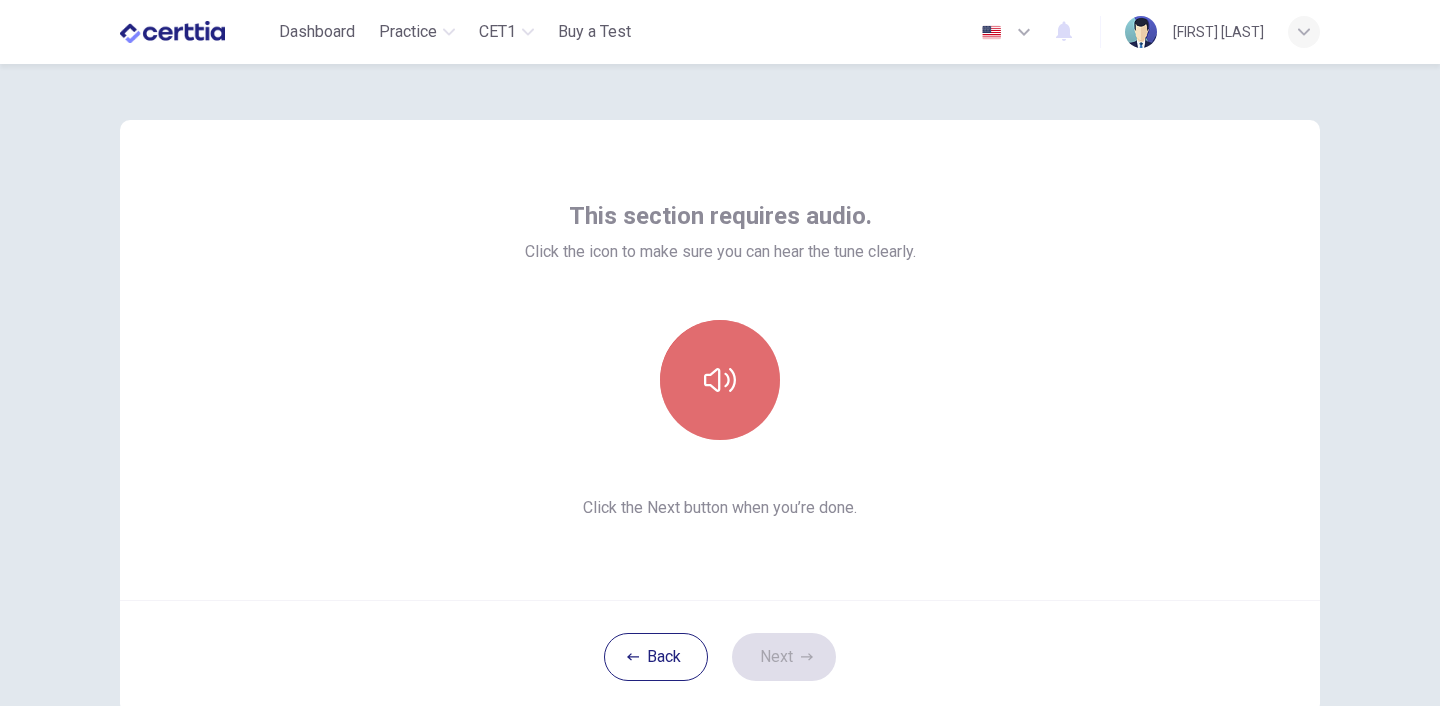 click at bounding box center (720, 380) 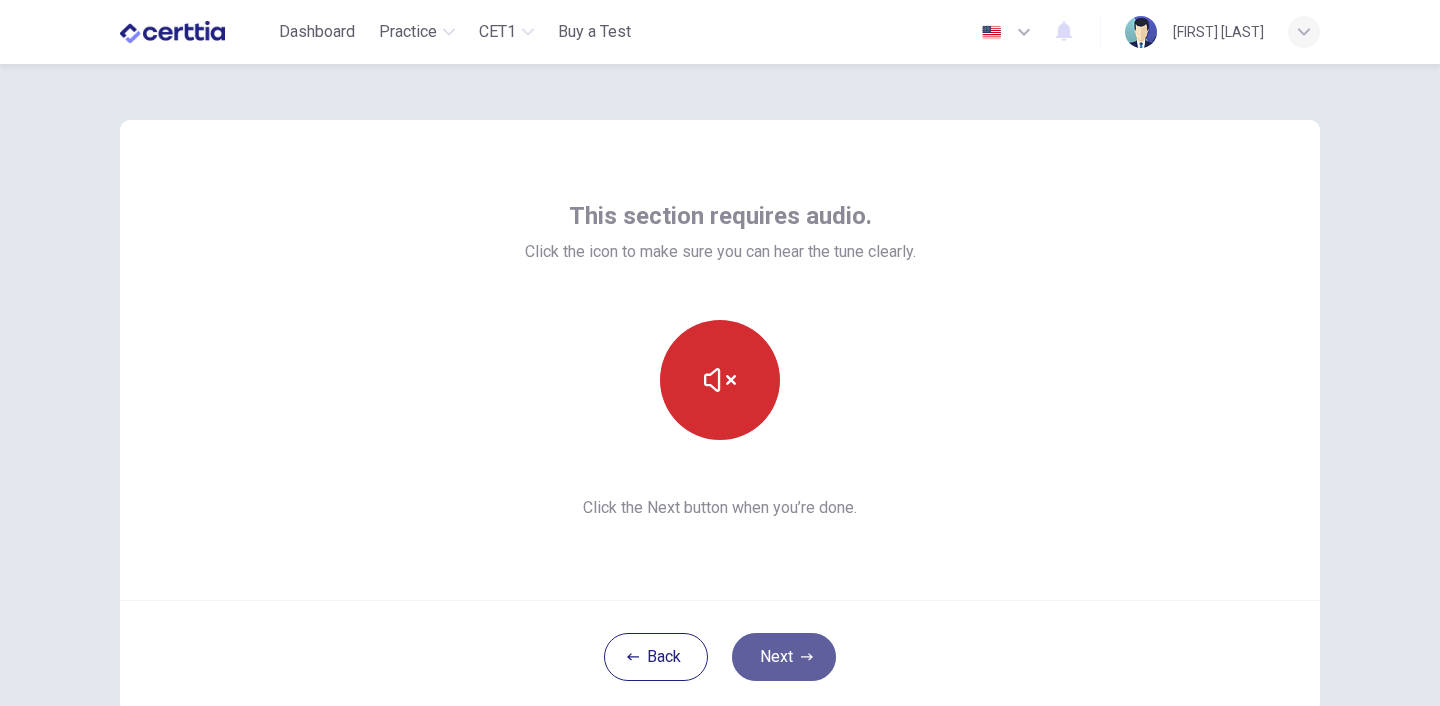 click on "Next" at bounding box center (784, 657) 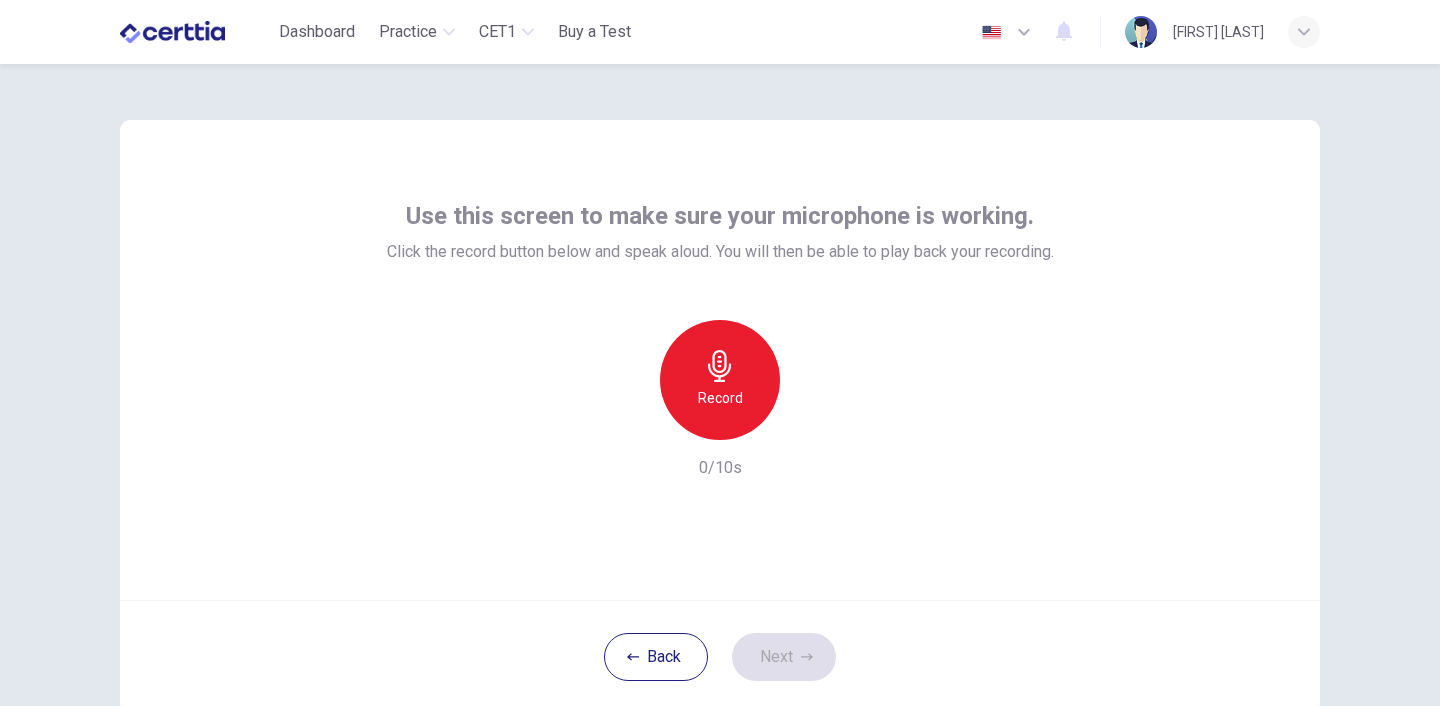 click on "Record" at bounding box center [720, 380] 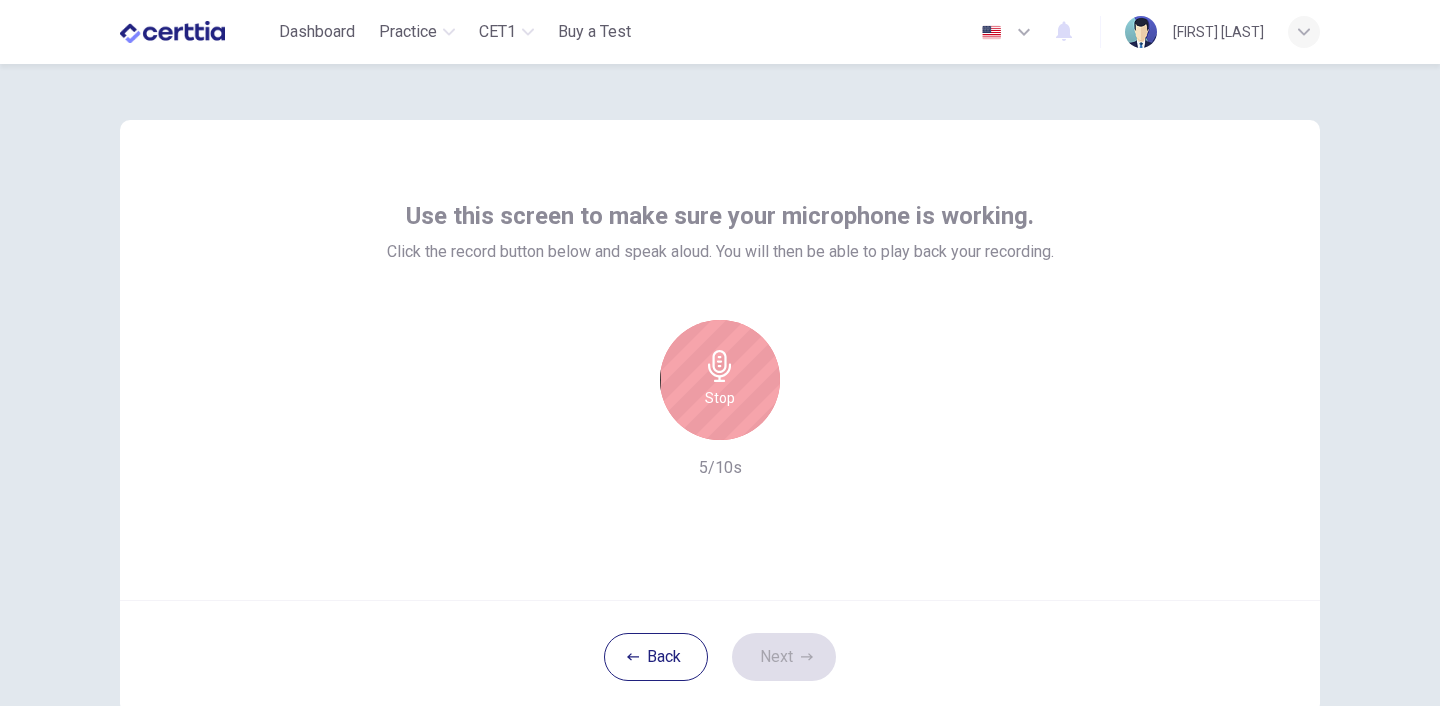 click at bounding box center [720, 366] 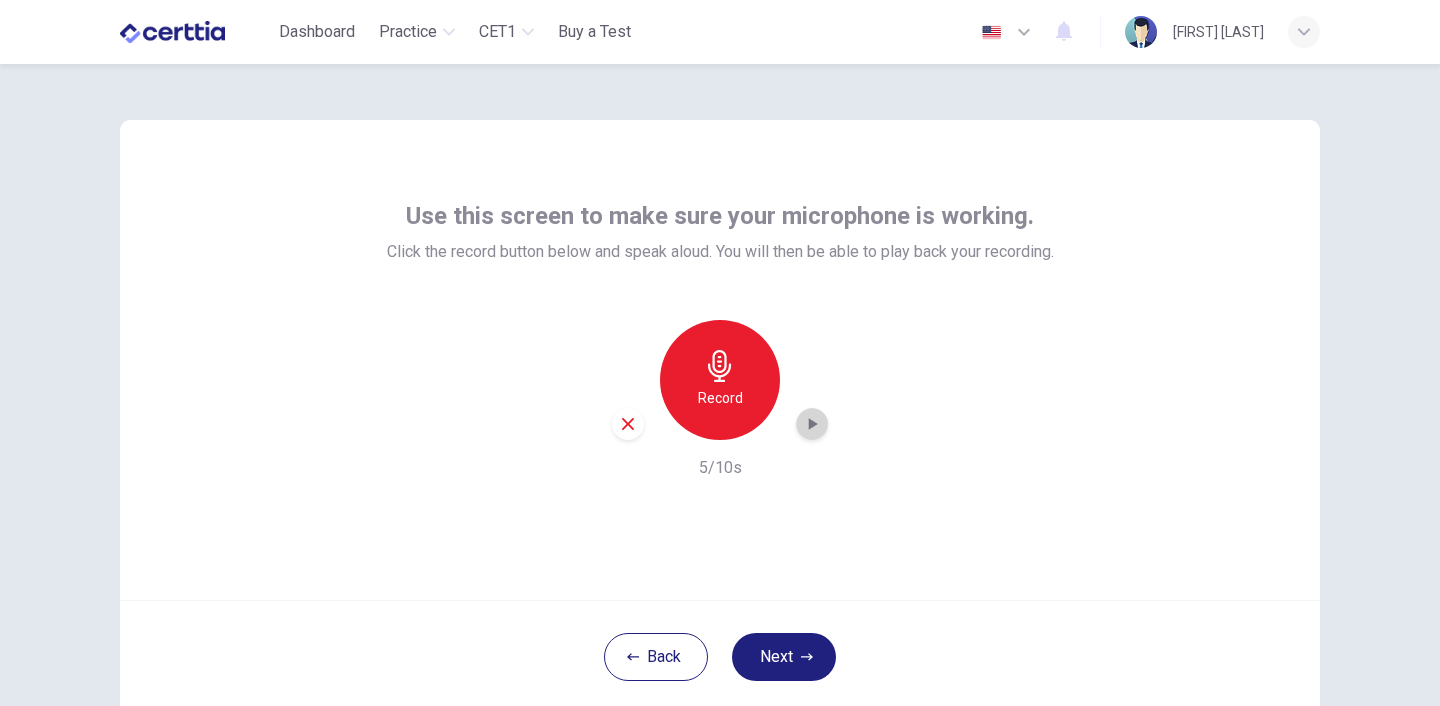 click at bounding box center [812, 424] 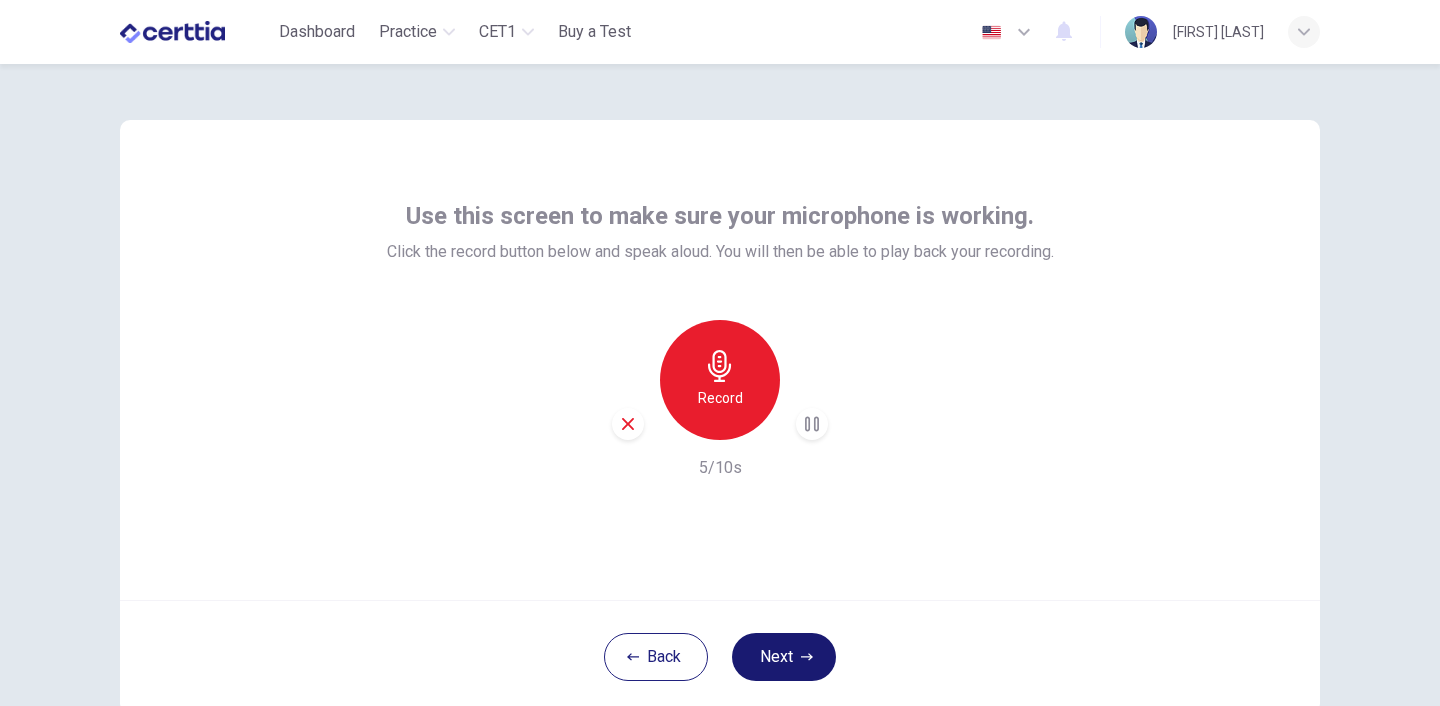 click on "Next" at bounding box center [784, 657] 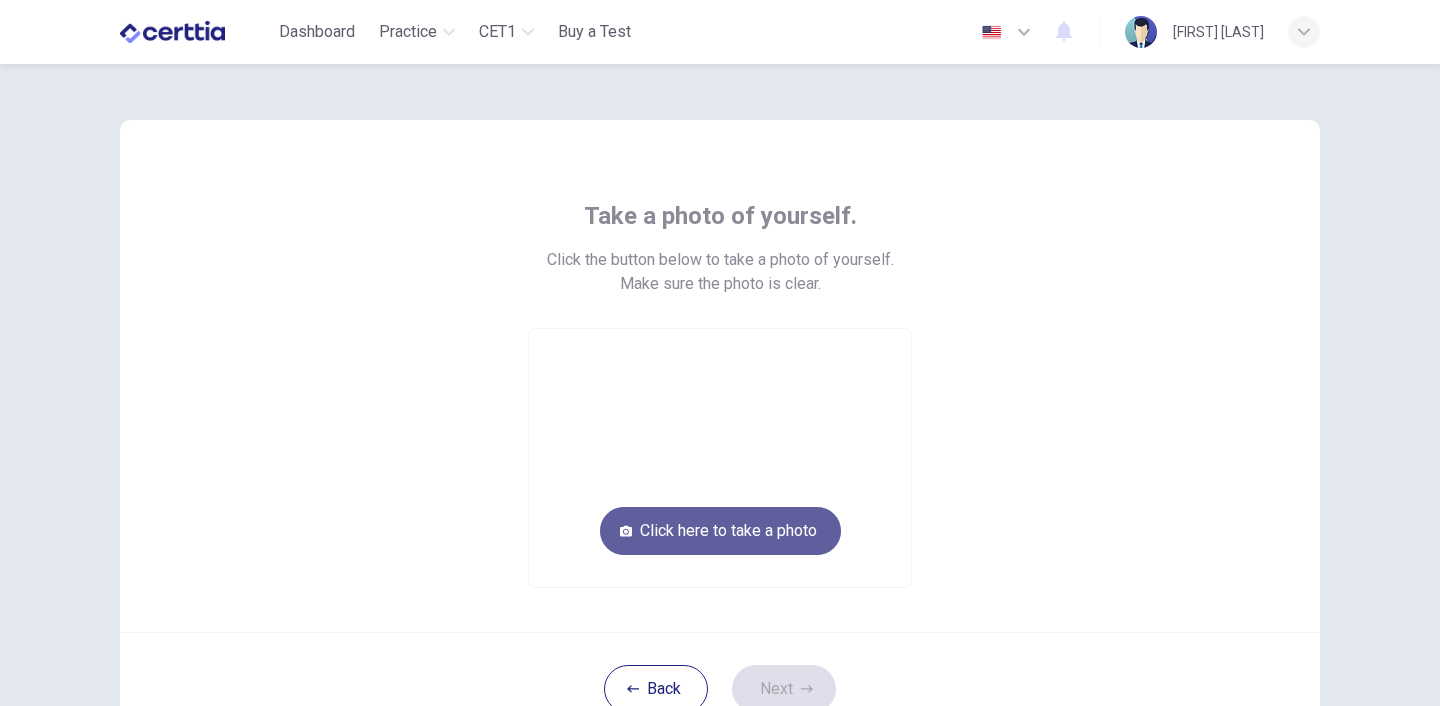 click on "Click here to take a photo" at bounding box center (720, 531) 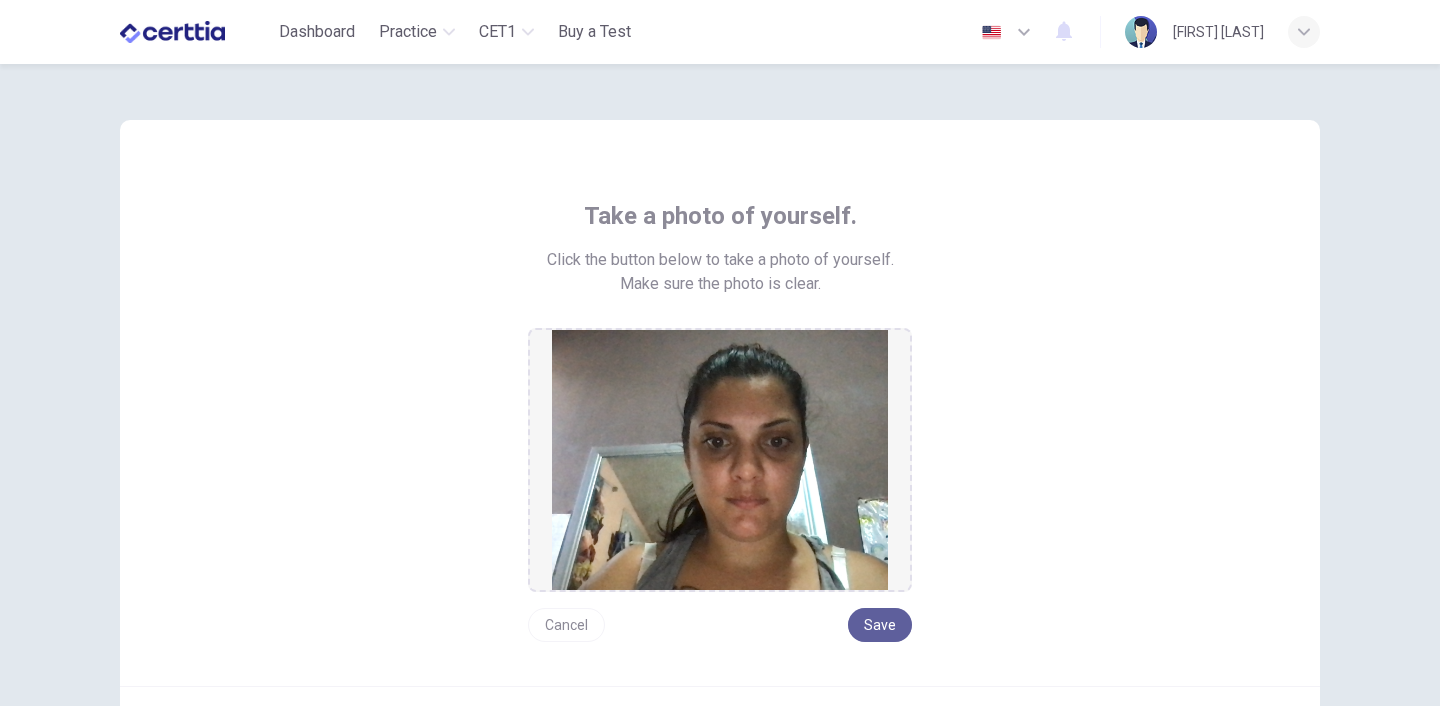 click on "Save" at bounding box center [880, 625] 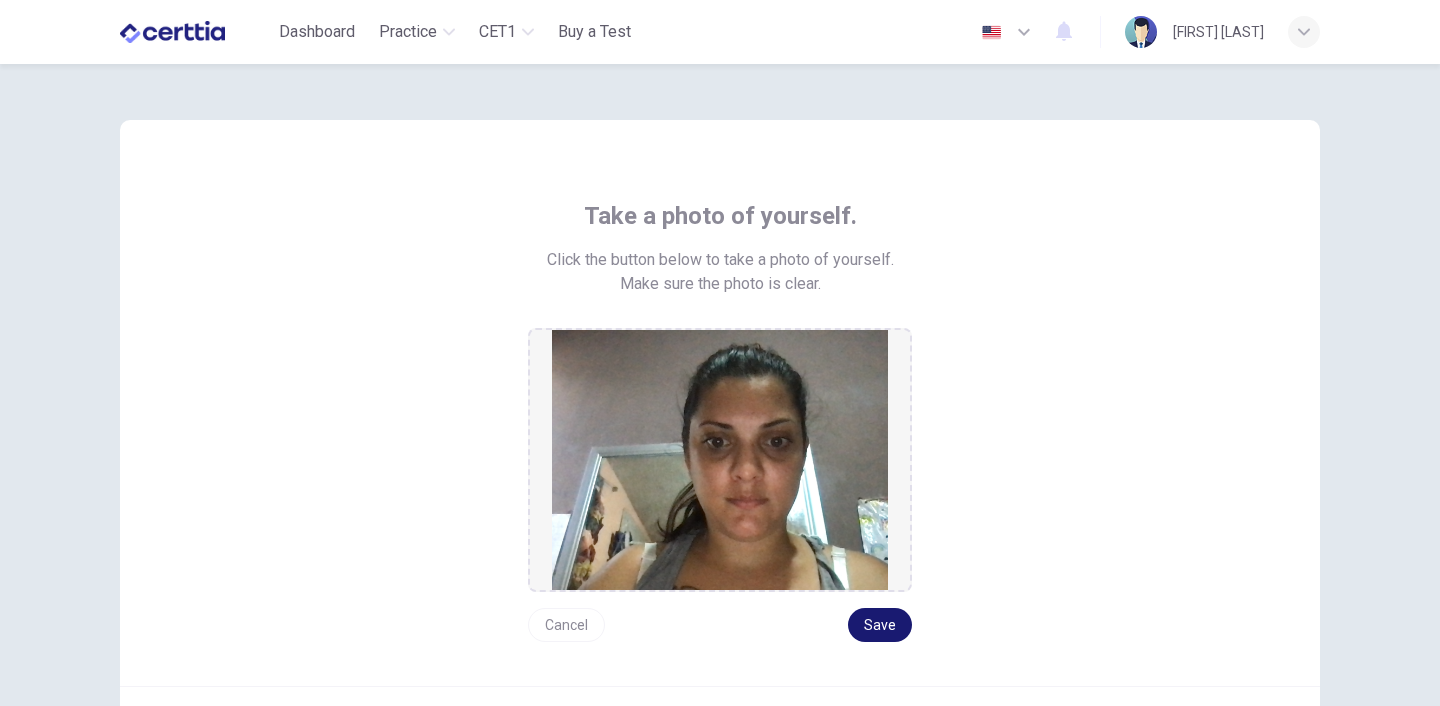 click on "Save" at bounding box center (880, 625) 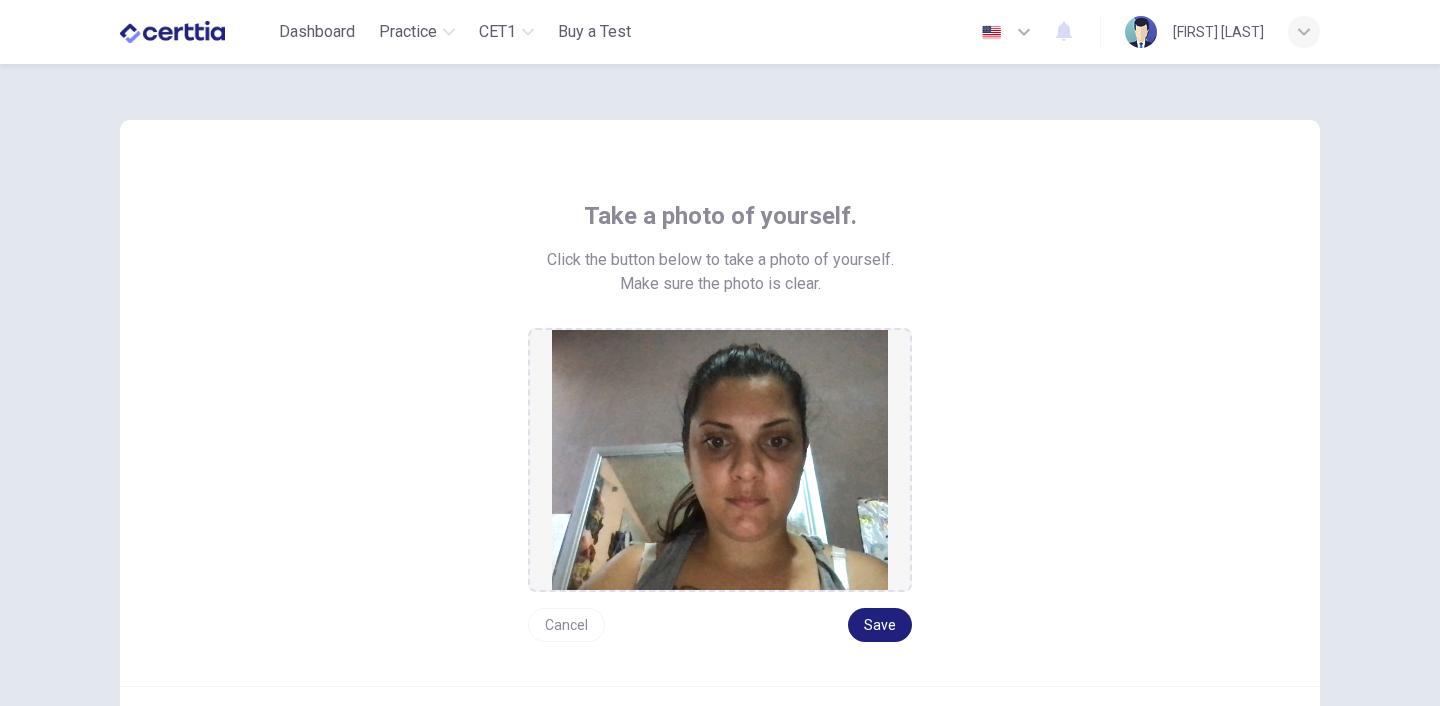 click on "Take a photo of yourself. Click the button below to take a photo of yourself. Make sure the photo is clear. Cancel Save" at bounding box center (720, 421) 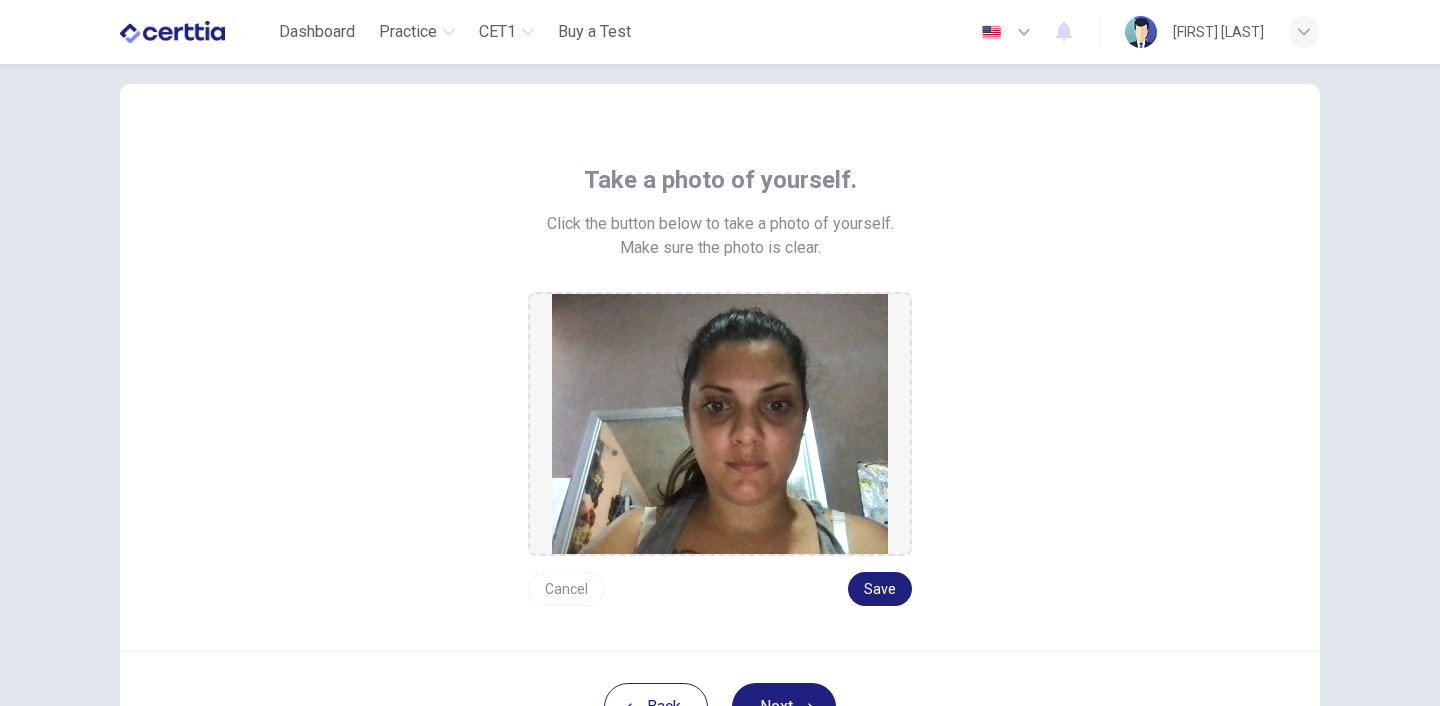 scroll, scrollTop: 40, scrollLeft: 0, axis: vertical 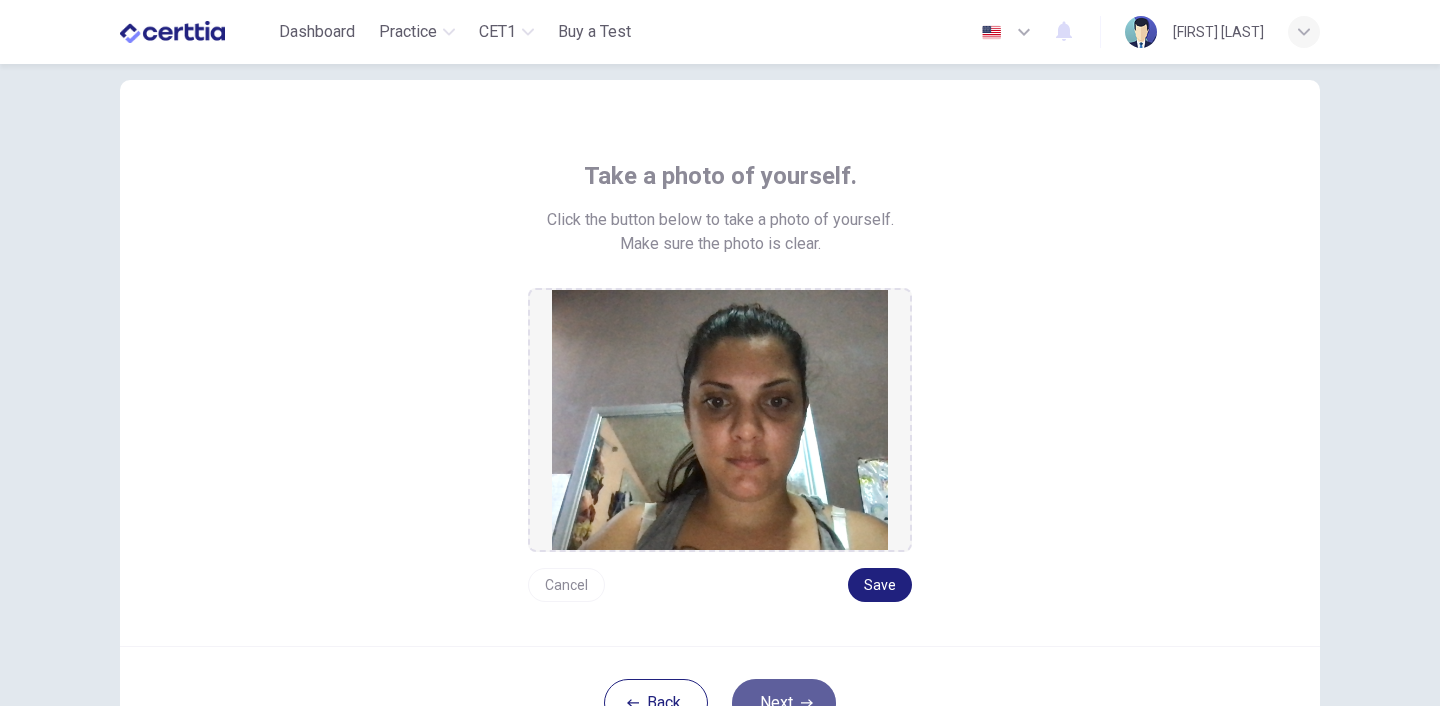click on "Next" at bounding box center (784, 703) 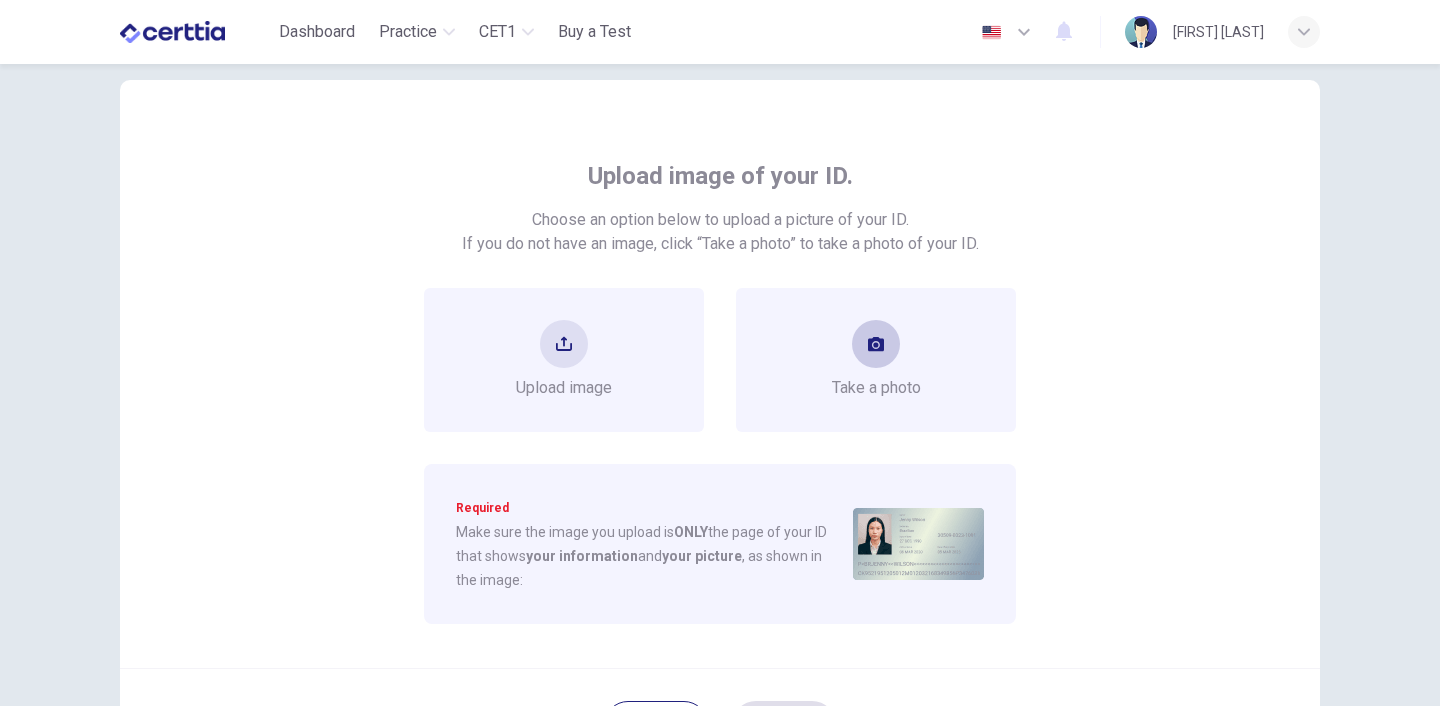 click on "Take a photo" at bounding box center [564, 360] 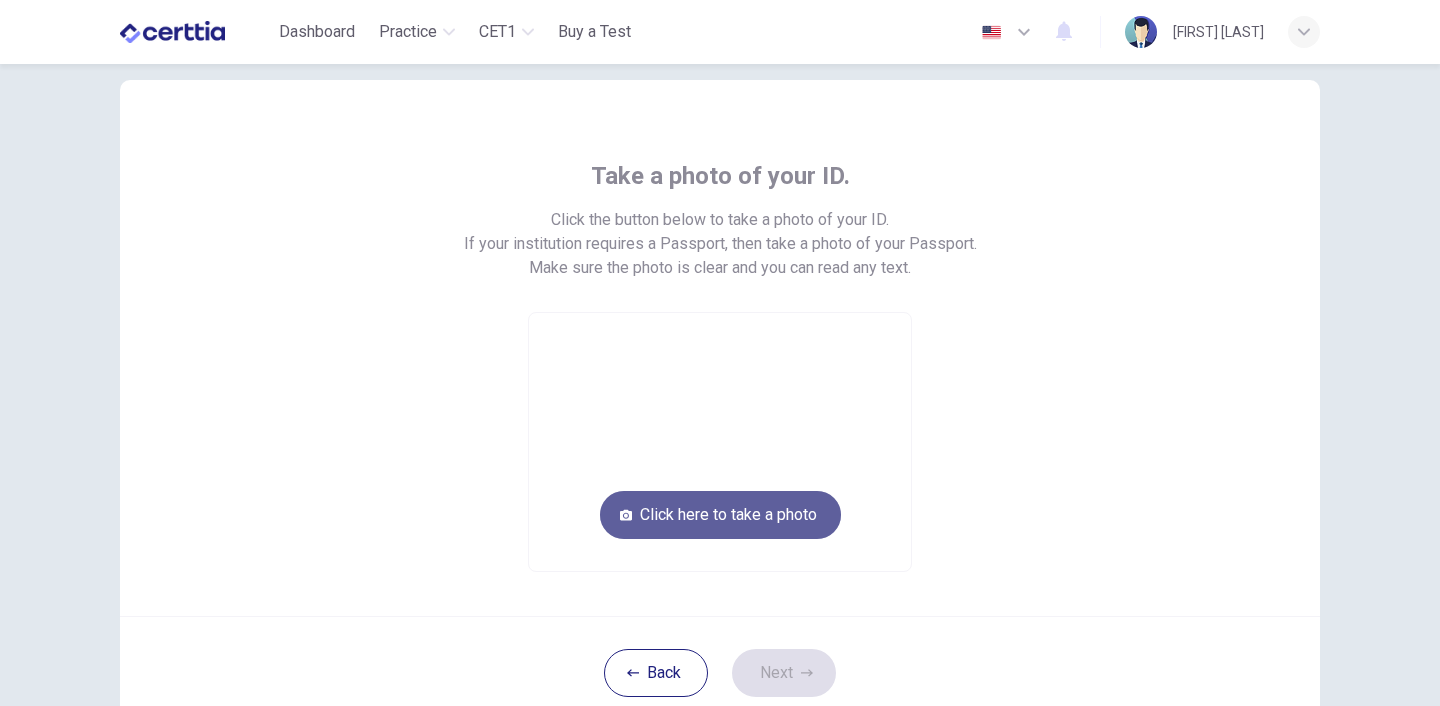 click on "Click here to take a photo" at bounding box center (720, 515) 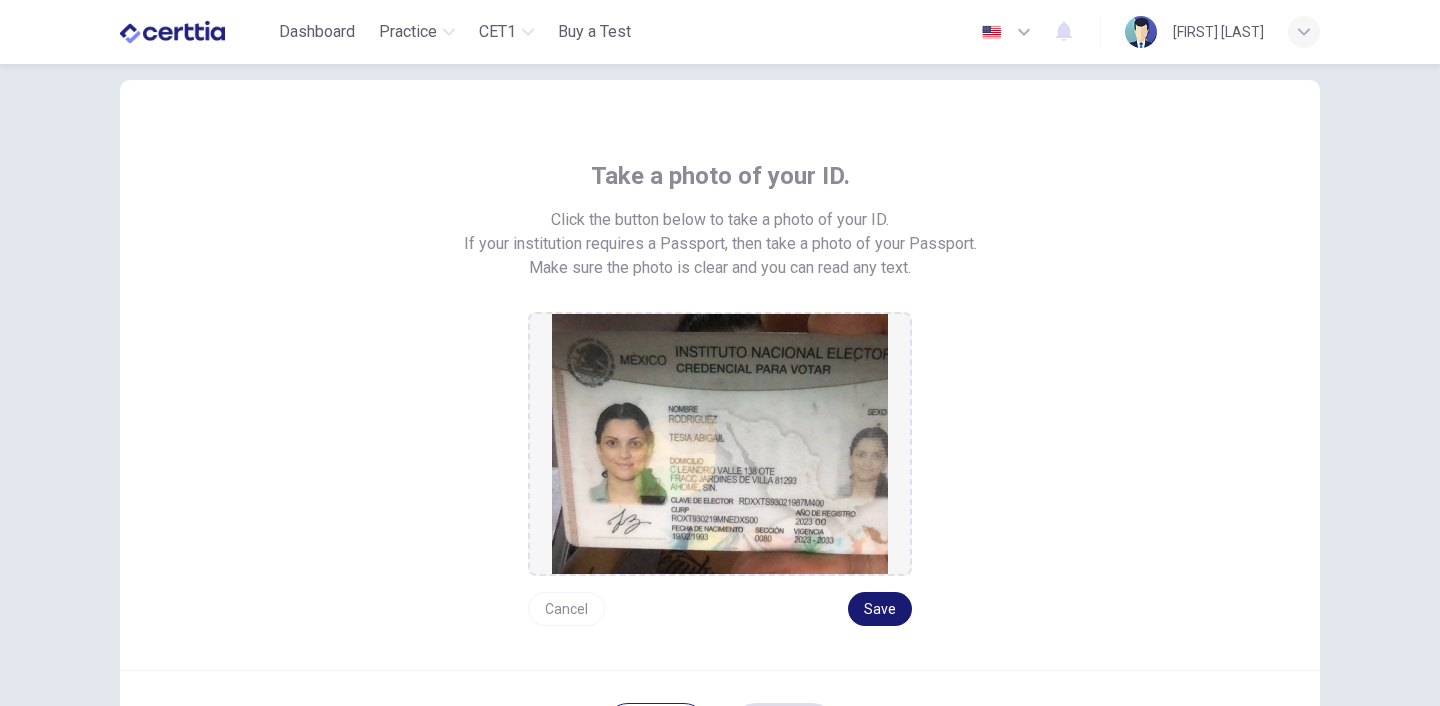 click on "Save" at bounding box center (880, 609) 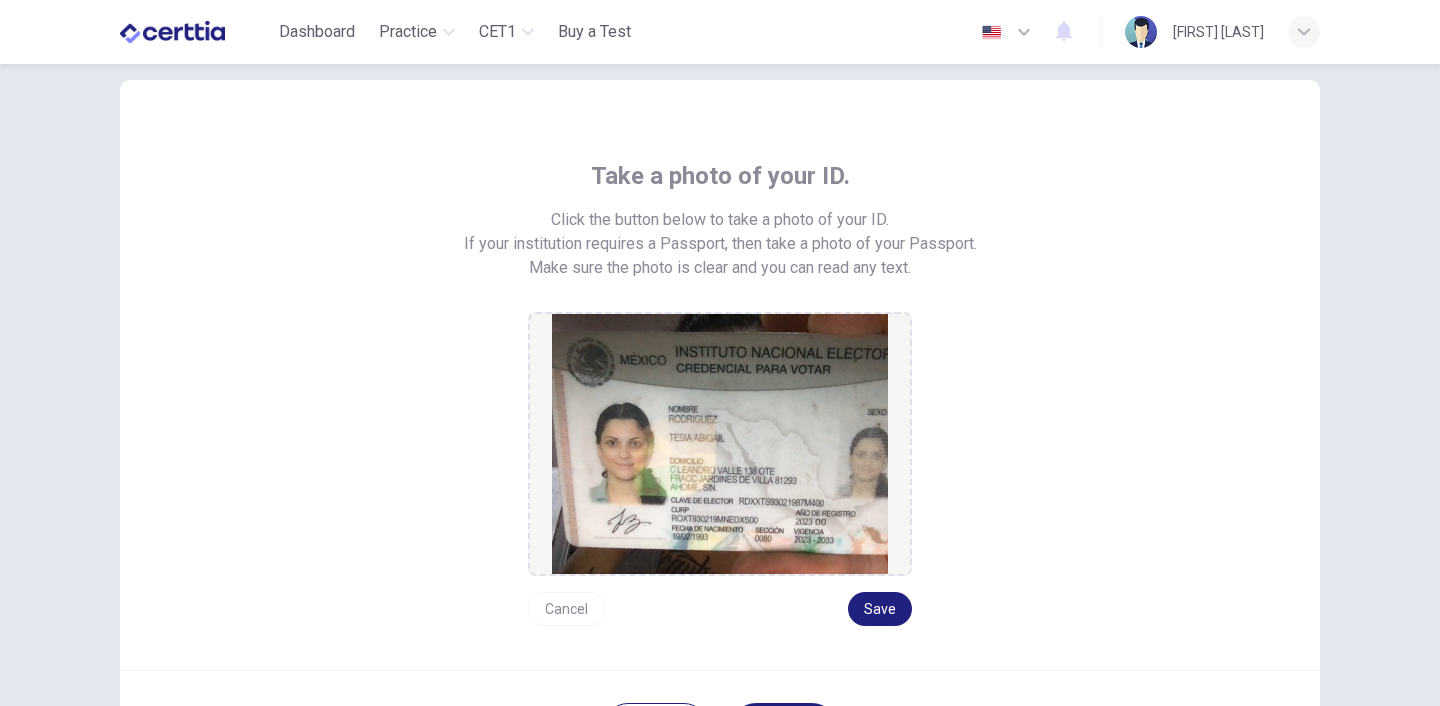 click on "Take a photo of your ID. Click the button below to take a photo of your ID. If your institution requires a Passport, then take a photo of your Passport. Make sure the photo is clear and you can read any text. Cancel Save" at bounding box center (720, 375) 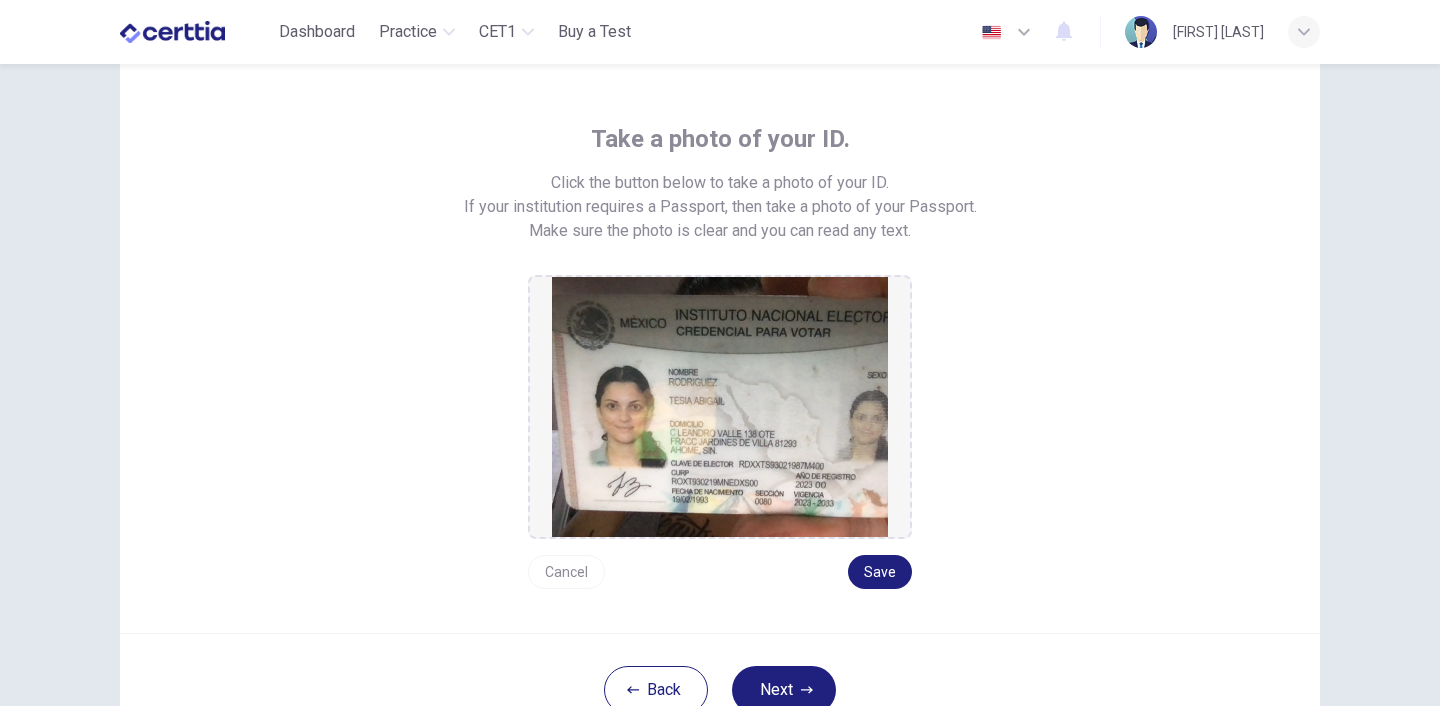 scroll, scrollTop: 80, scrollLeft: 0, axis: vertical 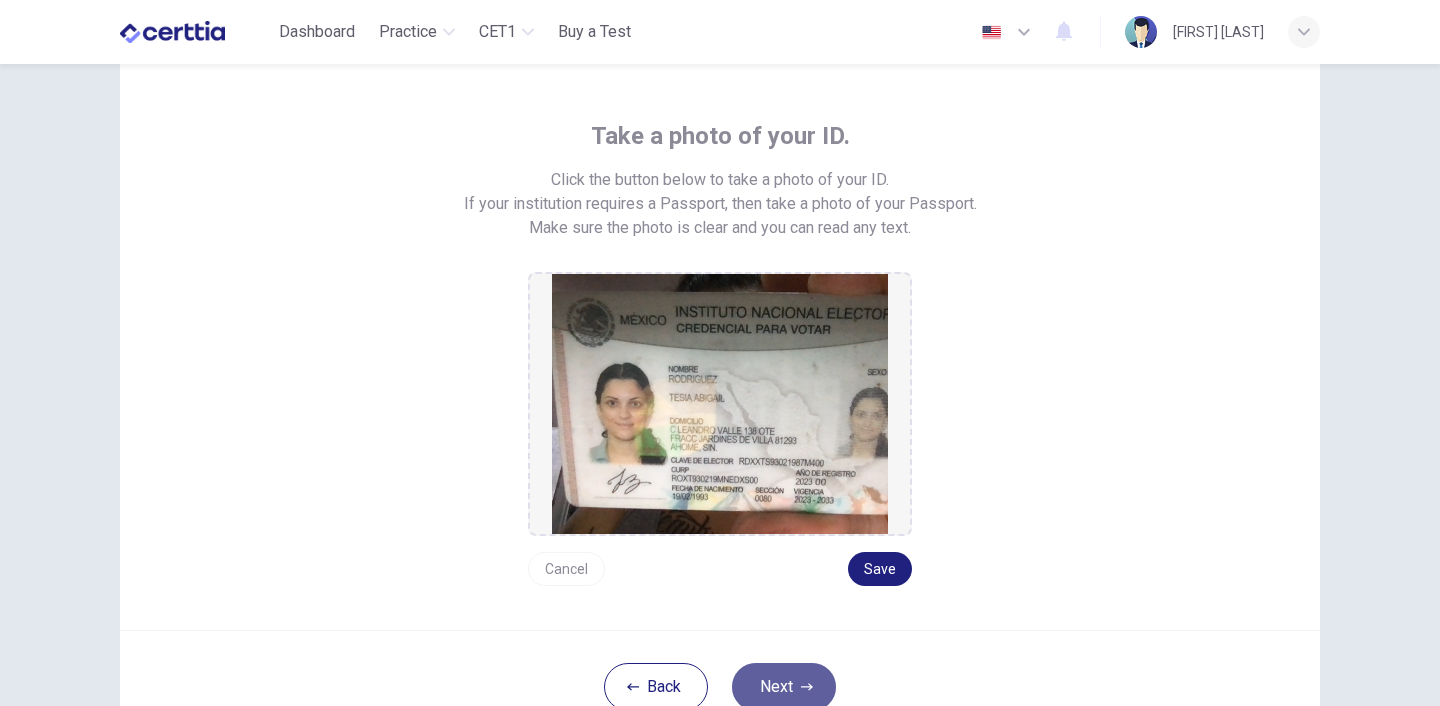 click on "Next" at bounding box center (784, 687) 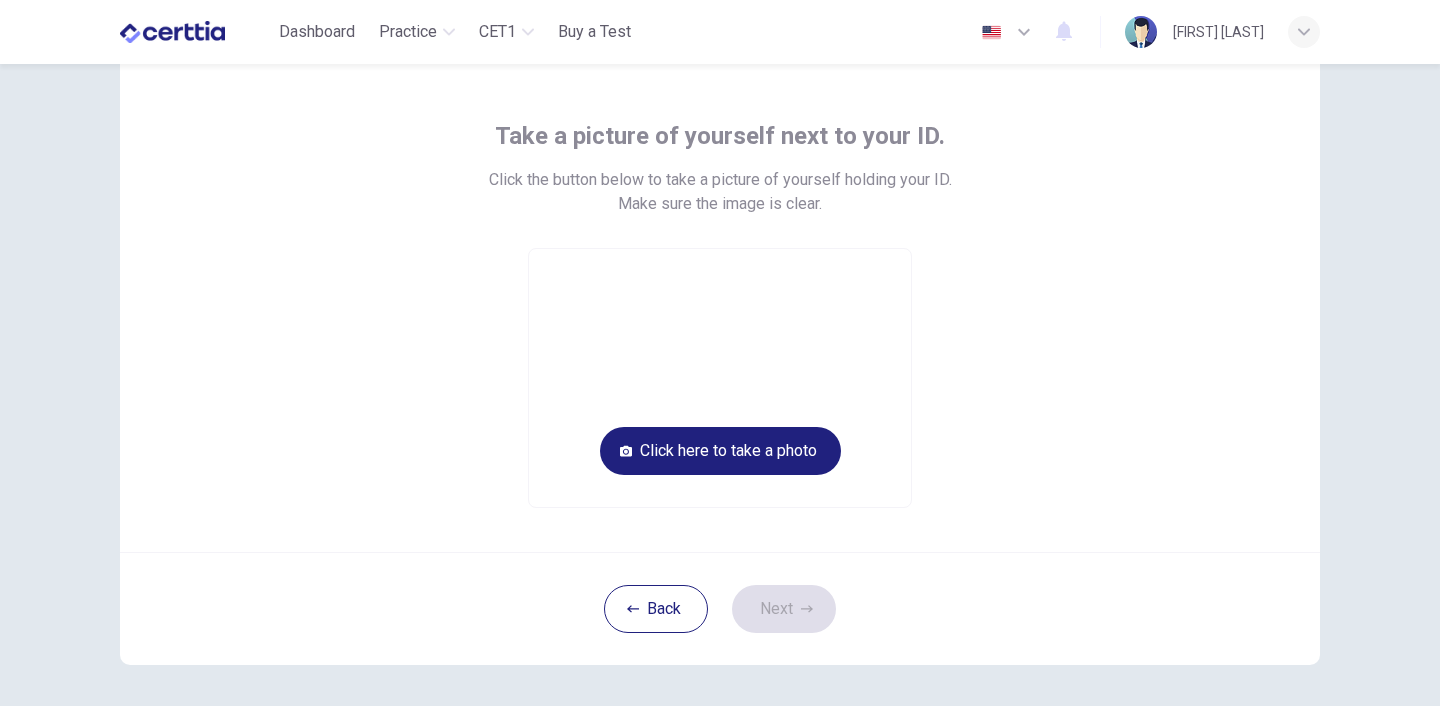 click at bounding box center (720, 378) 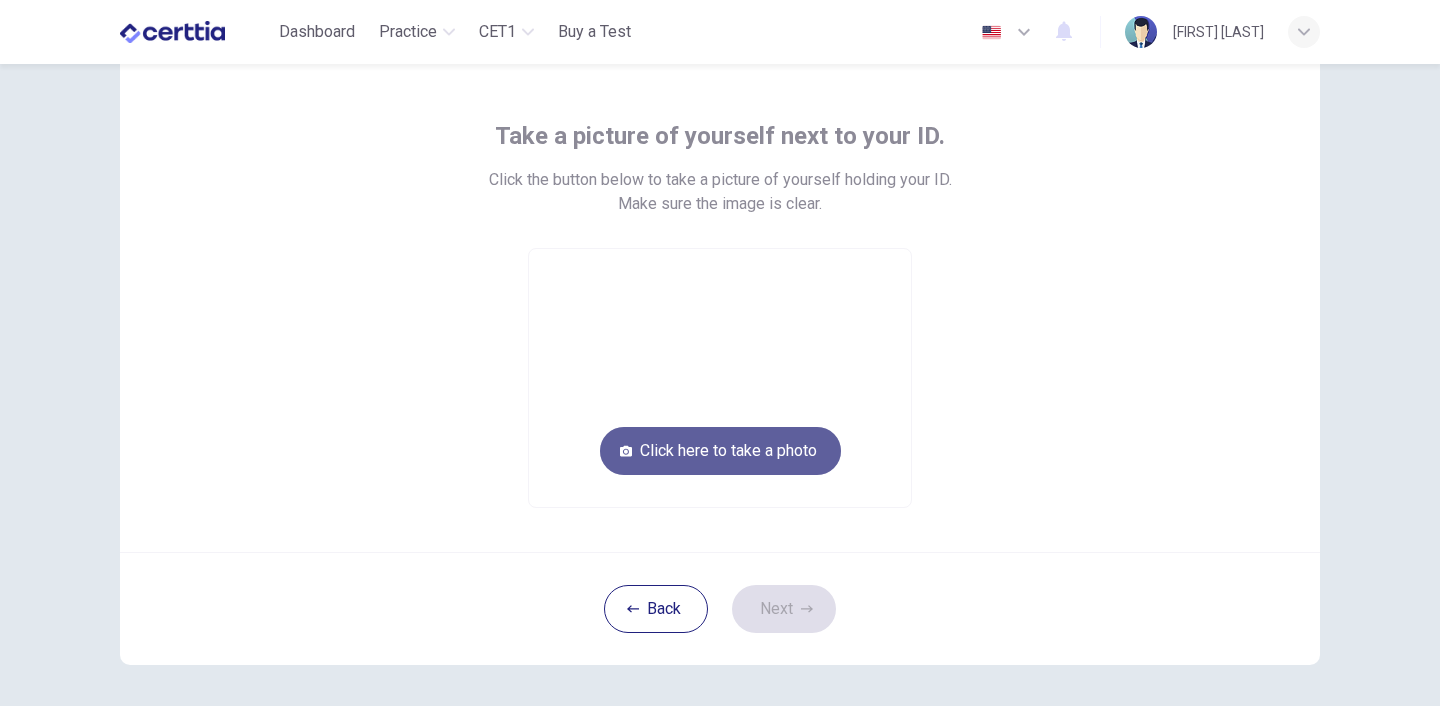 click on "Click here to take a photo" at bounding box center [720, 451] 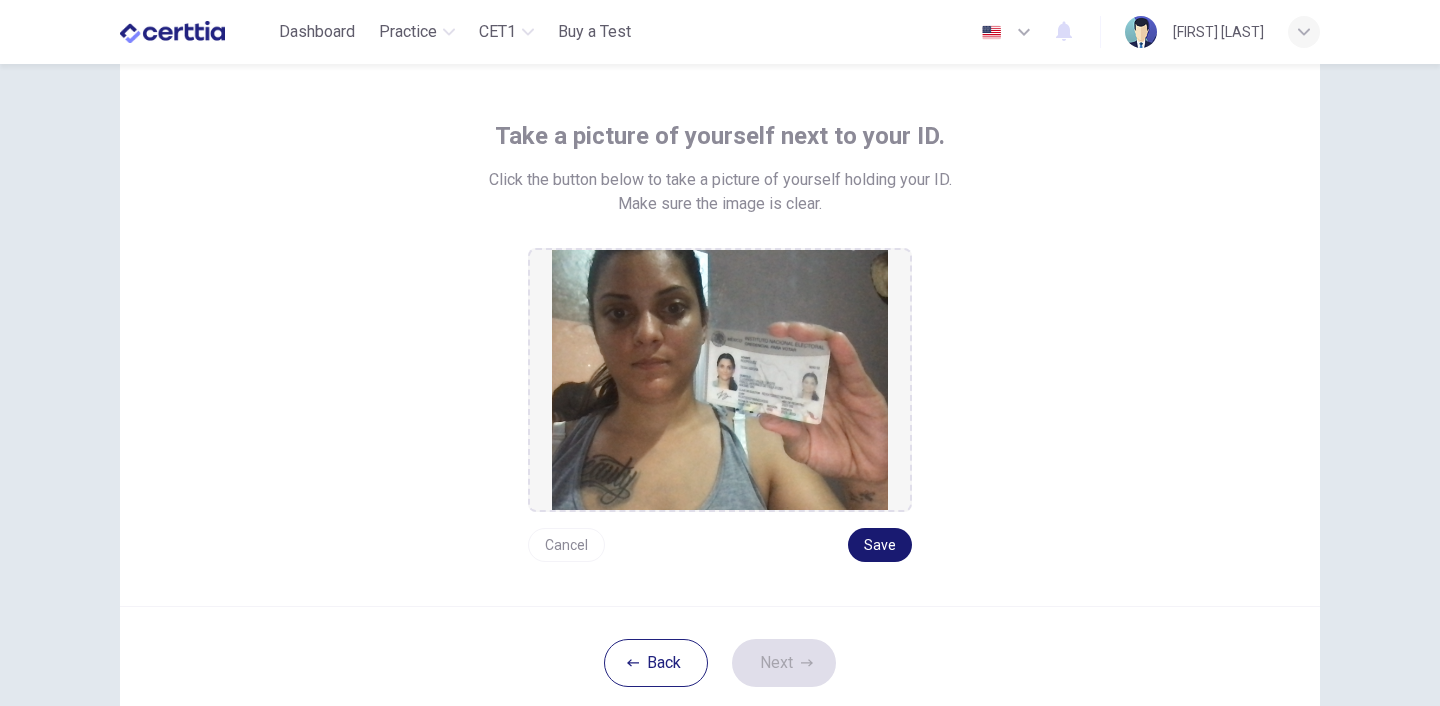click on "Save" at bounding box center (880, 545) 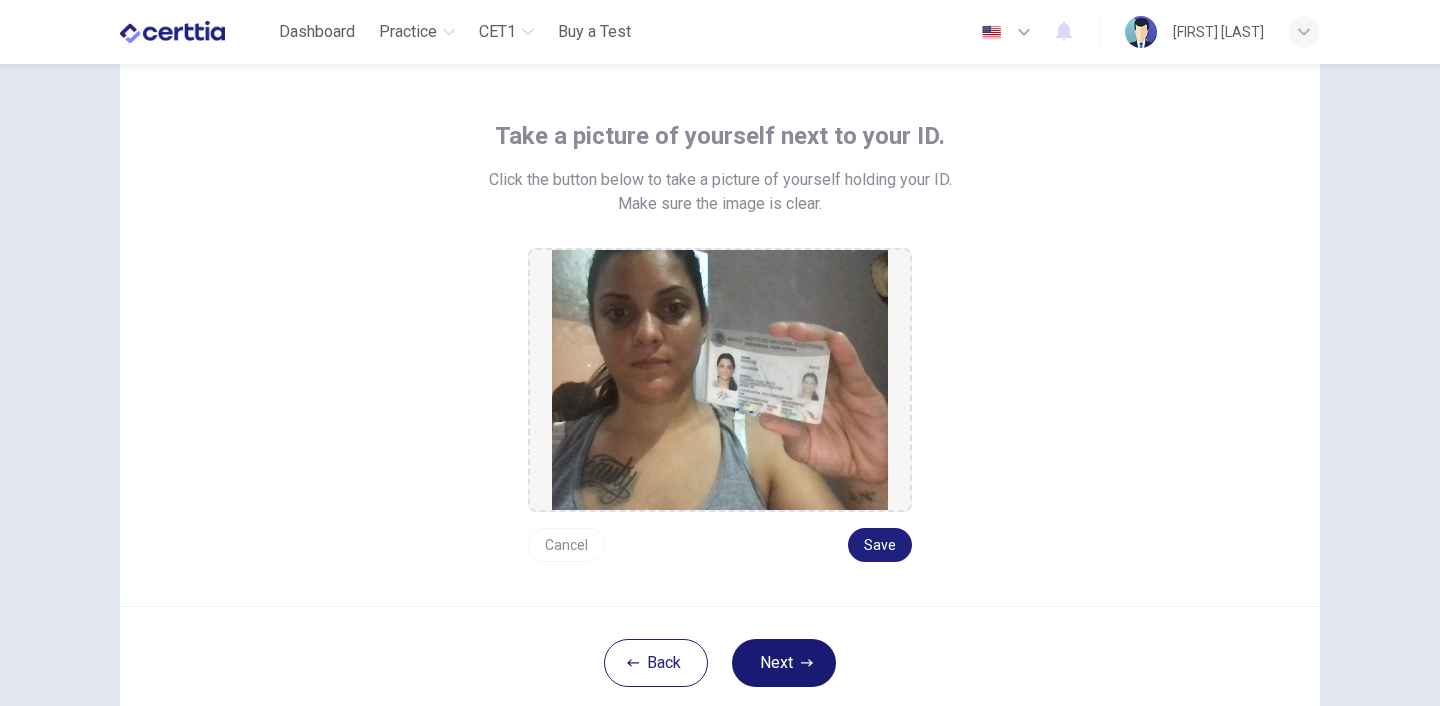 click on "Next" at bounding box center (784, 663) 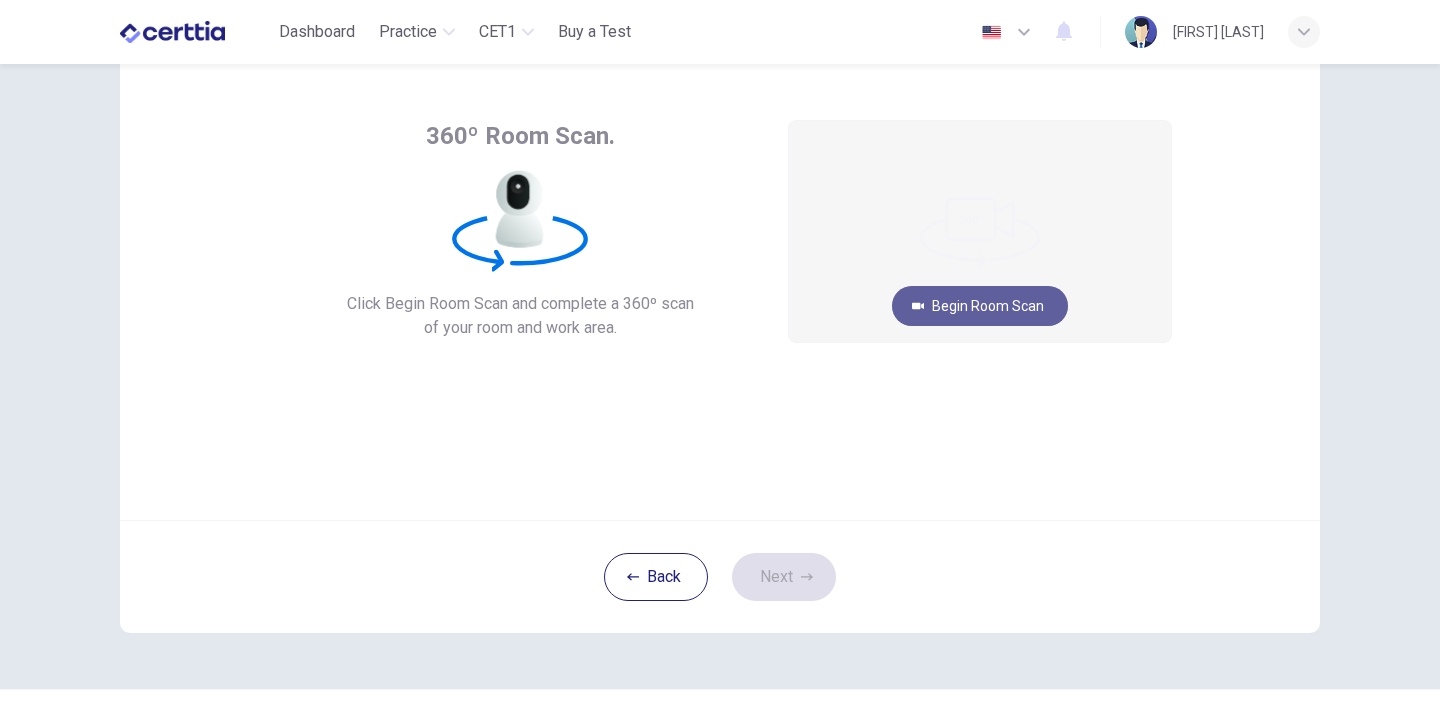 click on "Begin Room Scan" at bounding box center (980, 306) 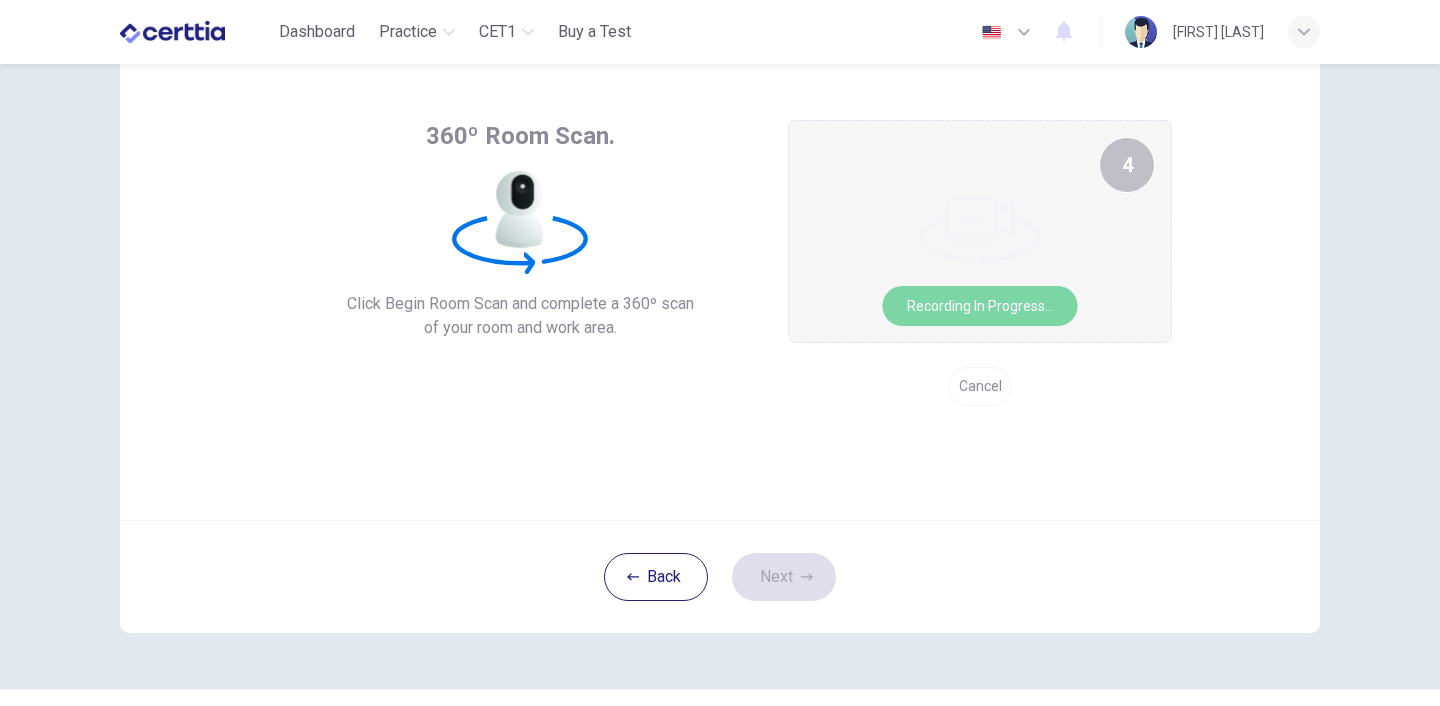 drag, startPoint x: 1029, startPoint y: 311, endPoint x: 1029, endPoint y: 290, distance: 21 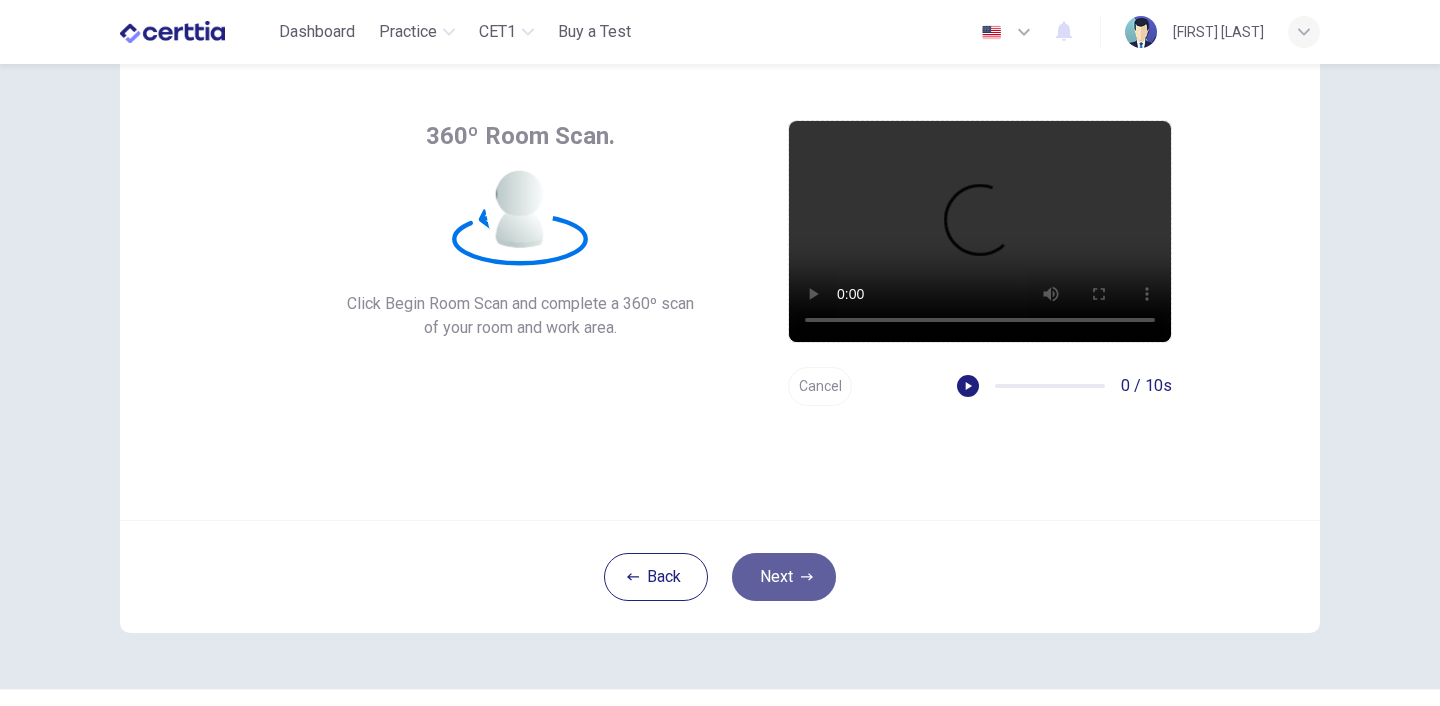 click at bounding box center (807, 576) 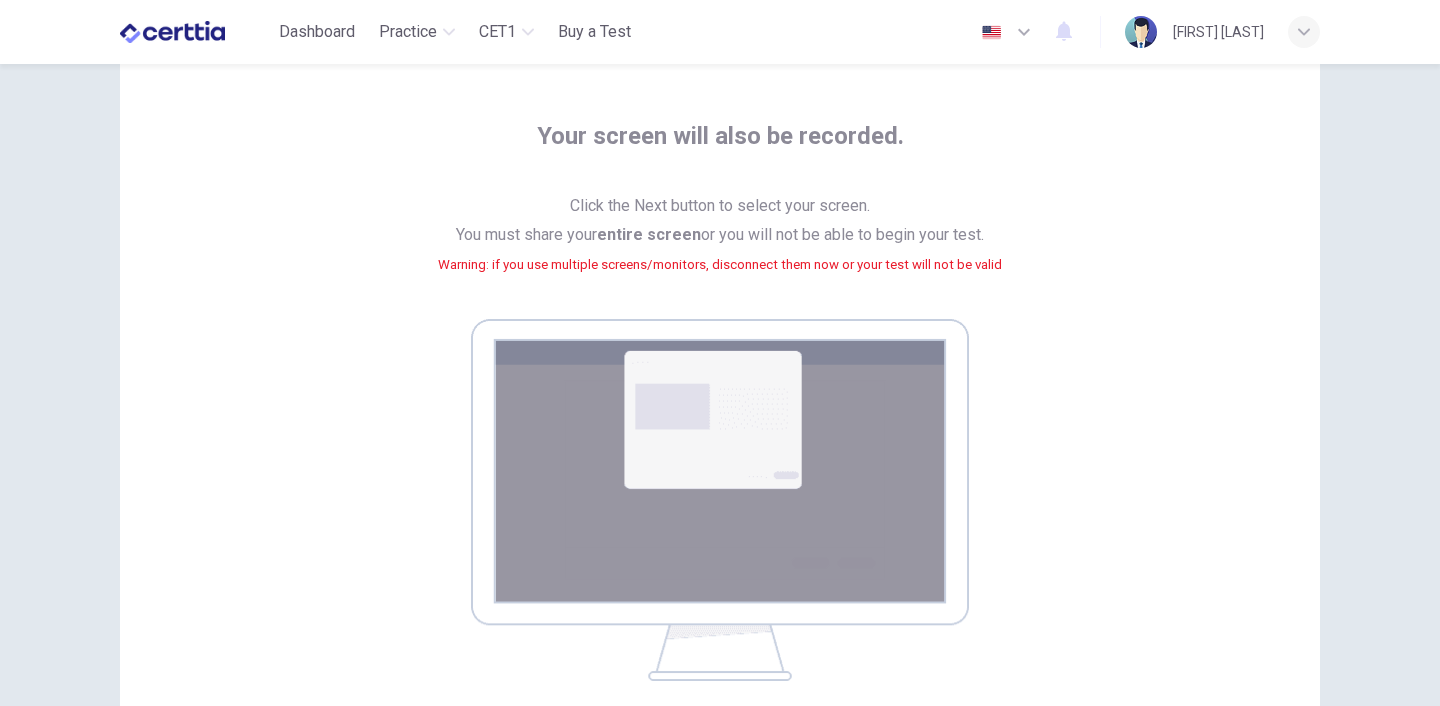 drag, startPoint x: 1134, startPoint y: 380, endPoint x: 1135, endPoint y: 345, distance: 35.014282 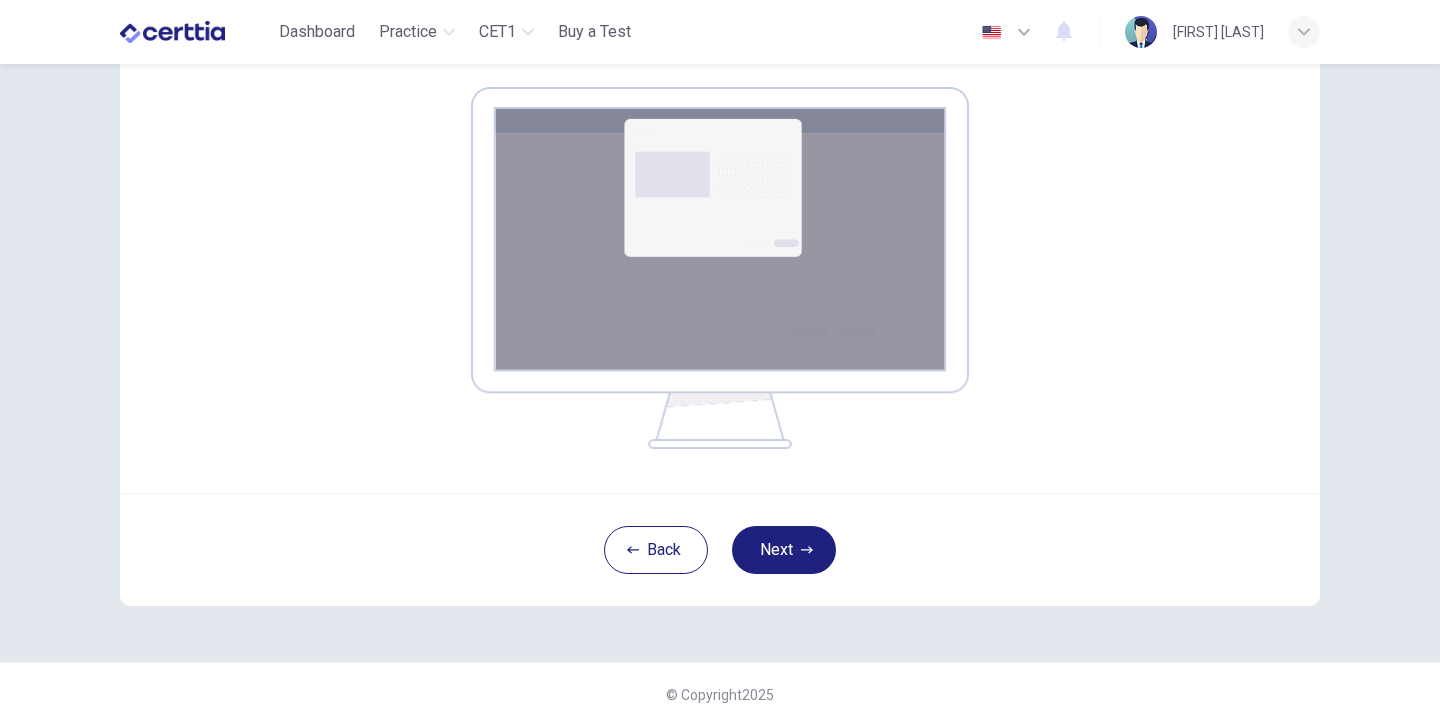 scroll, scrollTop: 332, scrollLeft: 0, axis: vertical 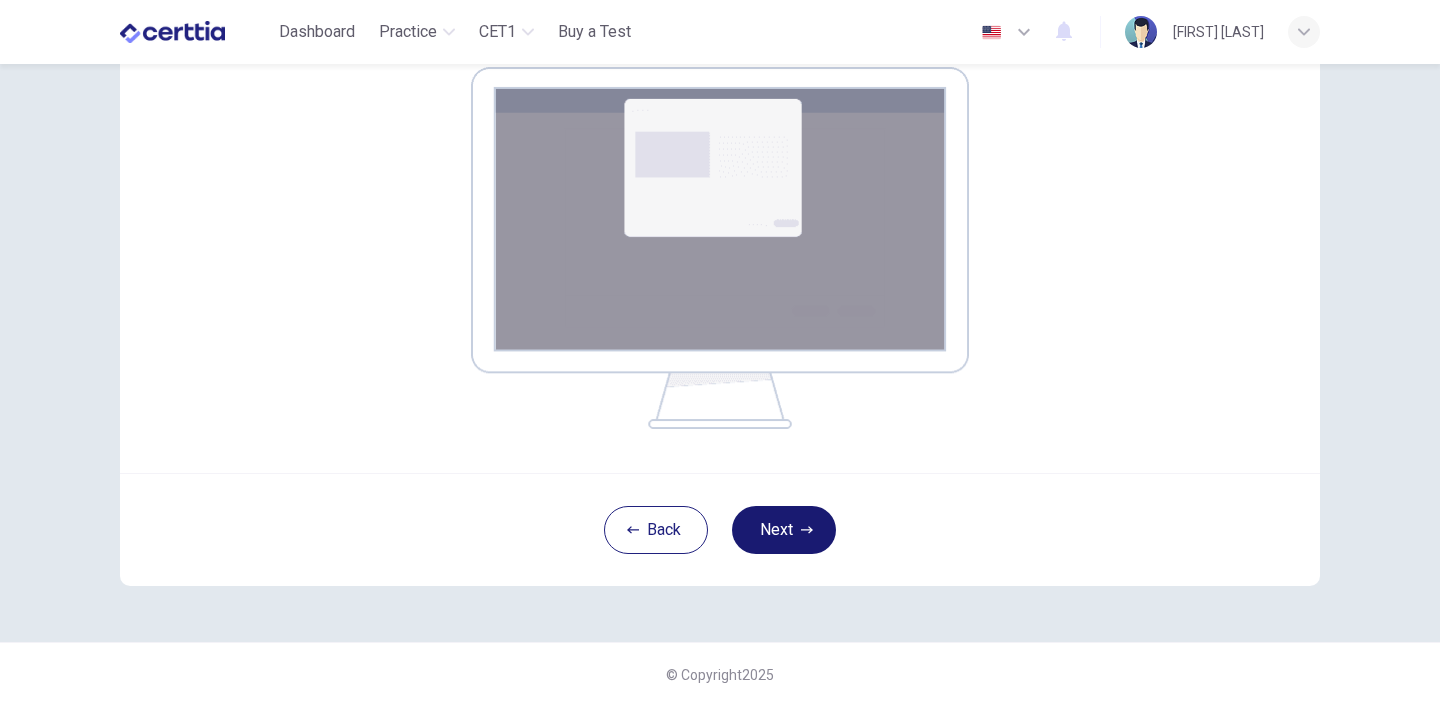click on "Next" at bounding box center [784, 530] 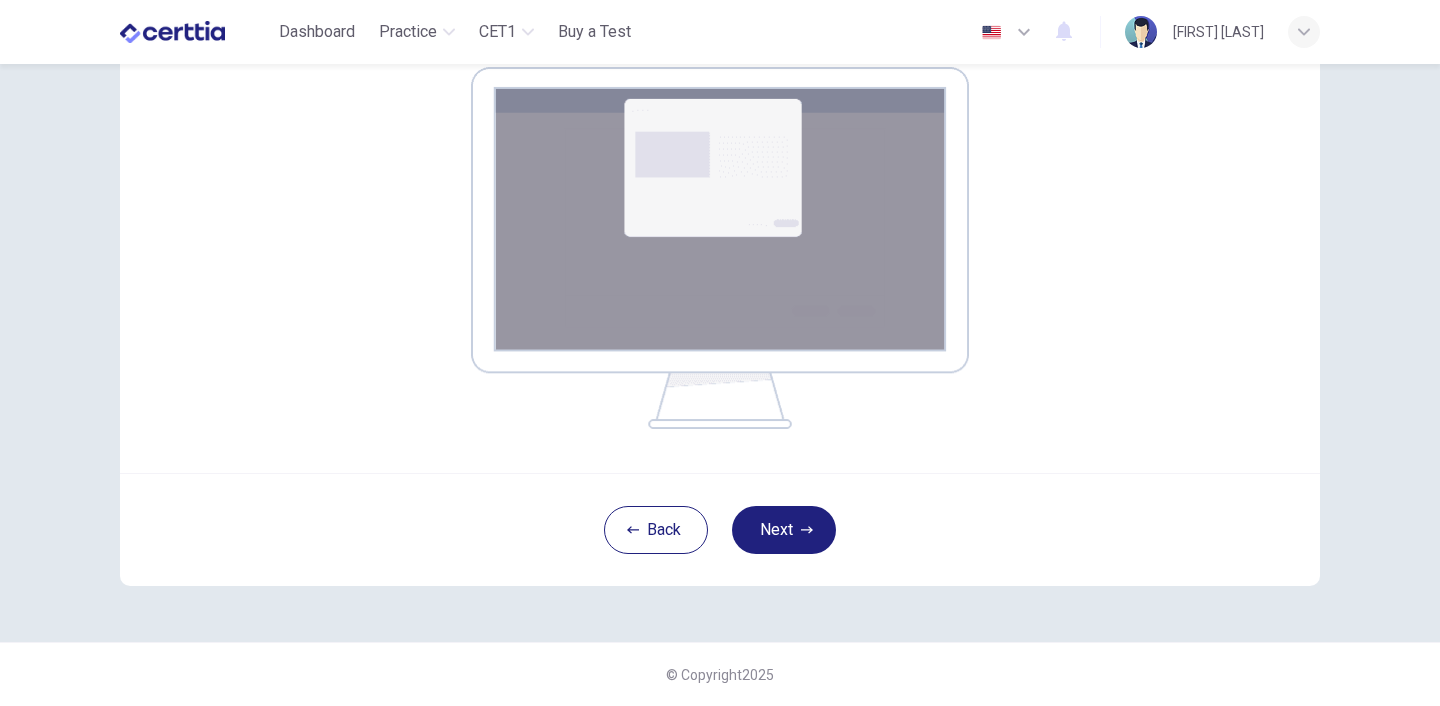 click on "Back Next" at bounding box center [720, 529] 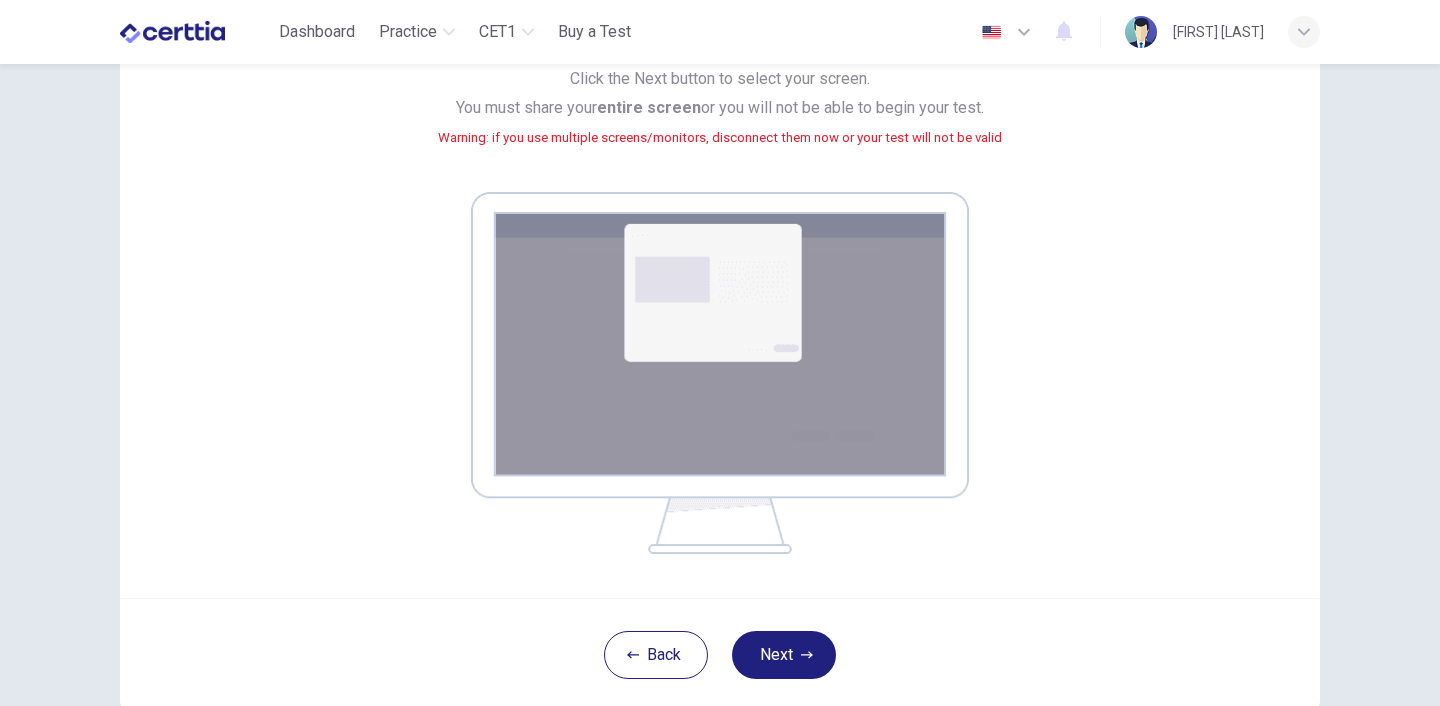 scroll, scrollTop: 172, scrollLeft: 0, axis: vertical 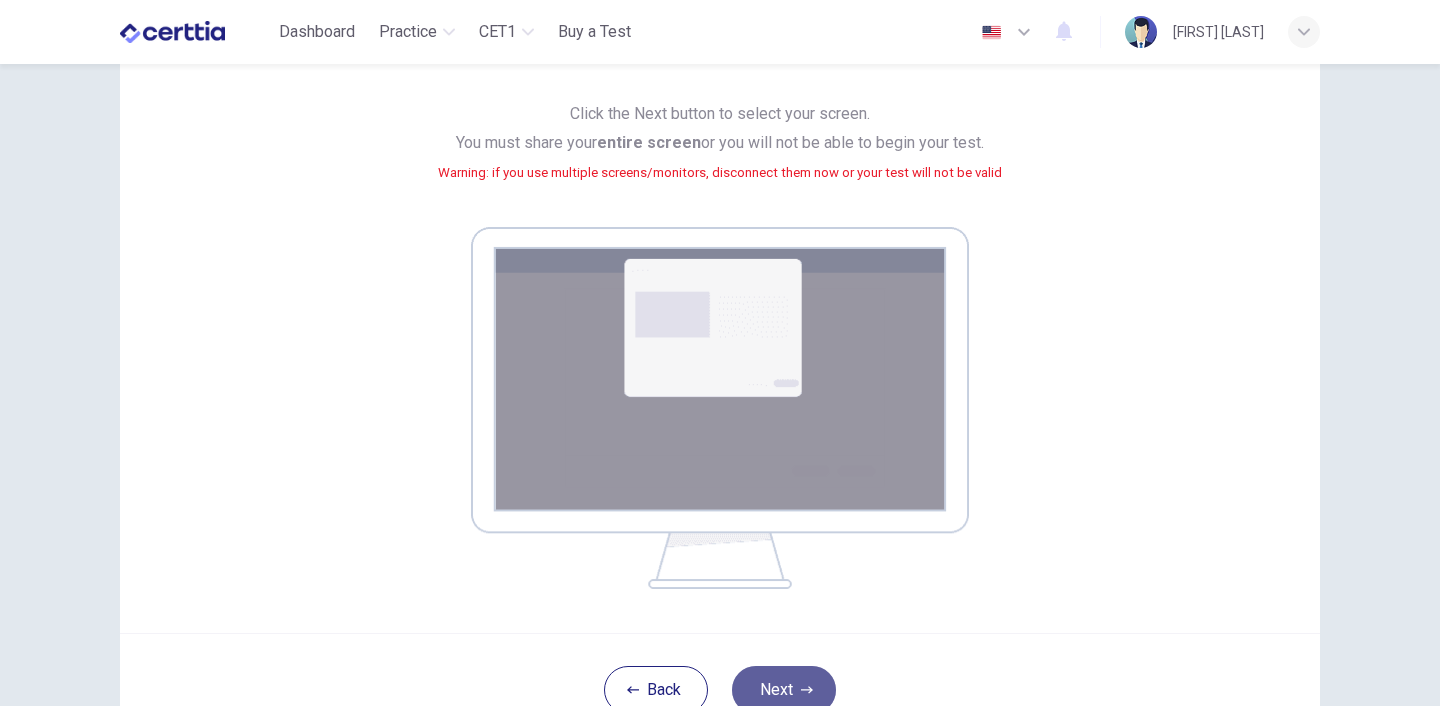 click on "Next" at bounding box center [784, 690] 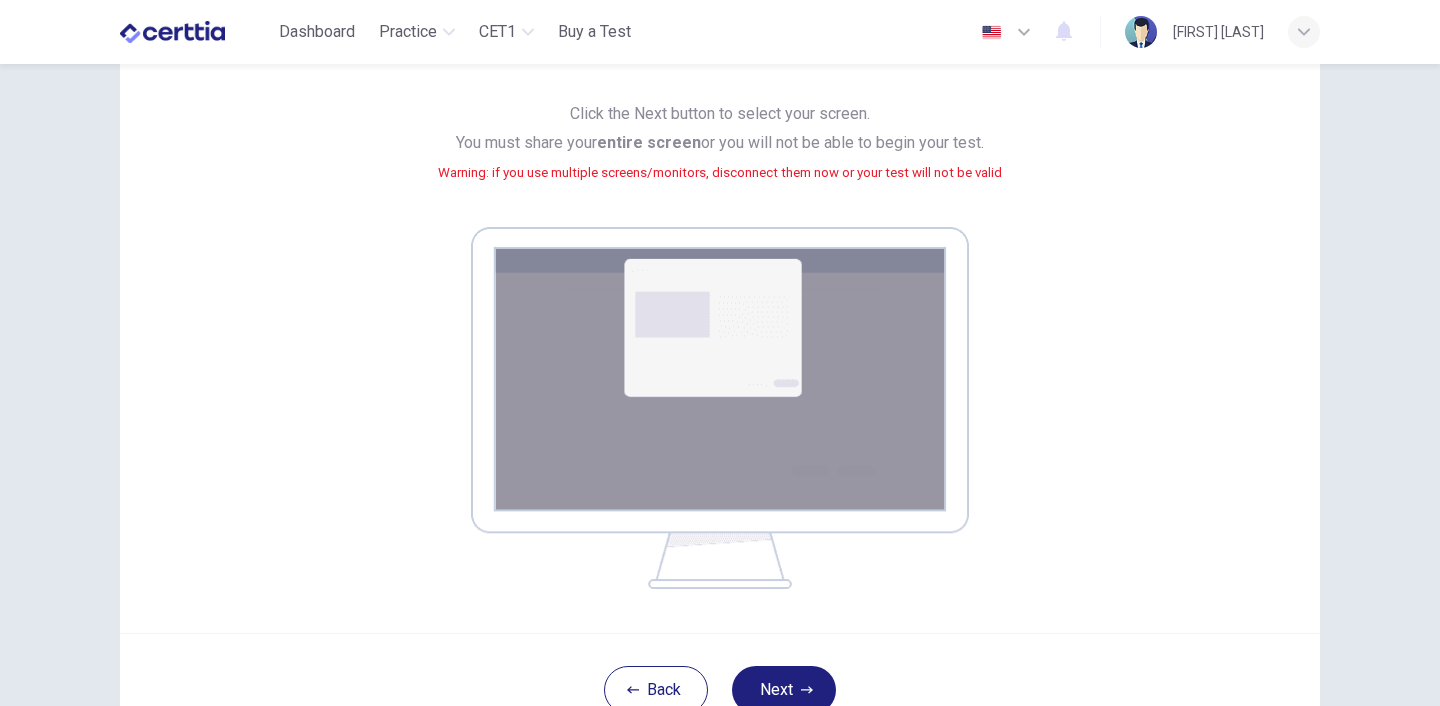 click on "Your screen will also be recorded. Click the Next button to select your screen. You must share your entire screen or you will not be able to begin your test. Warning: if you use multiple screens/monitors, disconnect them now or your test will not be valid" at bounding box center (720, 308) 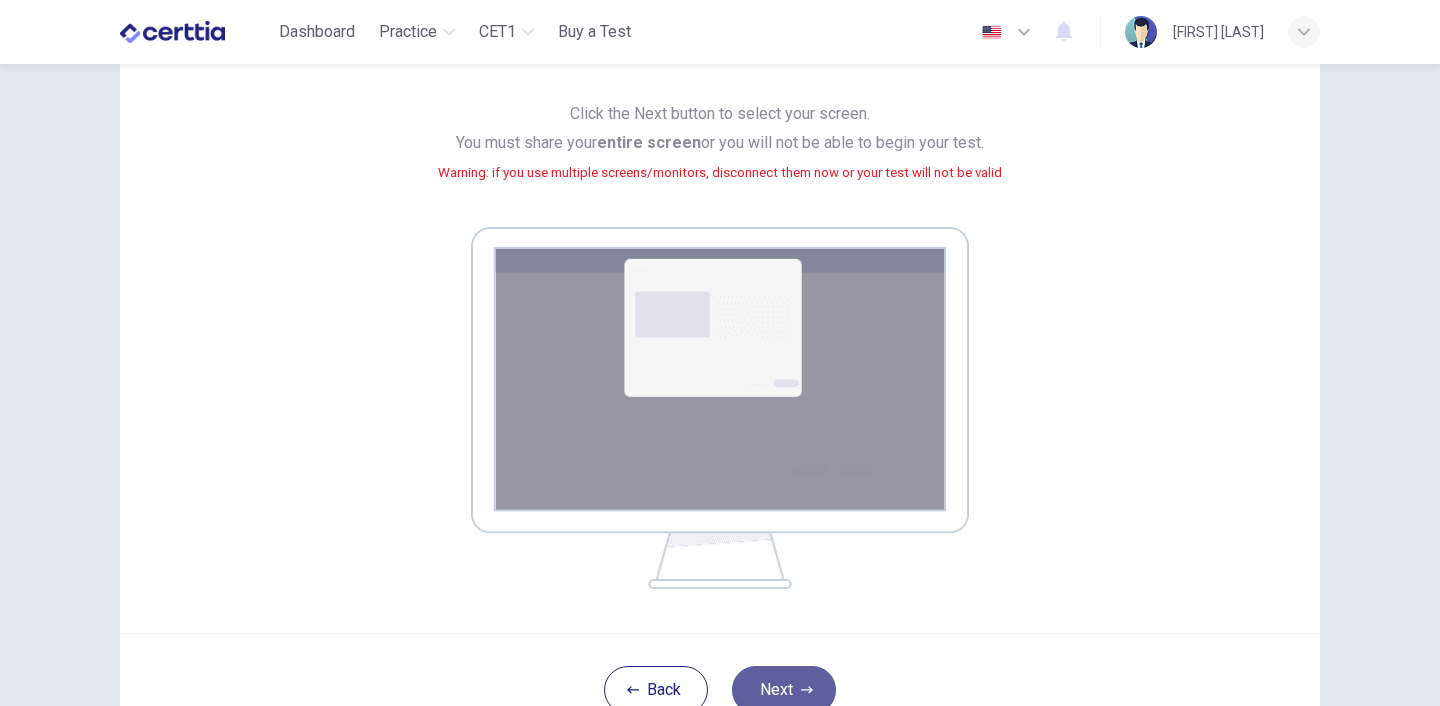 click on "Next" at bounding box center [784, 690] 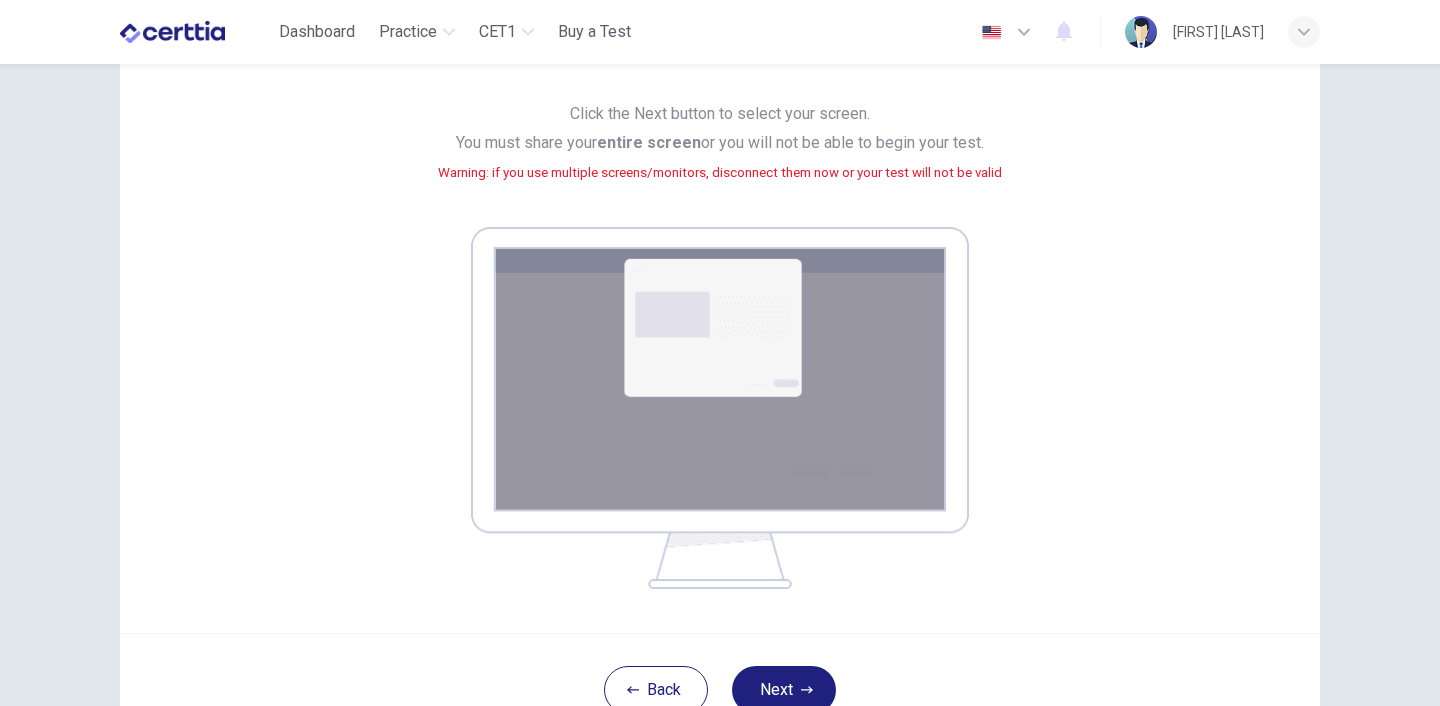 click on "Click the Next button to select your screen. You must share your entire screen or you will not be able to begin your test. Warning: if you use multiple screens/monitors, disconnect them now or your test will not be valid" at bounding box center (720, 155) 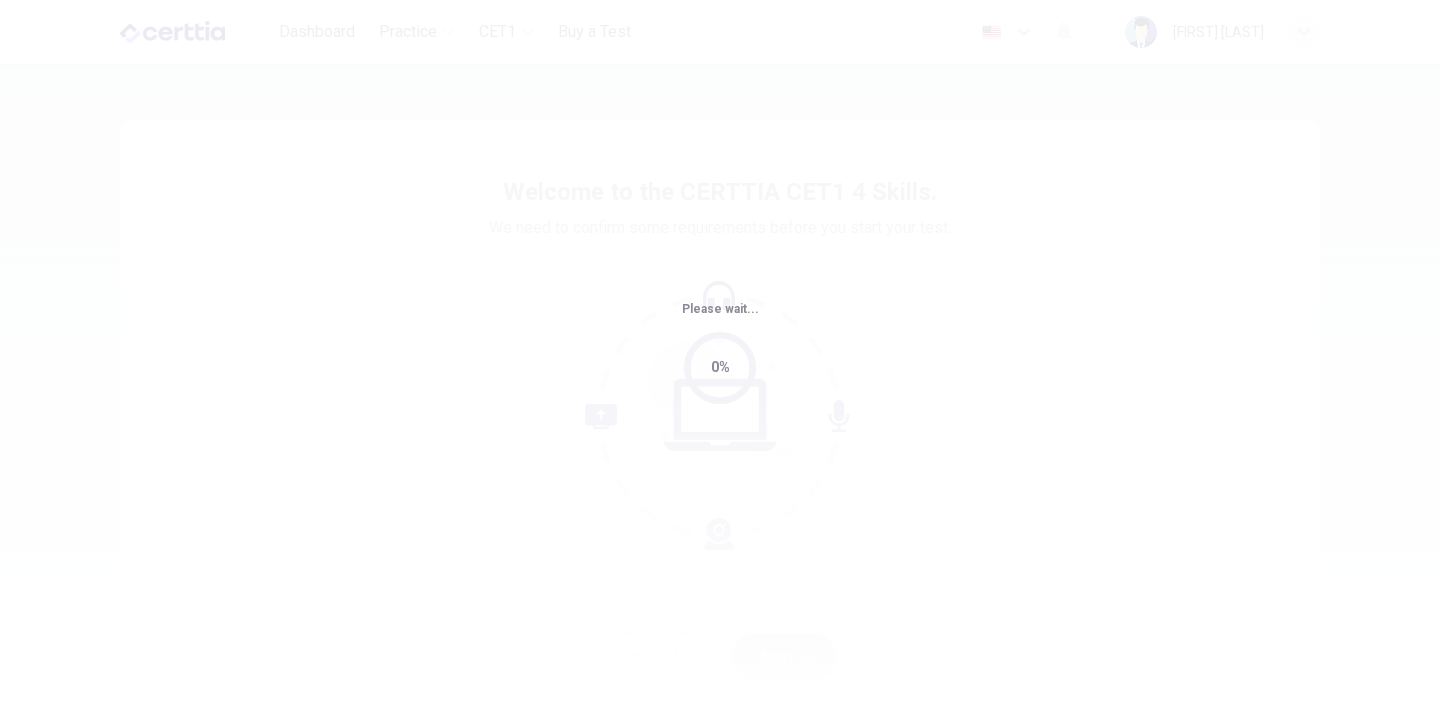 scroll, scrollTop: 0, scrollLeft: 0, axis: both 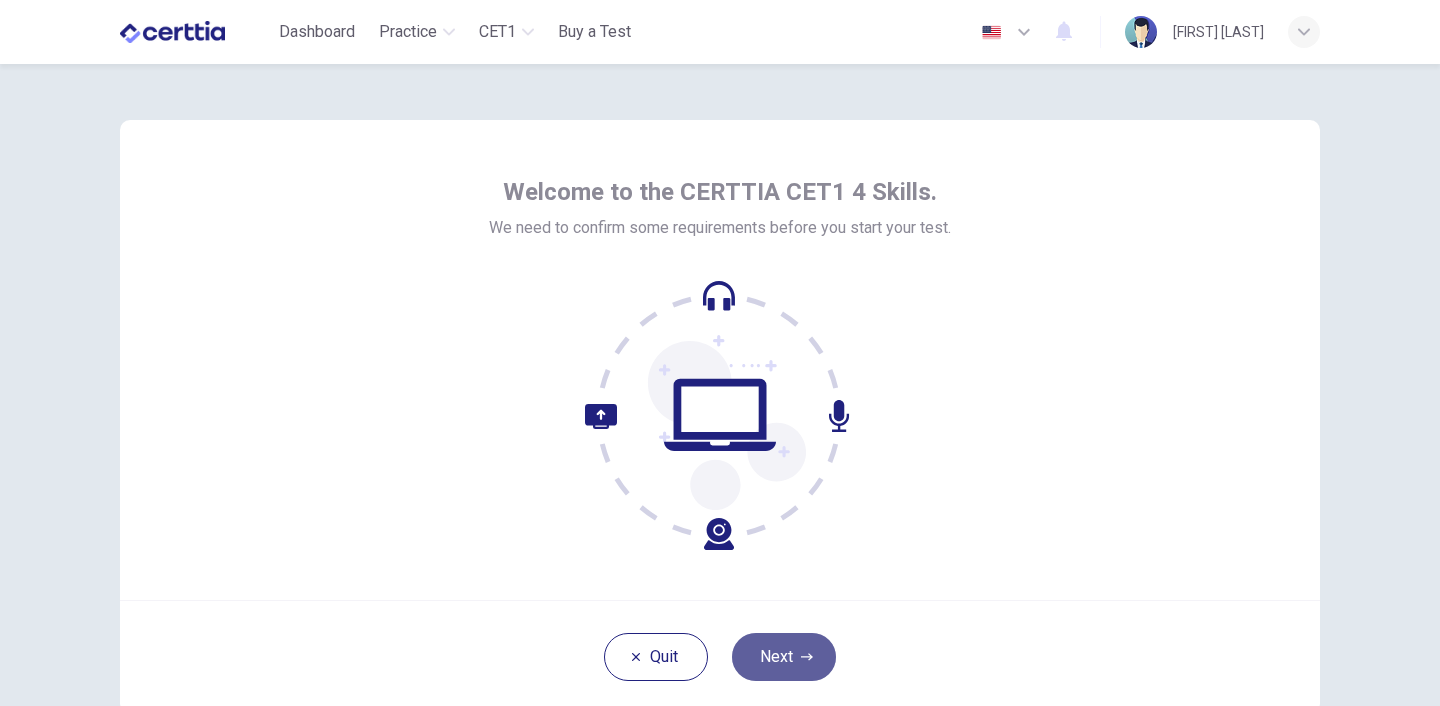 click on "Next" at bounding box center [784, 657] 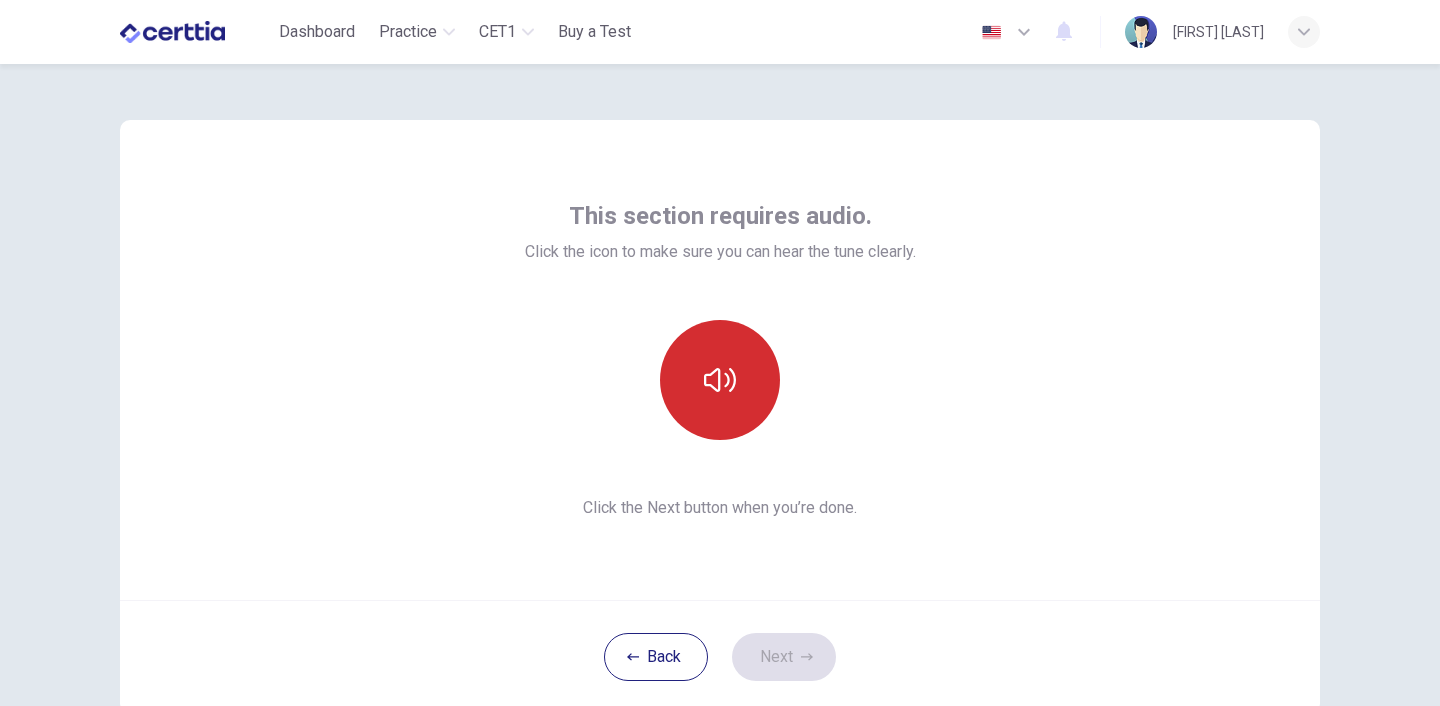 click at bounding box center [720, 380] 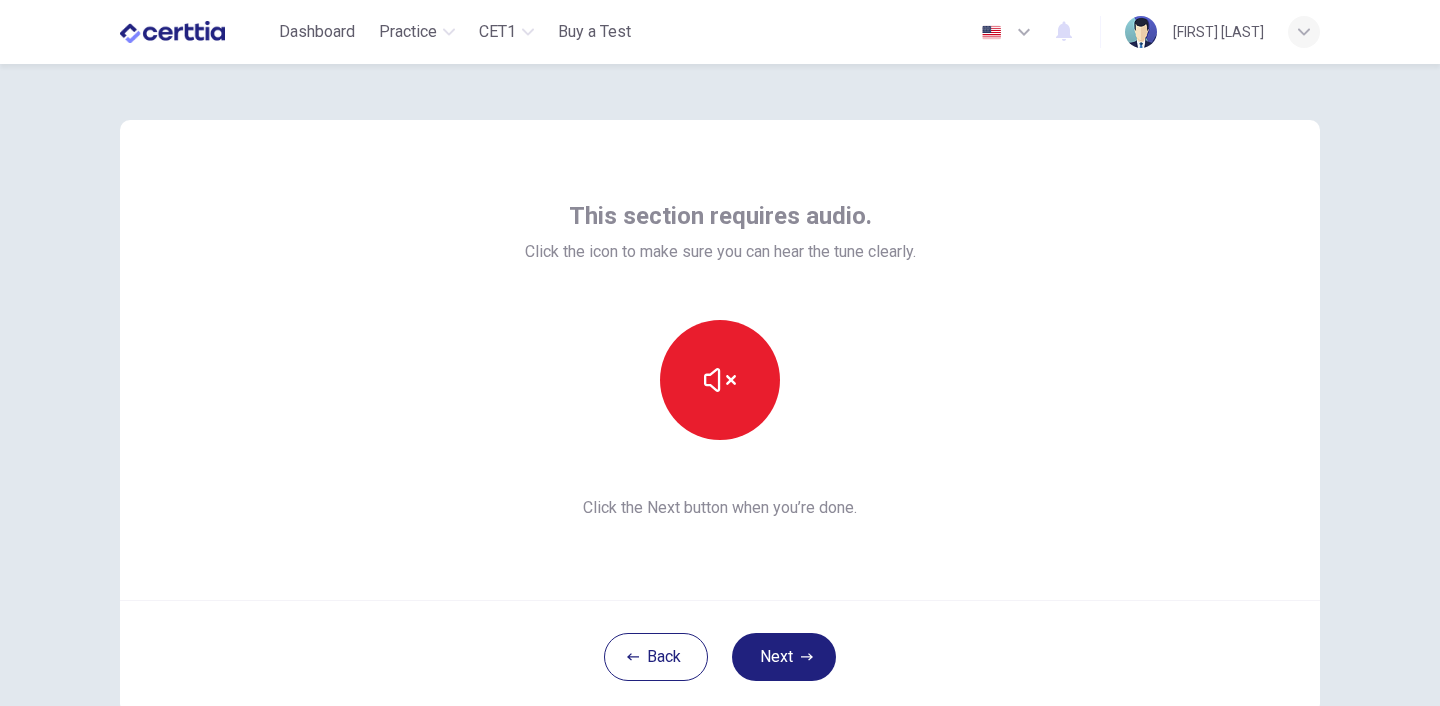 click on "Next" at bounding box center (784, 657) 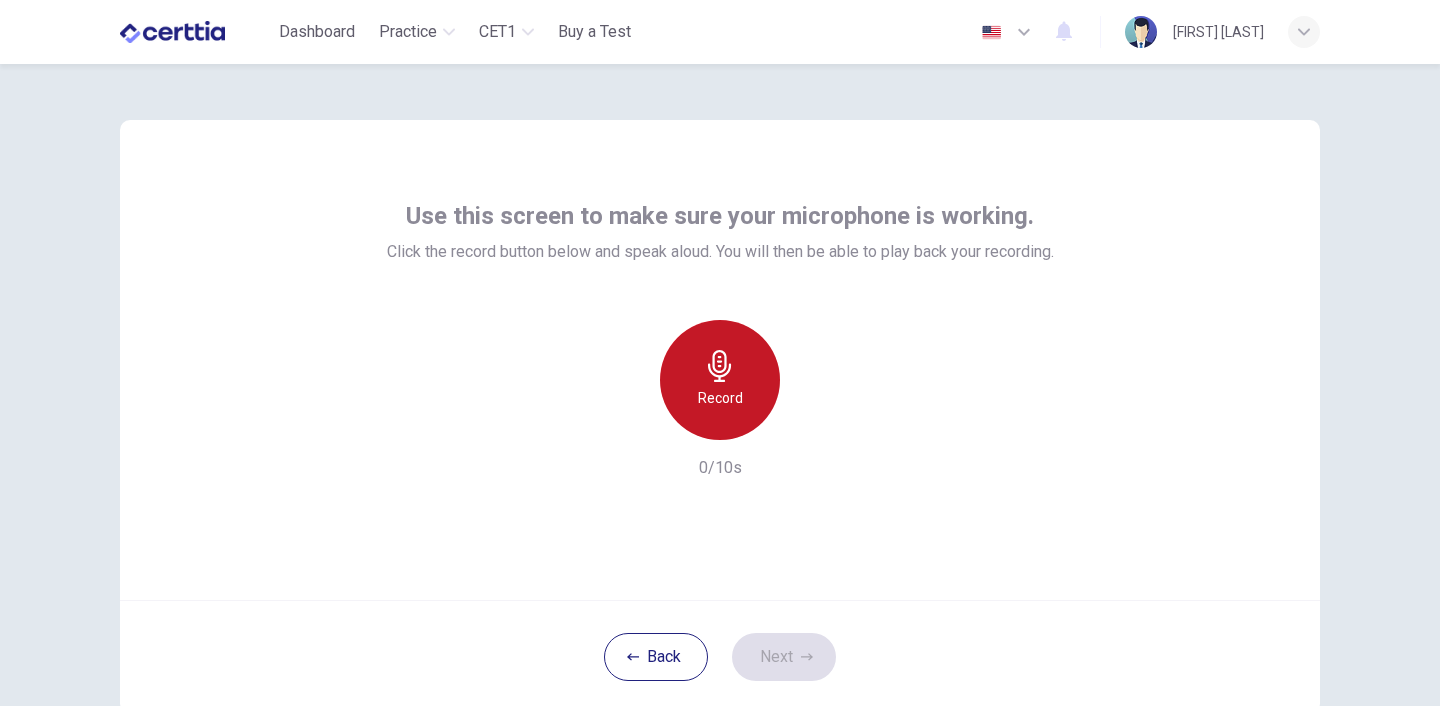 click on "Record" at bounding box center [720, 398] 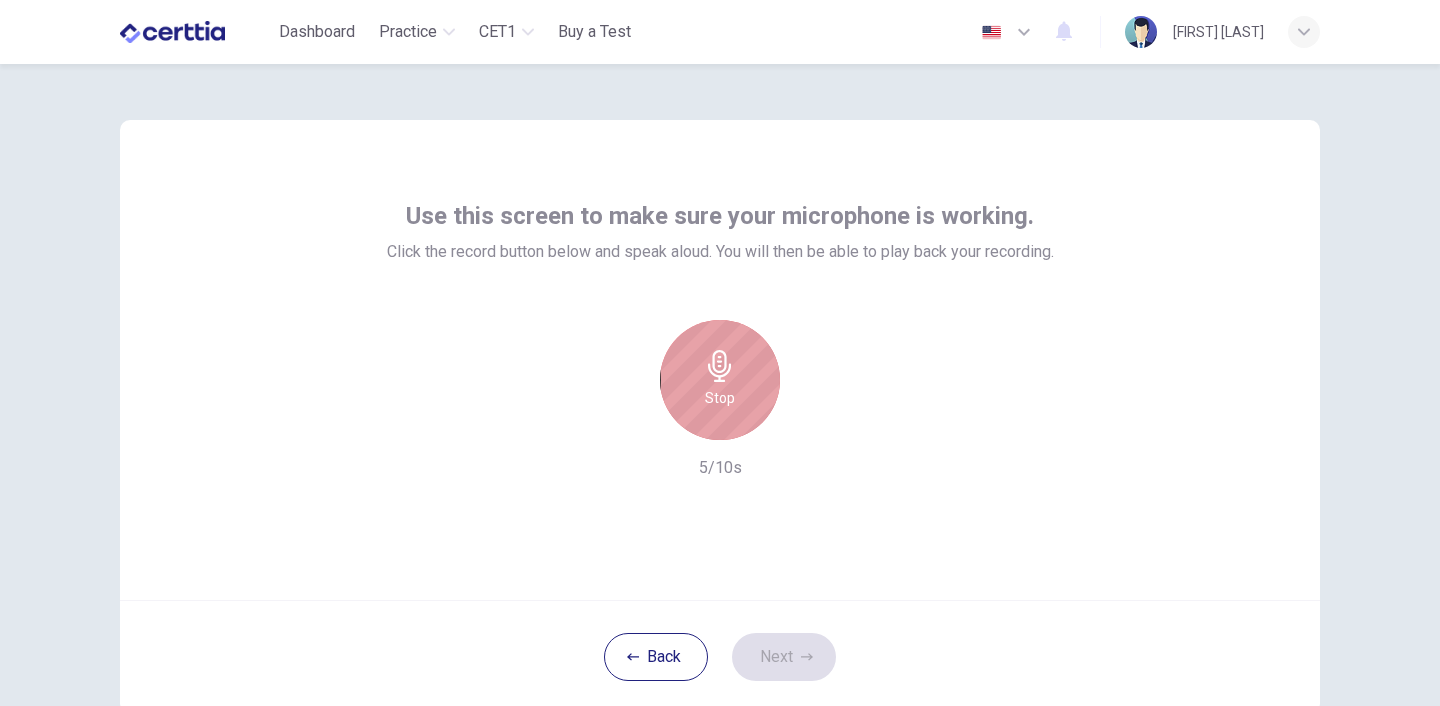 click at bounding box center [719, 366] 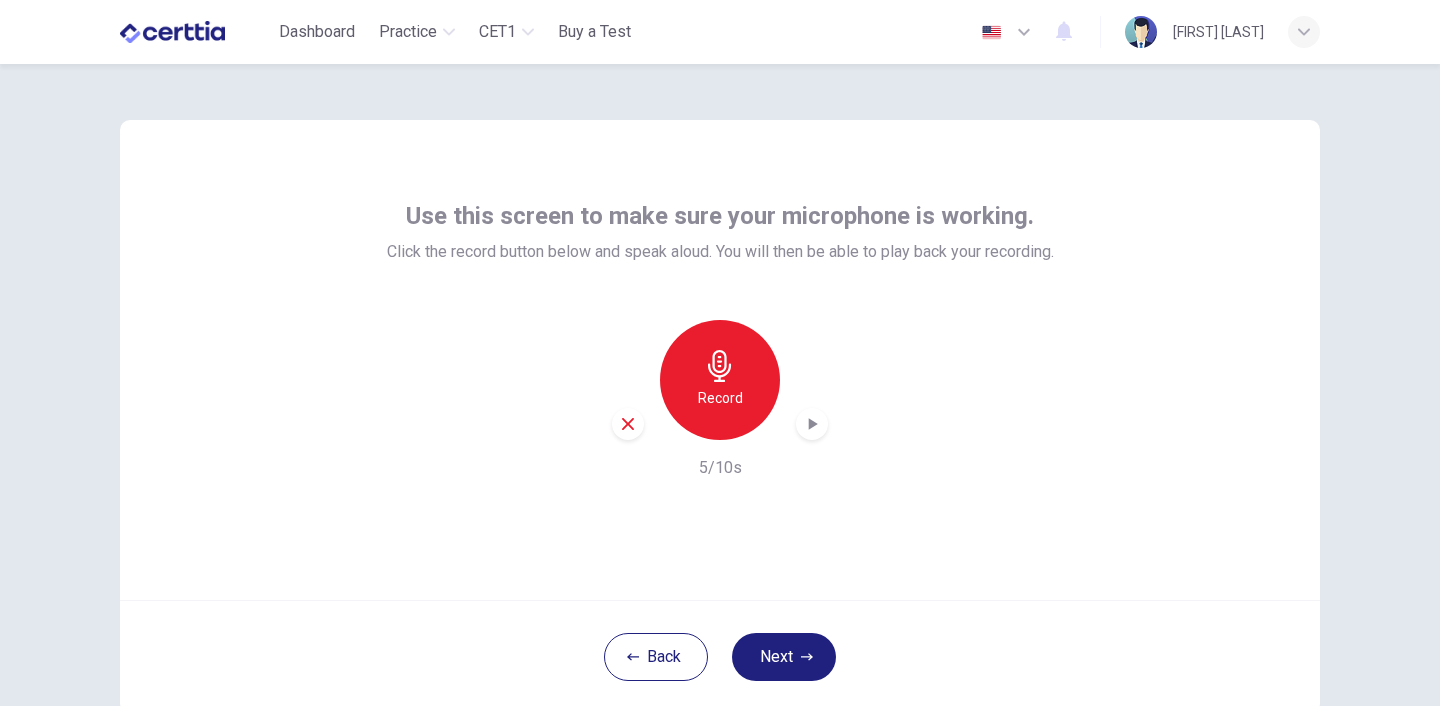 click at bounding box center (812, 424) 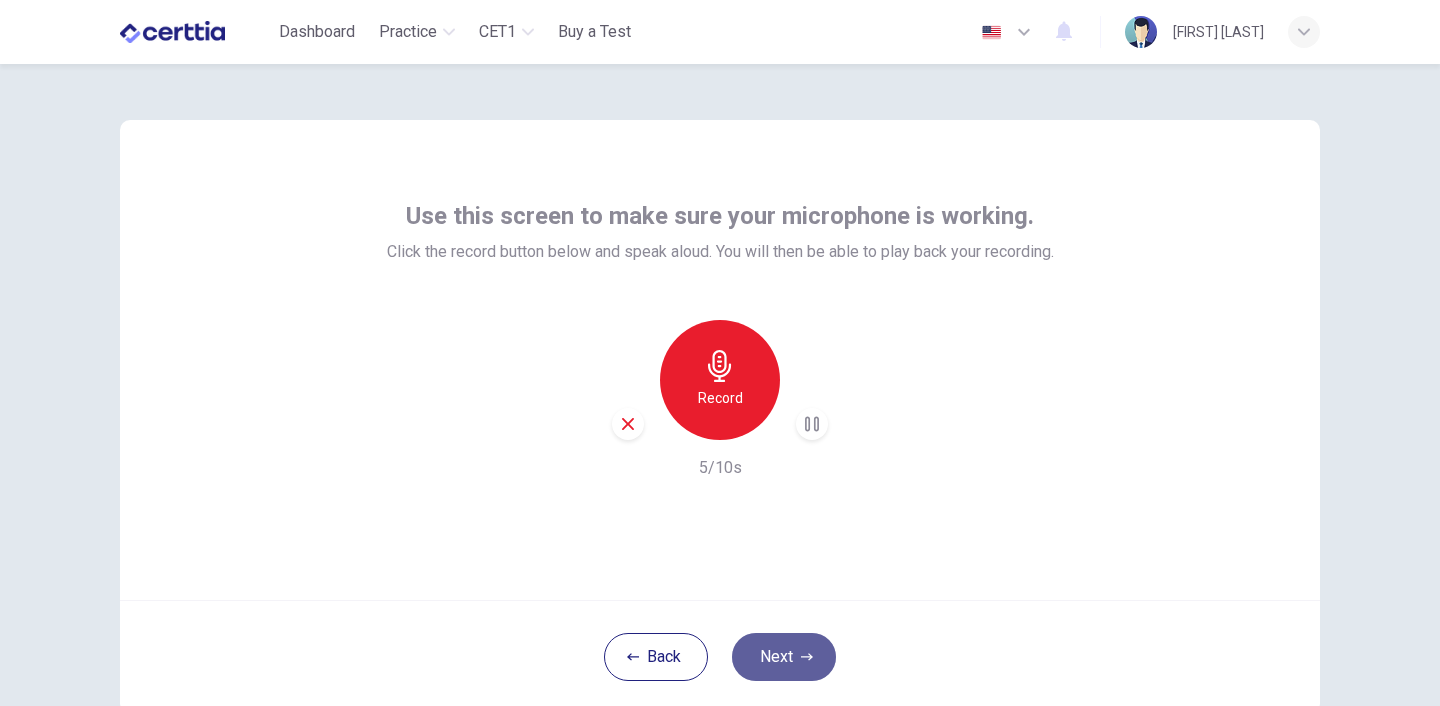 click on "Next" at bounding box center (784, 657) 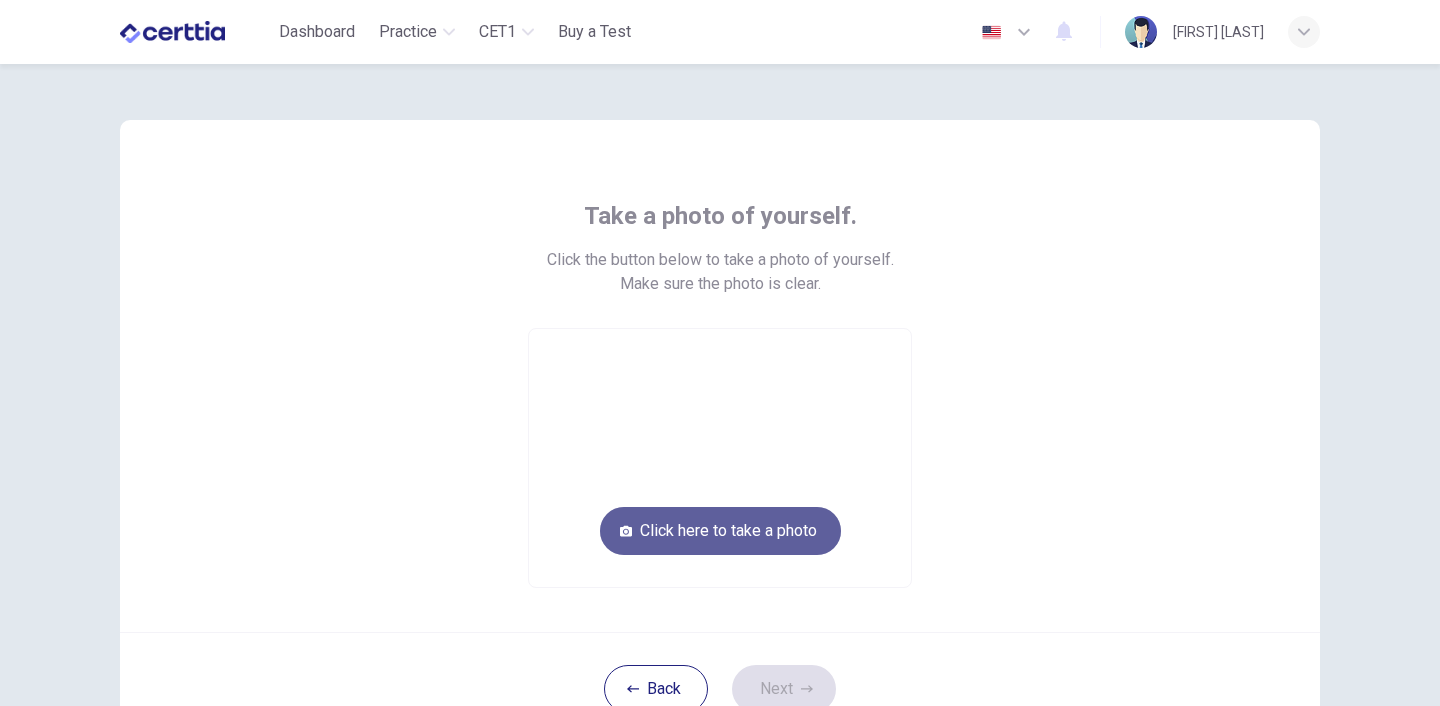 click on "Click here to take a photo" at bounding box center [720, 531] 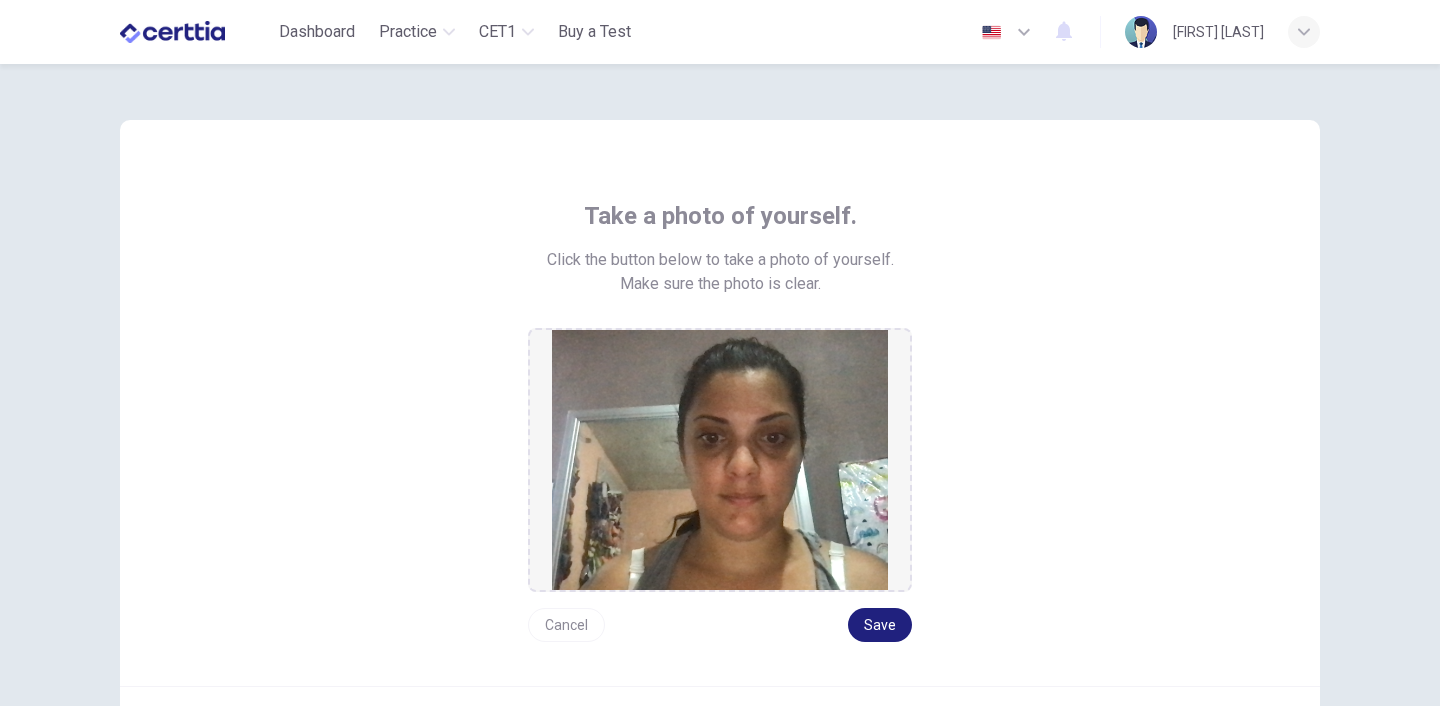 click on "Cancel" at bounding box center [566, 625] 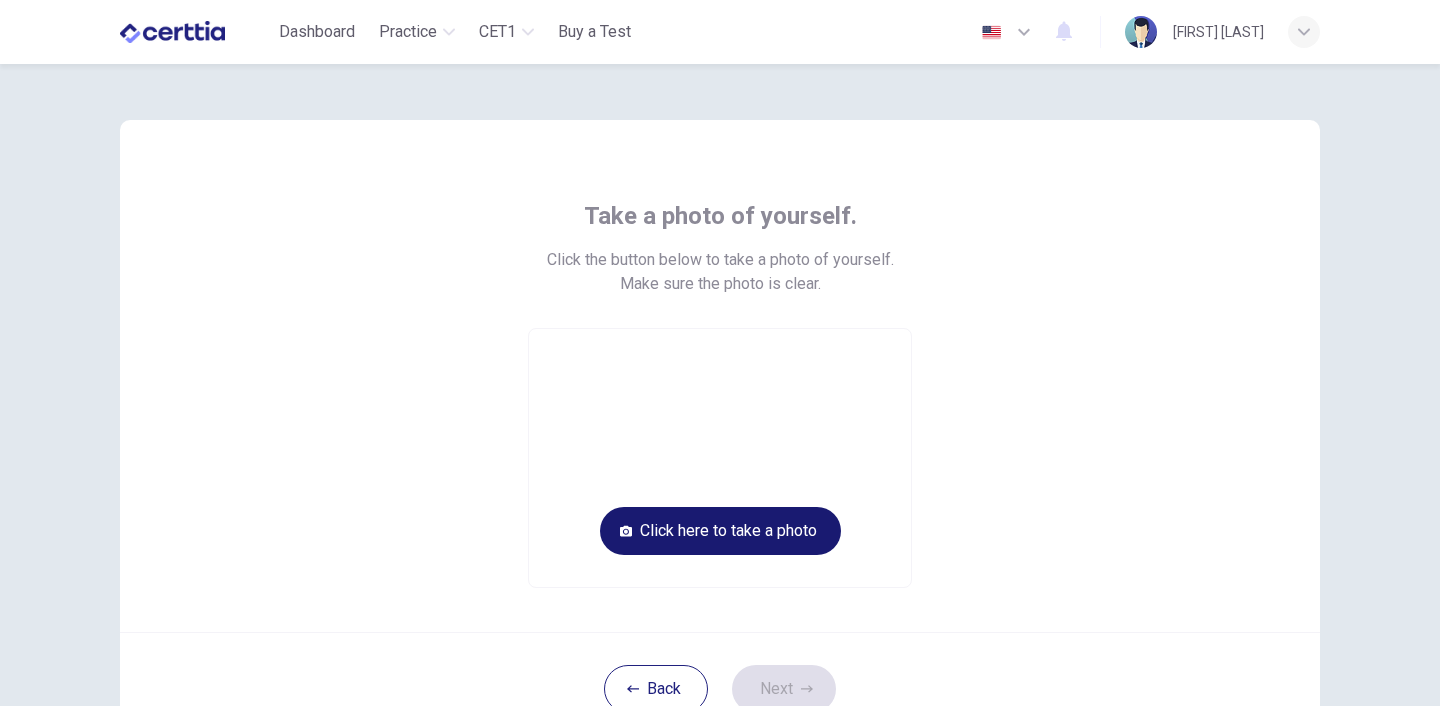 click on "Click here to take a photo" at bounding box center (720, 531) 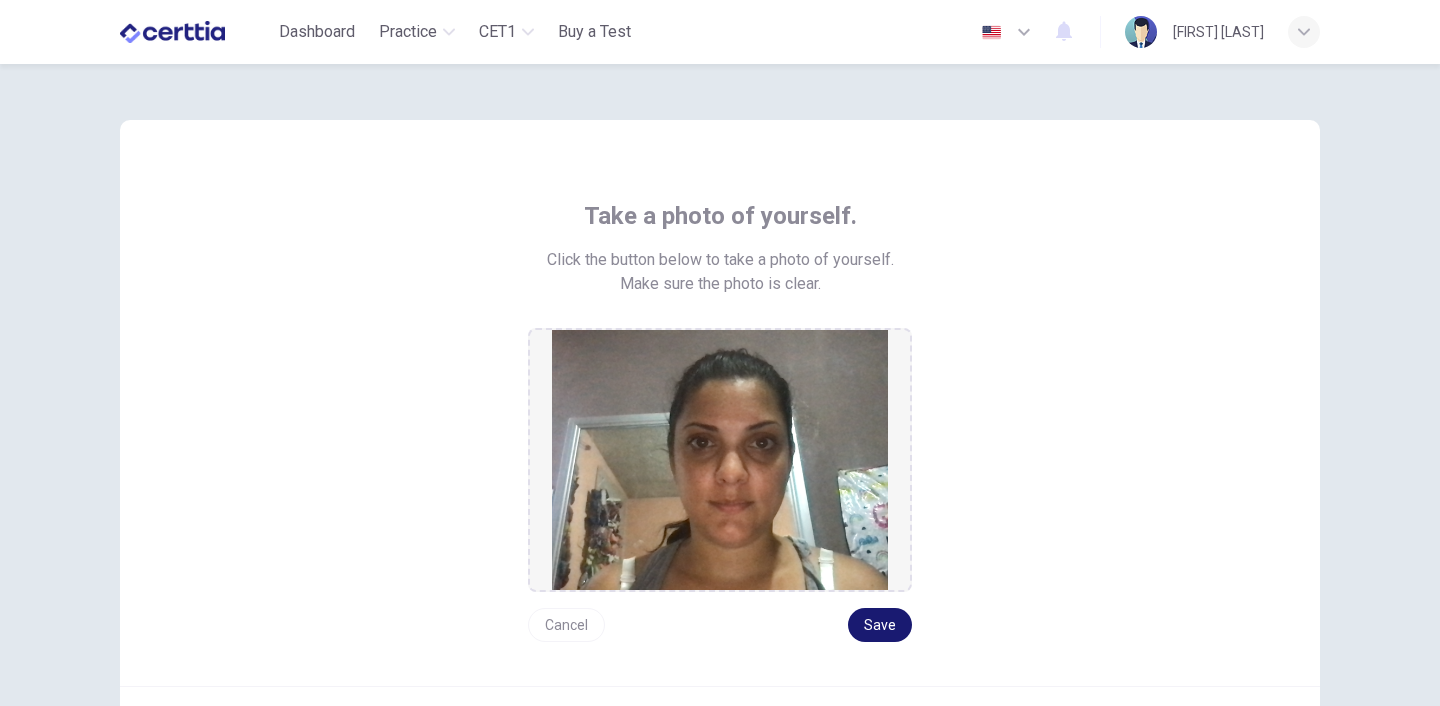 click on "Save" at bounding box center (880, 625) 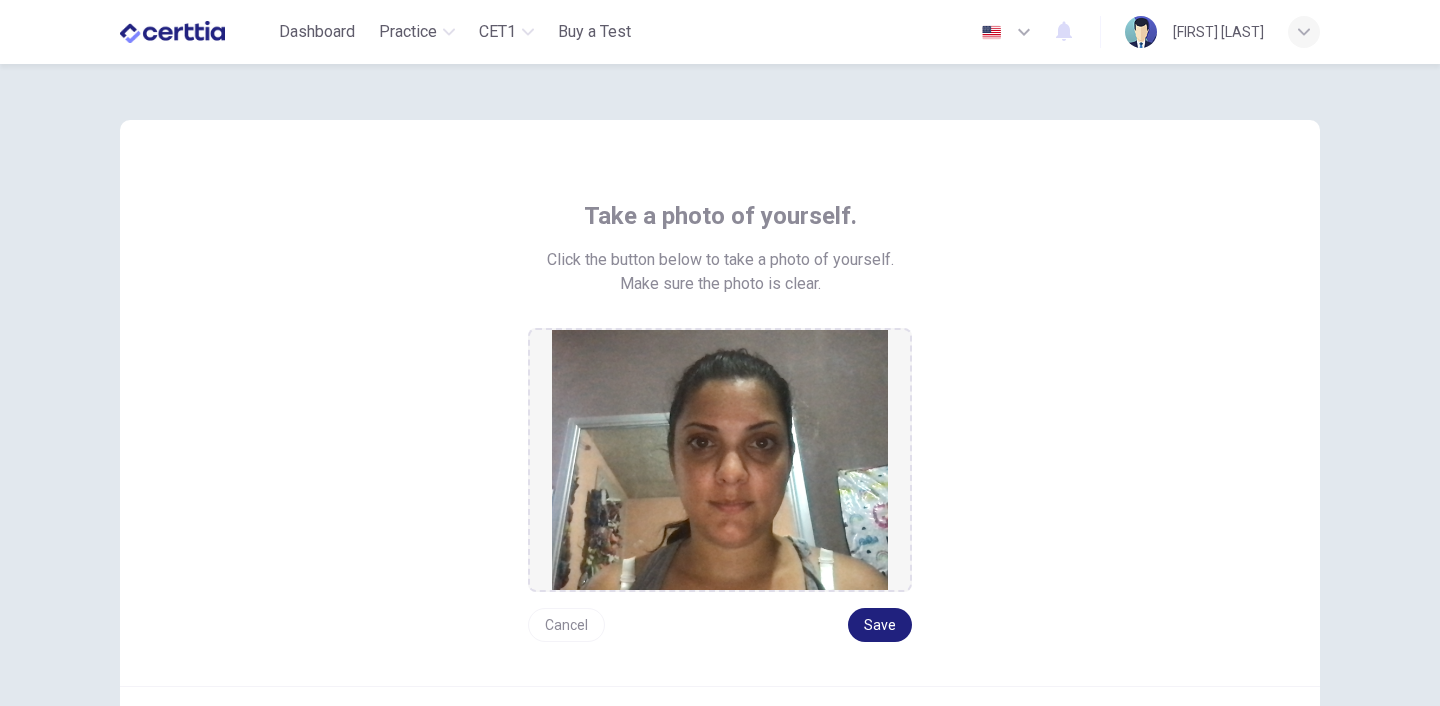 click on "Take a photo of yourself. Click the button below to take a photo of yourself. Make sure the photo is clear. Cancel Save" at bounding box center (720, 403) 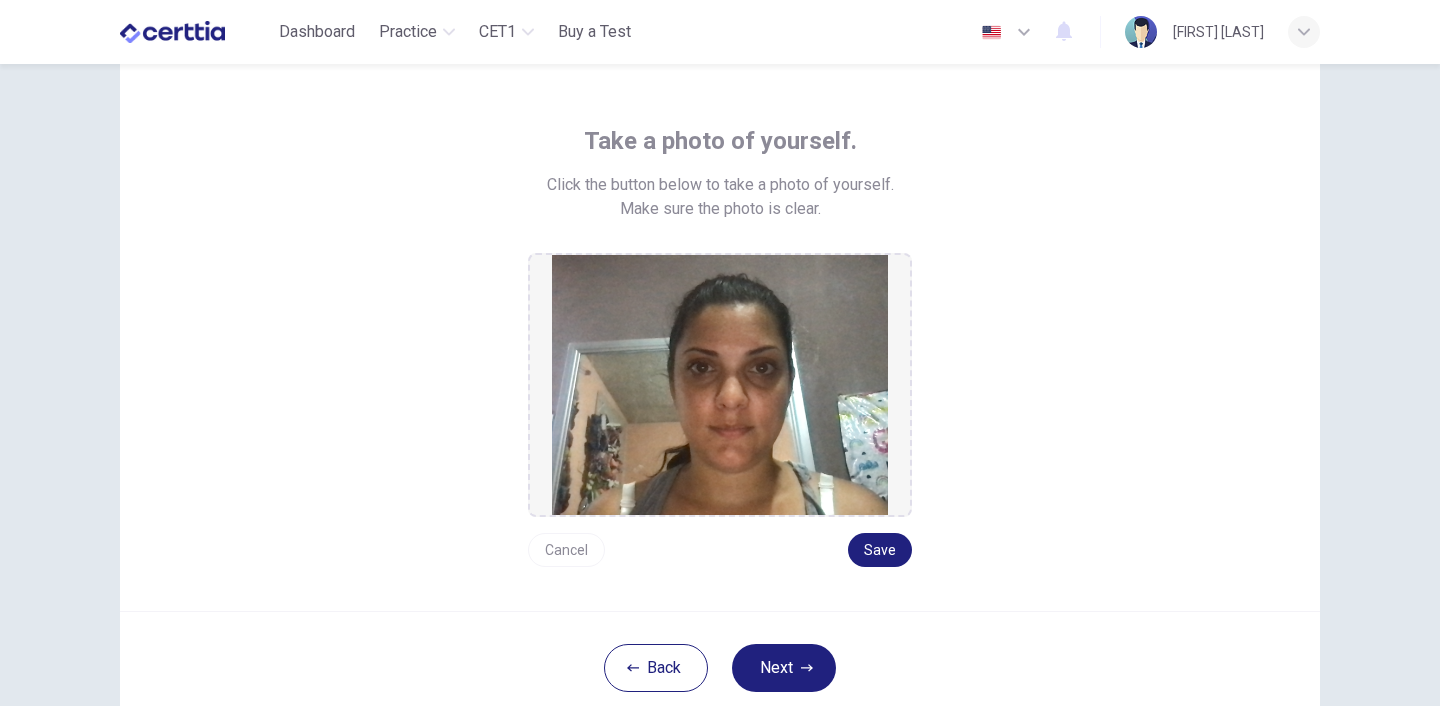 scroll, scrollTop: 80, scrollLeft: 0, axis: vertical 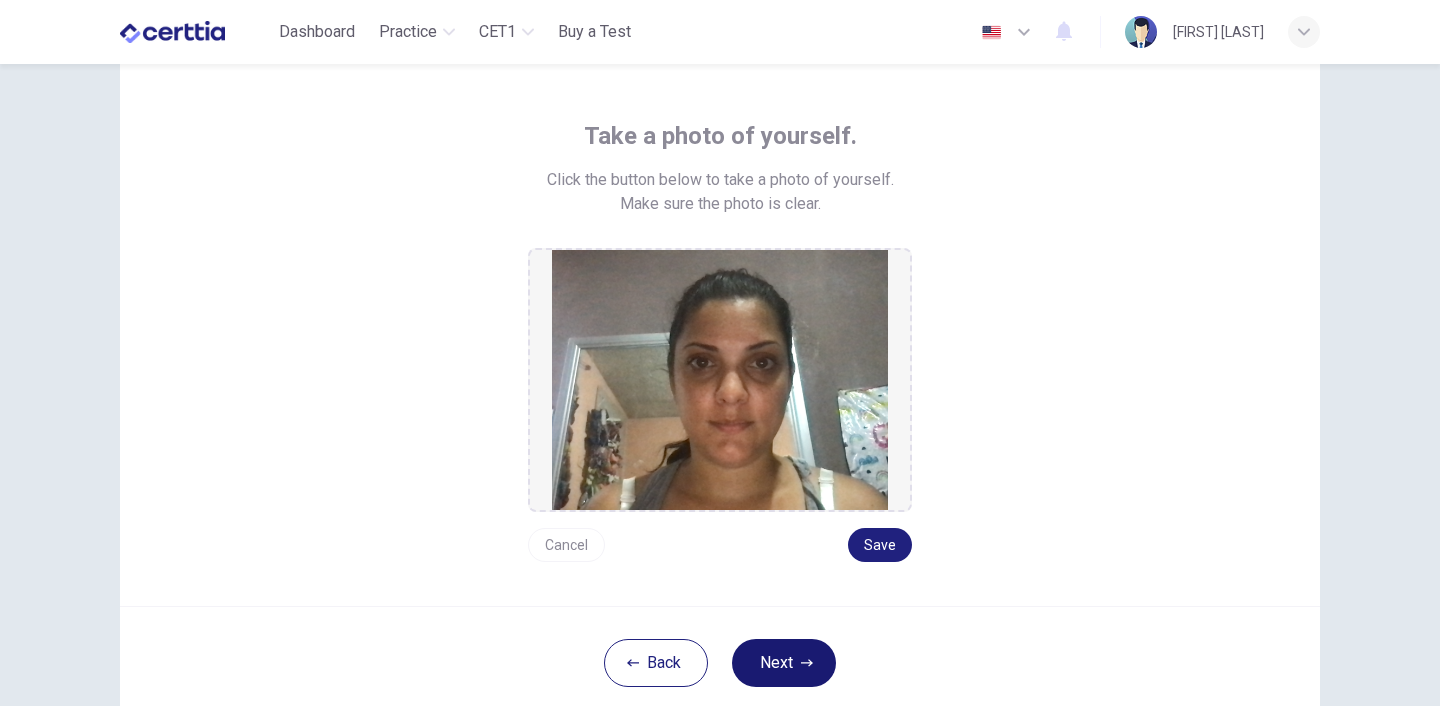 click at bounding box center (807, 663) 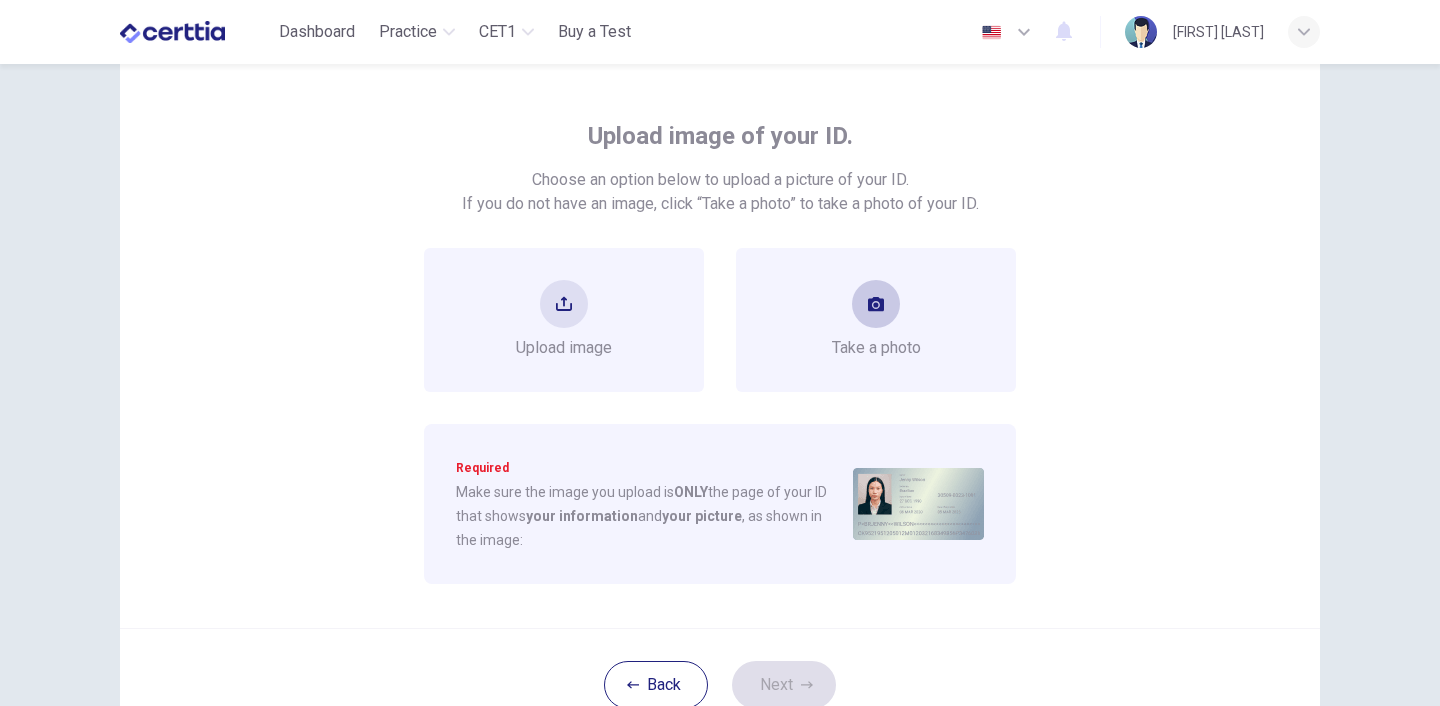 click at bounding box center [876, 304] 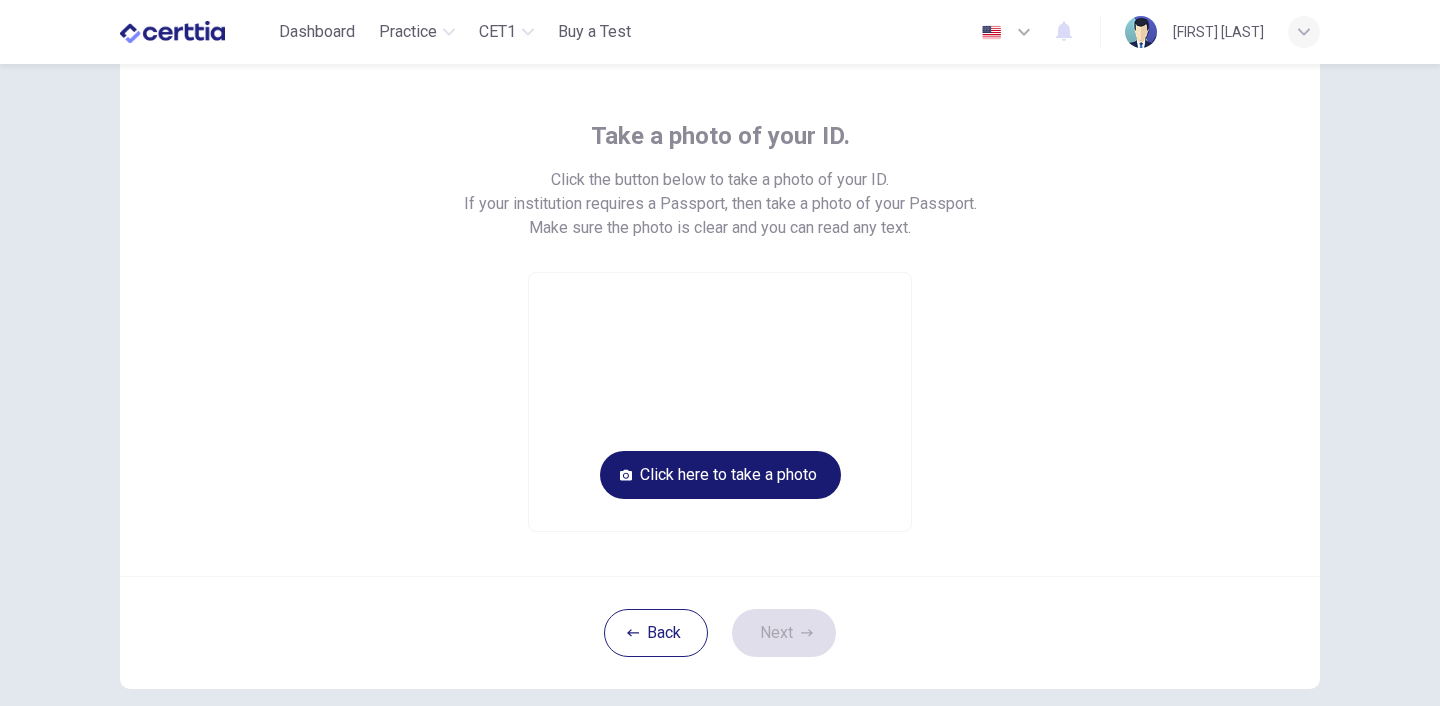 click on "Click here to take a photo" at bounding box center [720, 475] 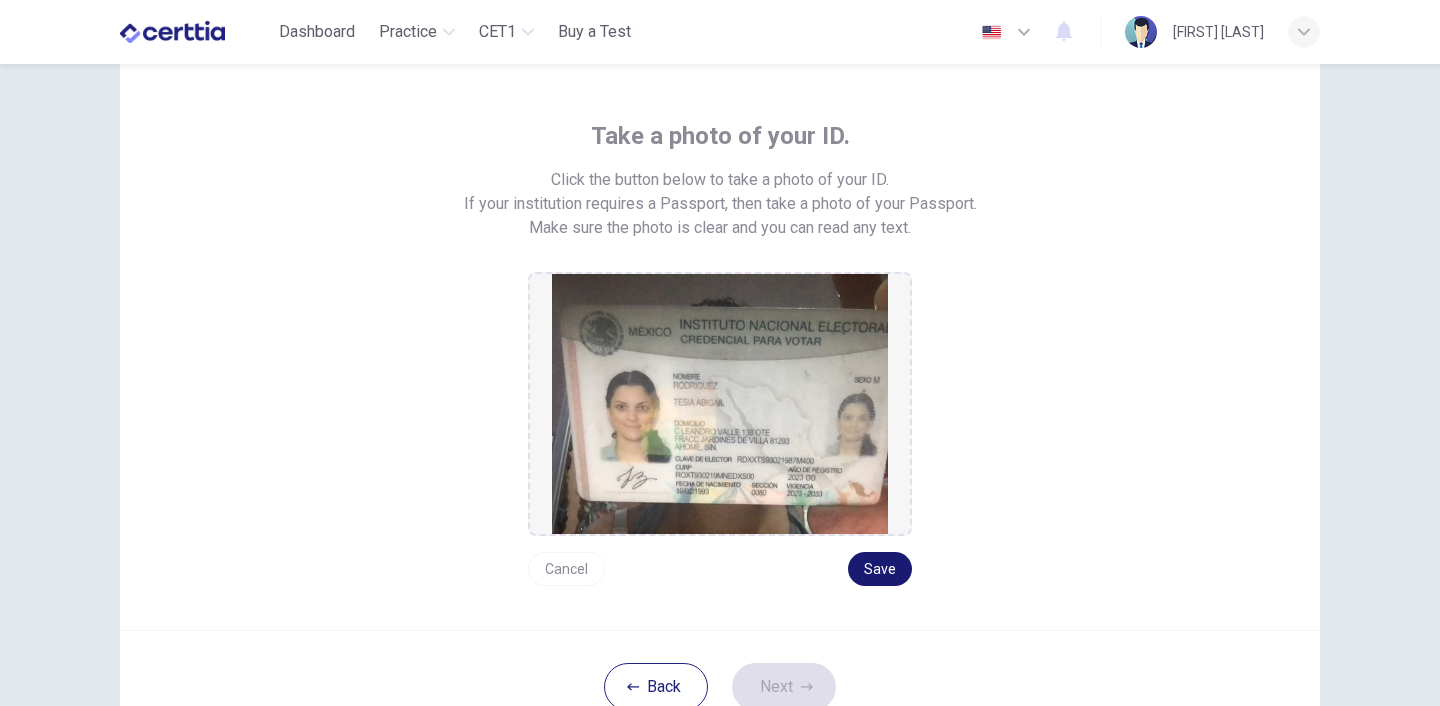 click on "Save" at bounding box center [880, 569] 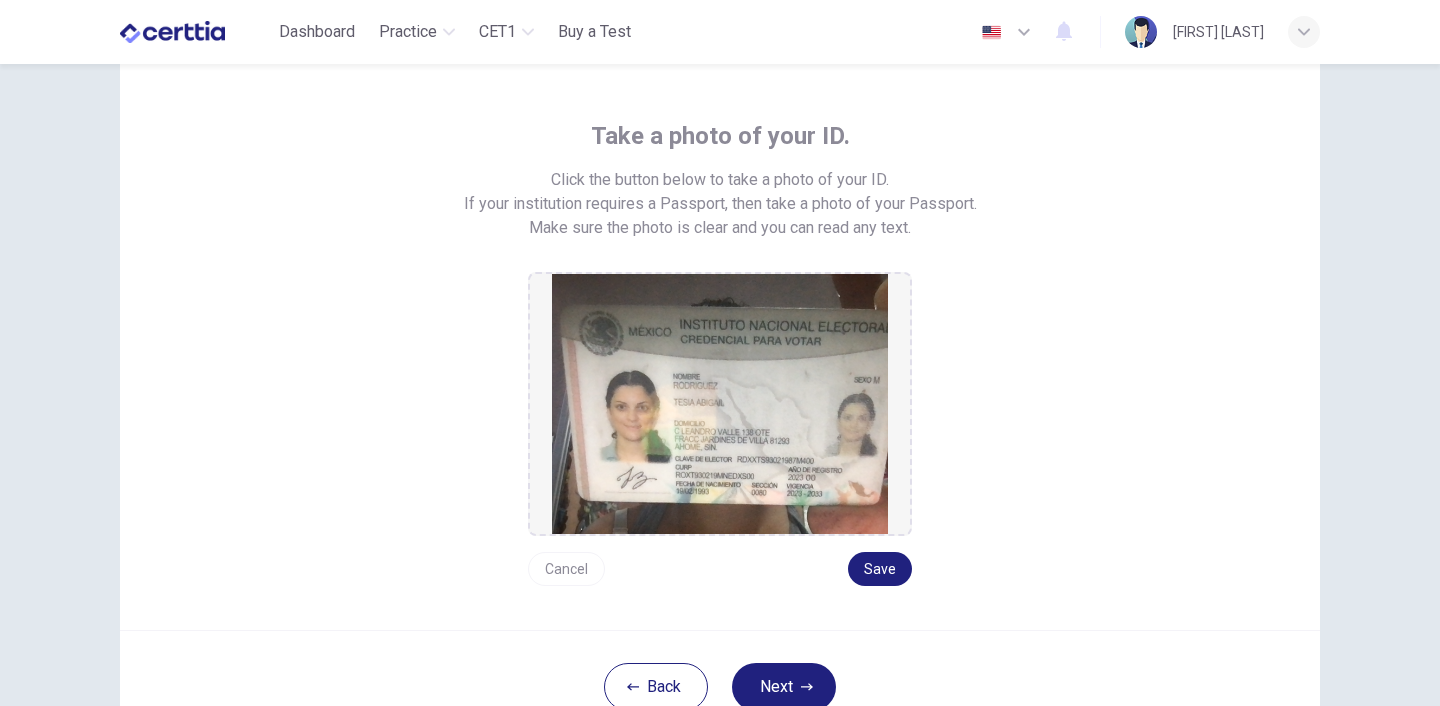 click on "Back Next" at bounding box center (720, 686) 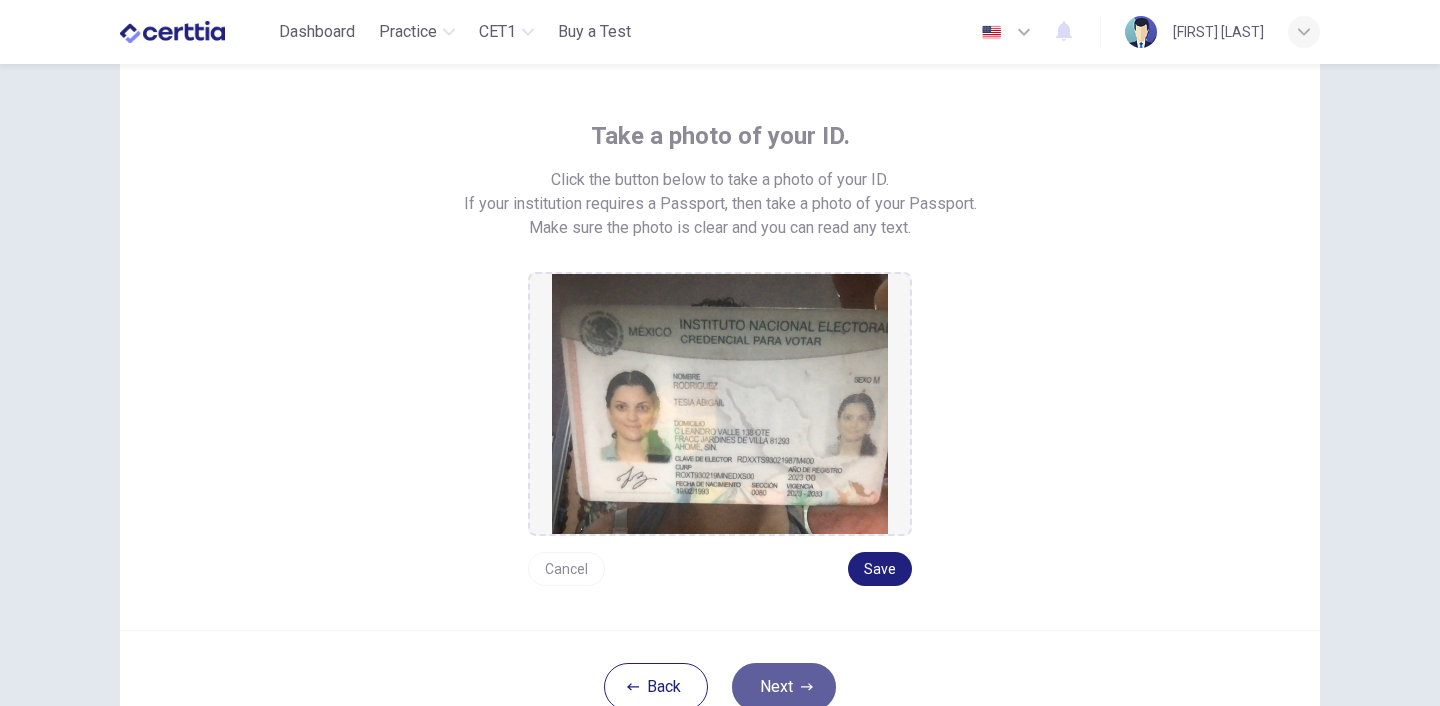 click on "Next" at bounding box center [784, 687] 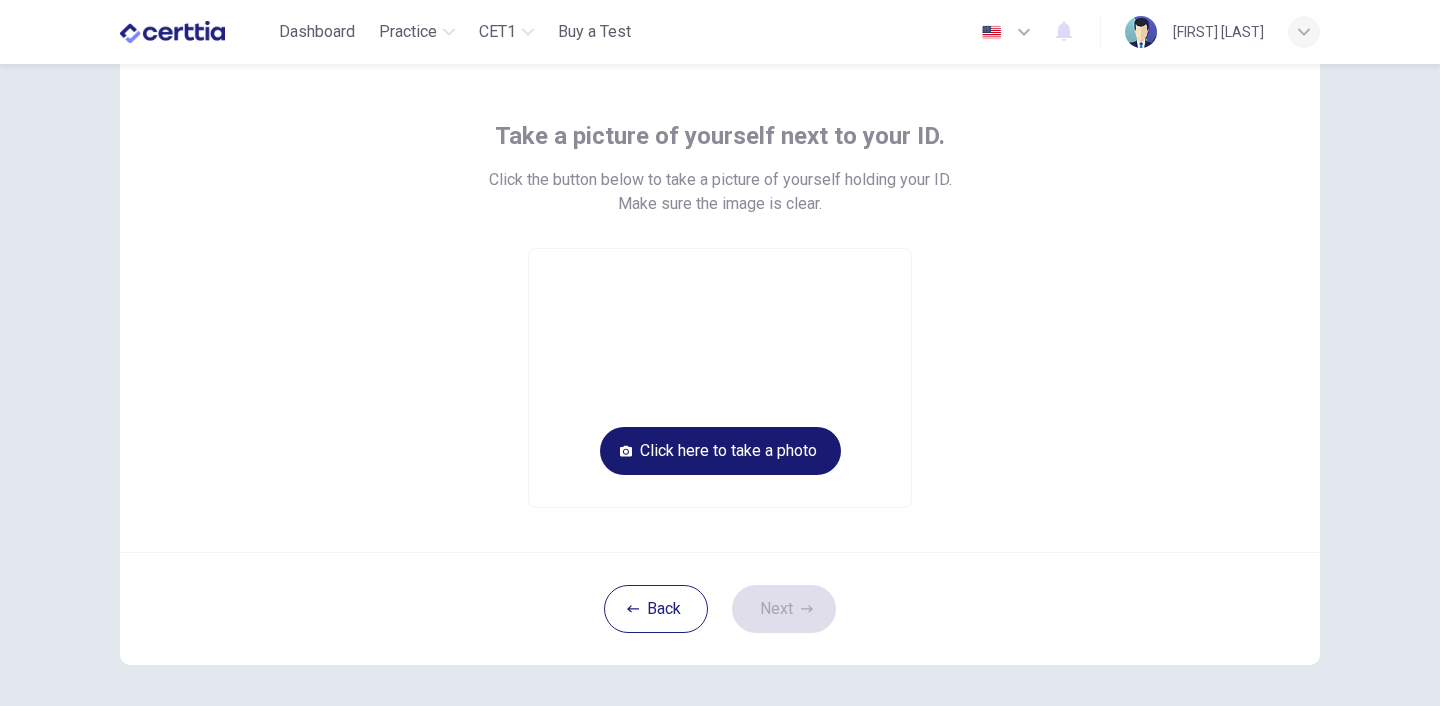 click on "Click here to take a photo" at bounding box center (720, 451) 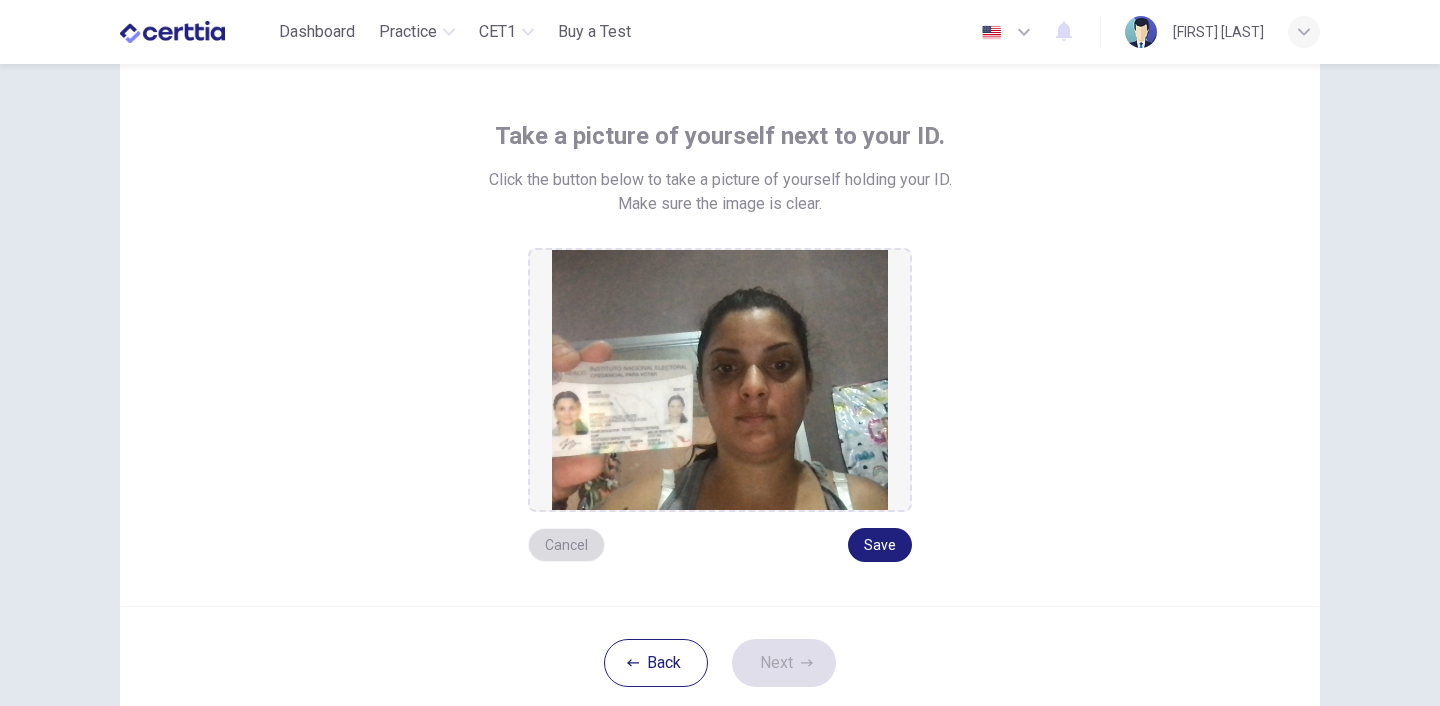 click on "Cancel" at bounding box center [566, 545] 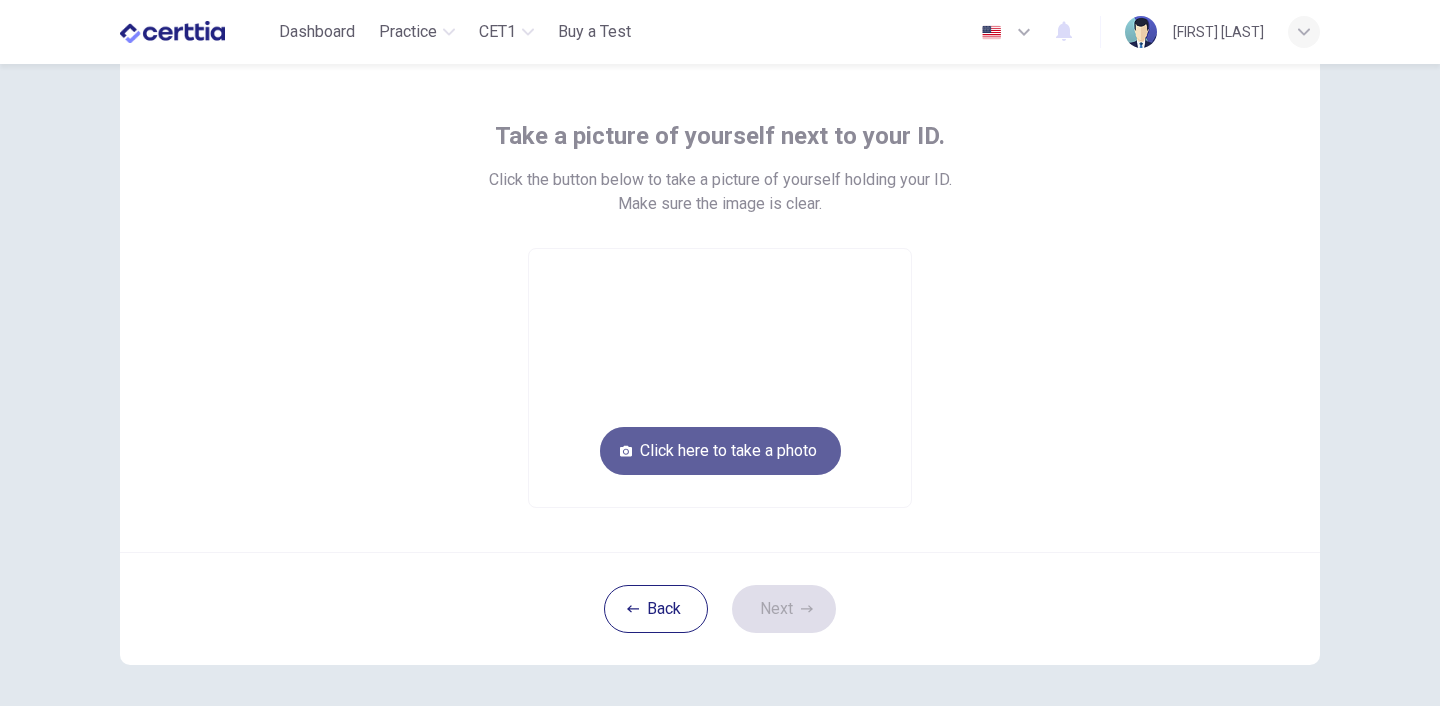 click on "Click here to take a photo" at bounding box center (720, 451) 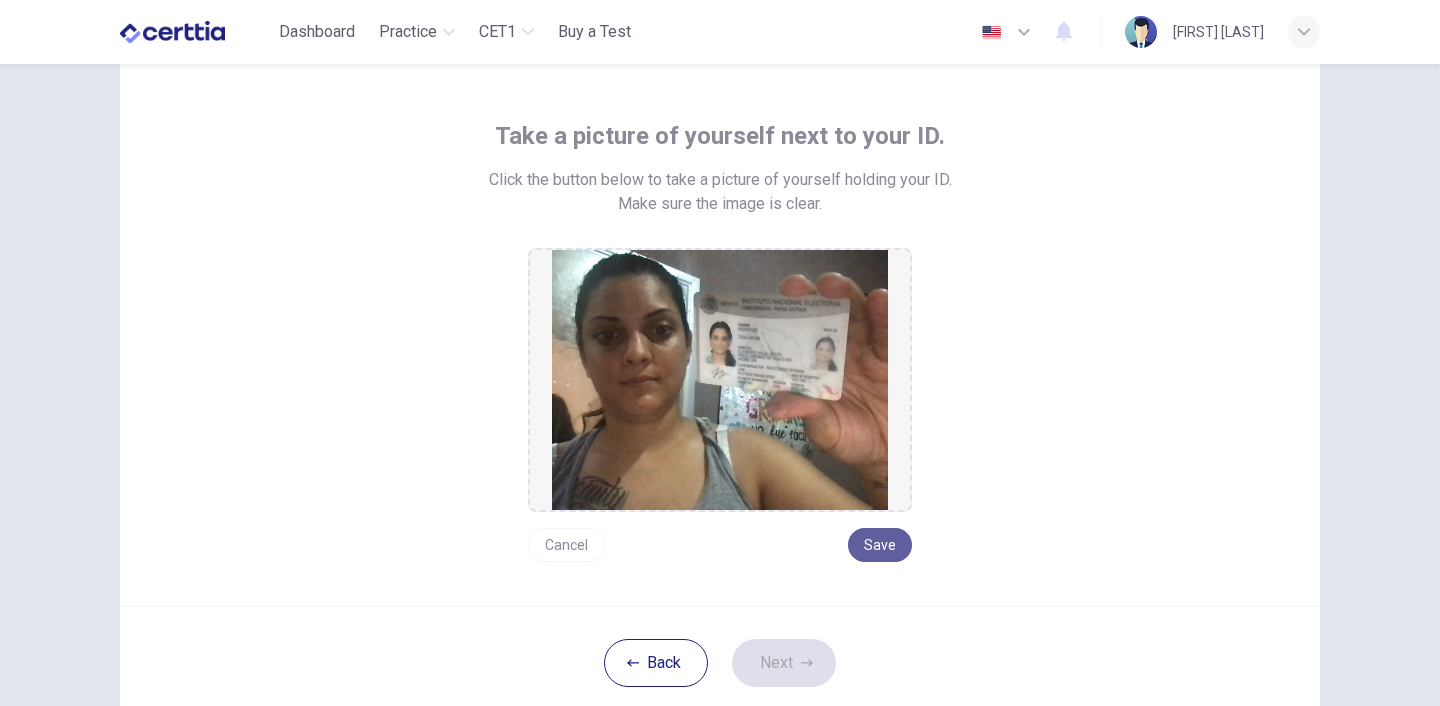 click on "Save" at bounding box center [880, 545] 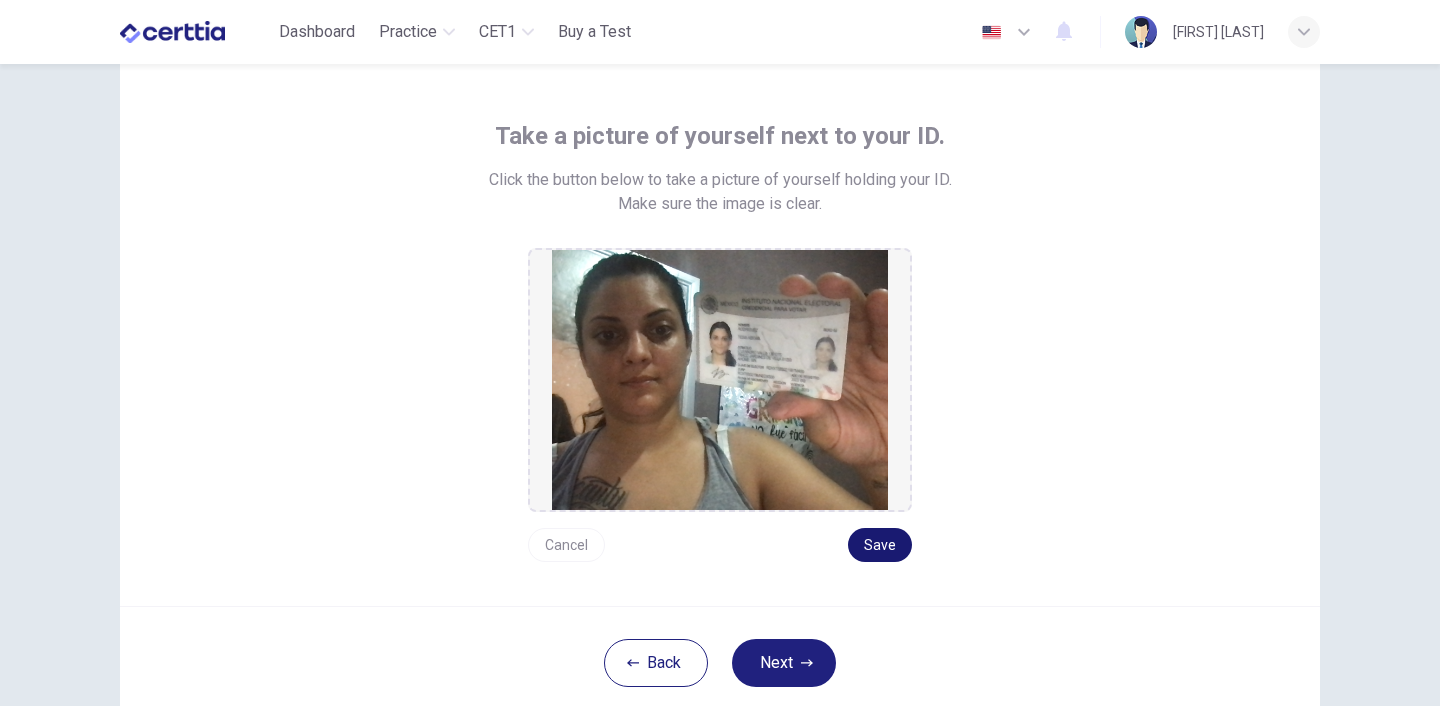 click on "Save" at bounding box center [880, 545] 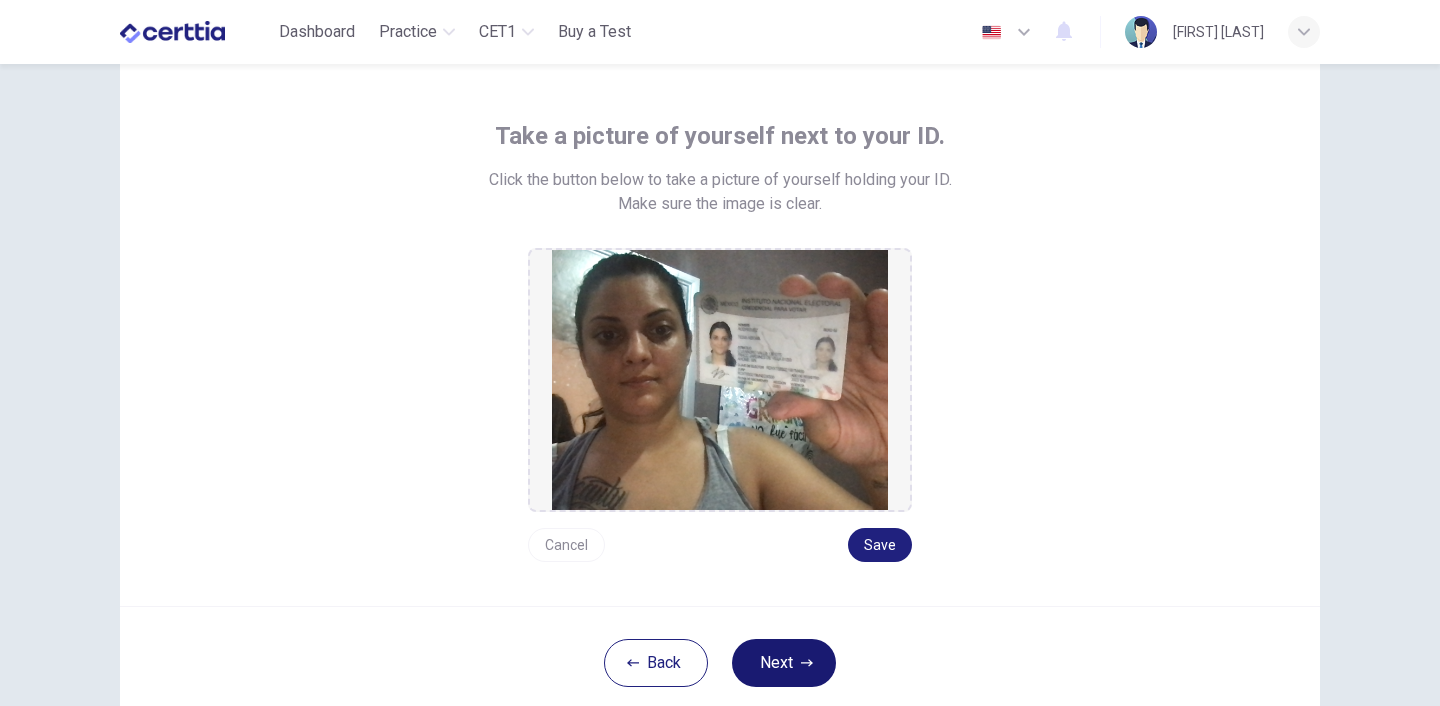 click on "Next" at bounding box center [784, 663] 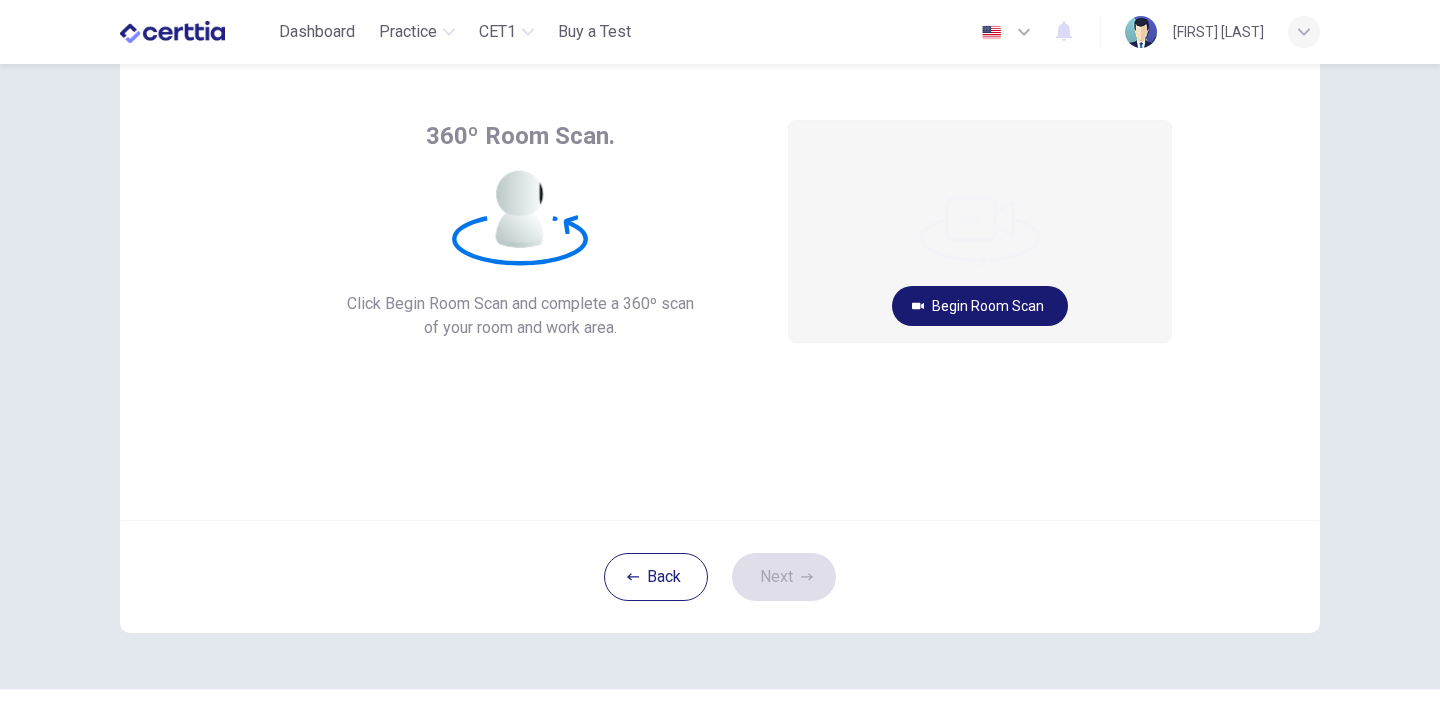 click on "Begin Room Scan" at bounding box center [980, 306] 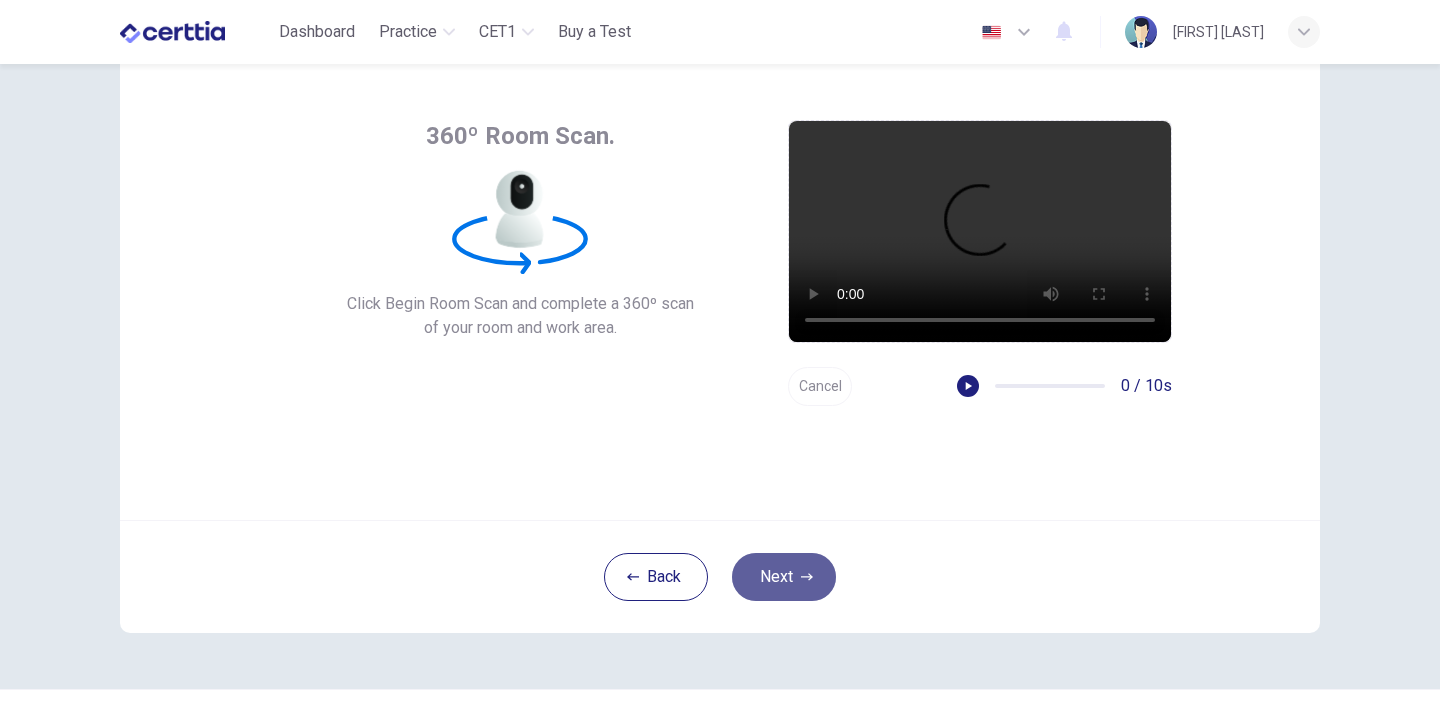 click on "Next" at bounding box center [784, 577] 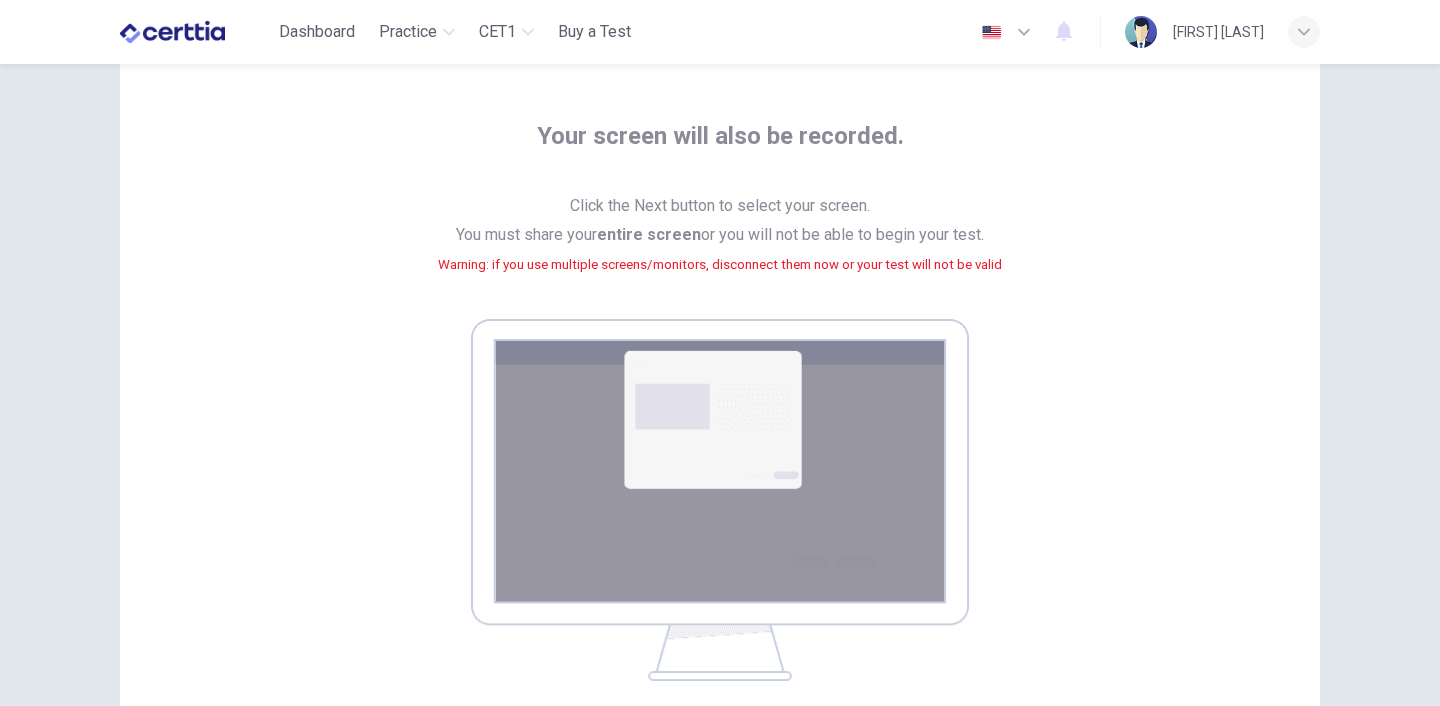 click on "Your screen will also be recorded. Click the Next button to select your screen. You must share your entire screen or you will not be able to begin your test. Warning: if you use multiple screens/monitors, disconnect them now or your test will not be valid" at bounding box center (720, 400) 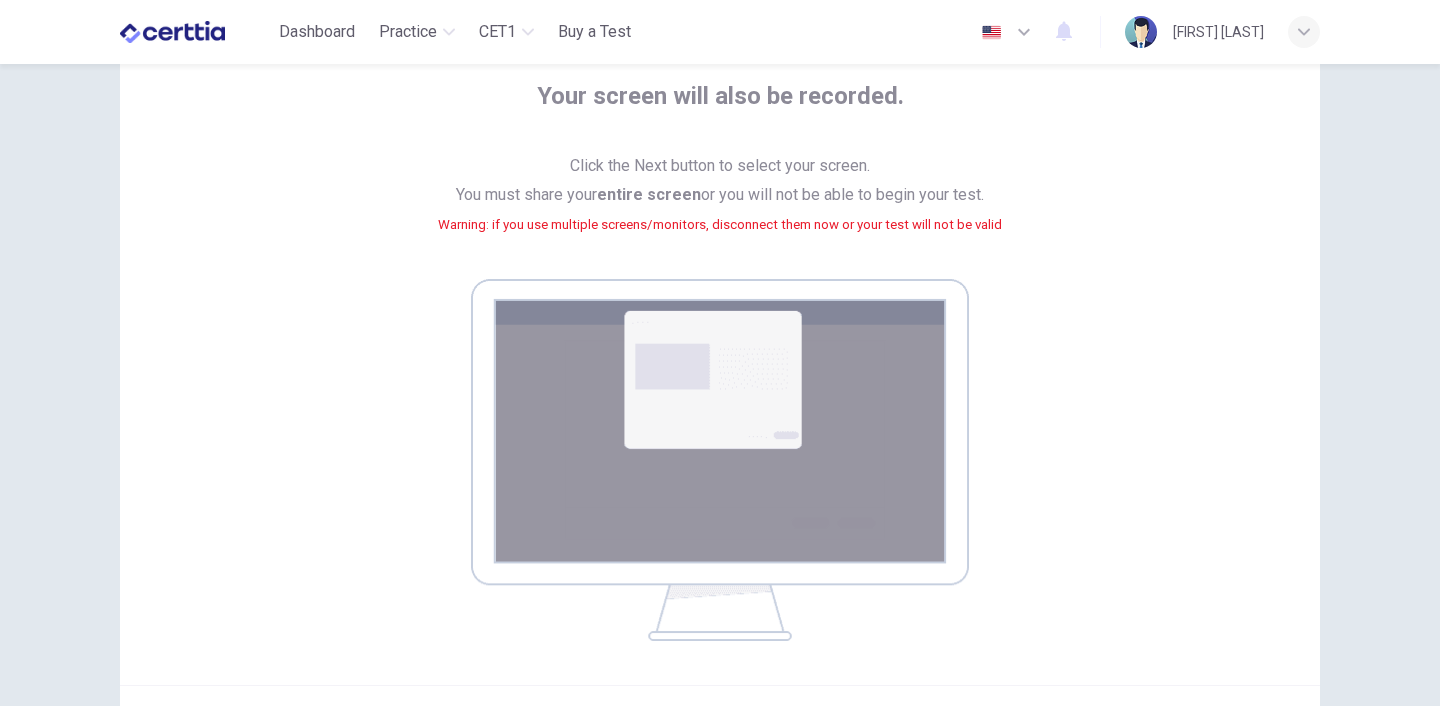 scroll, scrollTop: 160, scrollLeft: 0, axis: vertical 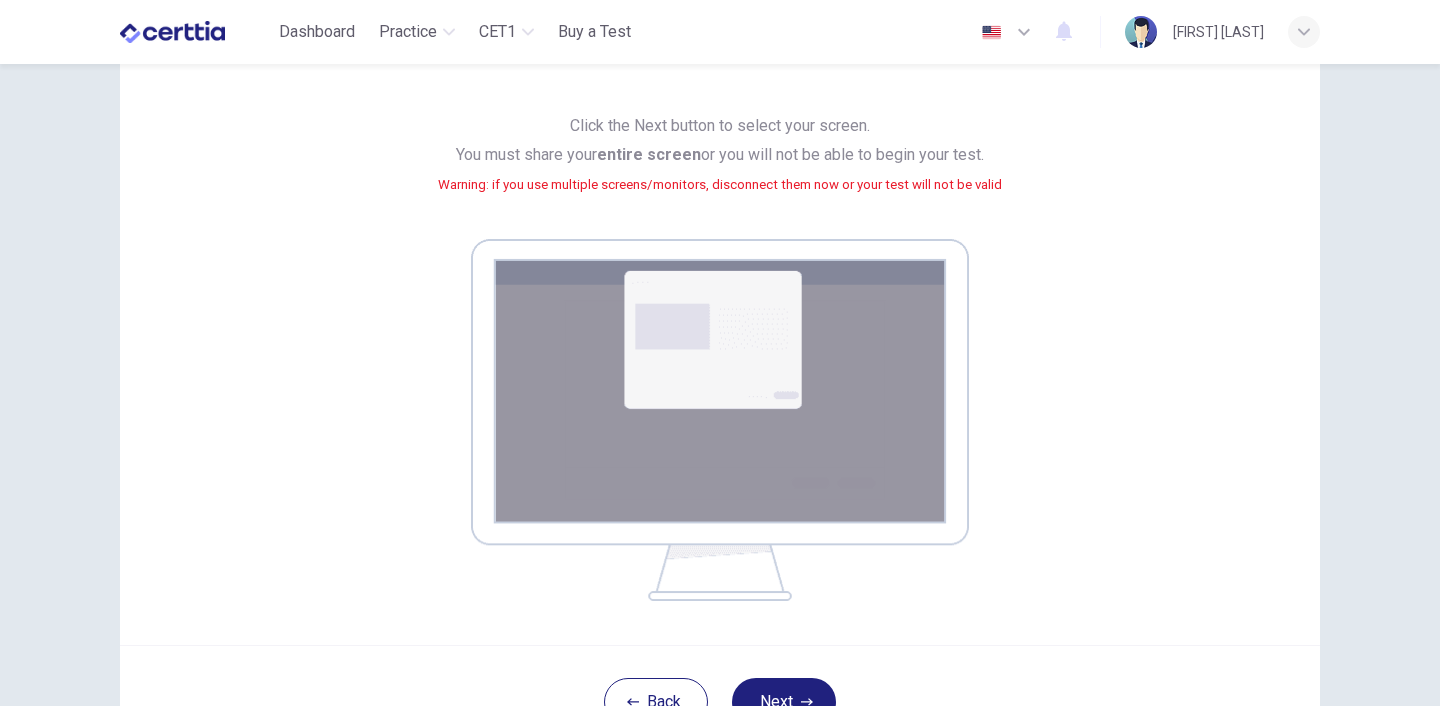 click on "Click the Next button to select your screen. You must share your entire screen or you will not be able to begin your test. Warning: if you use multiple screens/monitors, disconnect them now or your test will not be valid" at bounding box center [720, 167] 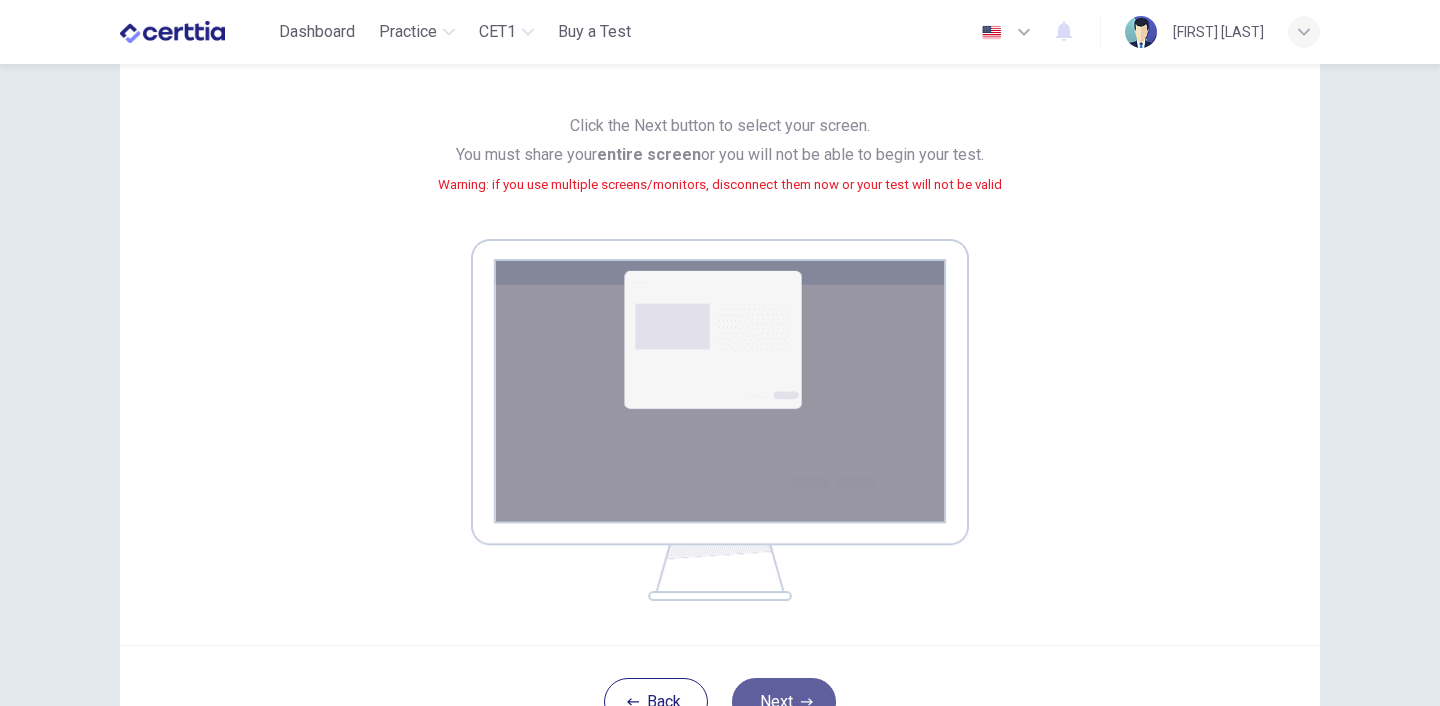 click on "Next" at bounding box center (784, 702) 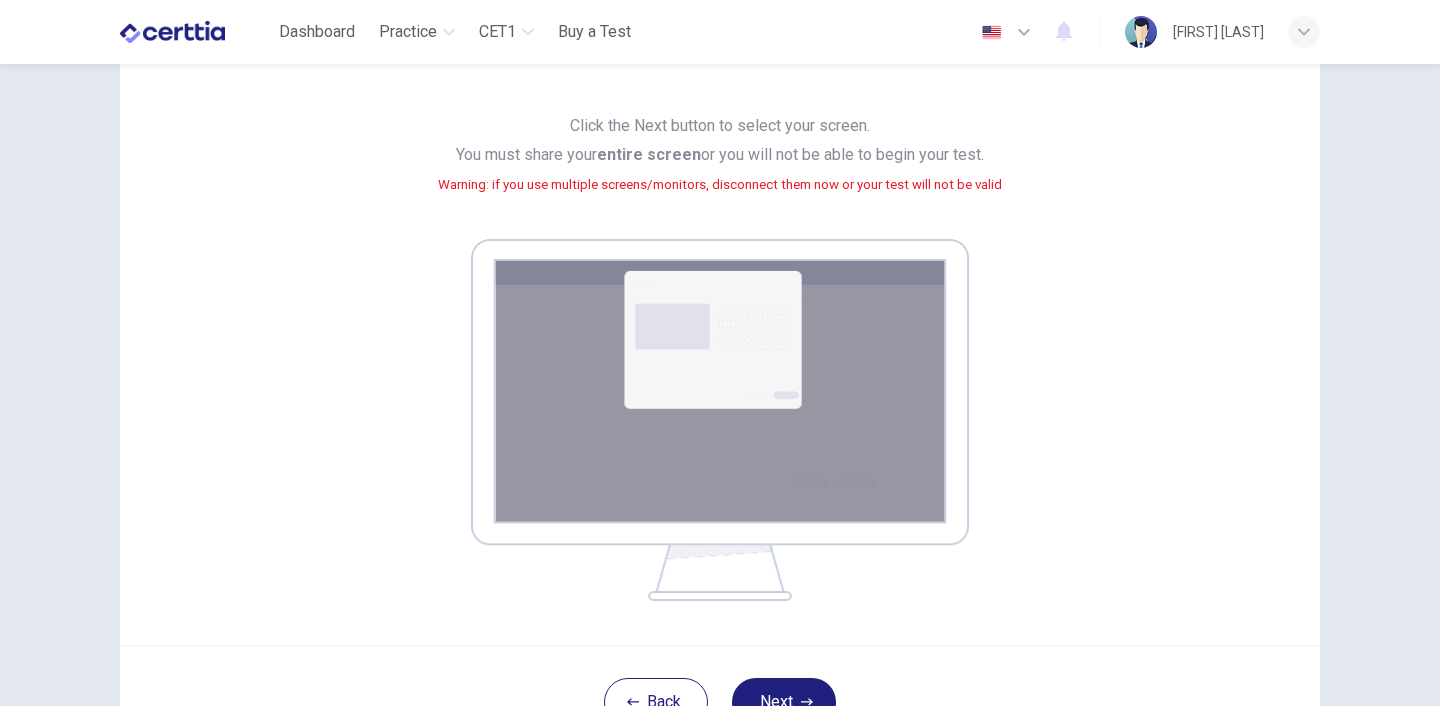 type 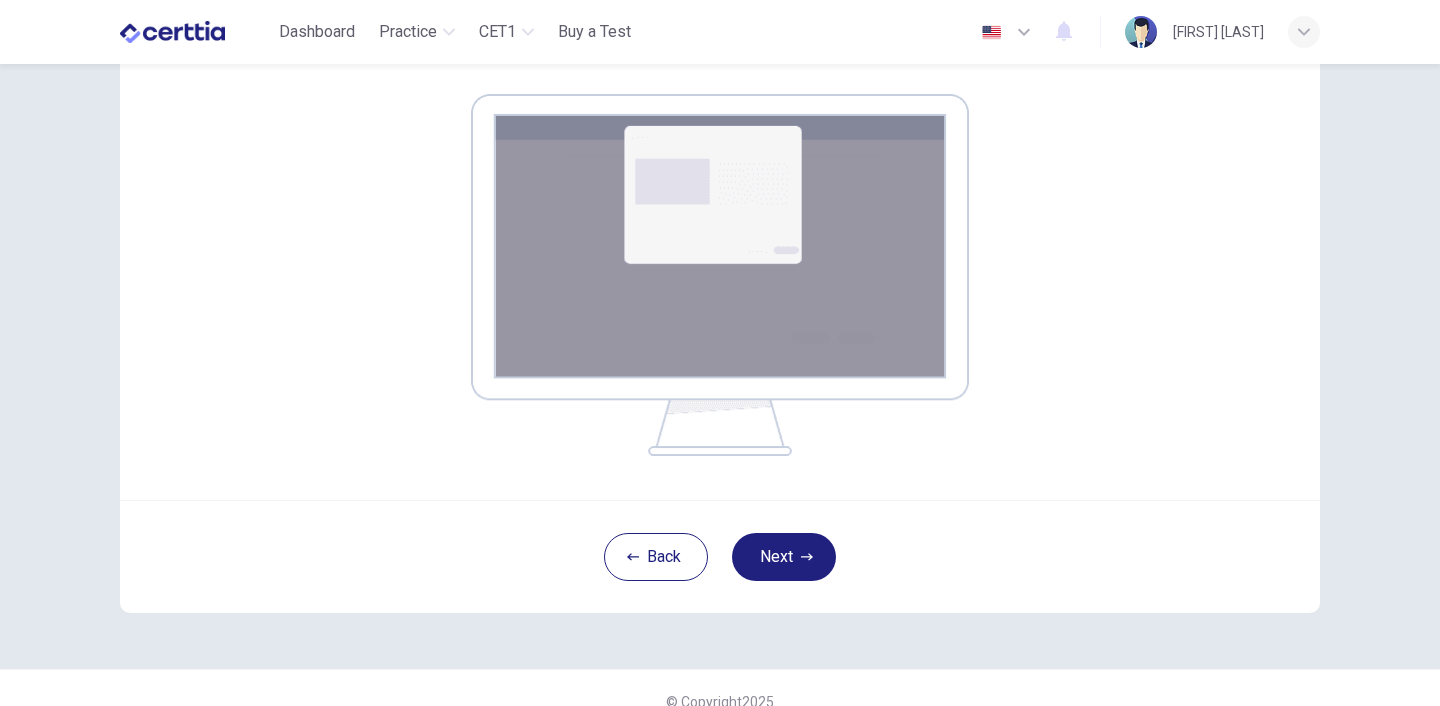scroll, scrollTop: 320, scrollLeft: 0, axis: vertical 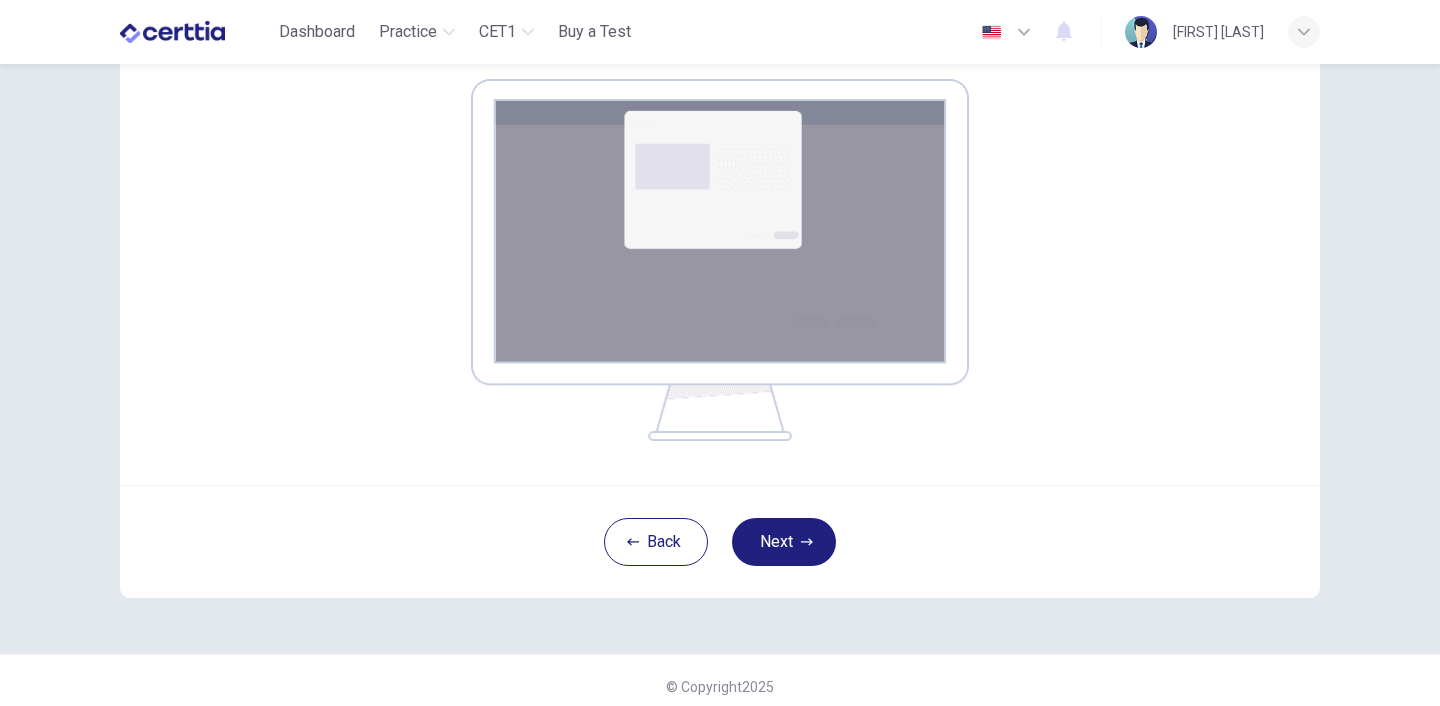 click on "Back Next" at bounding box center (720, 541) 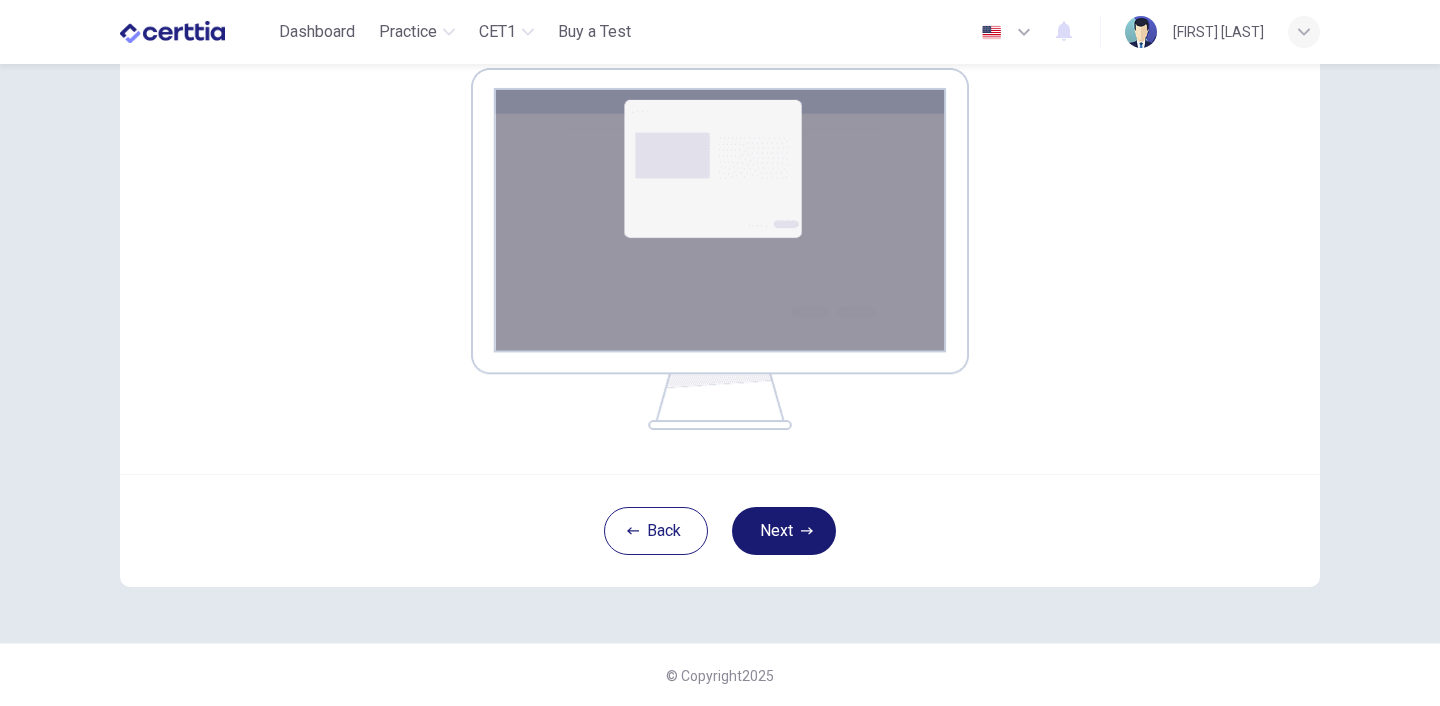scroll, scrollTop: 332, scrollLeft: 0, axis: vertical 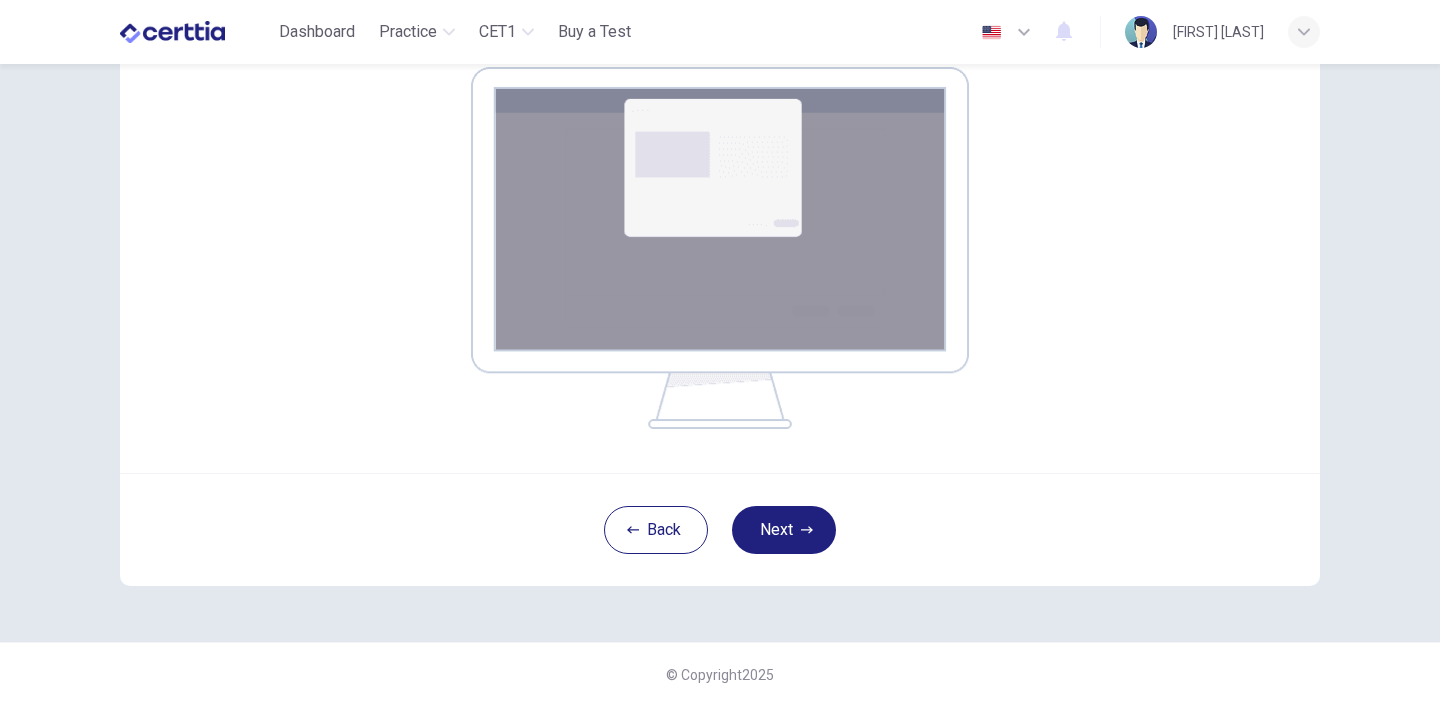 click on "Back Next" at bounding box center [720, 529] 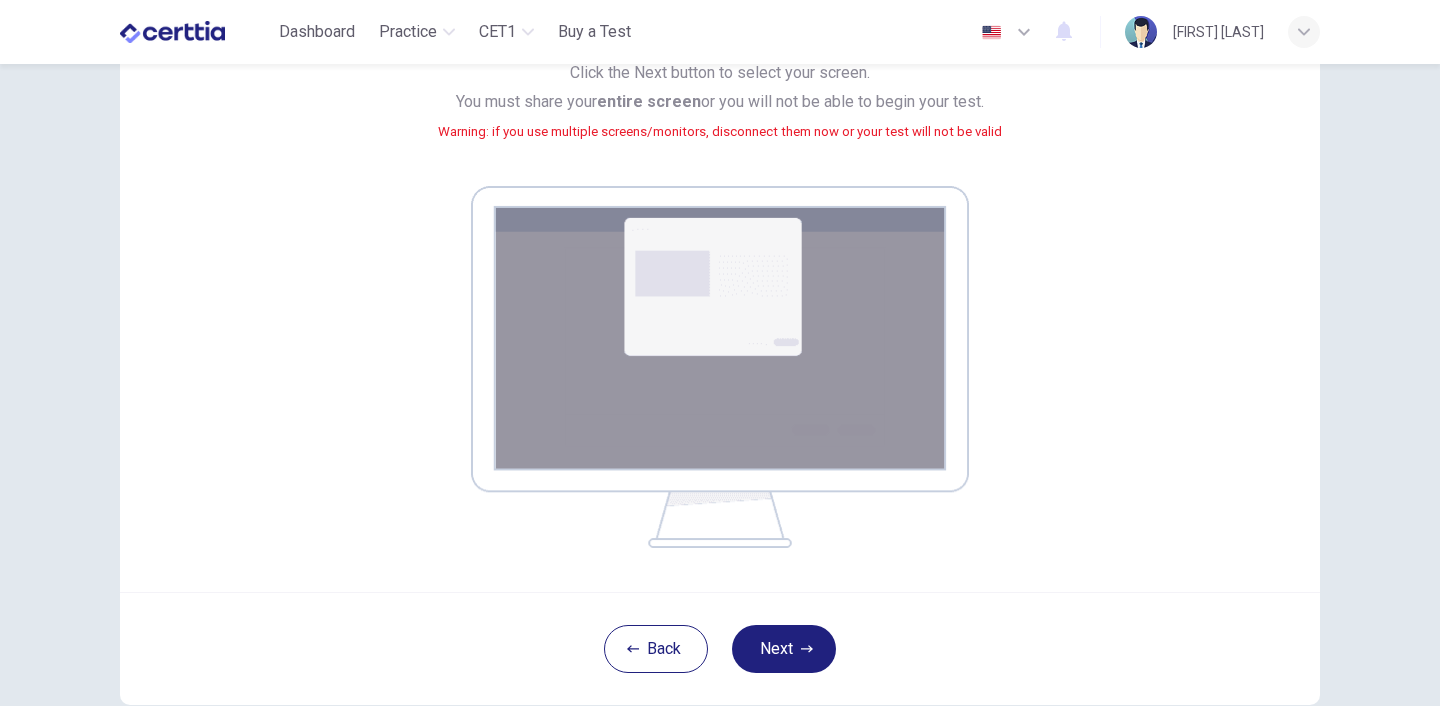 scroll, scrollTop: 212, scrollLeft: 0, axis: vertical 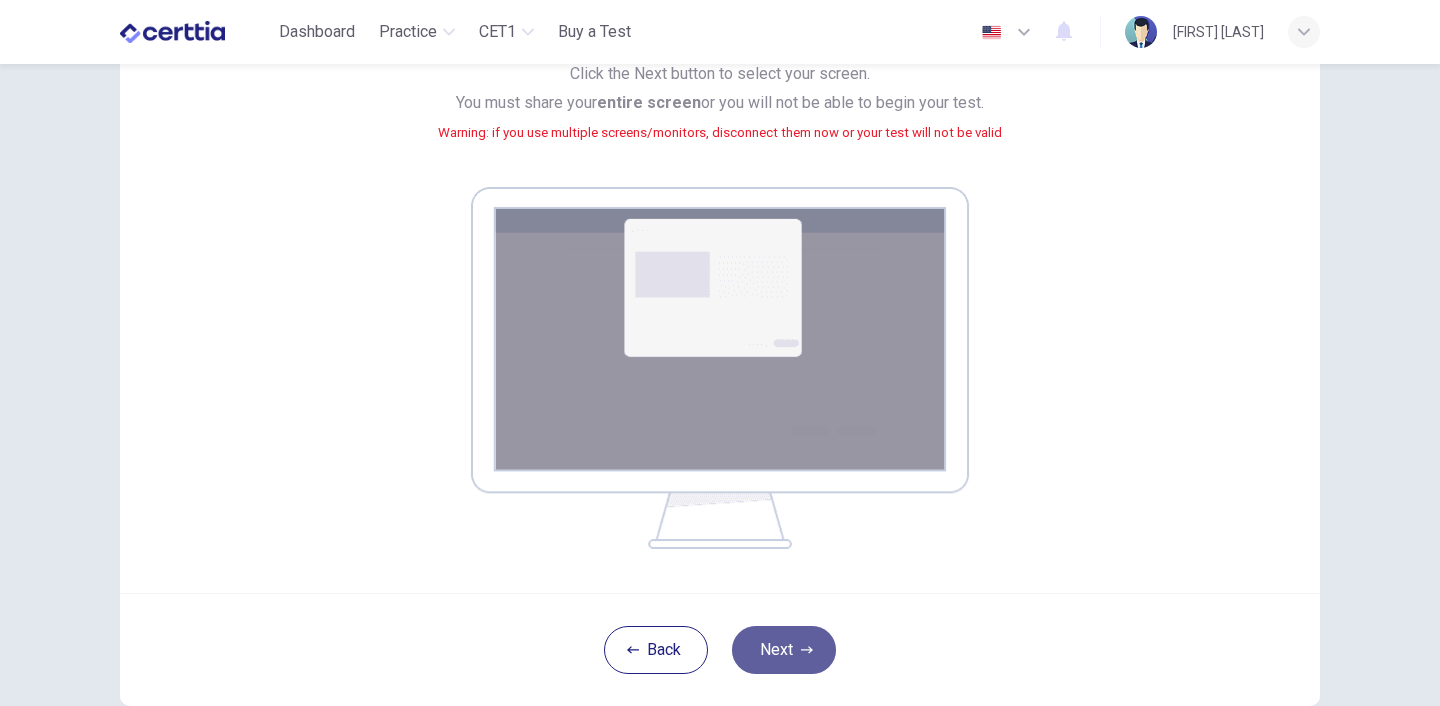 click on "Next" at bounding box center (784, 650) 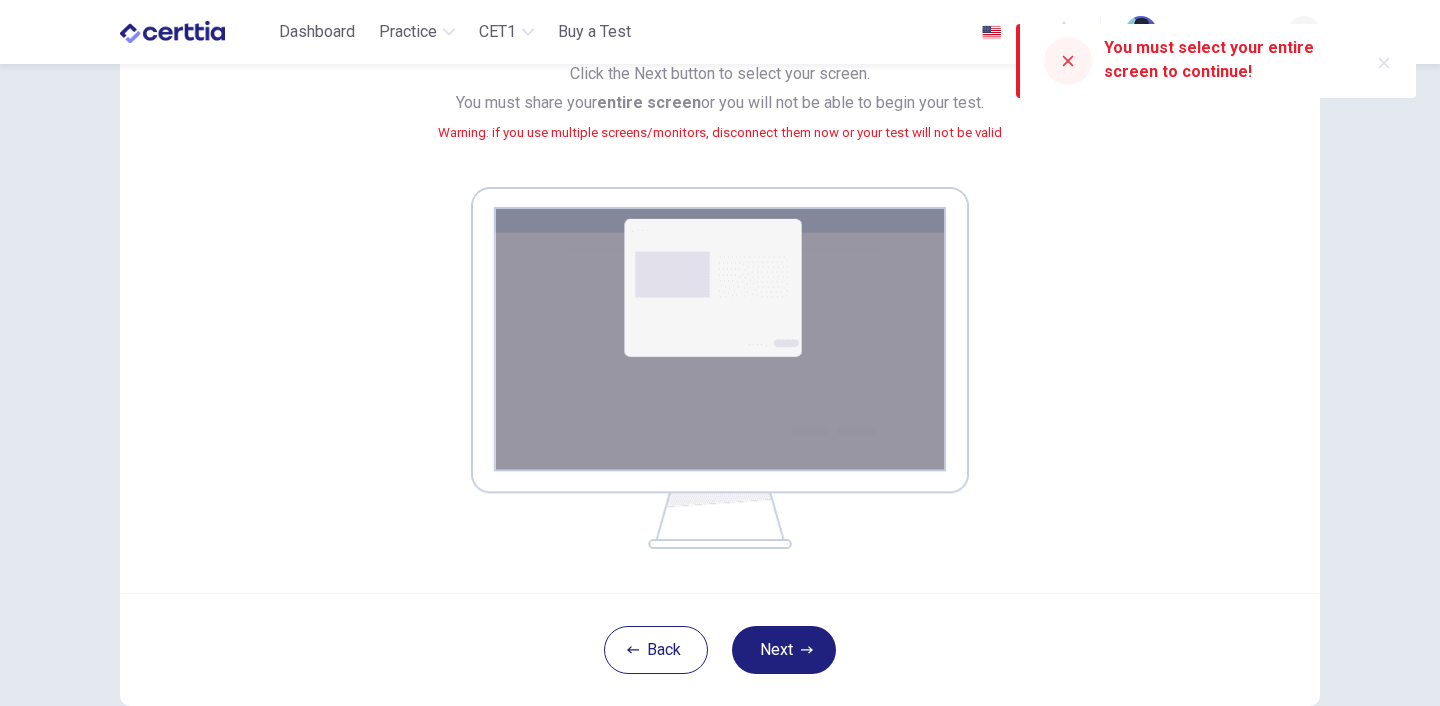 click at bounding box center [1068, 61] 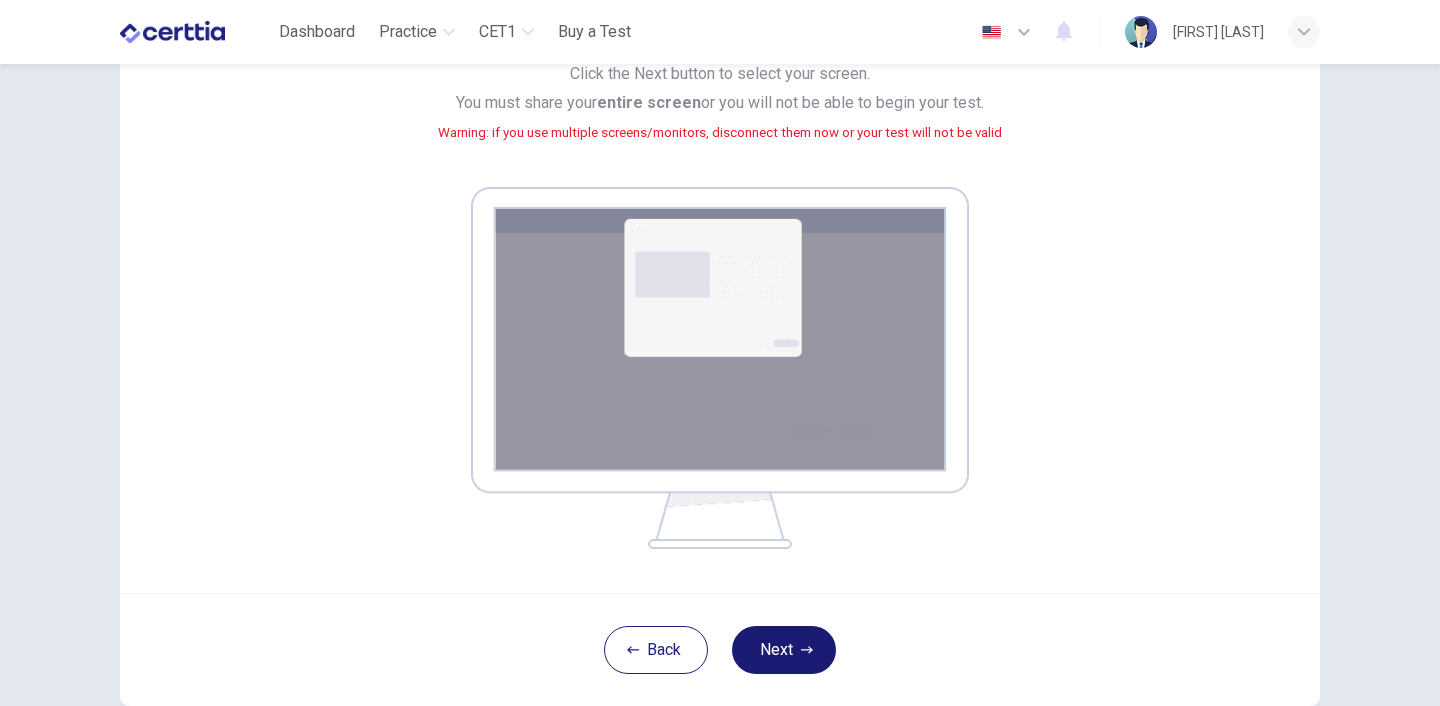 click on "Next" at bounding box center (784, 650) 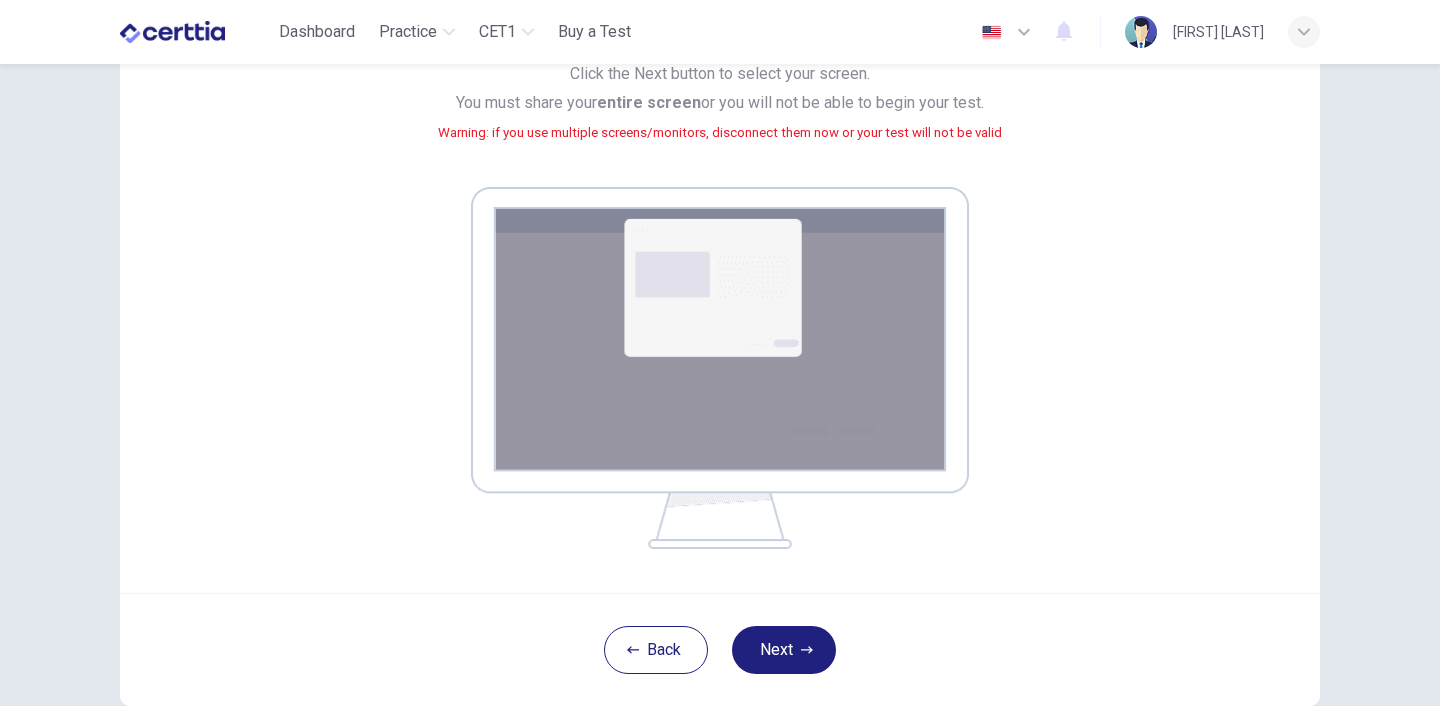 click on "Your screen will also be recorded. Click the Next button to select your screen. You must share your entire screen or you will not be able to begin your test. Warning: if you use multiple screens/monitors, disconnect them now or your test will not be valid" at bounding box center (720, 250) 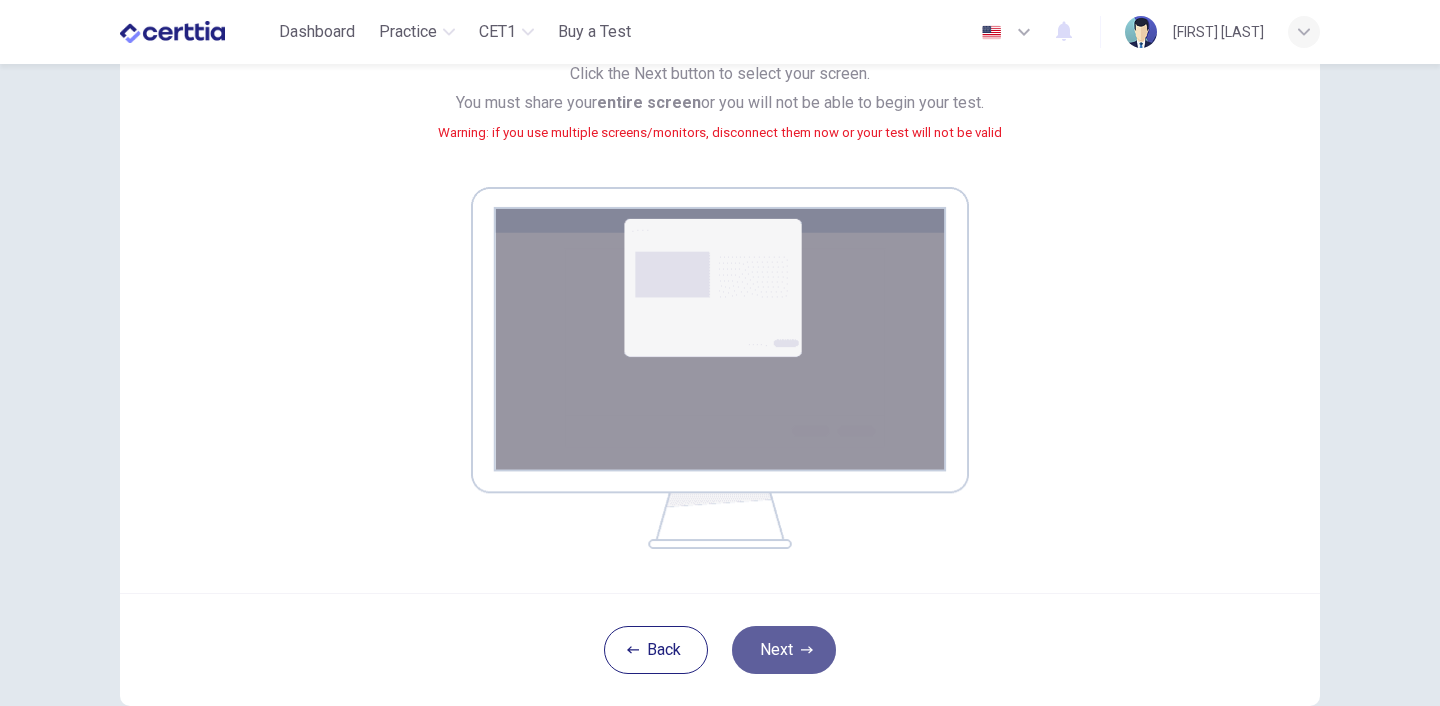 click on "Next" at bounding box center (784, 650) 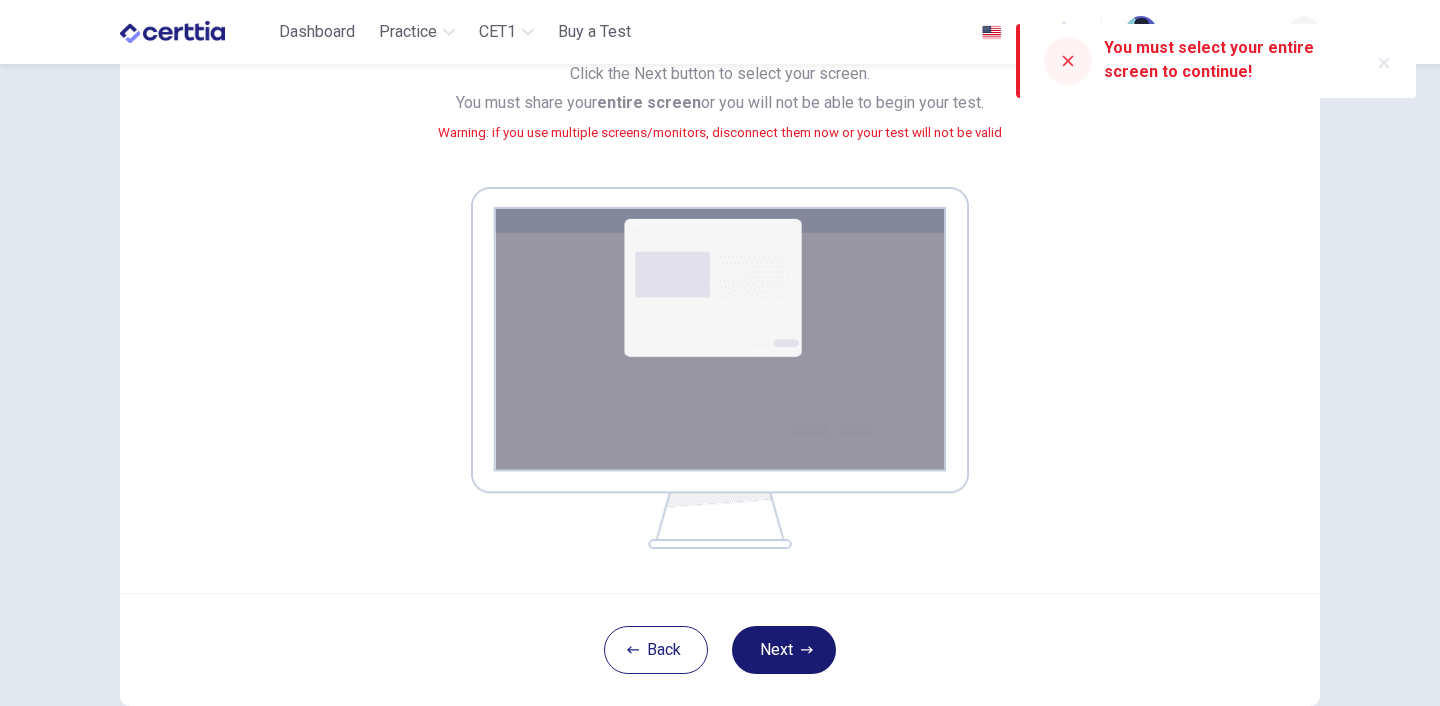 click at bounding box center (807, 650) 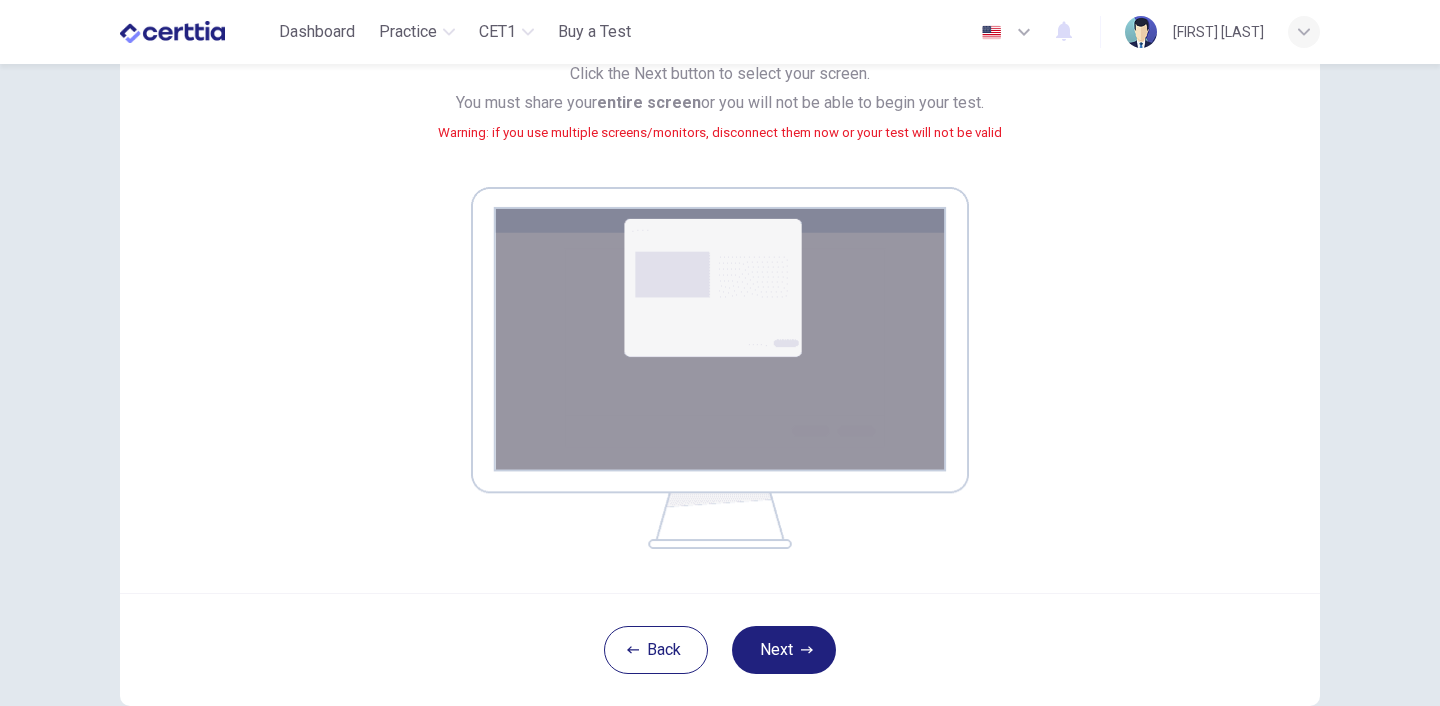 click on "Your screen will also be recorded. Click the Next button to select your screen.  You must share your  entire screen  or you will not be able to begin your test.    Warning: if you use multiple screens/monitors, disconnect them now or your test will not be valid" at bounding box center (720, 250) 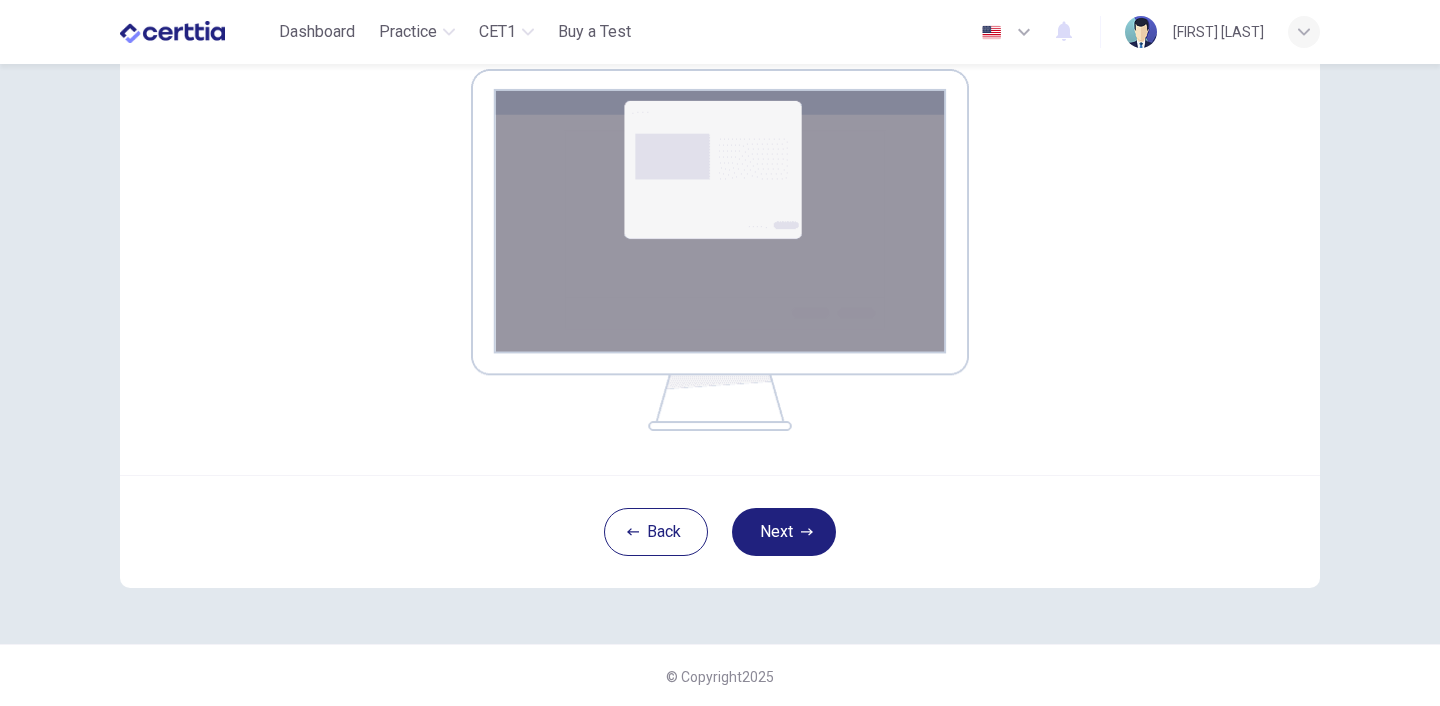 scroll, scrollTop: 332, scrollLeft: 0, axis: vertical 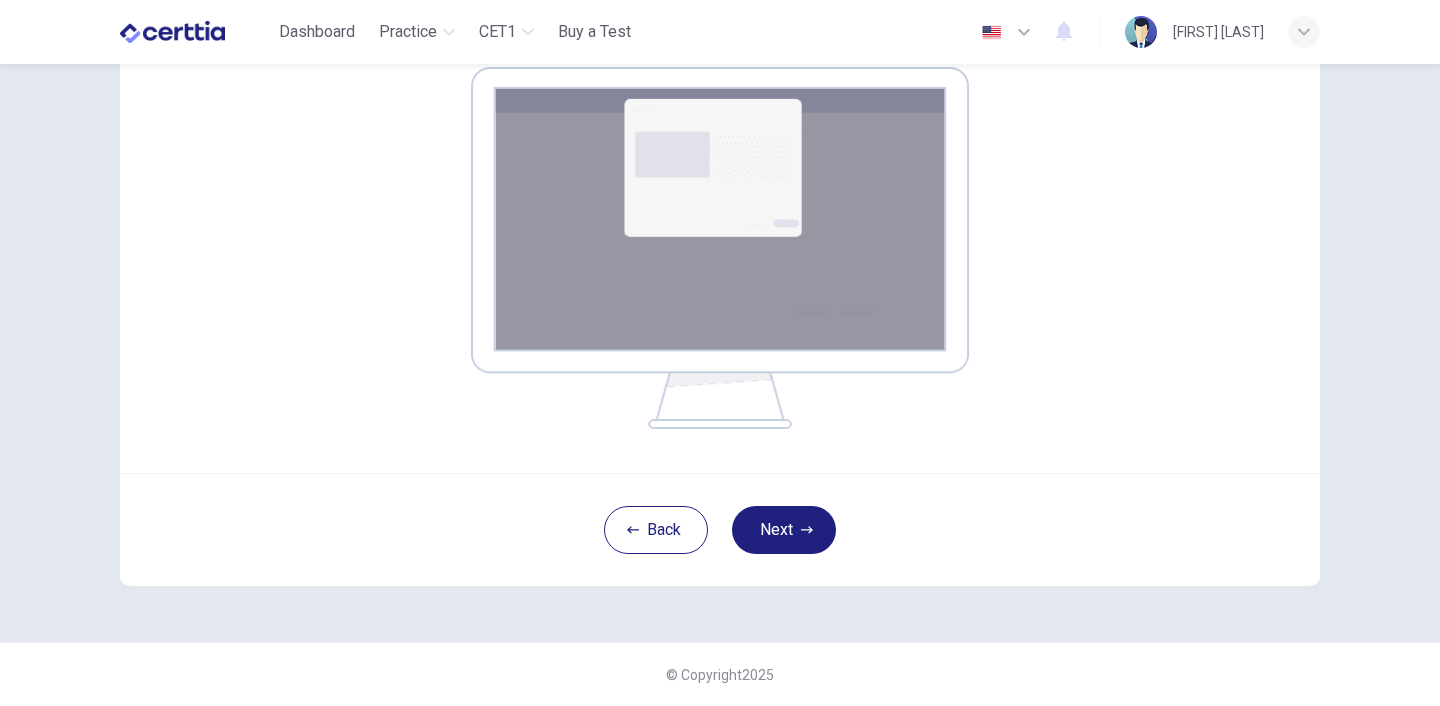 click on "Your screen will also be recorded. Click the Next button to select your screen.  You must share your  entire screen  or you will not be able to begin your test.    Warning: if you use multiple screens/monitors, disconnect them now or your test will not be valid" at bounding box center [720, 130] 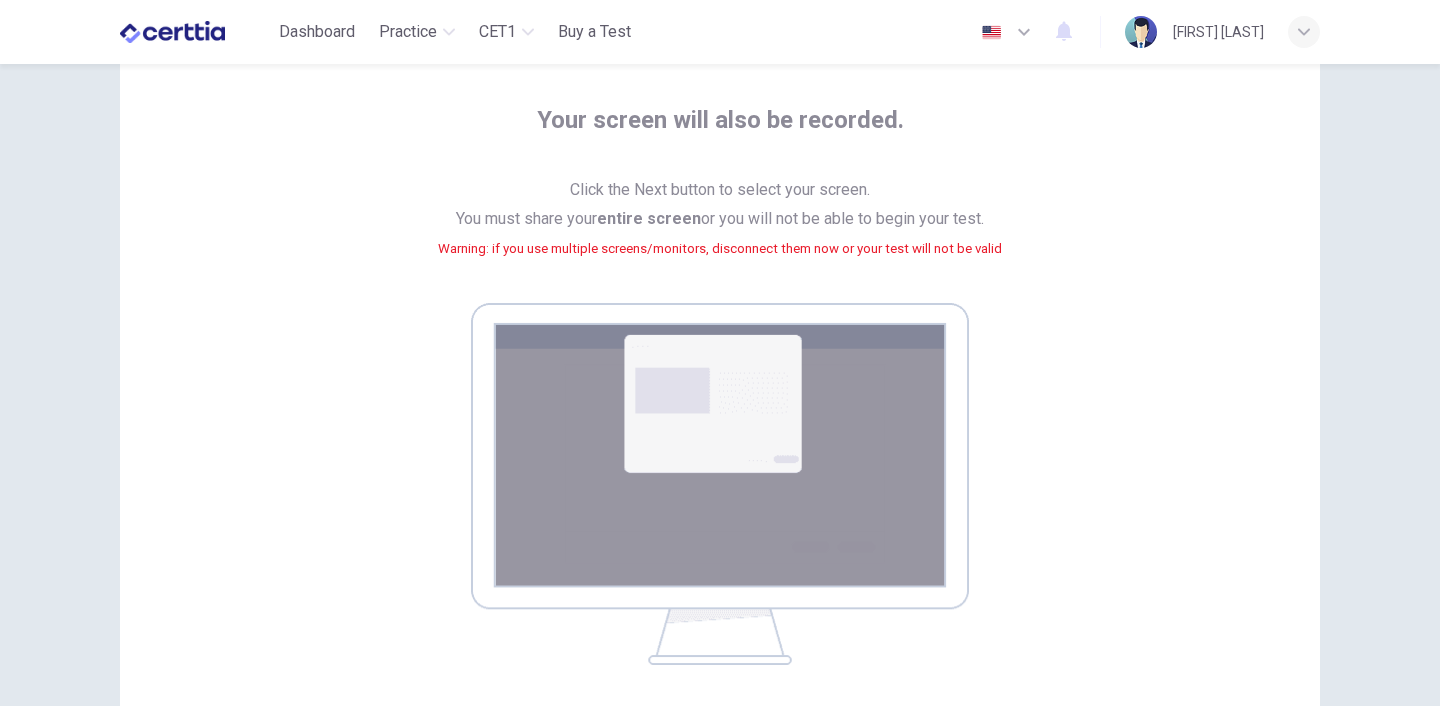 scroll, scrollTop: 92, scrollLeft: 0, axis: vertical 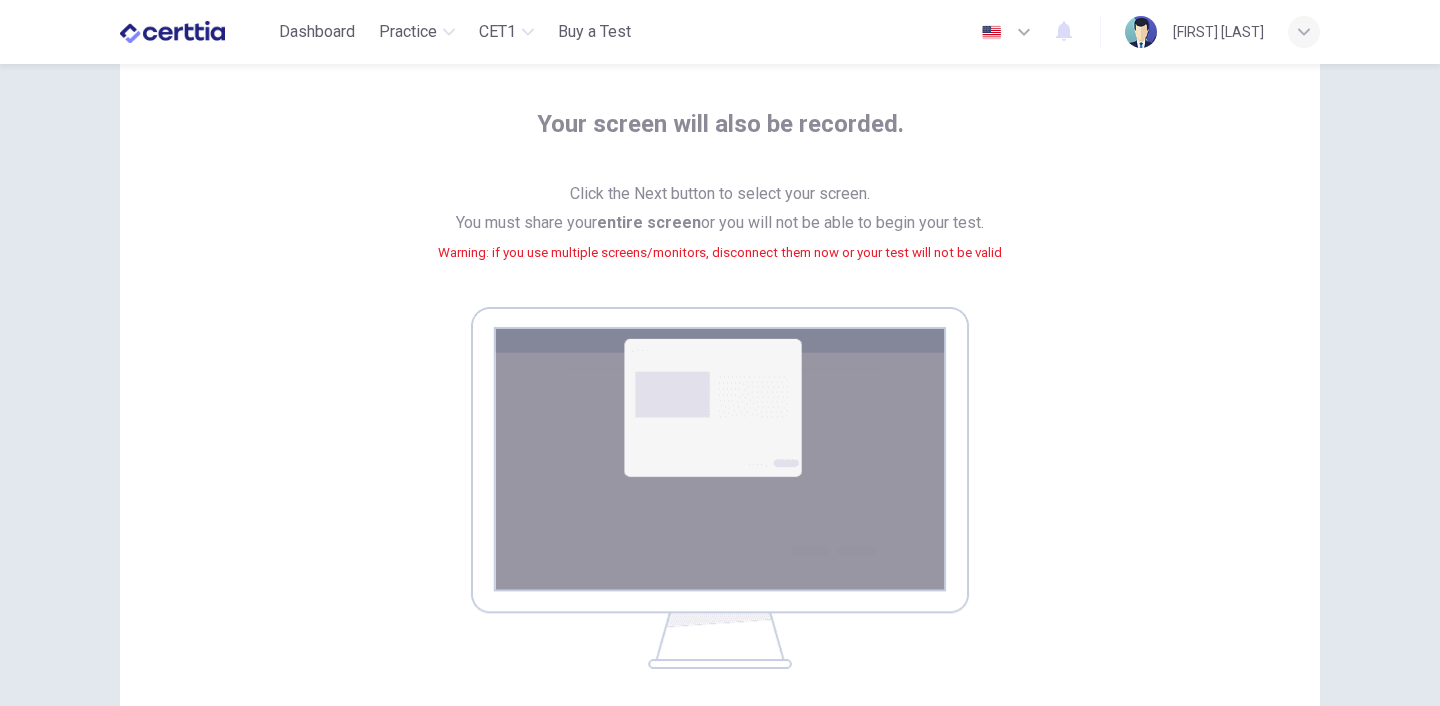 click on "Tesia Abigail Rodríguez" at bounding box center [1218, 32] 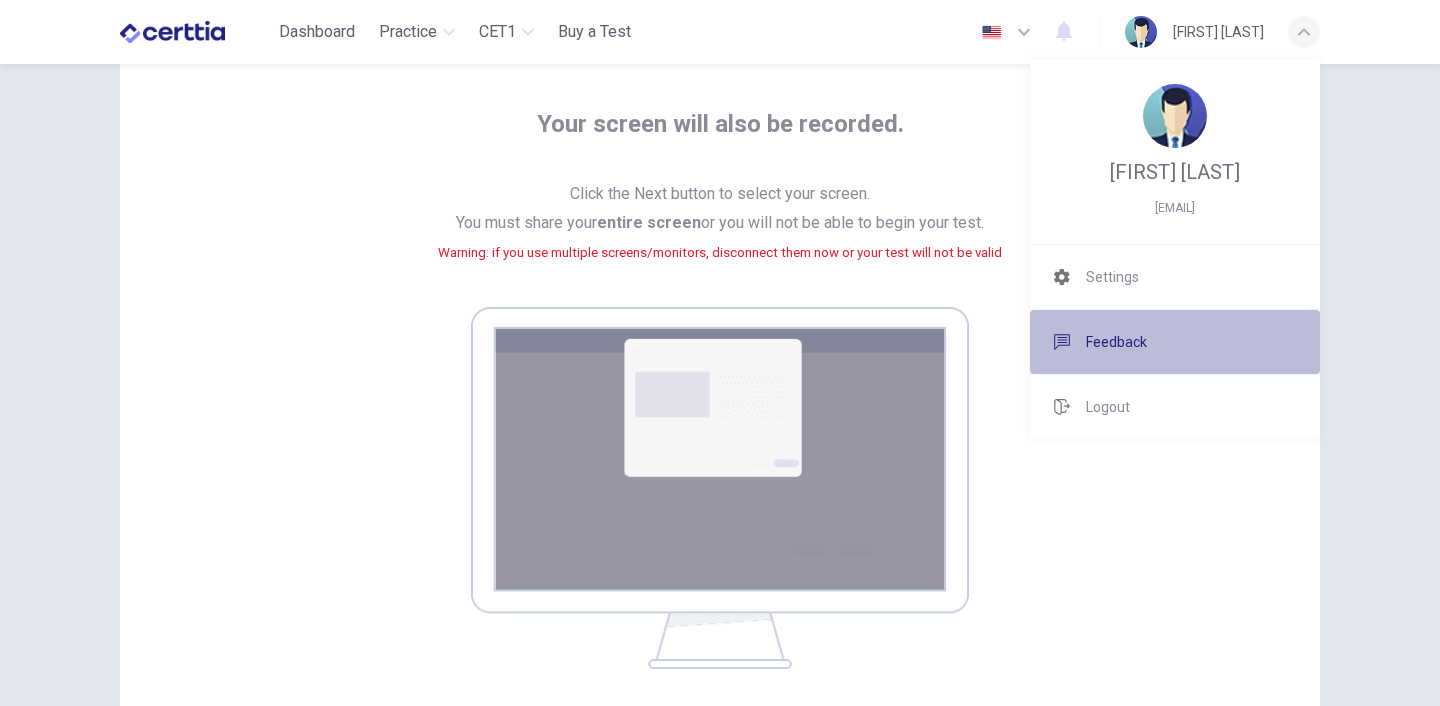 click on "Feedback" at bounding box center (1112, 277) 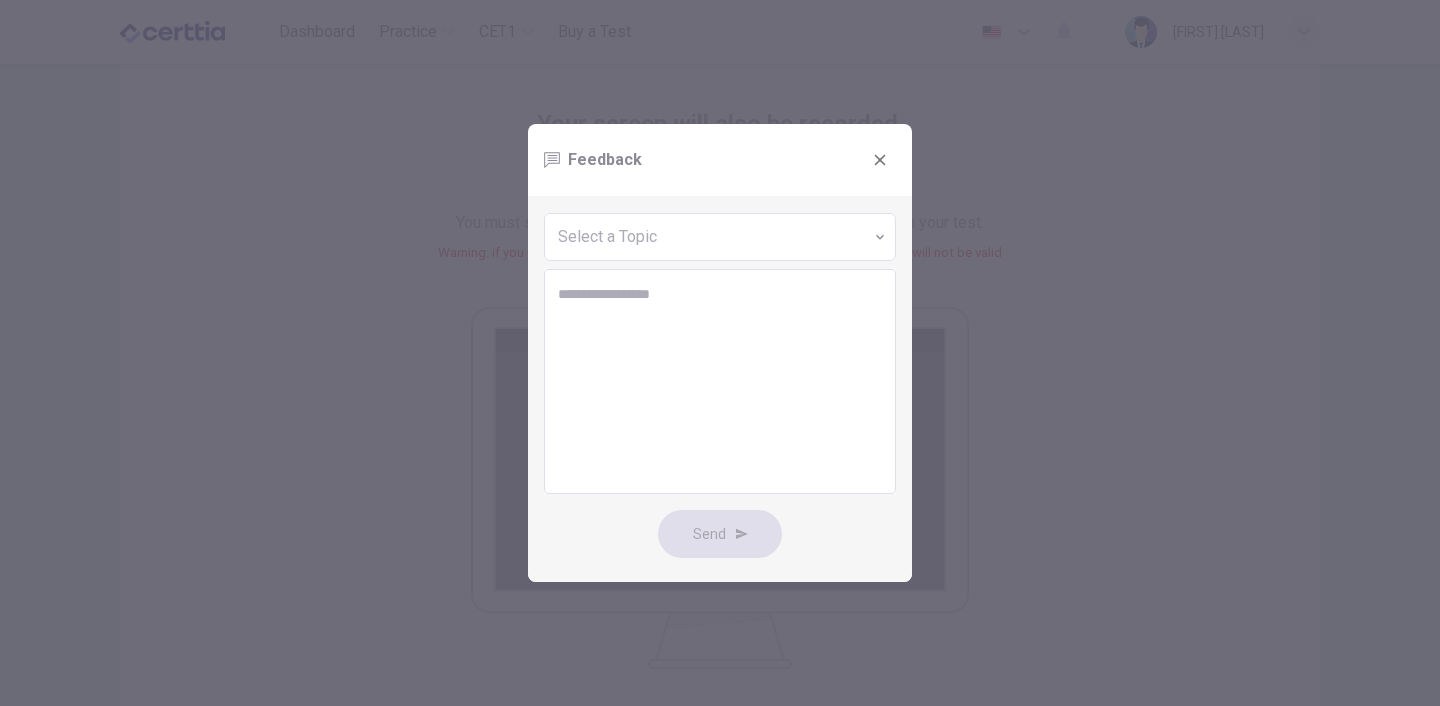 click on "Feedback" at bounding box center [720, 160] 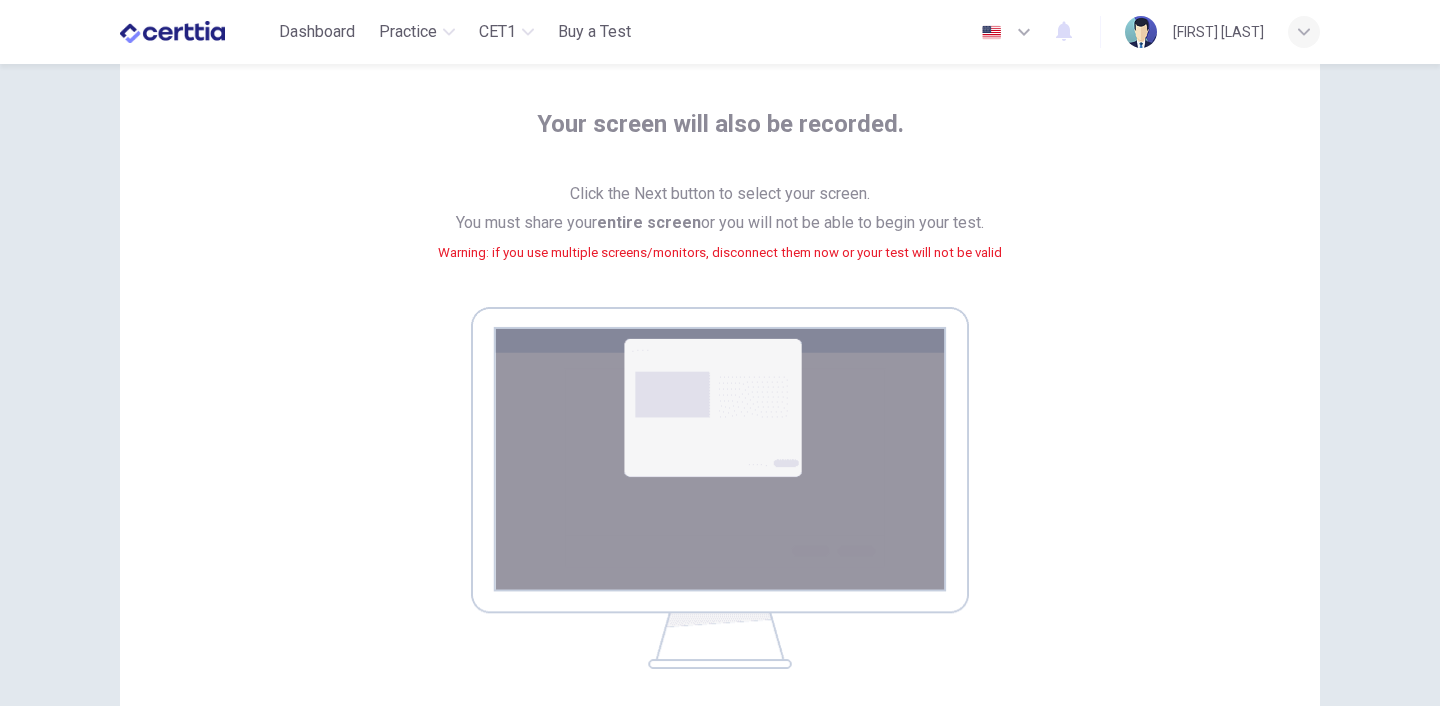 click on "Your screen will also be recorded. Click the Next button to select your screen.  You must share your  entire screen  or you will not be able to begin your test.    Warning: if you use multiple screens/monitors, disconnect them now or your test will not be valid" at bounding box center (720, 370) 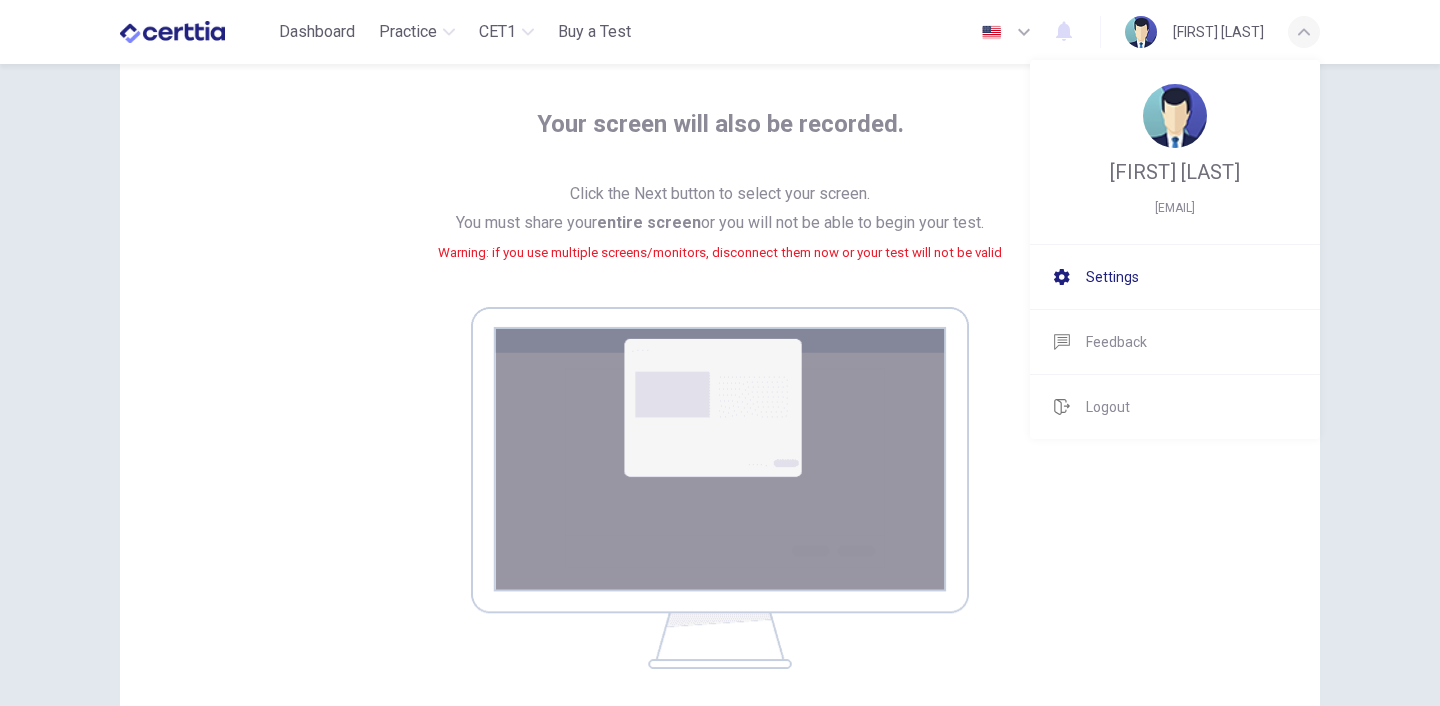 click on "Settings" at bounding box center [1112, 277] 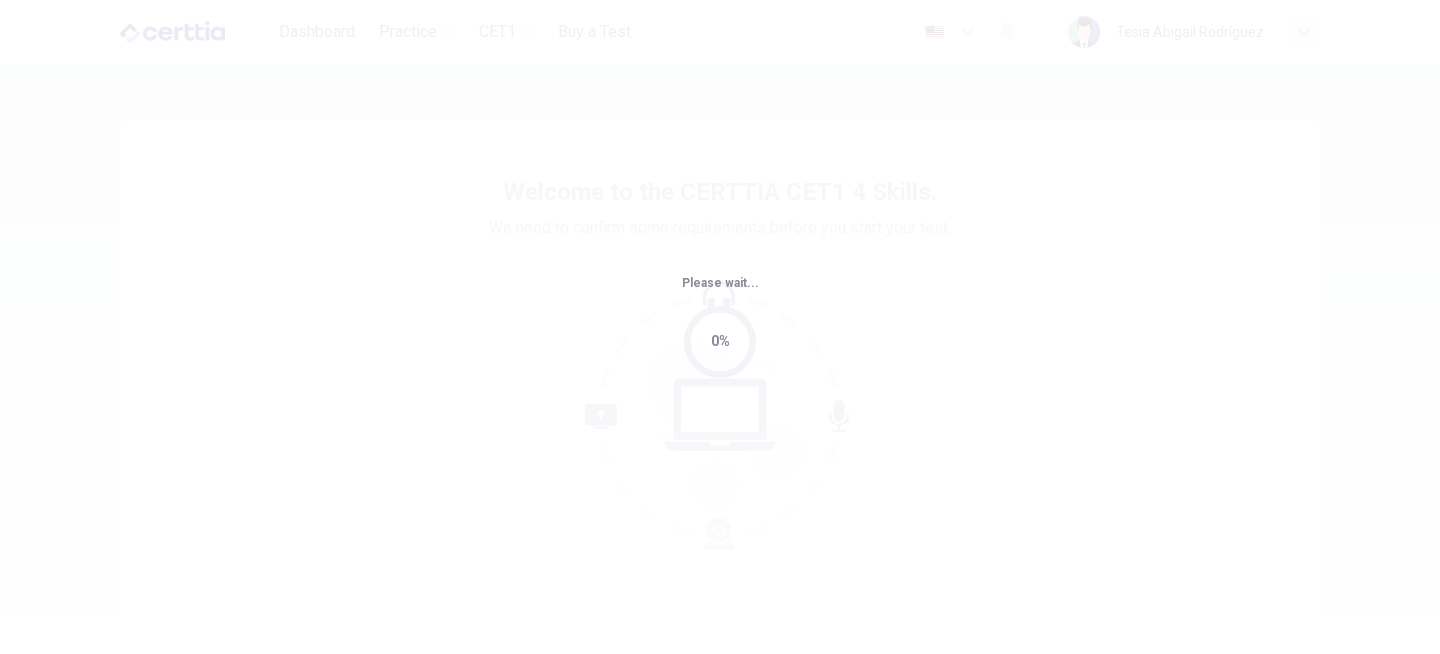 scroll, scrollTop: 0, scrollLeft: 0, axis: both 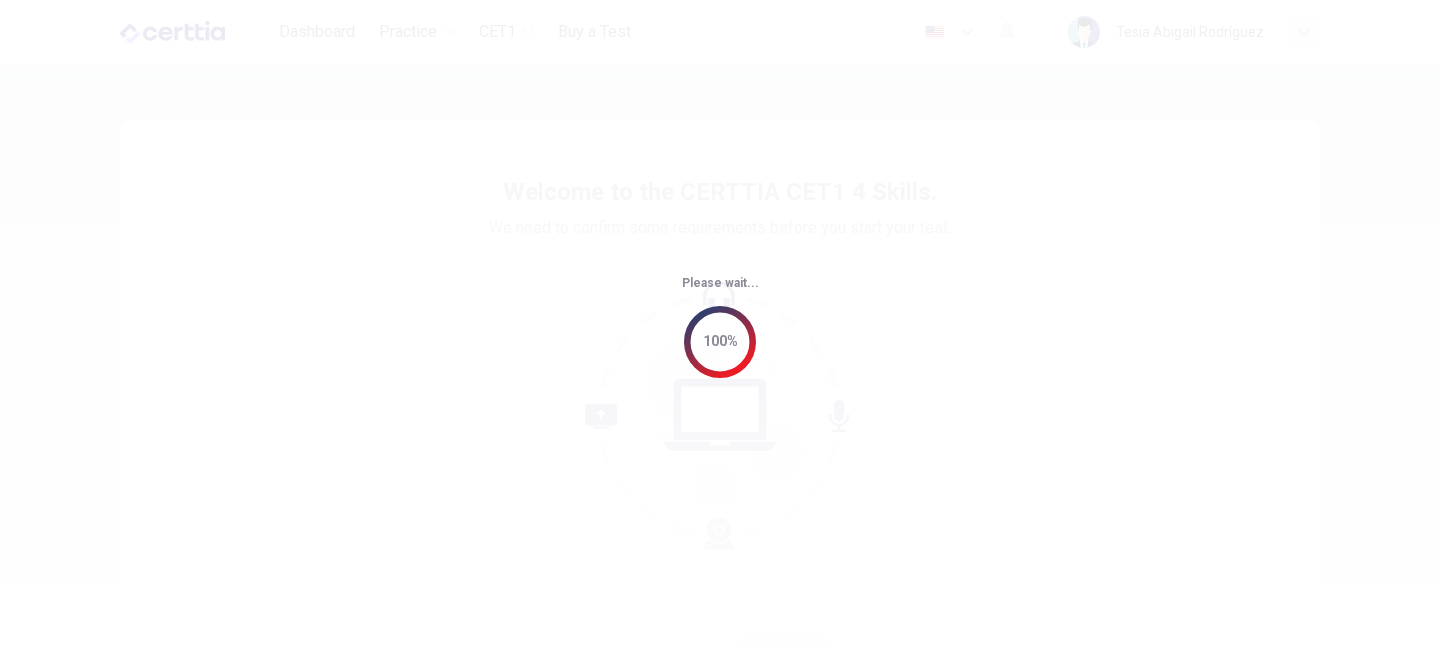 click on "Please wait... 100%" at bounding box center [720, 327] 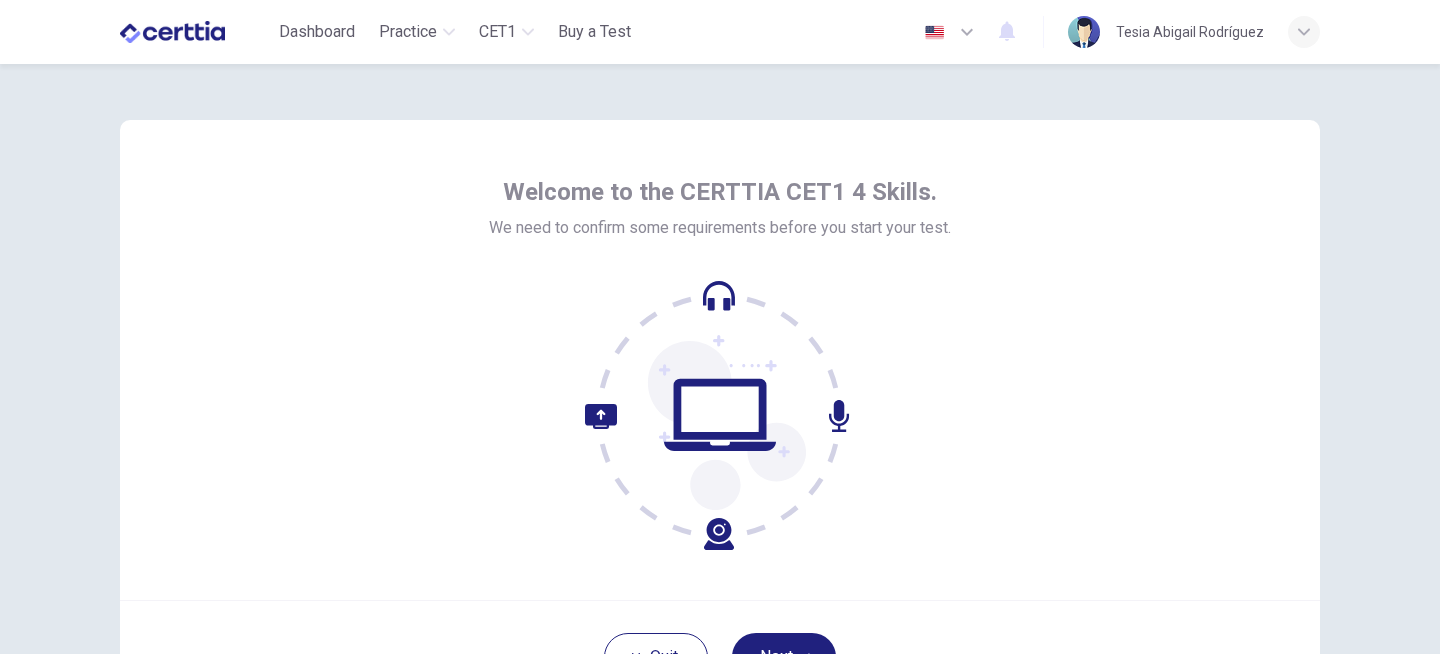 click on "Welcome to the CERTTIA CET1 4 Skills. We need to confirm some requirements before you start your test." at bounding box center (720, 360) 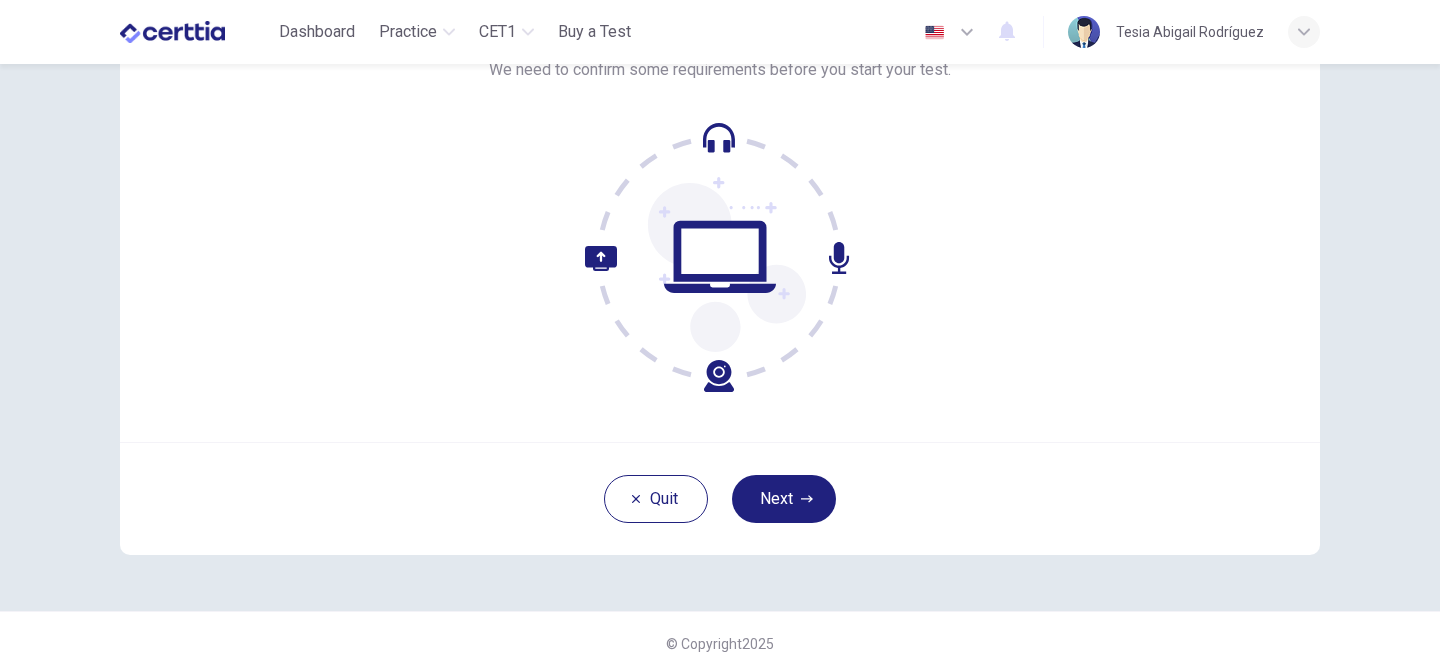 scroll, scrollTop: 160, scrollLeft: 0, axis: vertical 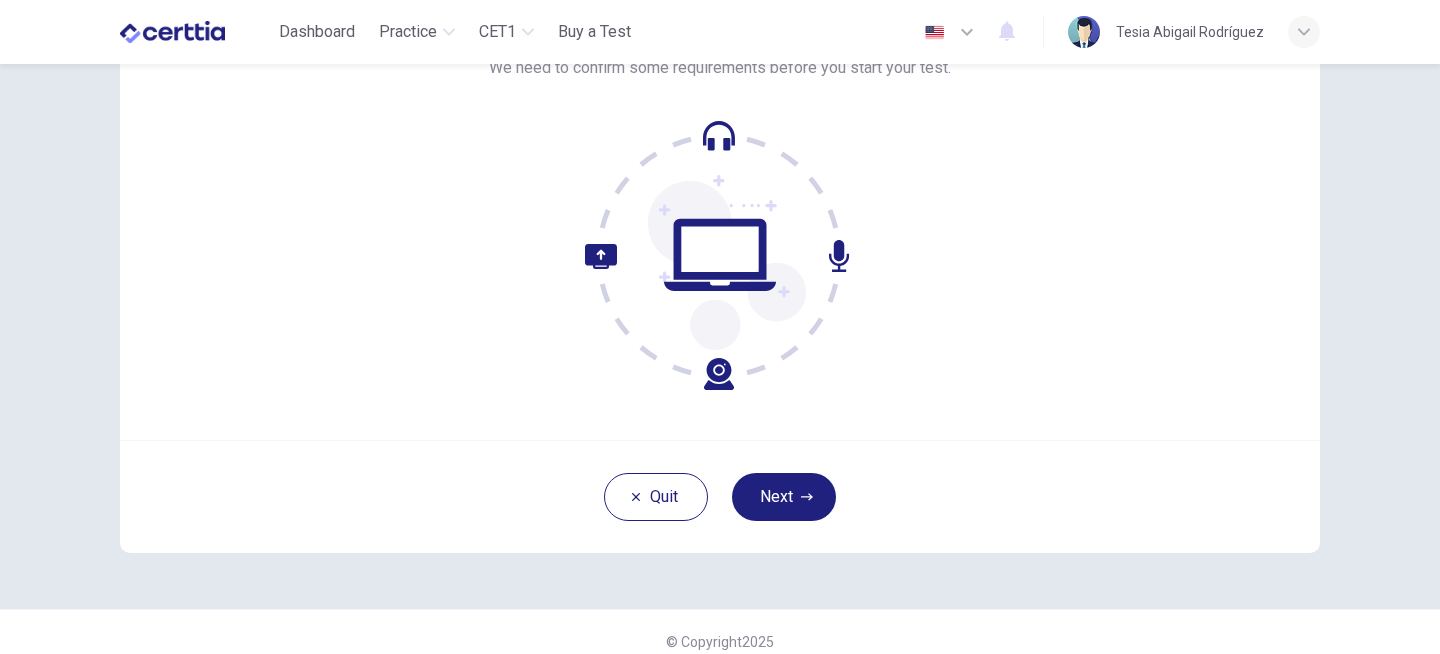 click at bounding box center [659, 317] 